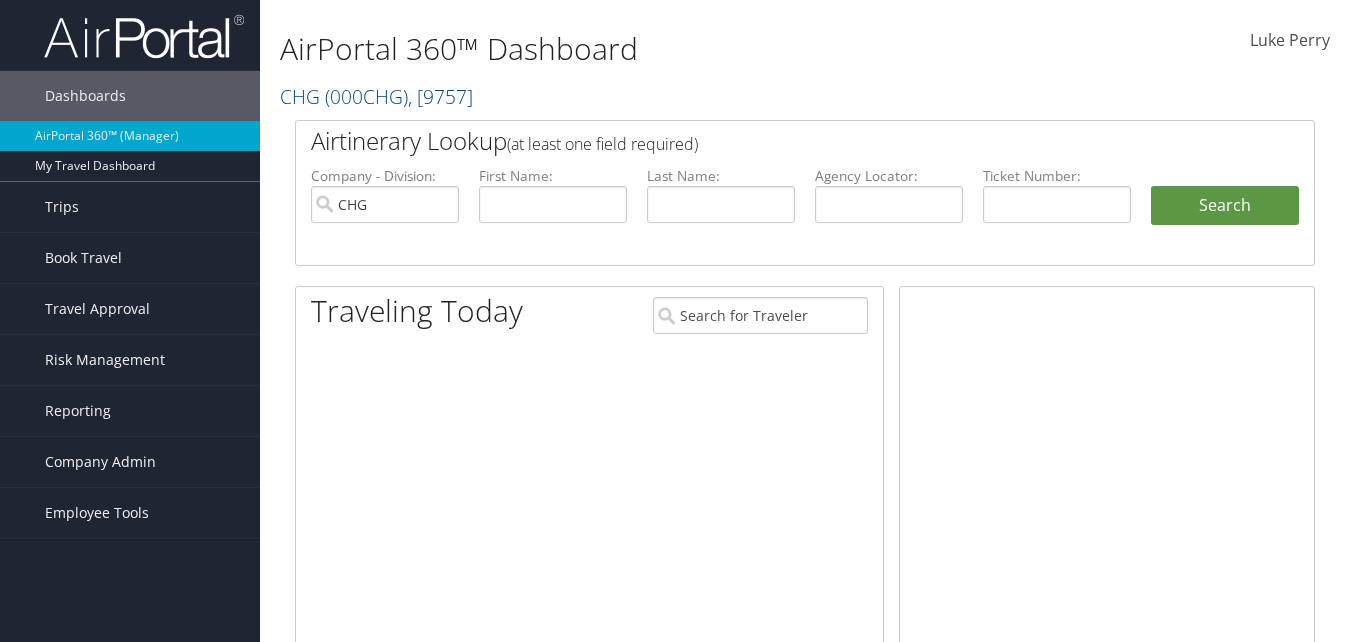 scroll, scrollTop: 0, scrollLeft: 0, axis: both 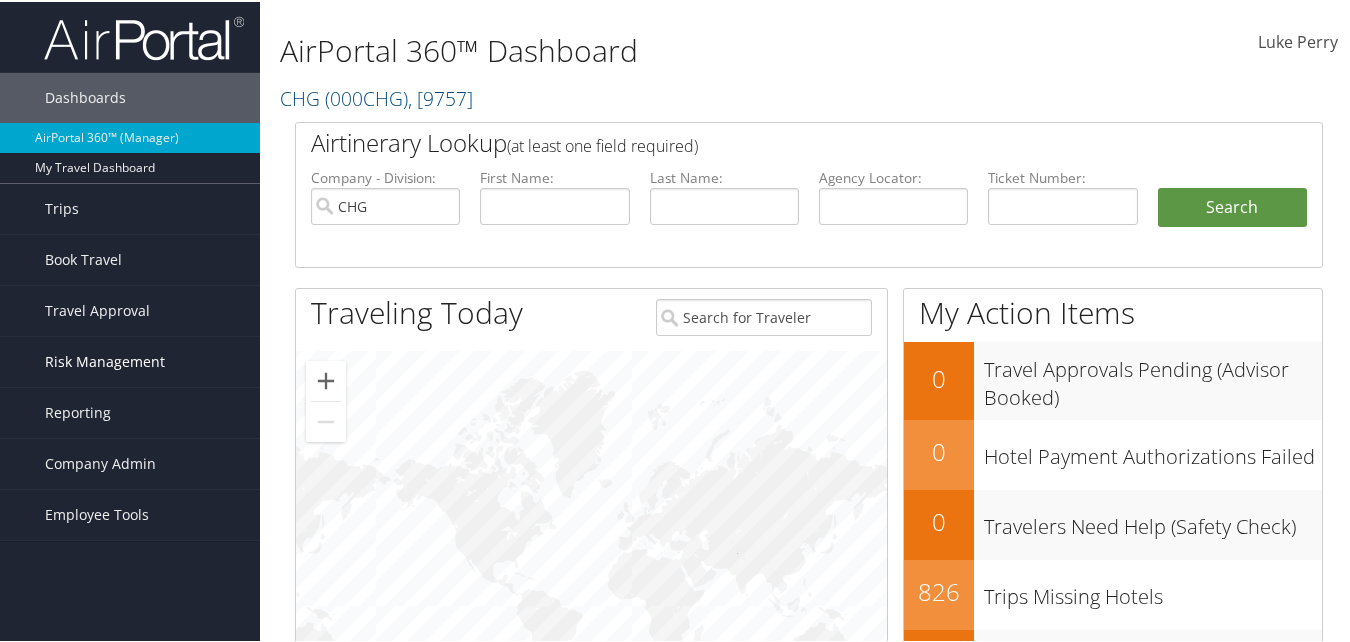 click on "Risk Management" at bounding box center (105, 360) 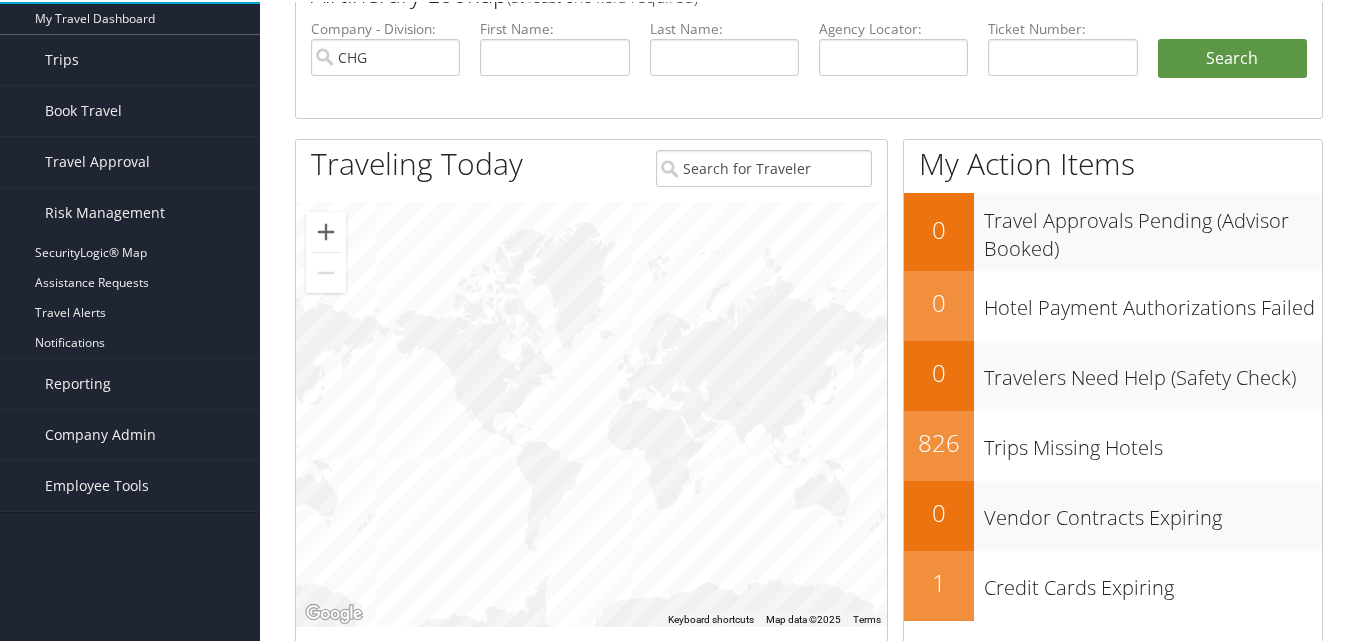 scroll, scrollTop: 400, scrollLeft: 0, axis: vertical 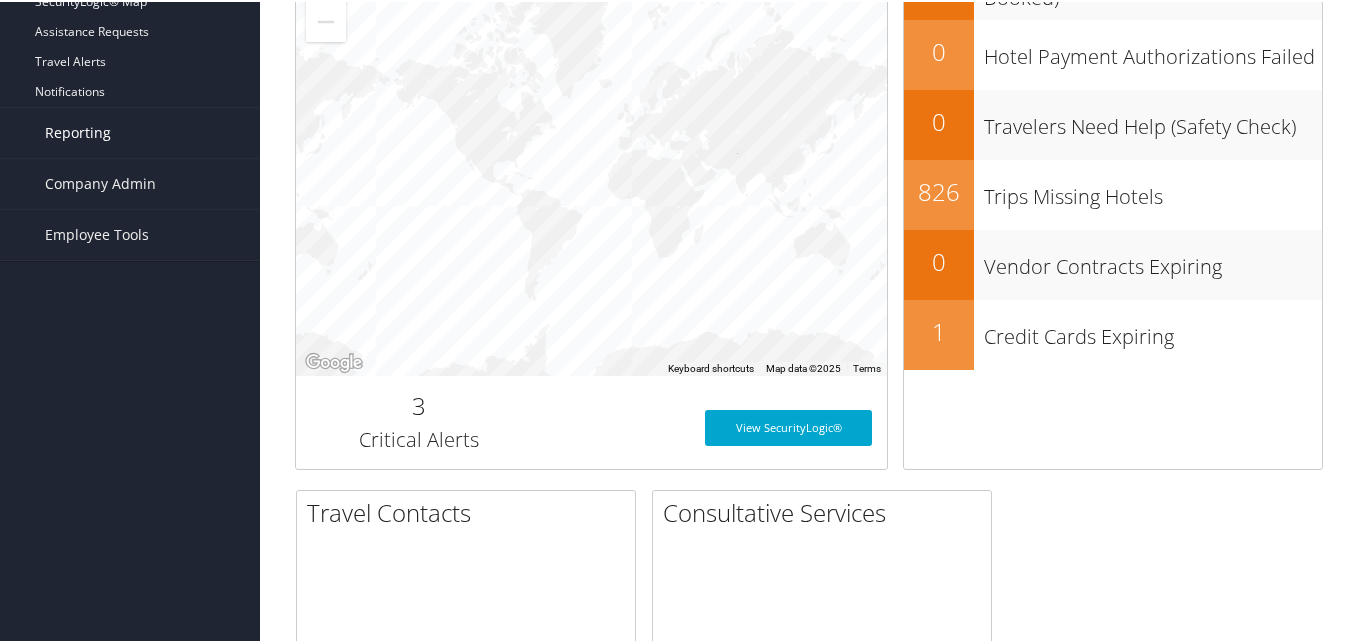 click on "Reporting" at bounding box center [130, 131] 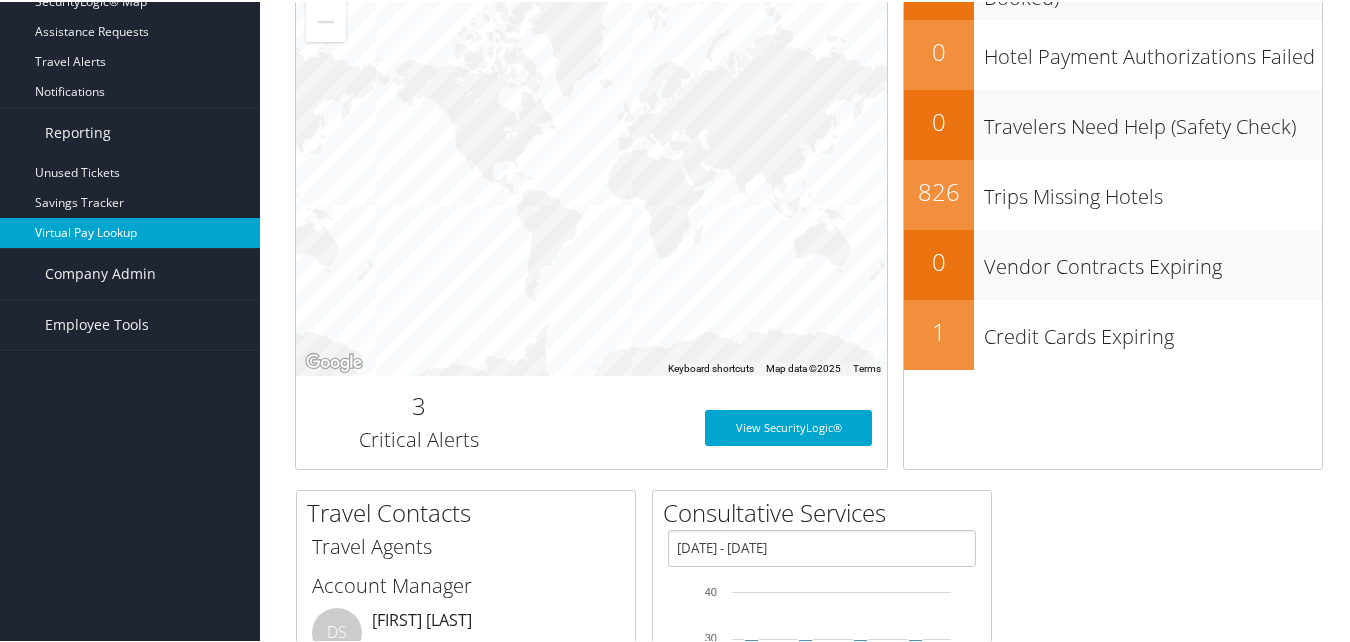 click on "Virtual Pay Lookup" at bounding box center [130, 231] 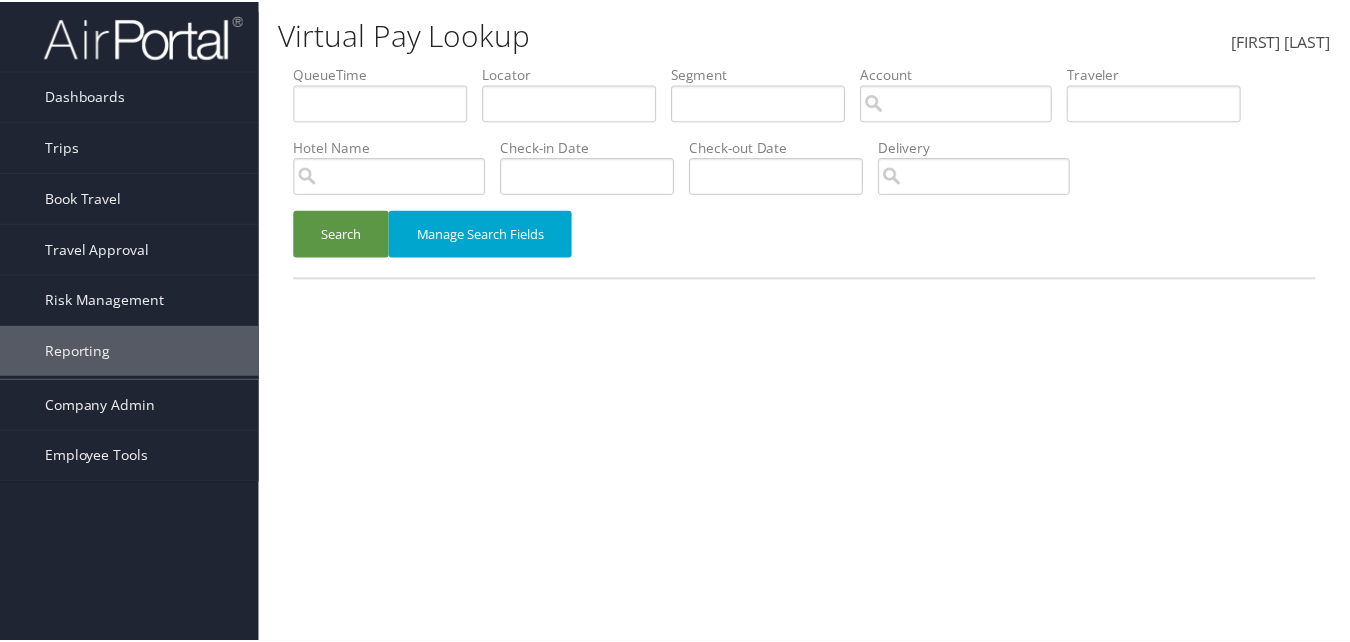 scroll, scrollTop: 0, scrollLeft: 0, axis: both 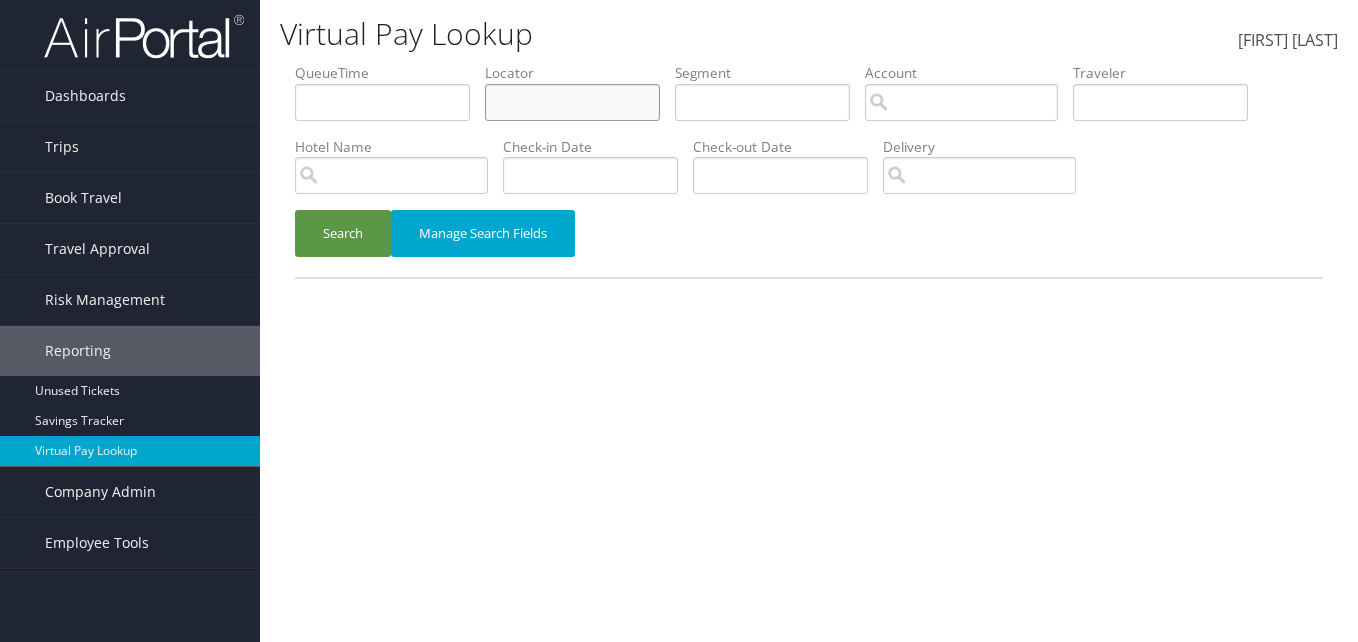click at bounding box center [382, 102] 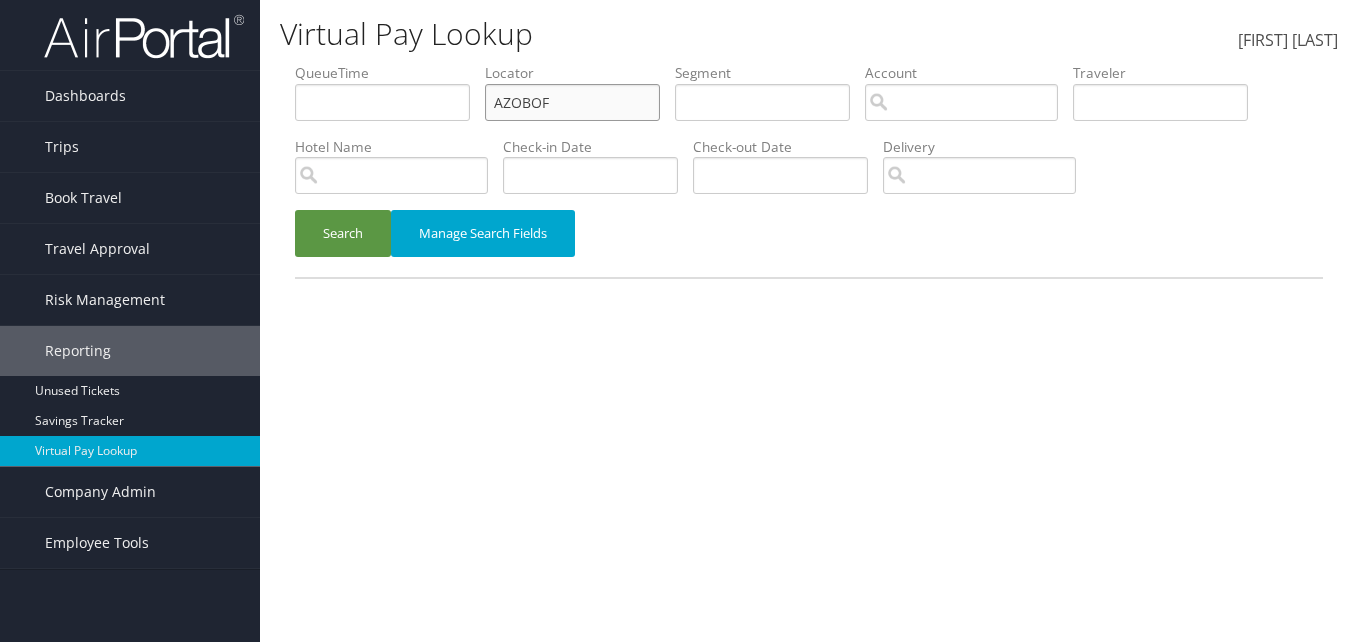 click on "AZOBOF" at bounding box center (382, 102) 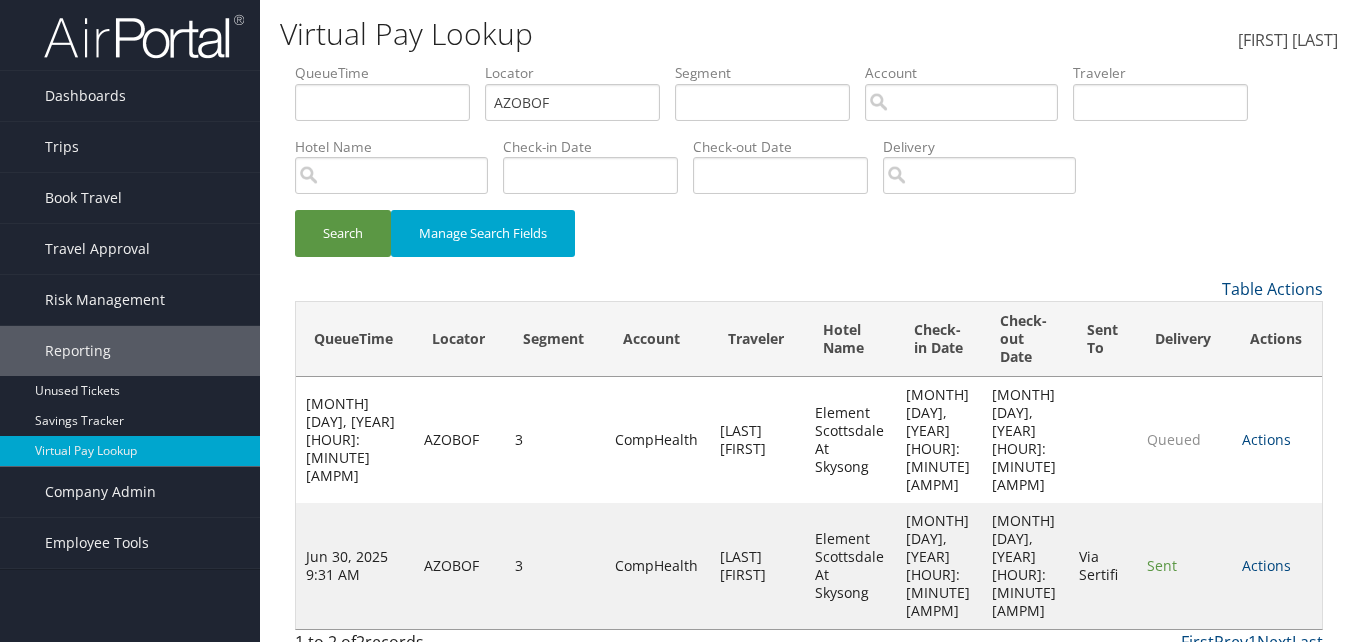 click on "Actions   Resend  Logs  View Itinerary" at bounding box center (1277, 566) 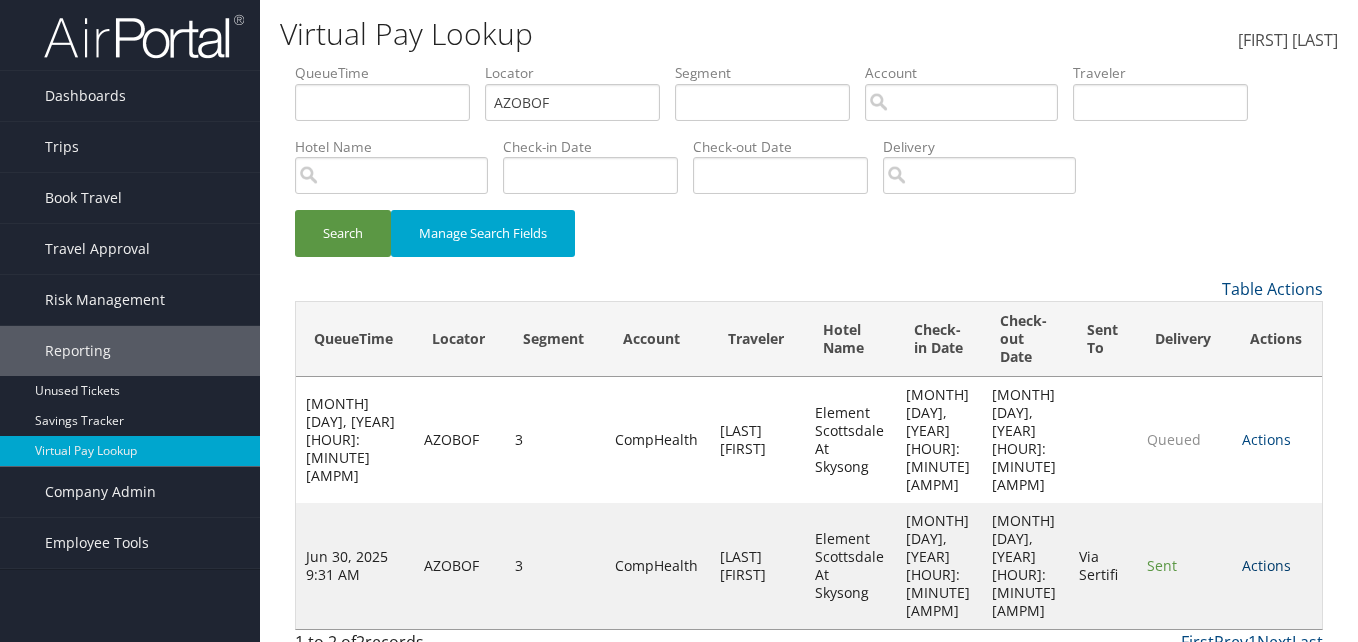 click on "Actions" at bounding box center [1266, 565] 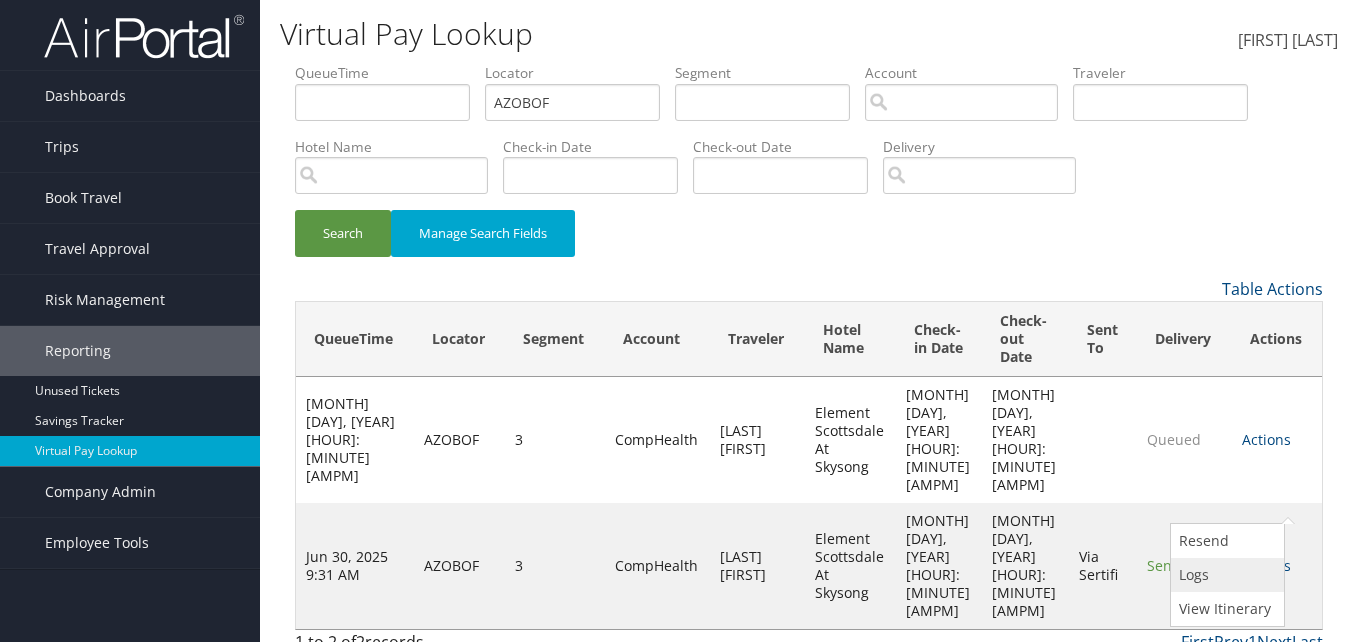 click on "Logs" at bounding box center [1225, 575] 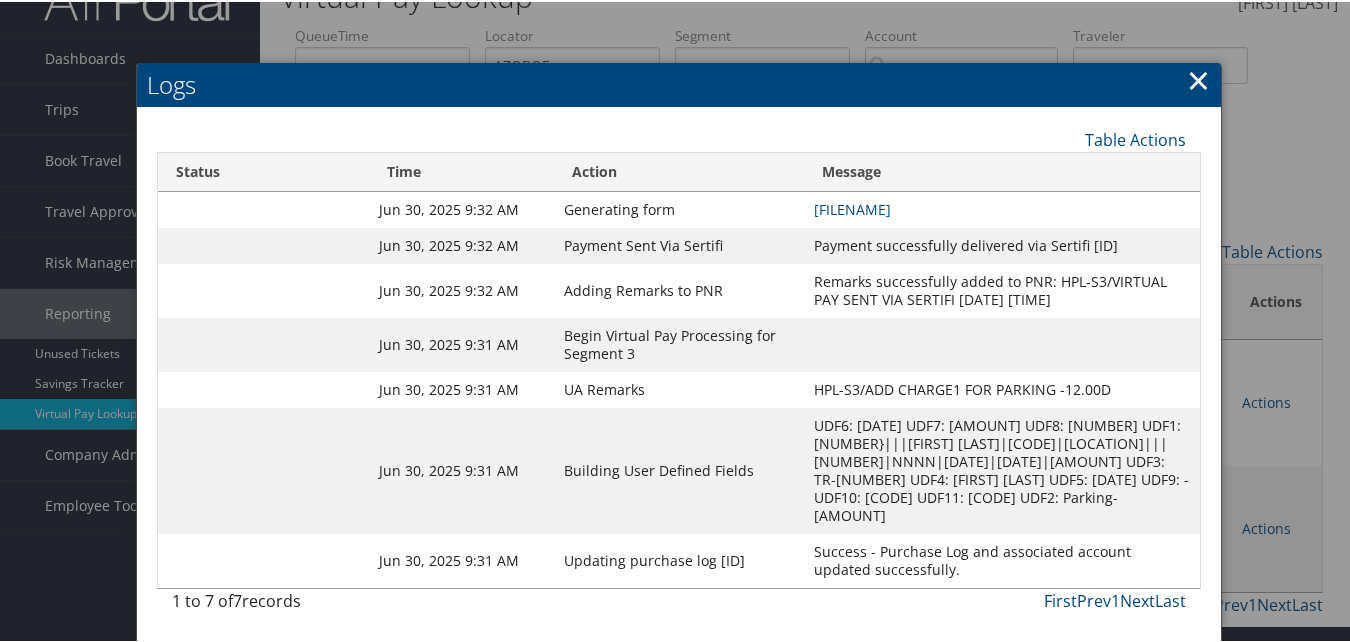 scroll, scrollTop: 129, scrollLeft: 0, axis: vertical 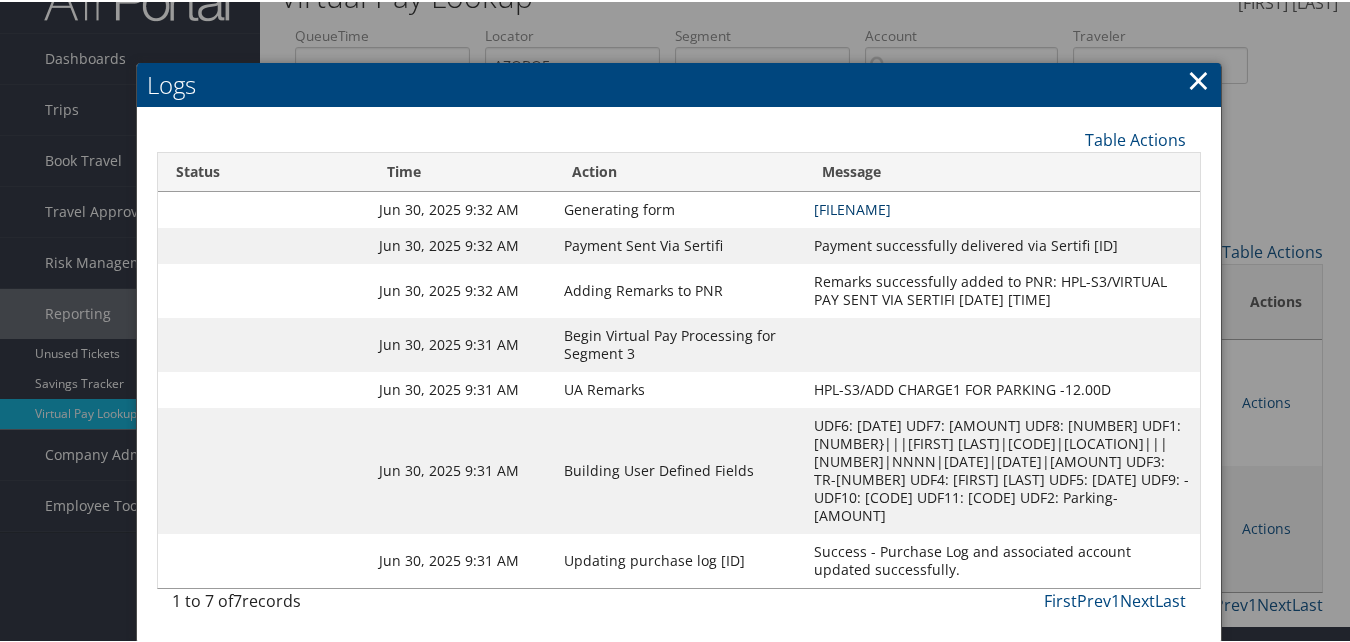 click on "AZOBOF-S3_1751256119957.pdf" at bounding box center [852, 207] 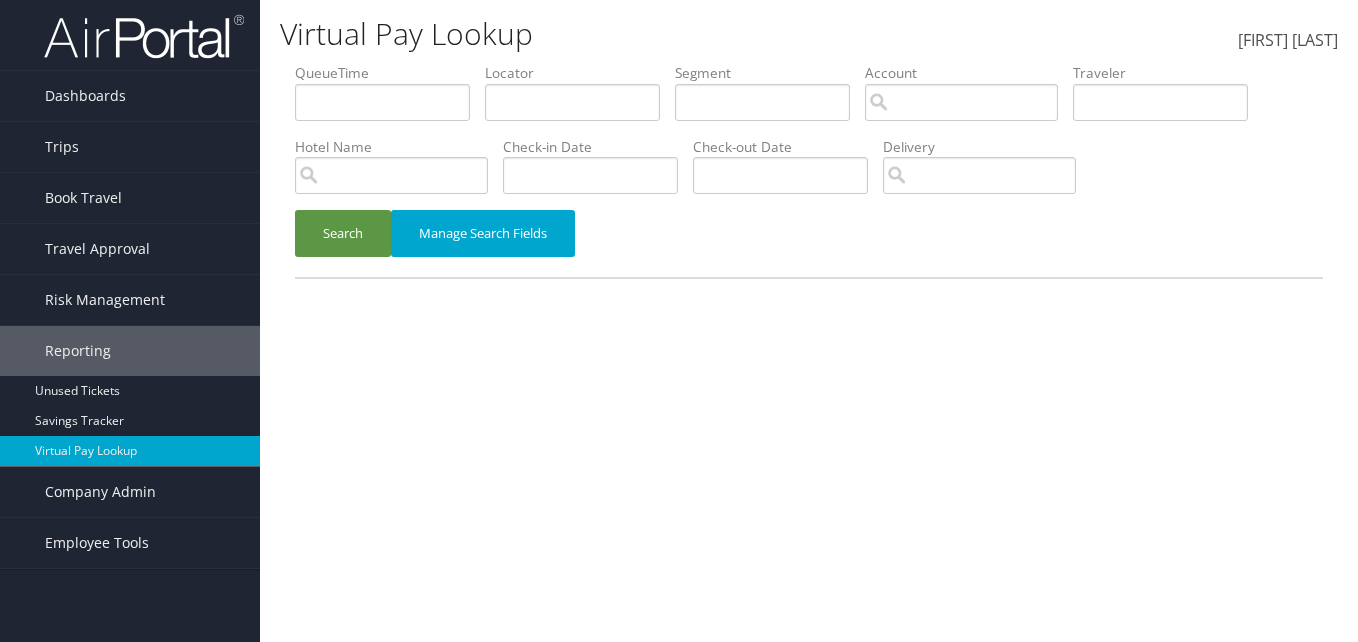 scroll, scrollTop: 0, scrollLeft: 0, axis: both 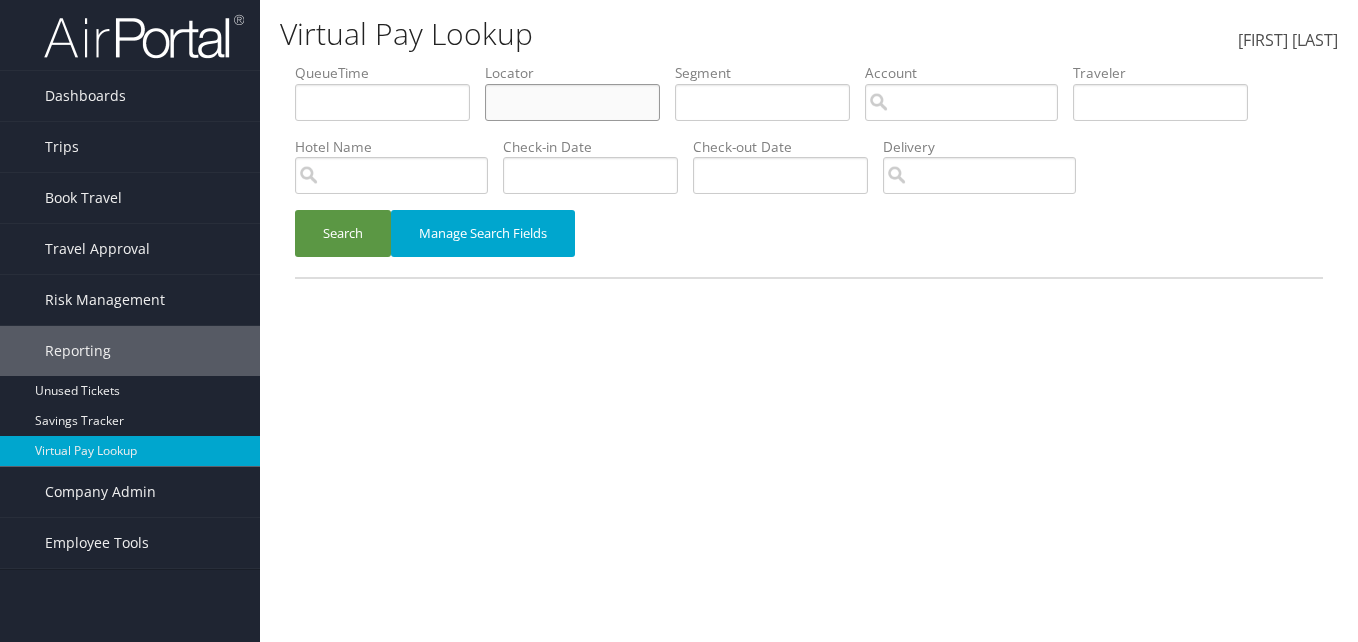 click at bounding box center [382, 102] 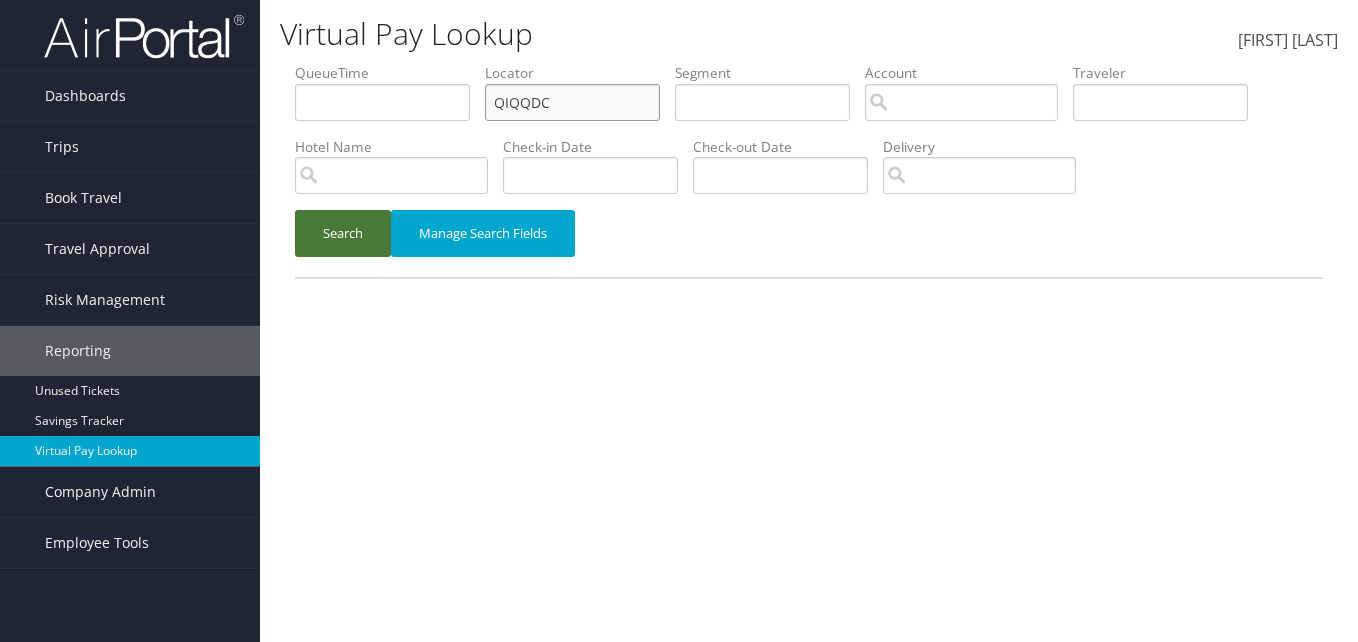 type on "QIQQDC" 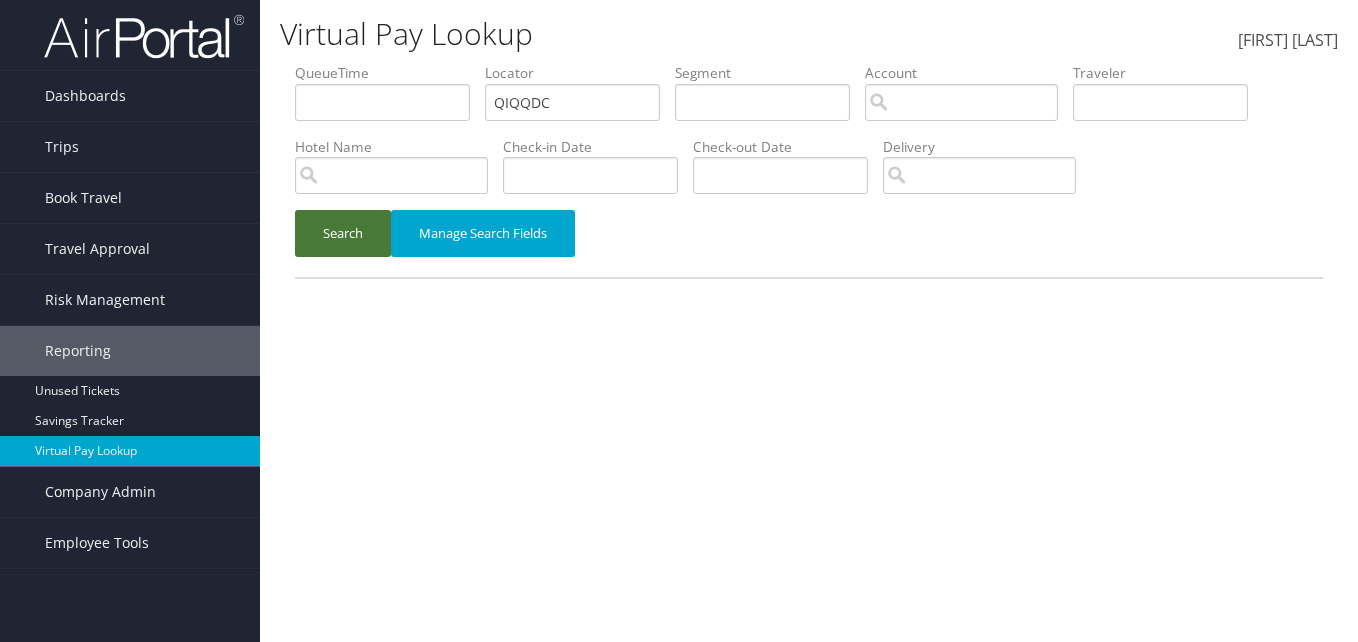 click on "Search" at bounding box center [343, 233] 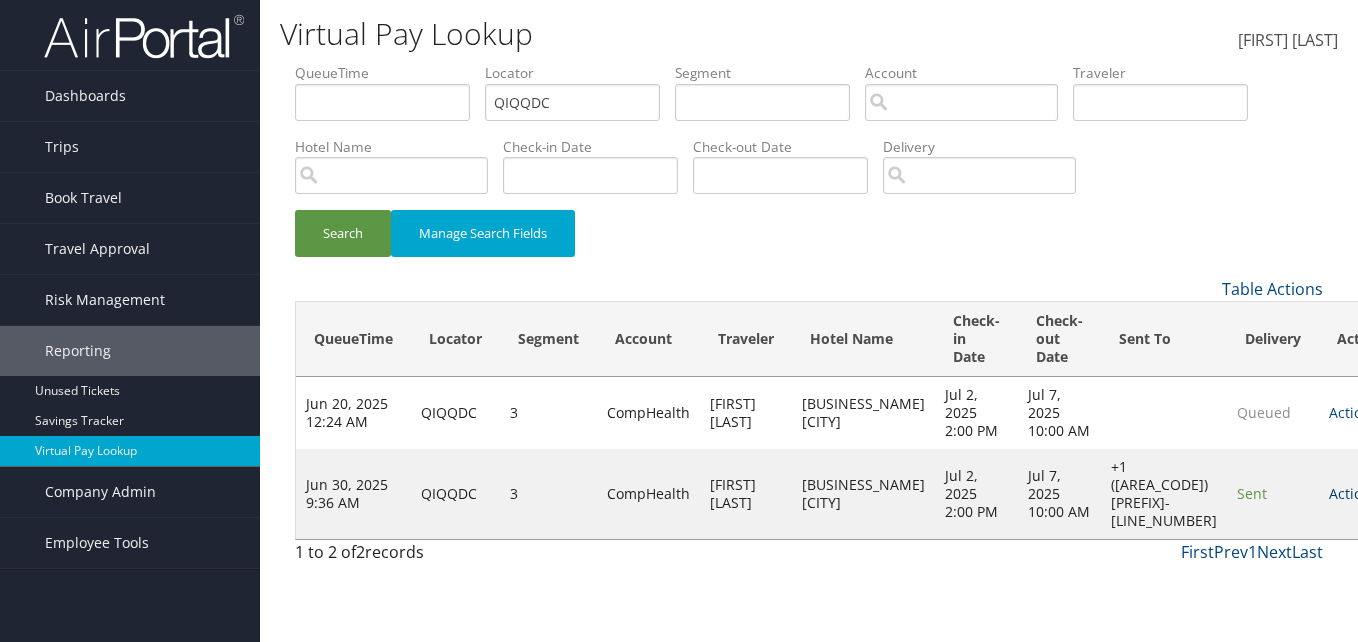 click on "Actions" at bounding box center (1353, 493) 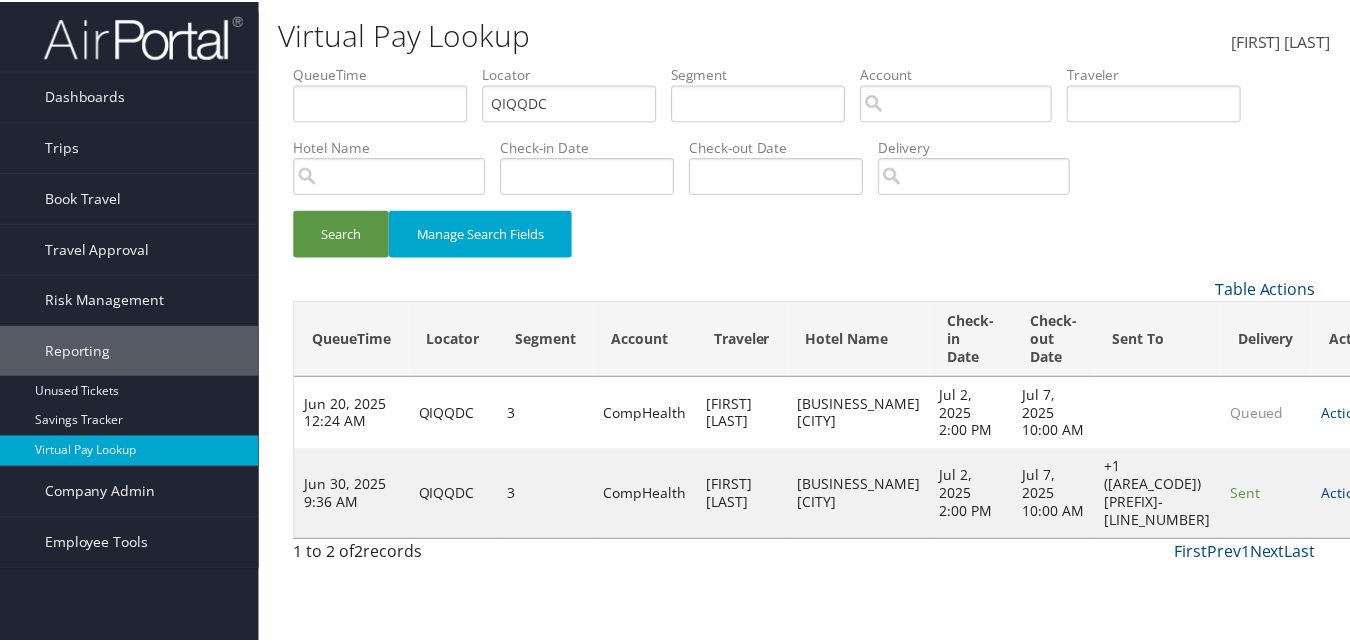 scroll, scrollTop: 1, scrollLeft: 0, axis: vertical 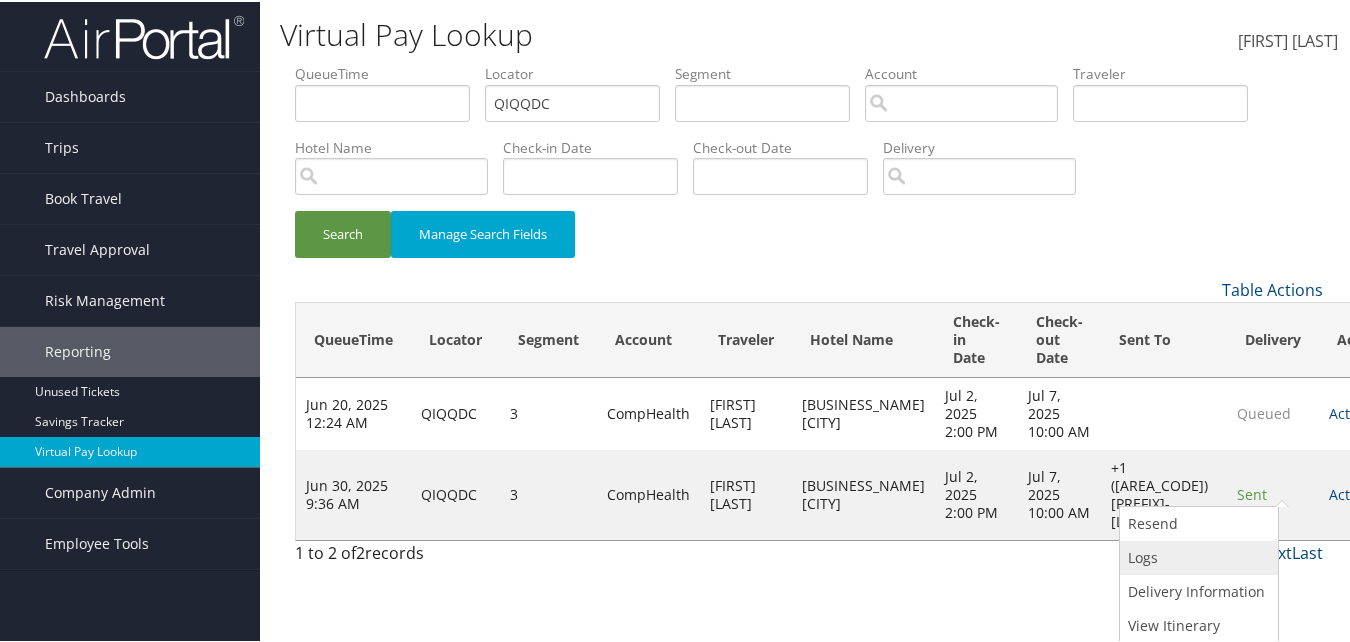 click on "Logs" at bounding box center [1196, 556] 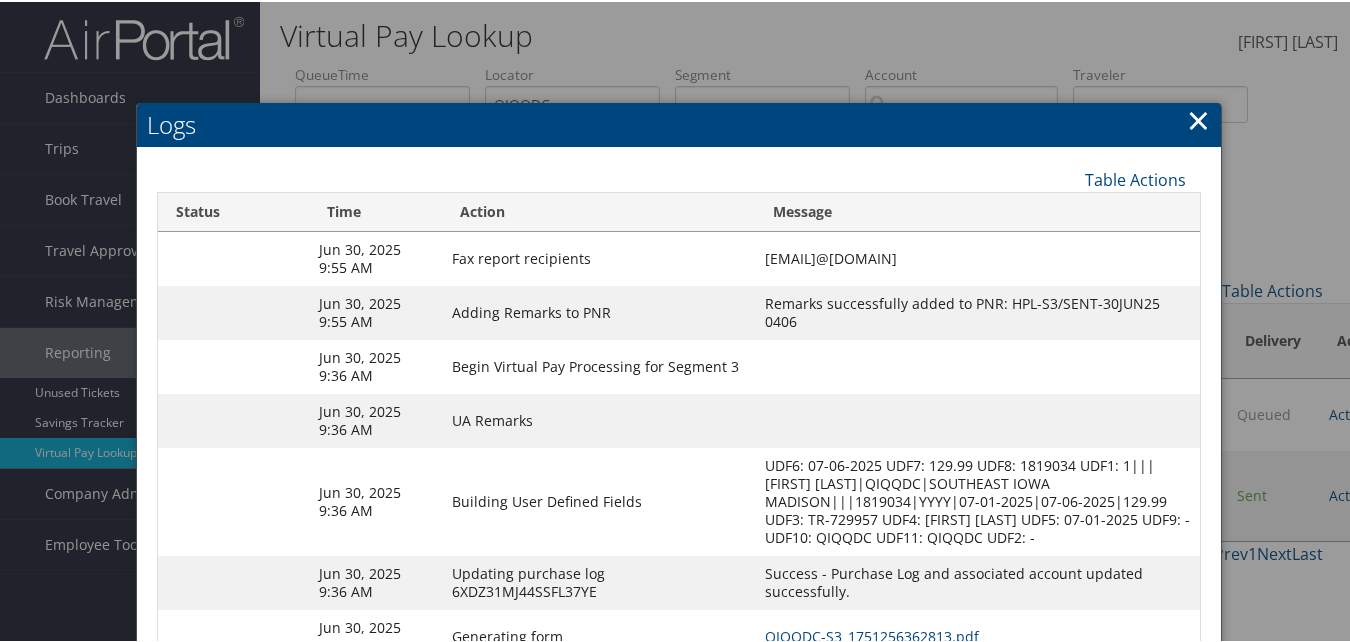 scroll, scrollTop: 172, scrollLeft: 0, axis: vertical 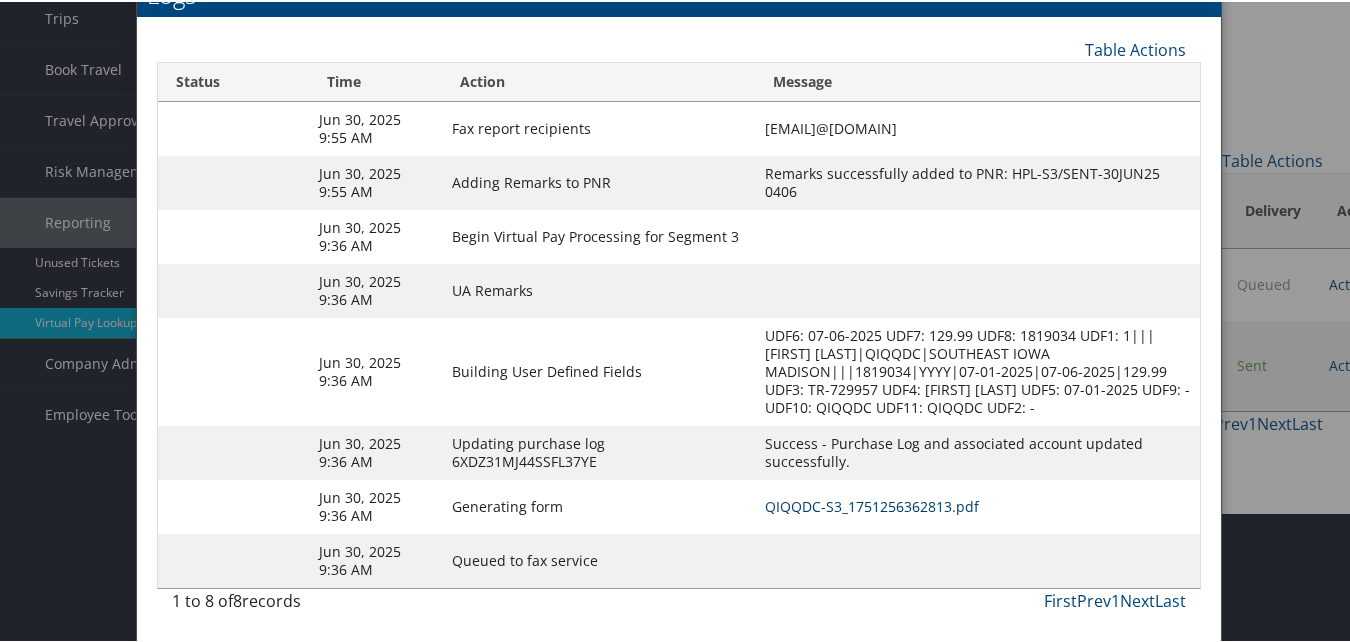 click on "QIQQDC-S3_1751256362813.pdf" at bounding box center (872, 504) 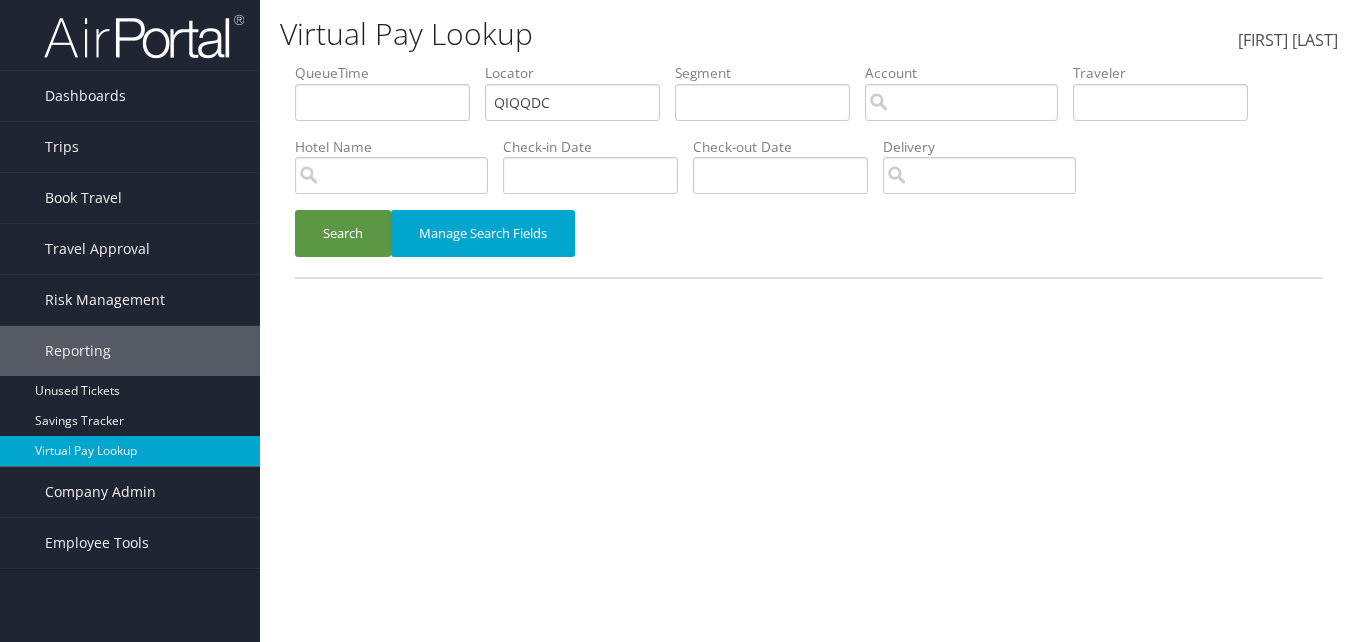 scroll, scrollTop: 0, scrollLeft: 0, axis: both 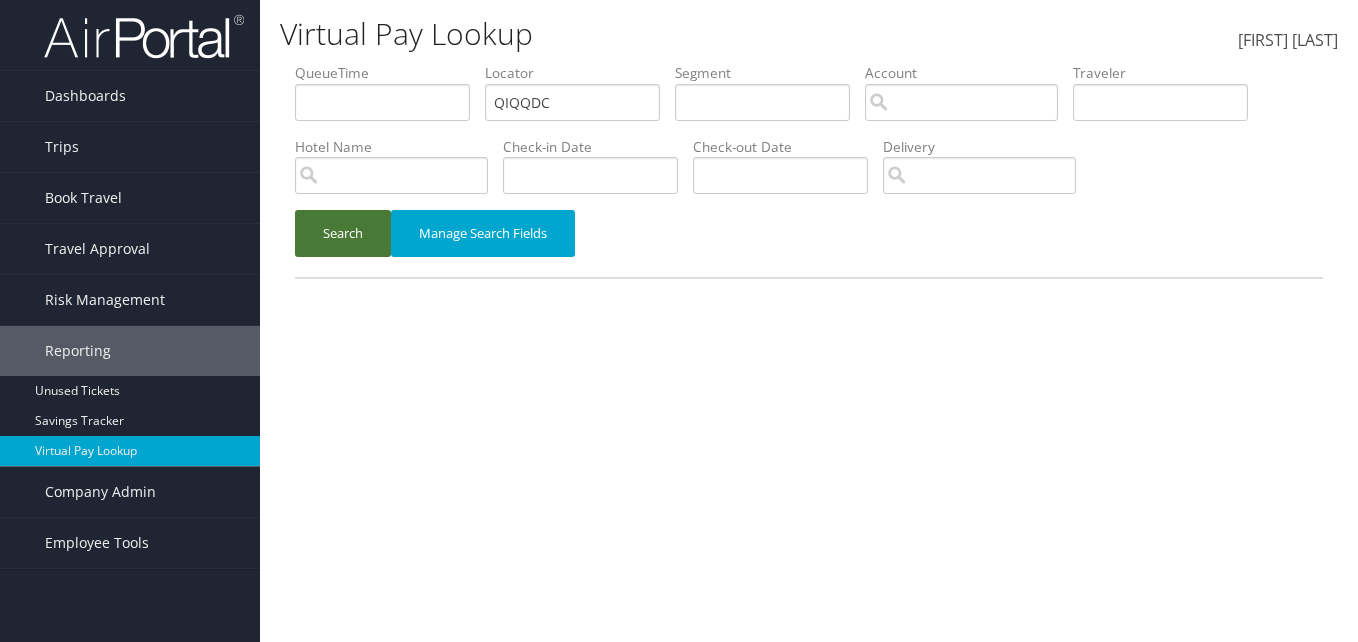 click on "Search" at bounding box center [343, 233] 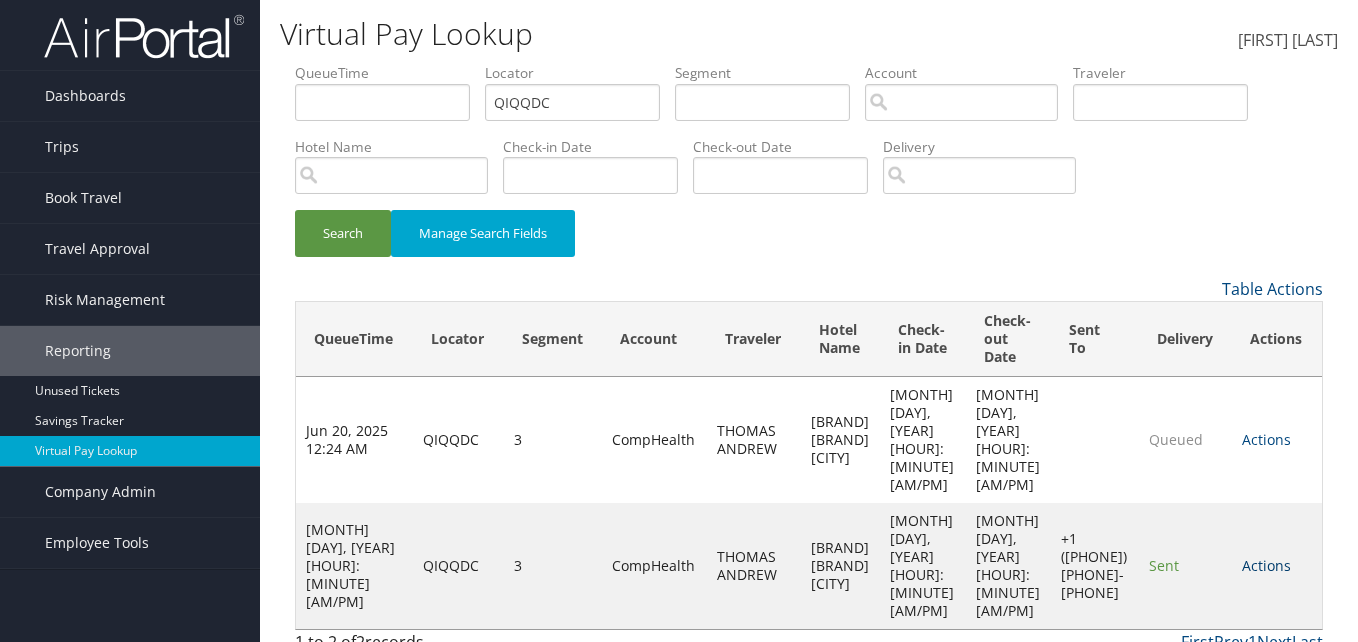 click on "Actions" at bounding box center [1266, 565] 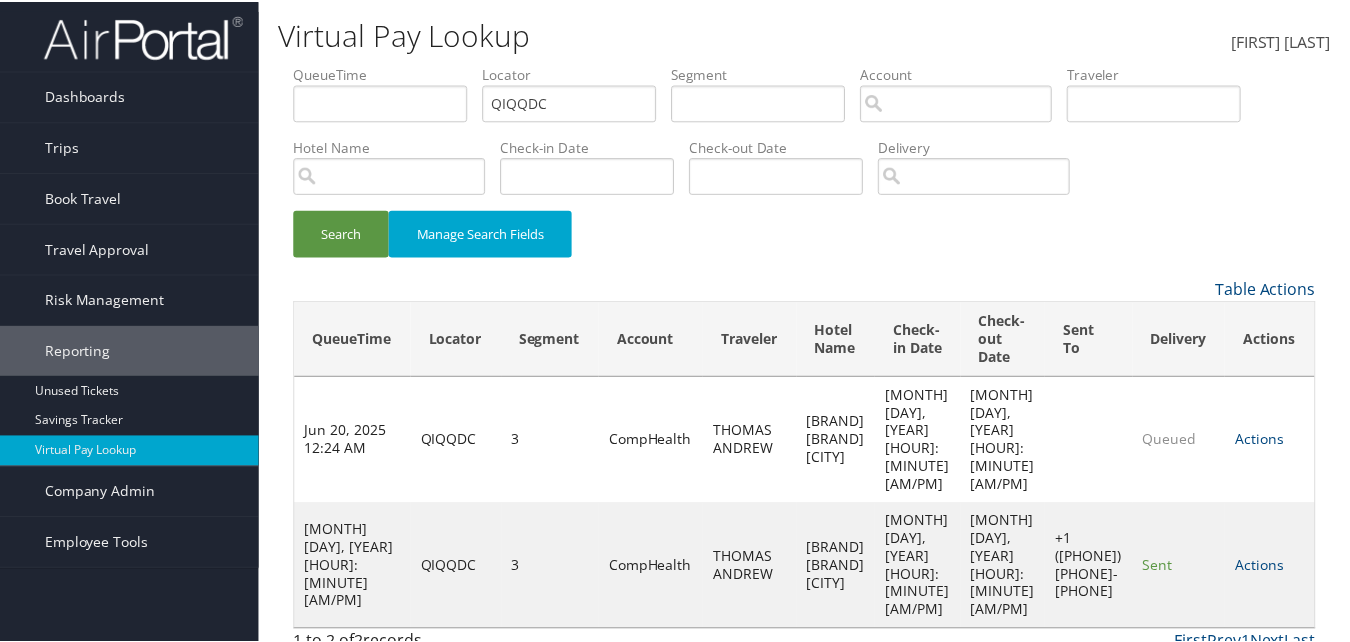 scroll, scrollTop: 1, scrollLeft: 0, axis: vertical 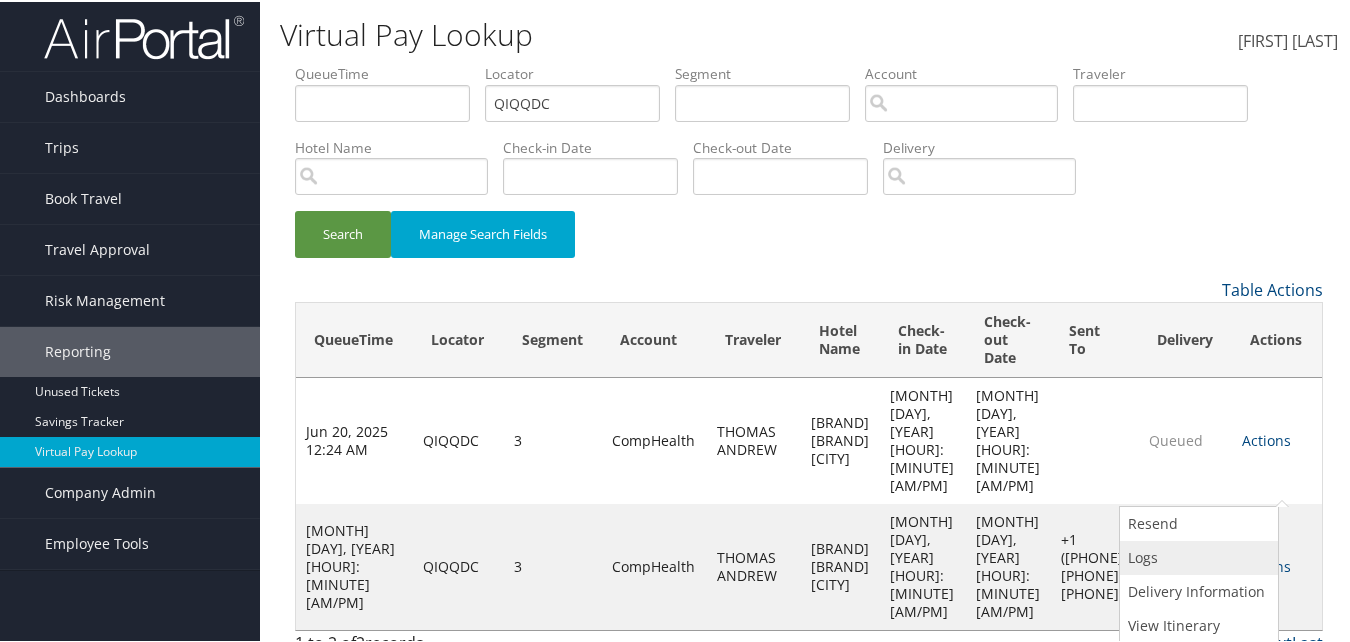 click on "Logs" at bounding box center (1196, 556) 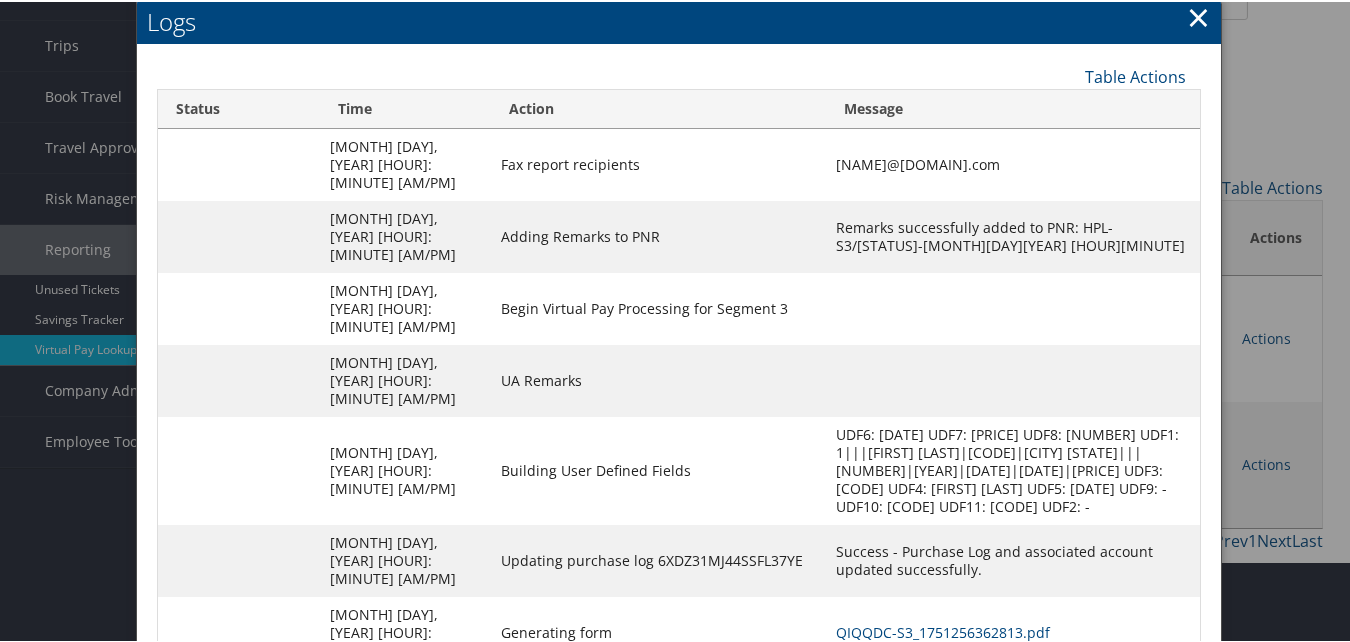 scroll, scrollTop: 172, scrollLeft: 0, axis: vertical 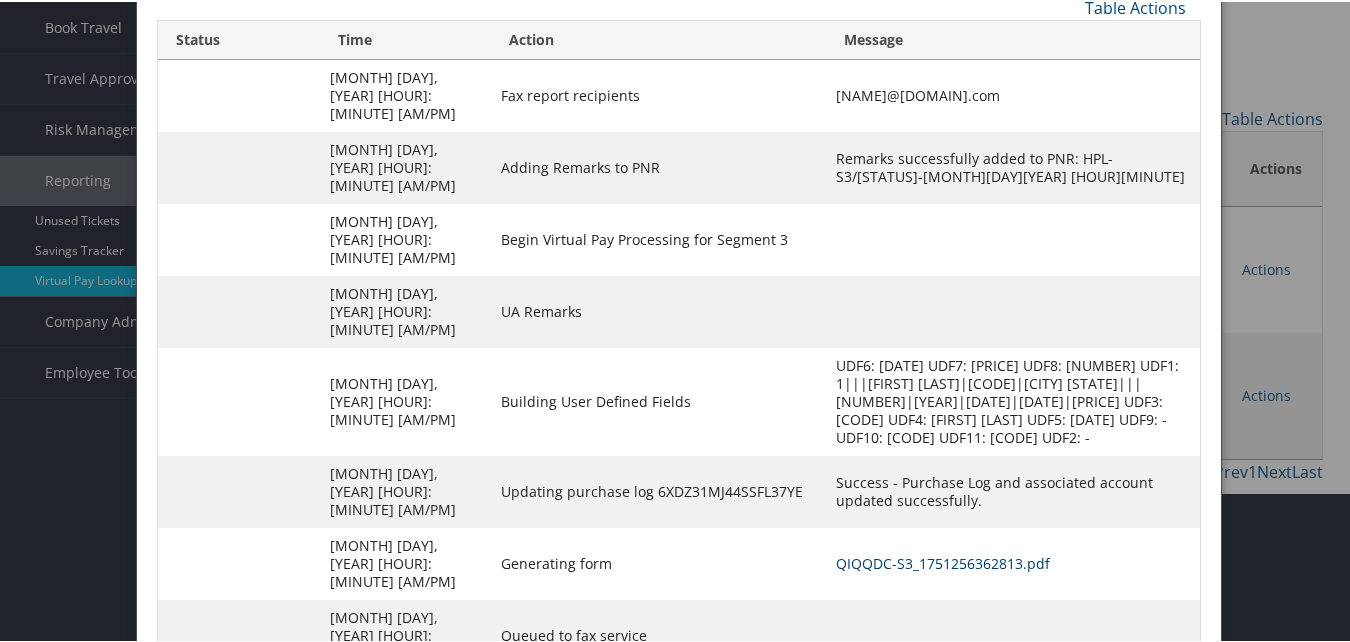 click on "QIQQDC-S3_1751256362813.pdf" at bounding box center [943, 561] 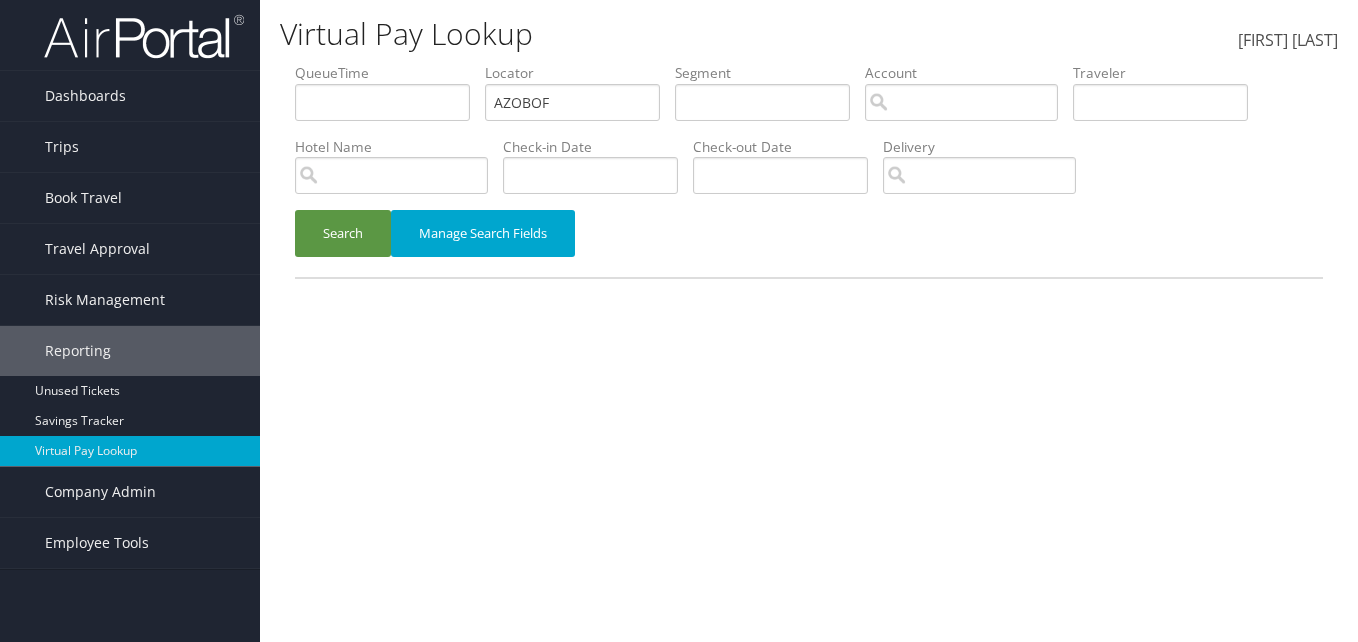 scroll, scrollTop: 0, scrollLeft: 0, axis: both 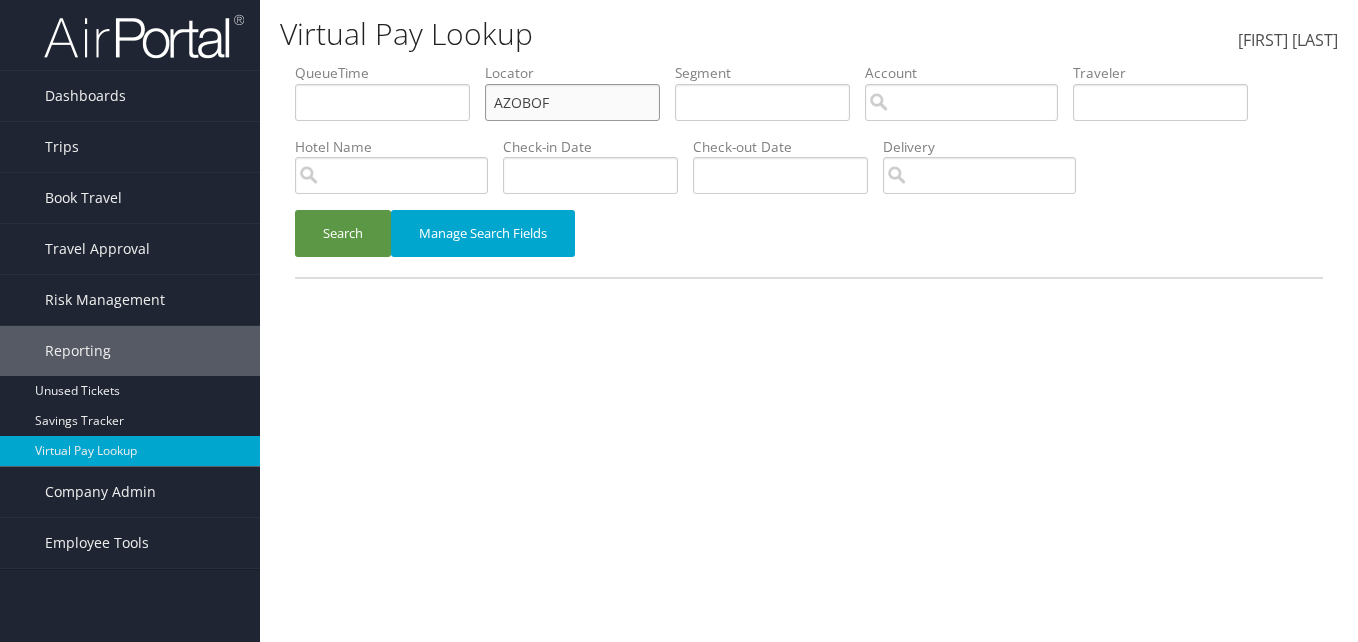 click on "QueueTime Locator [CODE] Segment Account Traveler Hotel Name Check-in Date Check-out Date Delivery" at bounding box center [809, 63] 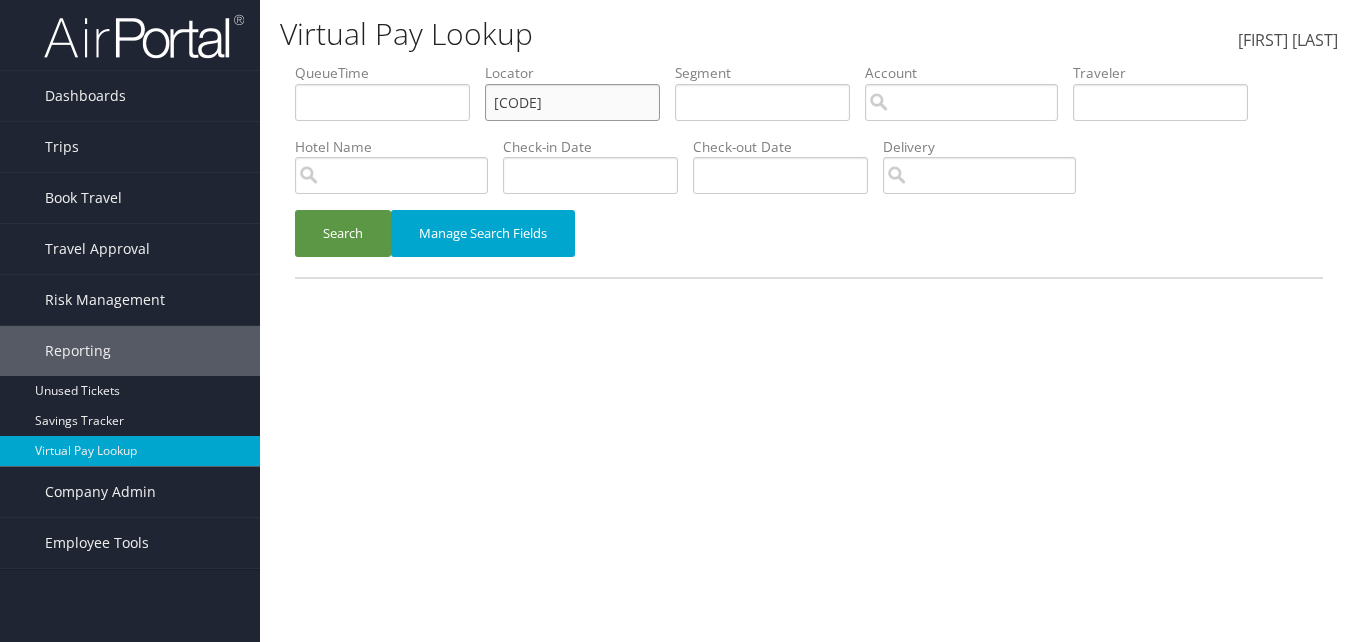 click on "UKLCFW" at bounding box center [382, 102] 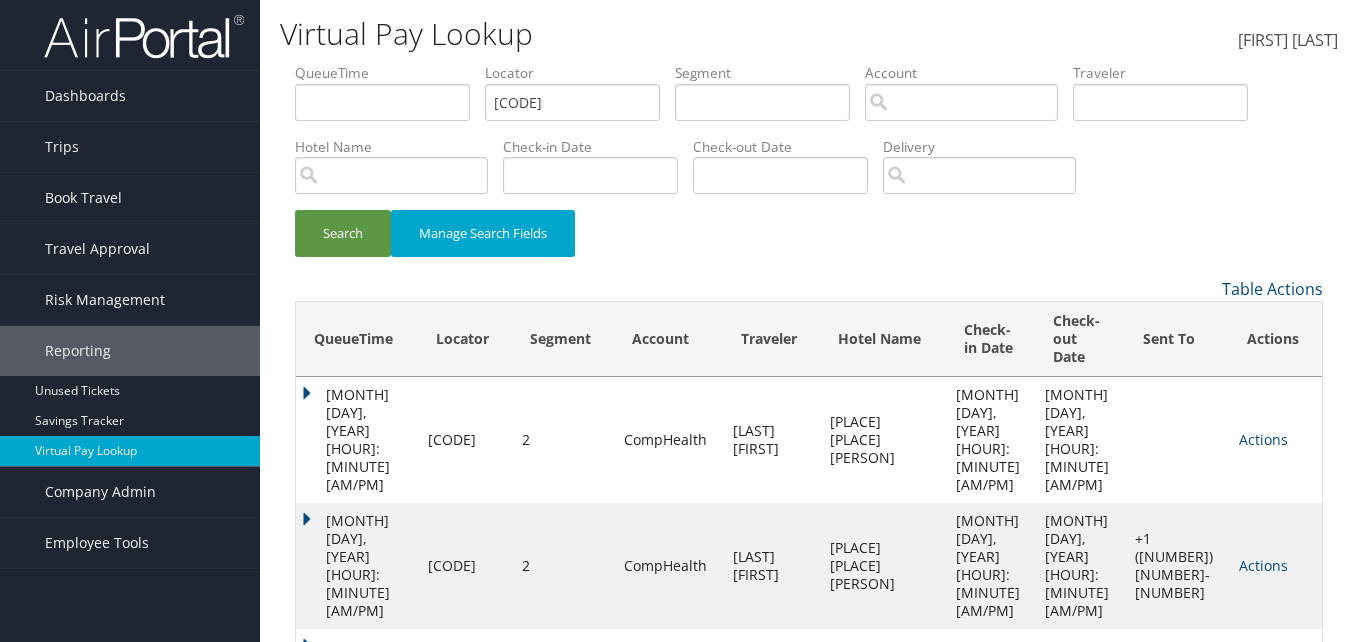 click on "Actions" at bounding box center [1263, 439] 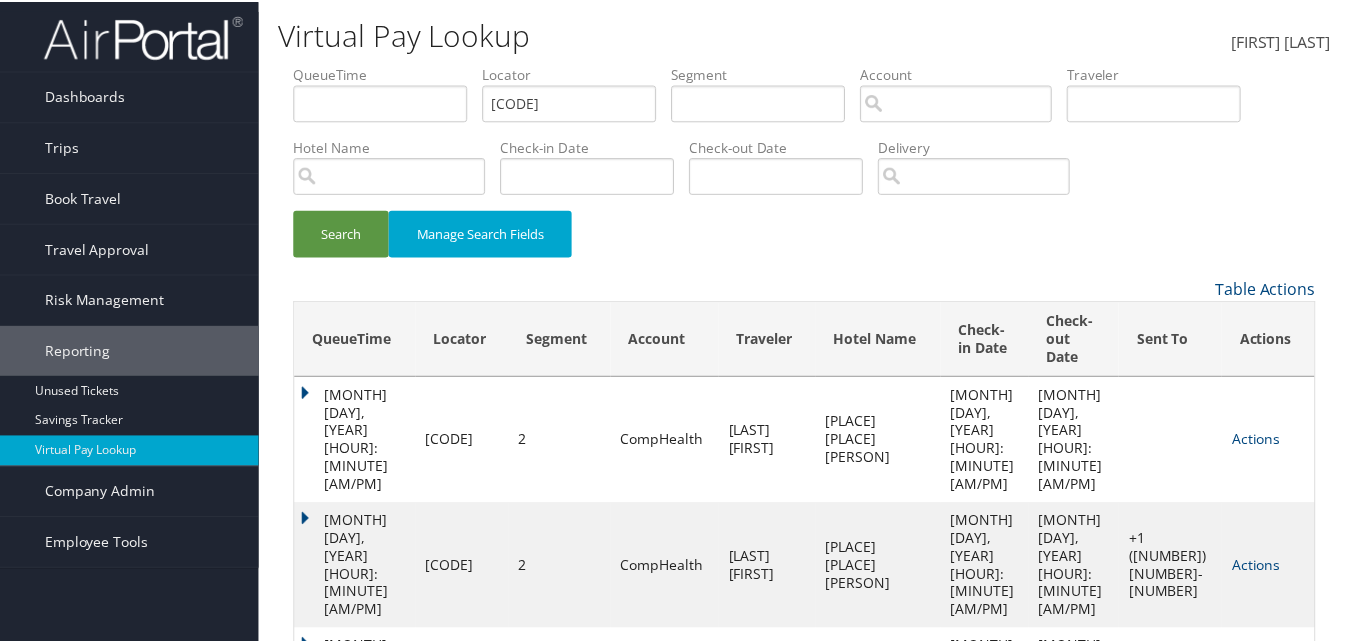 scroll, scrollTop: 66, scrollLeft: 0, axis: vertical 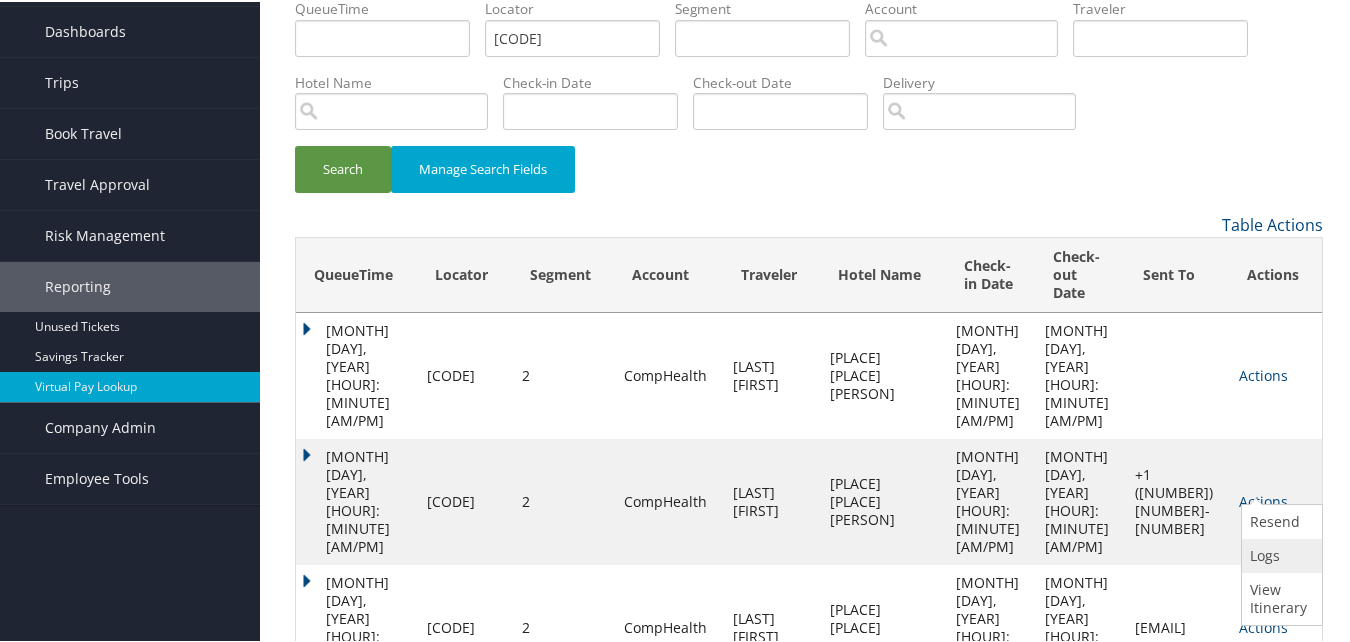 click on "Logs" at bounding box center [1279, 554] 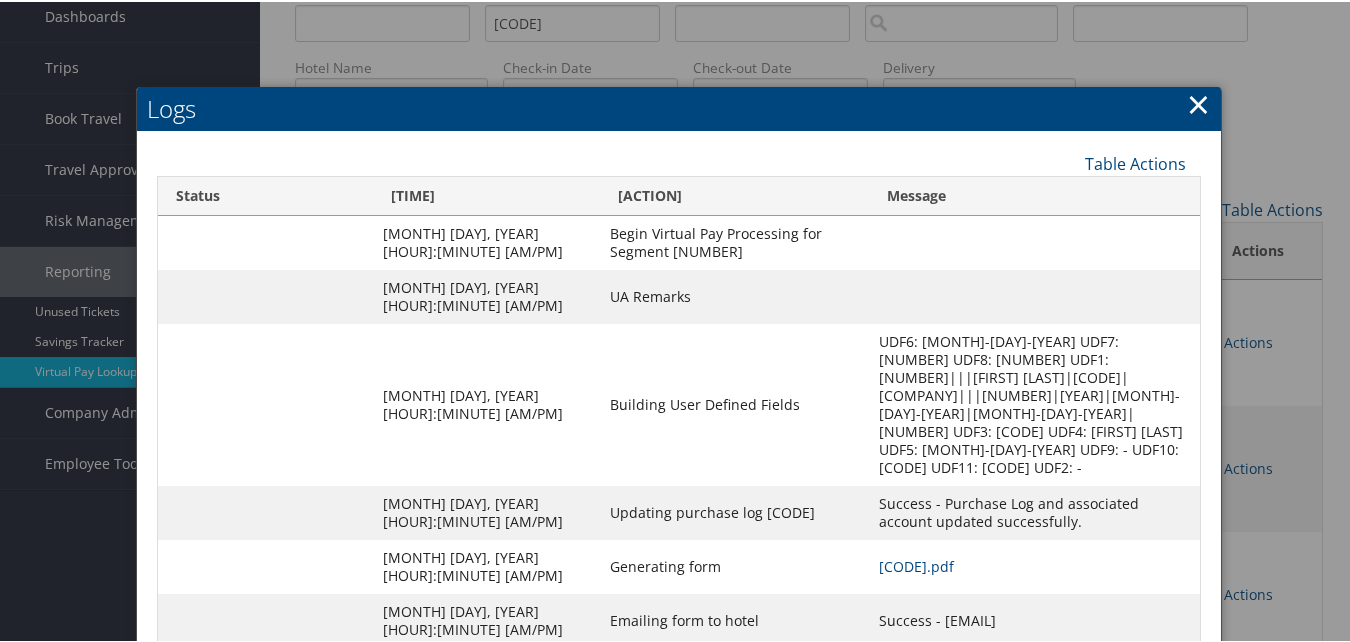 scroll, scrollTop: 177, scrollLeft: 0, axis: vertical 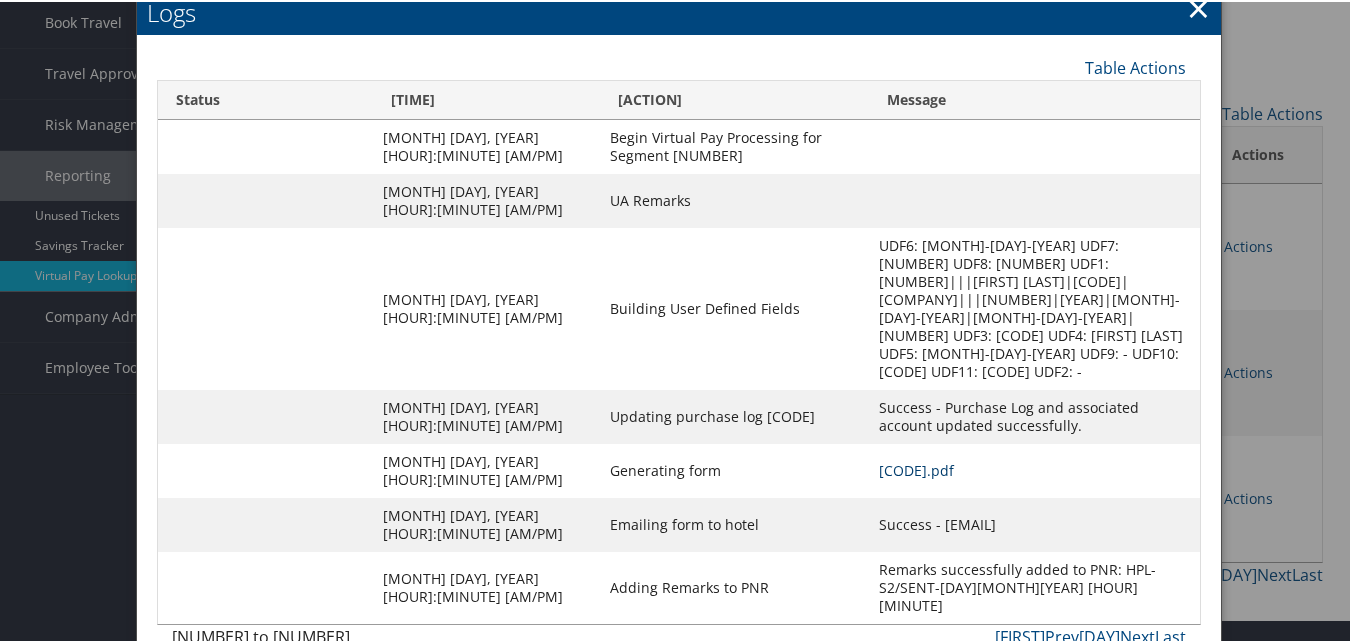 click on "UKLCFW-S2_1751299460486.pdf" at bounding box center [916, 468] 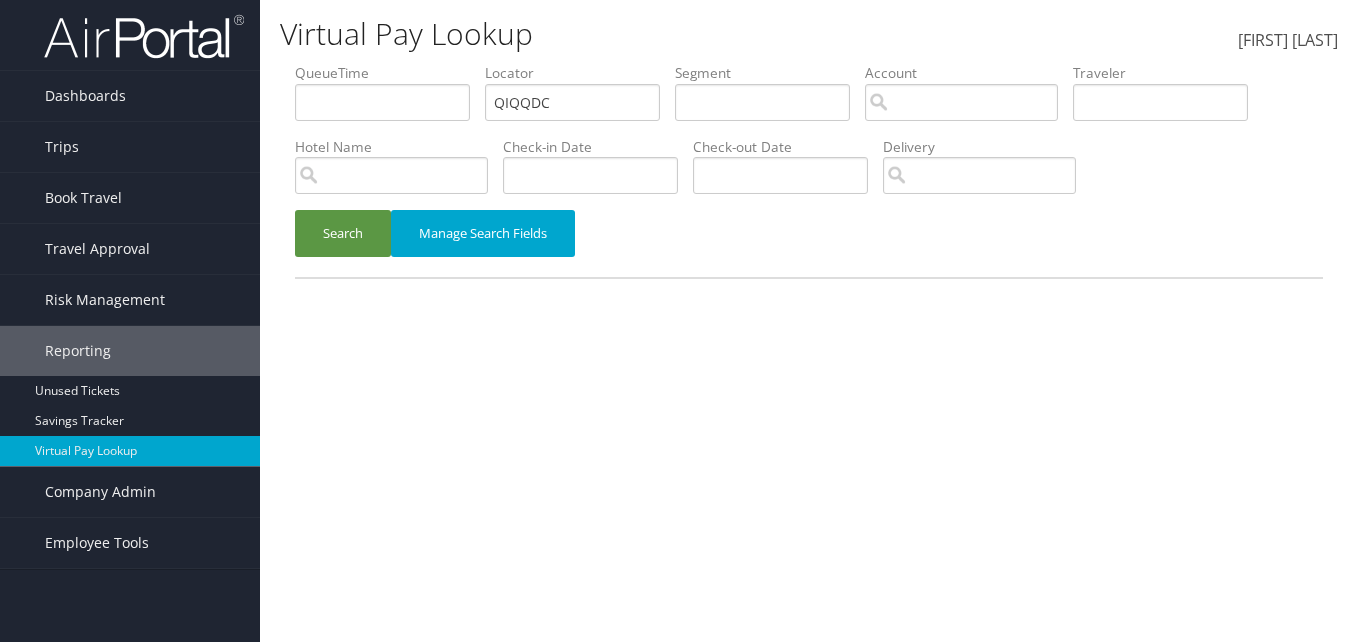 scroll, scrollTop: 0, scrollLeft: 0, axis: both 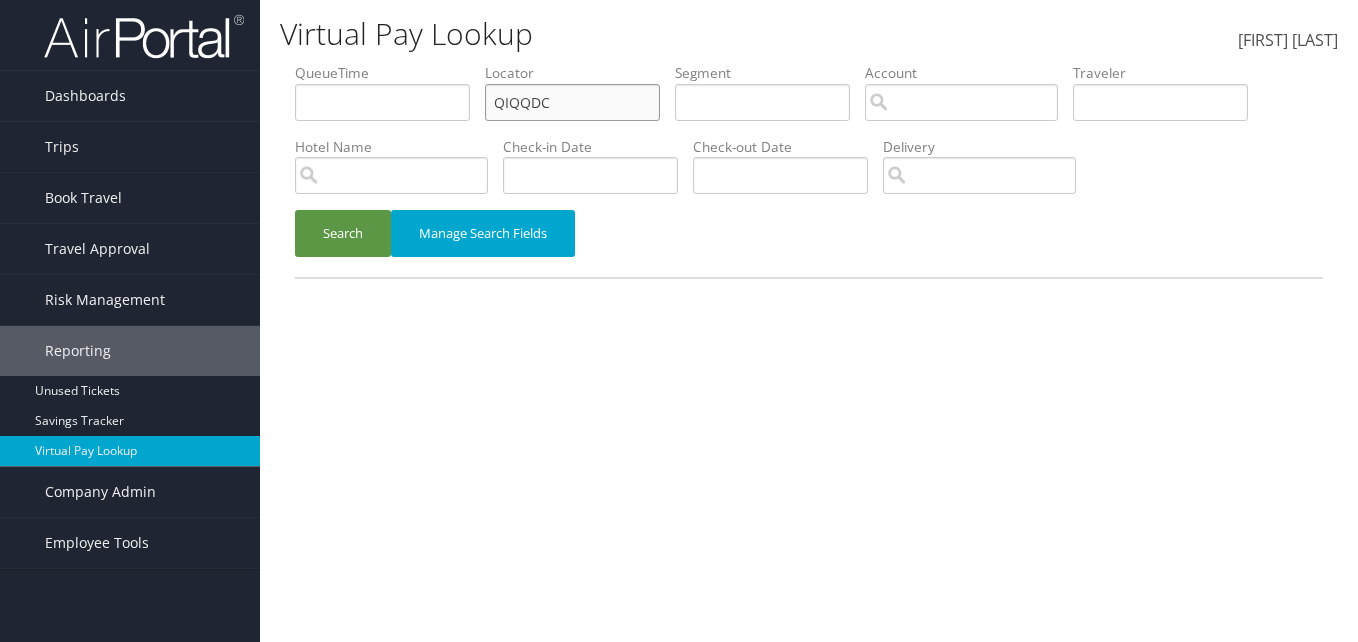 drag, startPoint x: 557, startPoint y: 109, endPoint x: 480, endPoint y: 120, distance: 77.781746 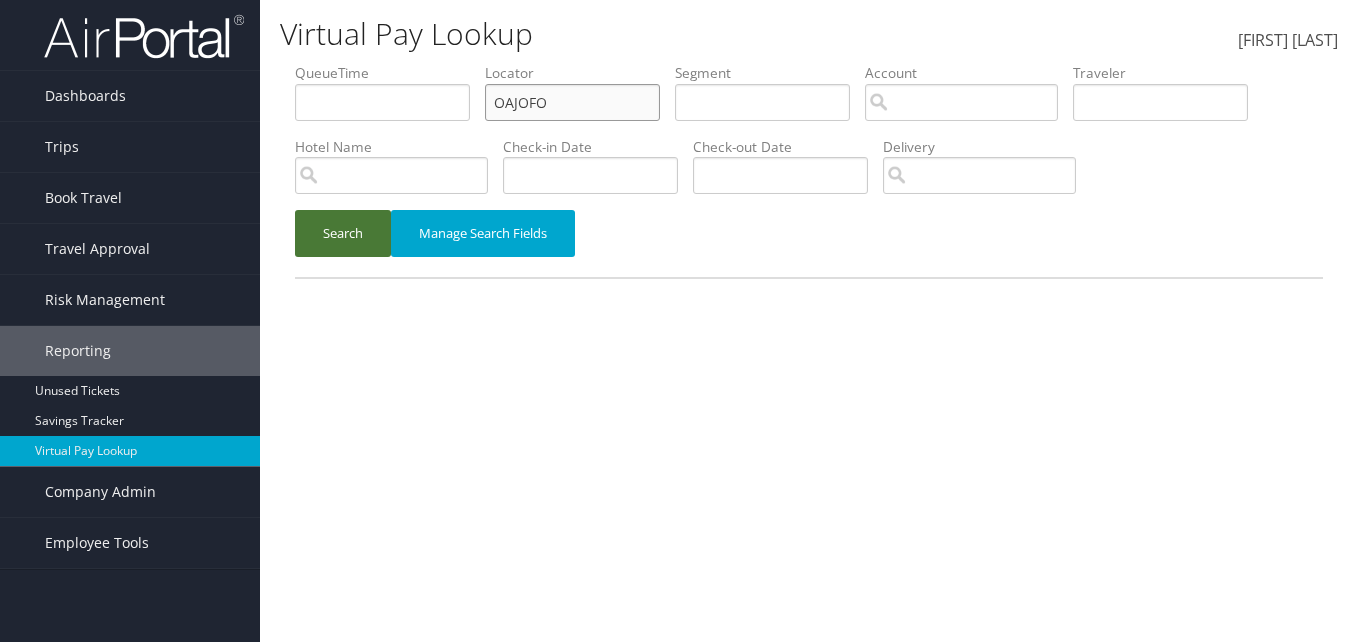type on "OAJOFO" 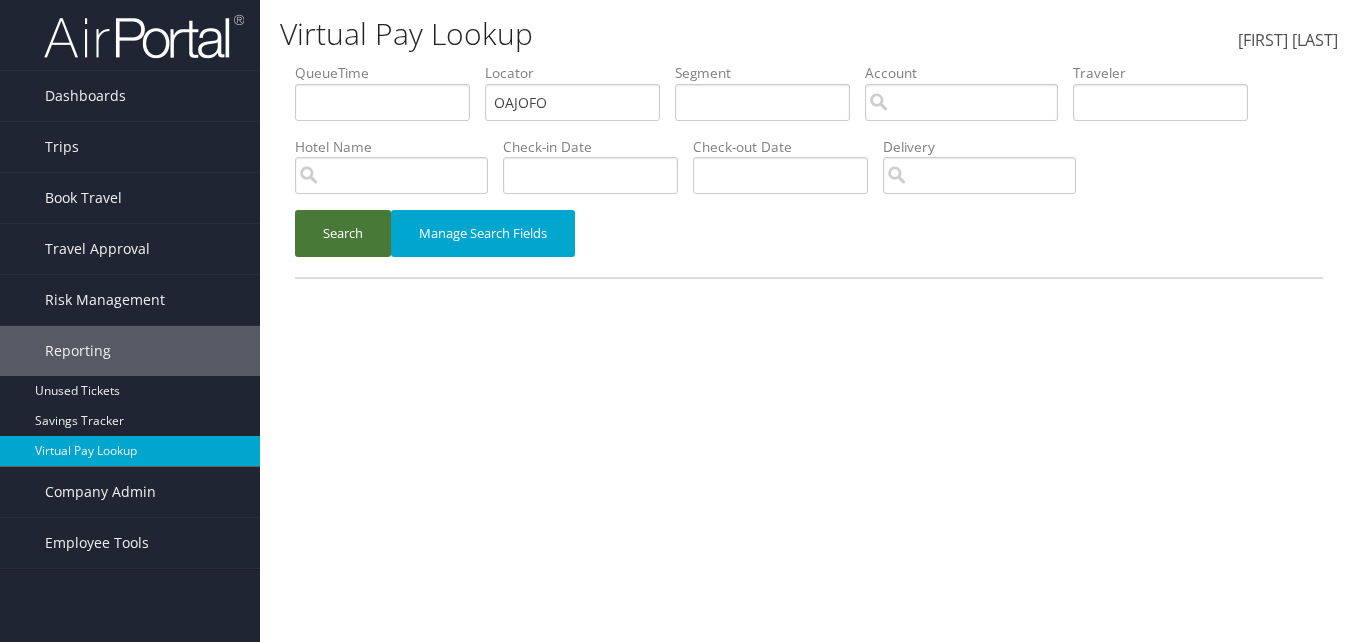 click on "Search" at bounding box center (343, 233) 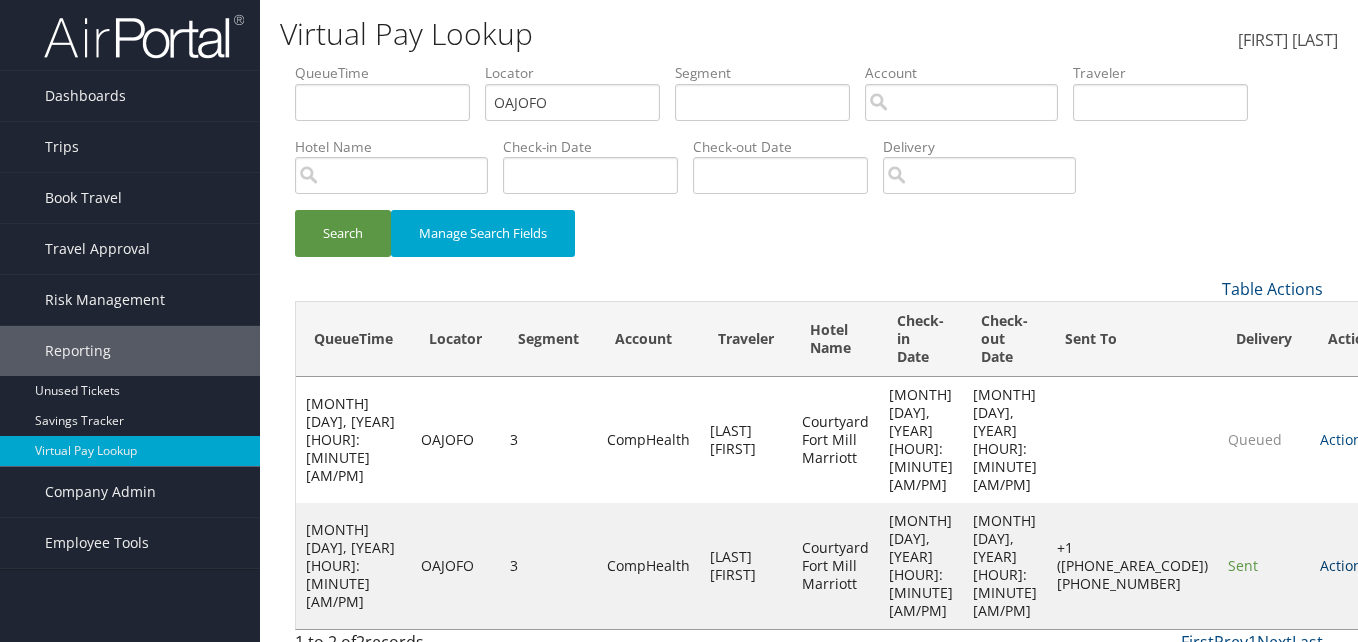 click on "Actions" at bounding box center (1344, 565) 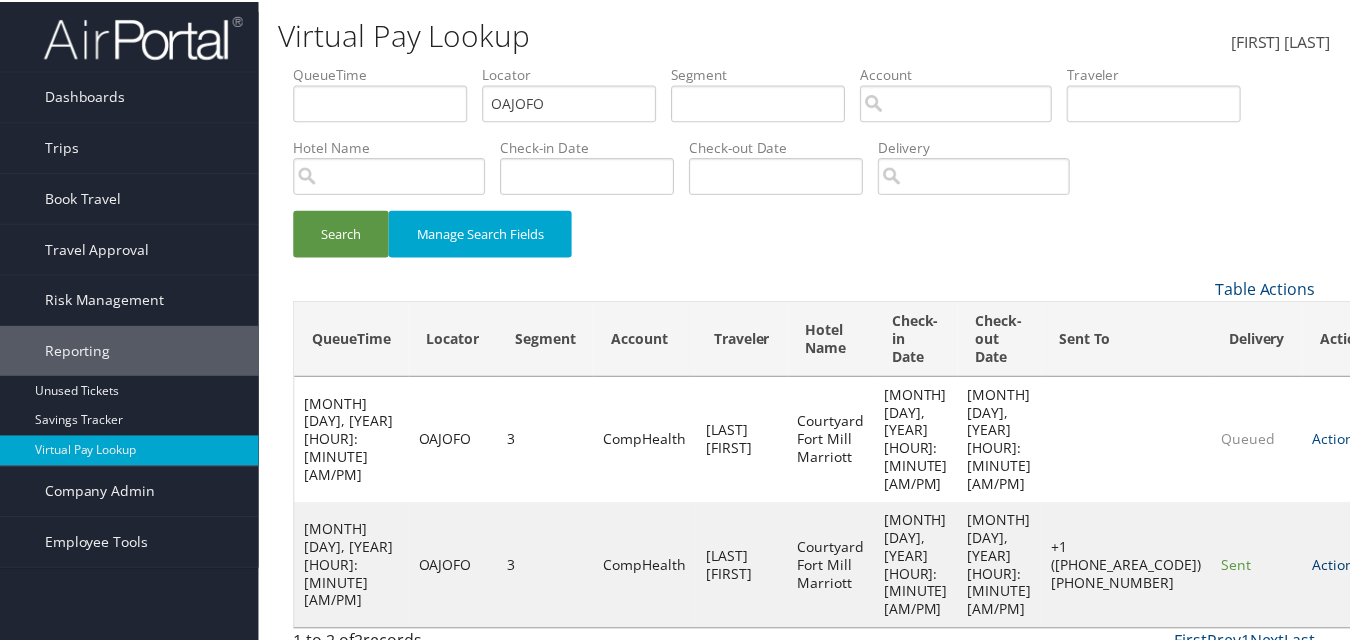 scroll, scrollTop: 1, scrollLeft: 0, axis: vertical 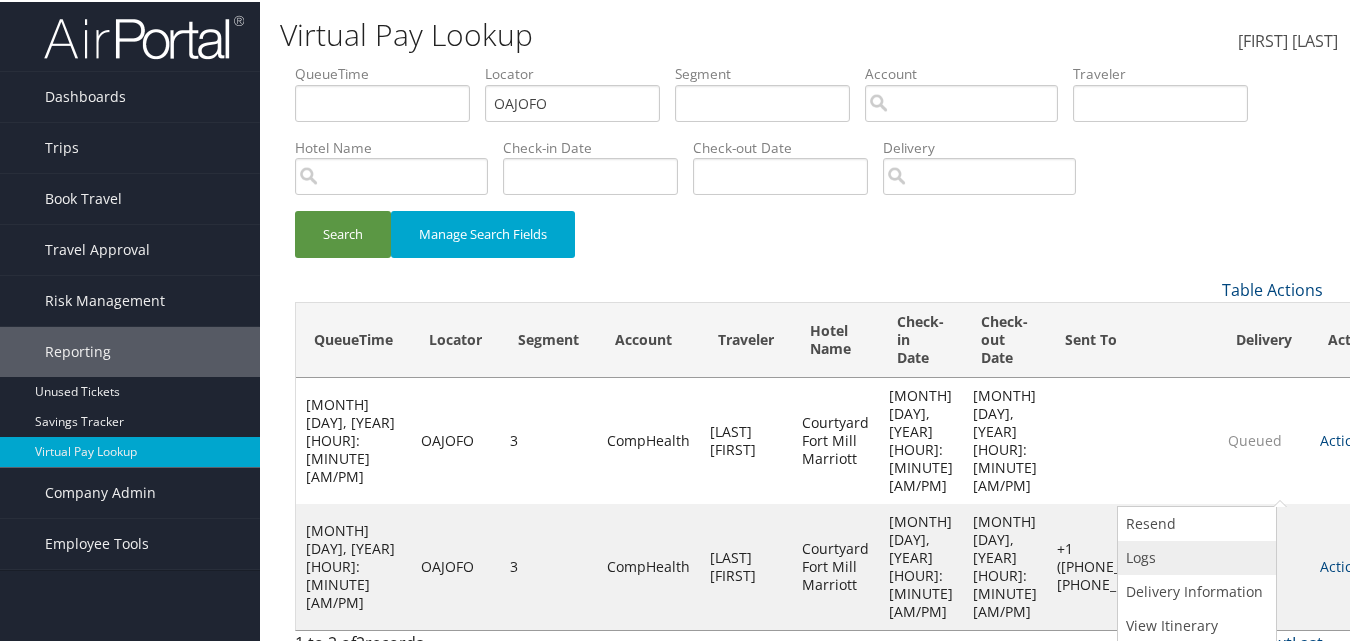click on "Logs" at bounding box center [1194, 556] 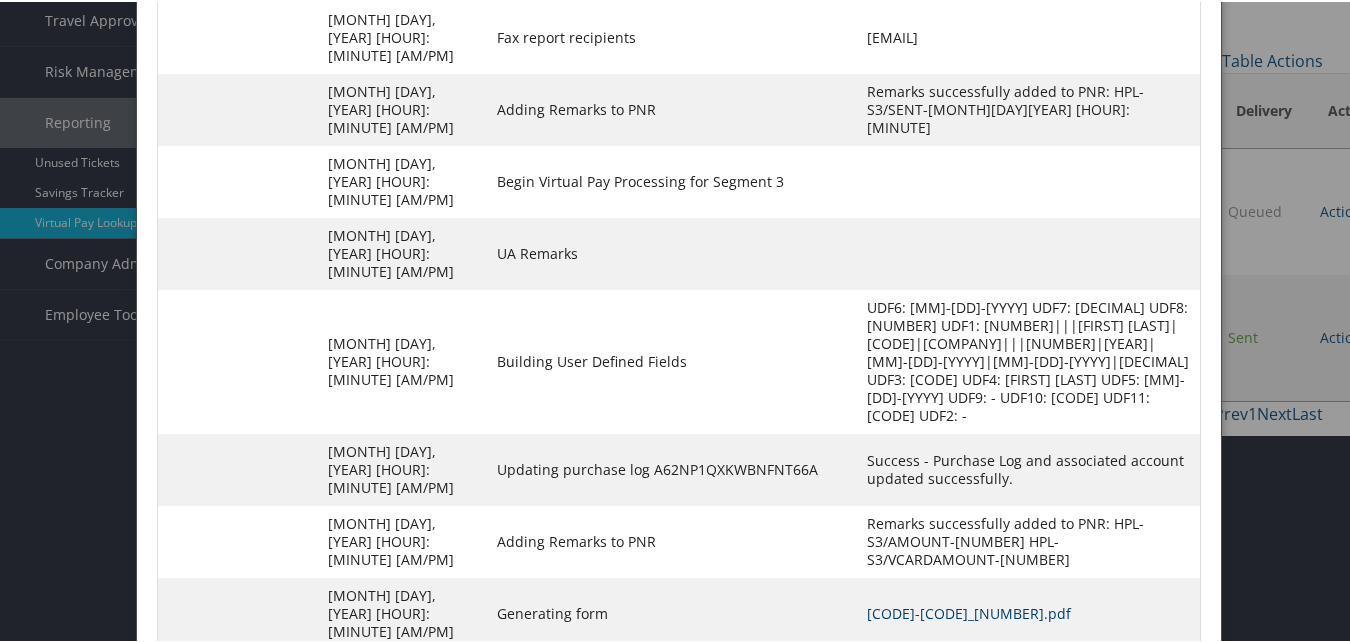 scroll, scrollTop: 232, scrollLeft: 0, axis: vertical 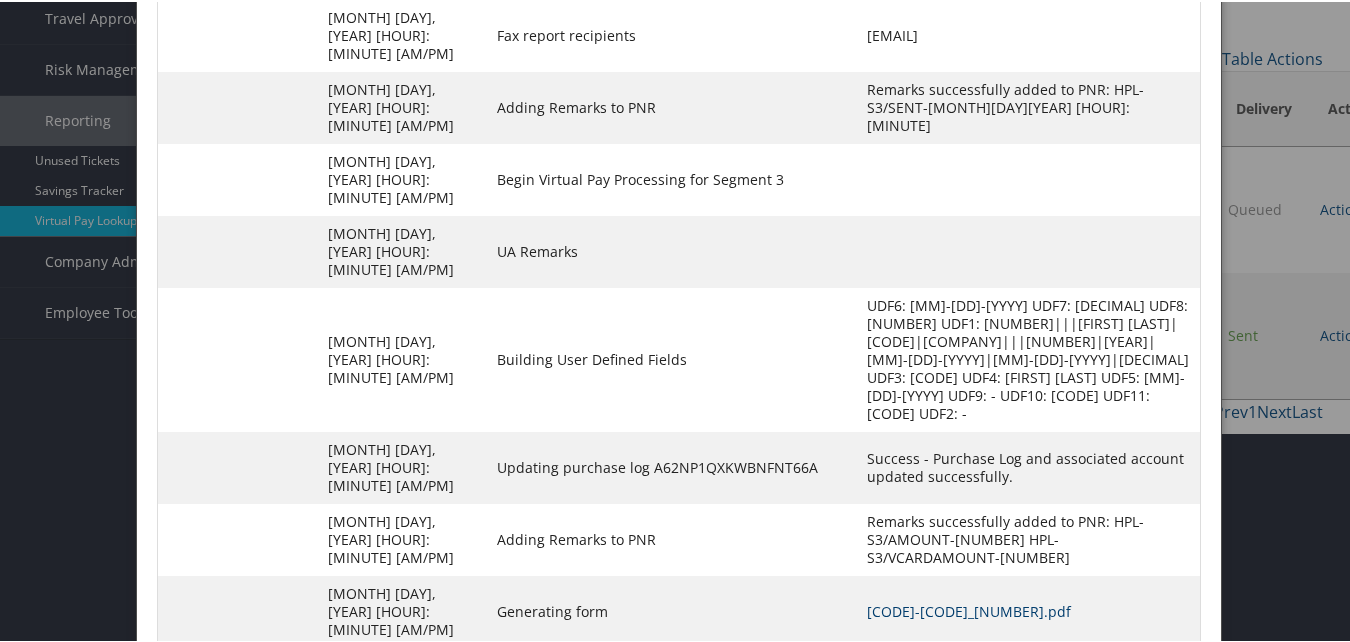 click on "OAJOFO-S3_1751342747473.pdf" at bounding box center [969, 609] 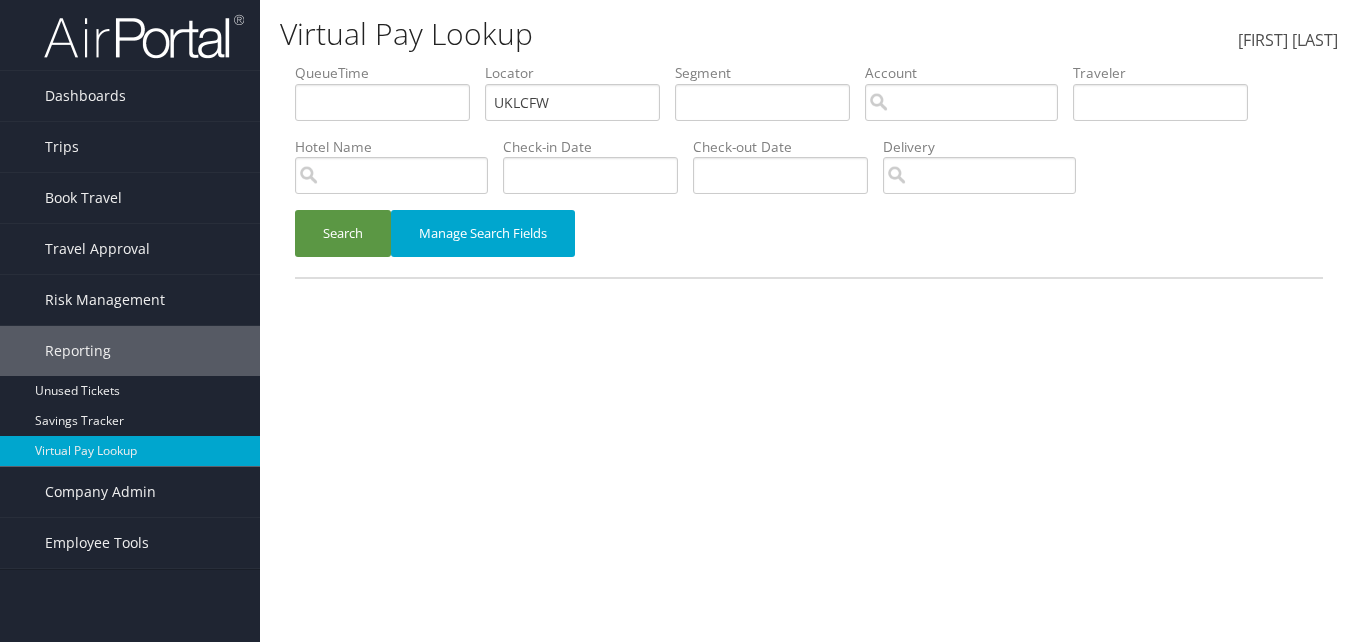 scroll, scrollTop: 0, scrollLeft: 0, axis: both 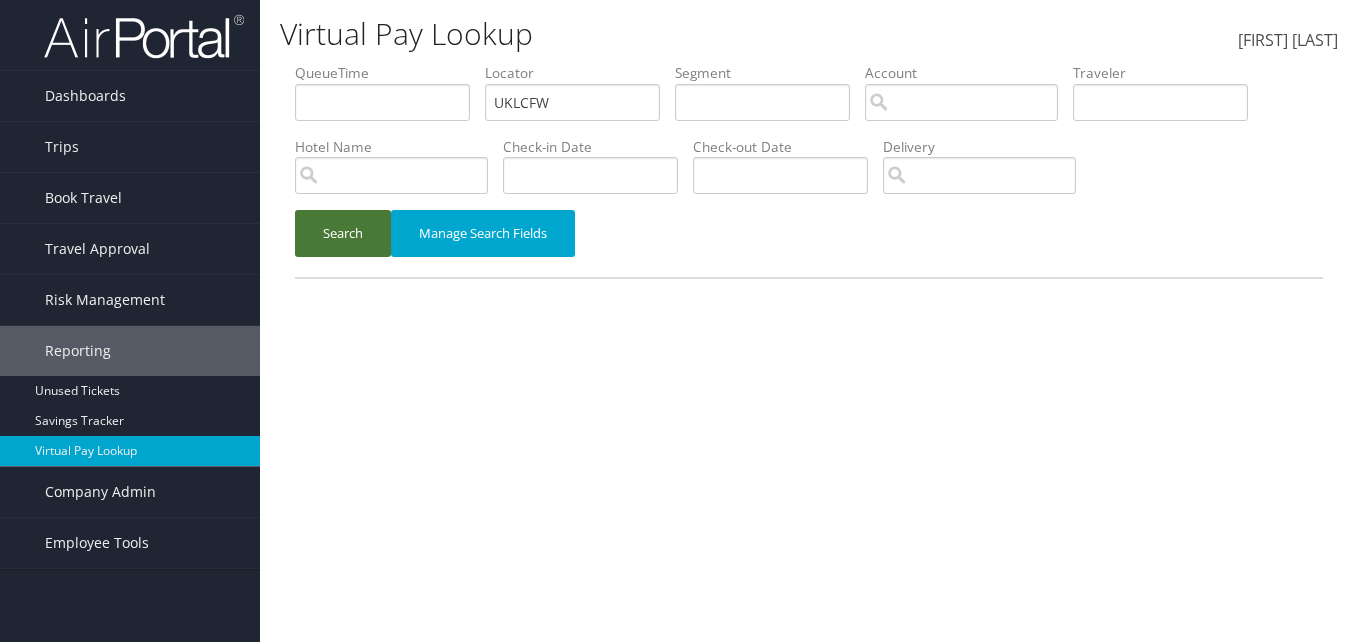 click on "Search" at bounding box center [343, 233] 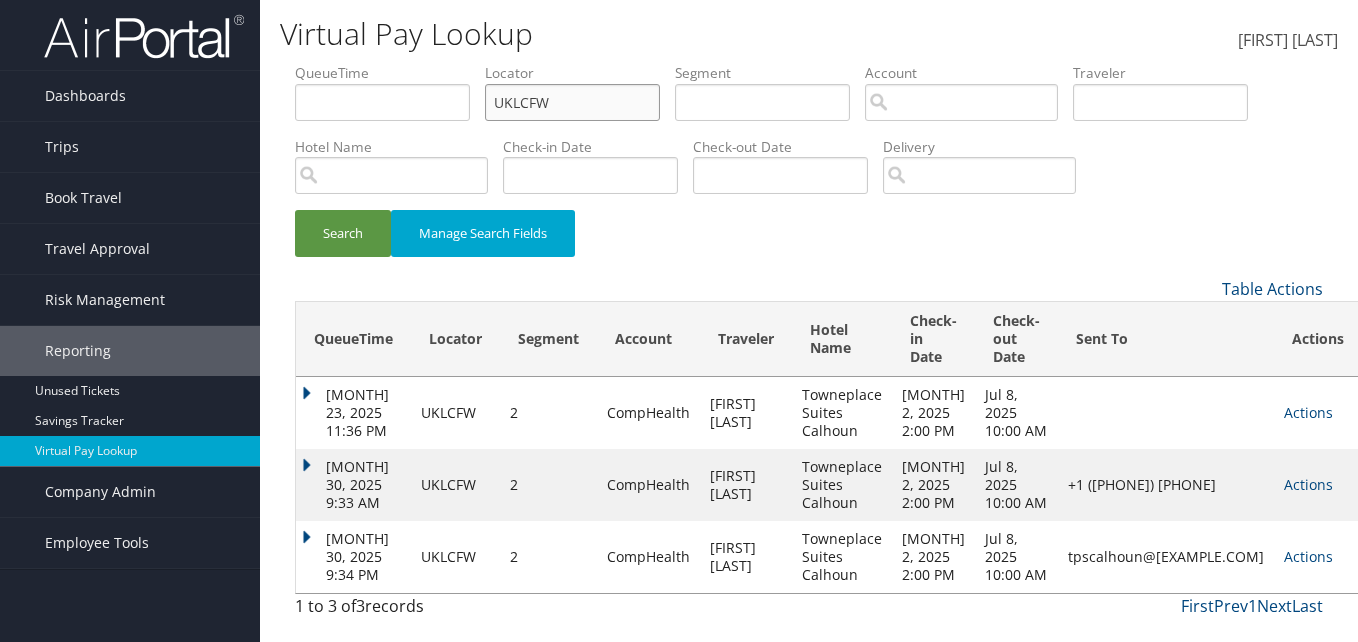 drag, startPoint x: 555, startPoint y: 104, endPoint x: 481, endPoint y: 105, distance: 74.00676 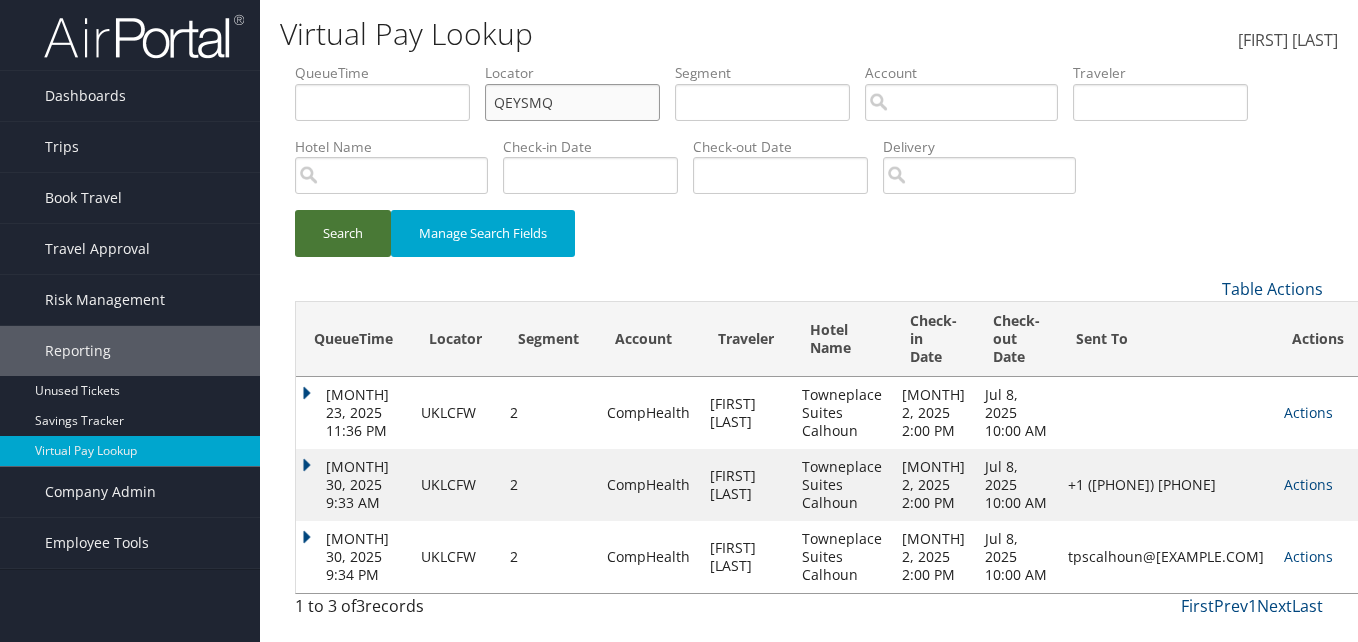type on "QEYSMQ" 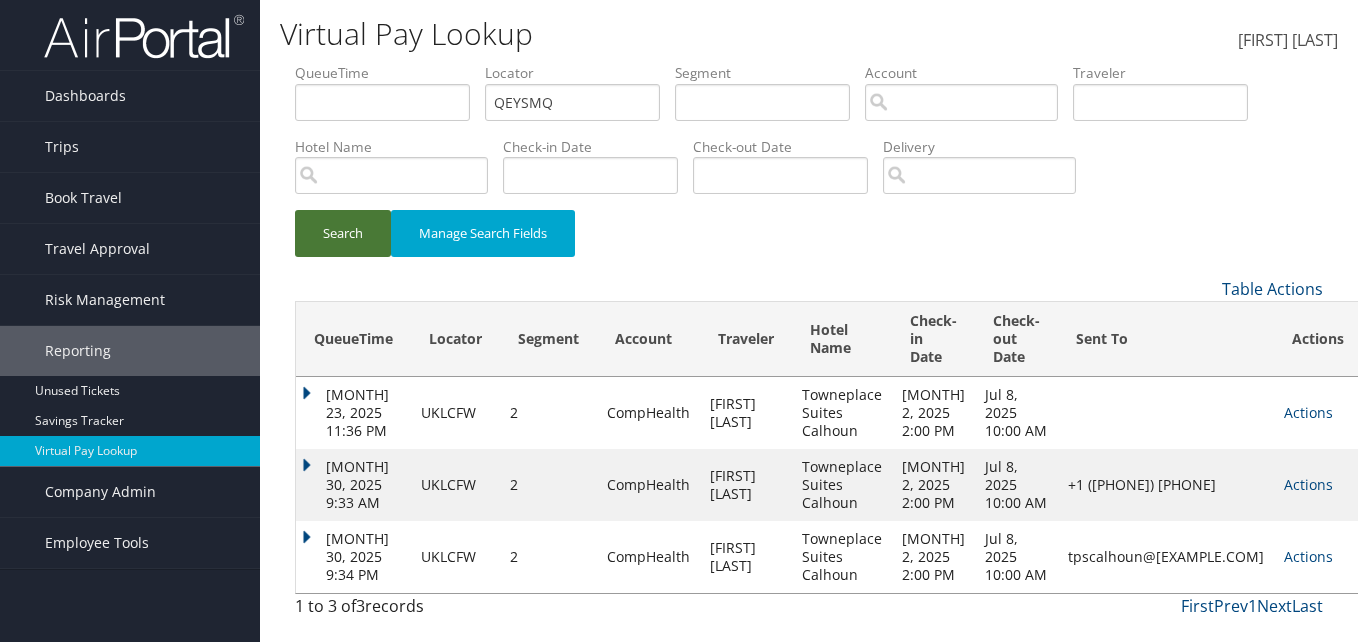 click on "Search" at bounding box center (343, 233) 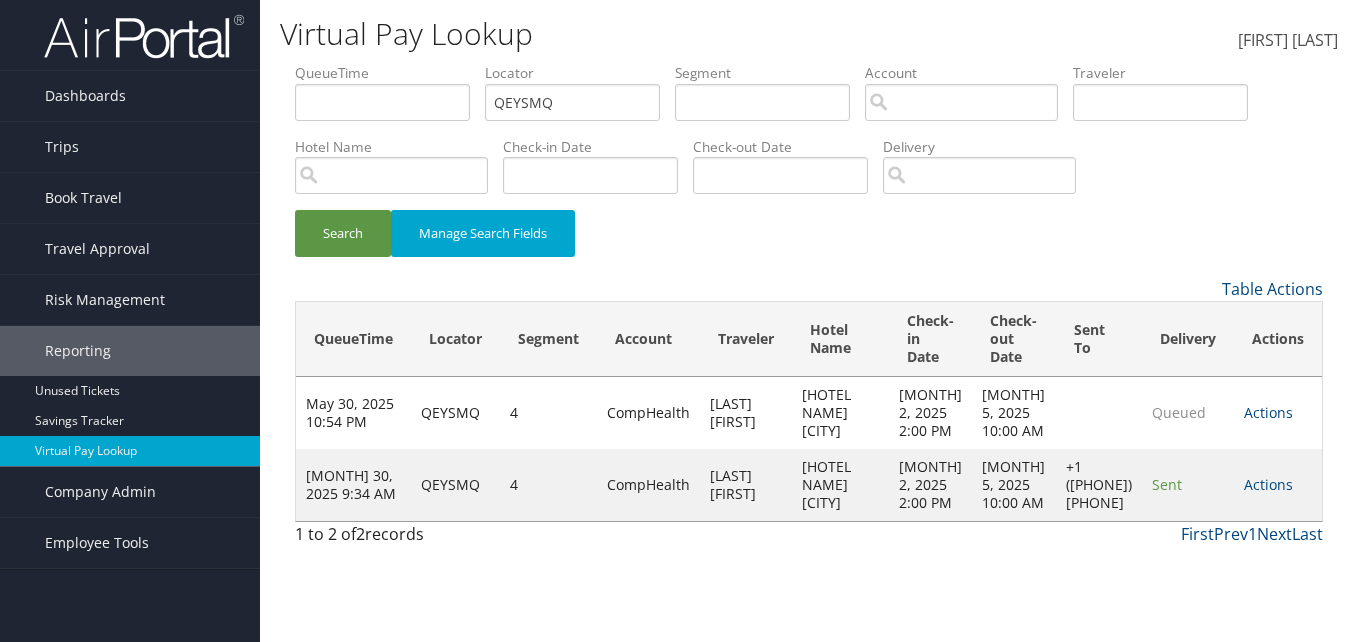 click on "Actions" at bounding box center [1268, 484] 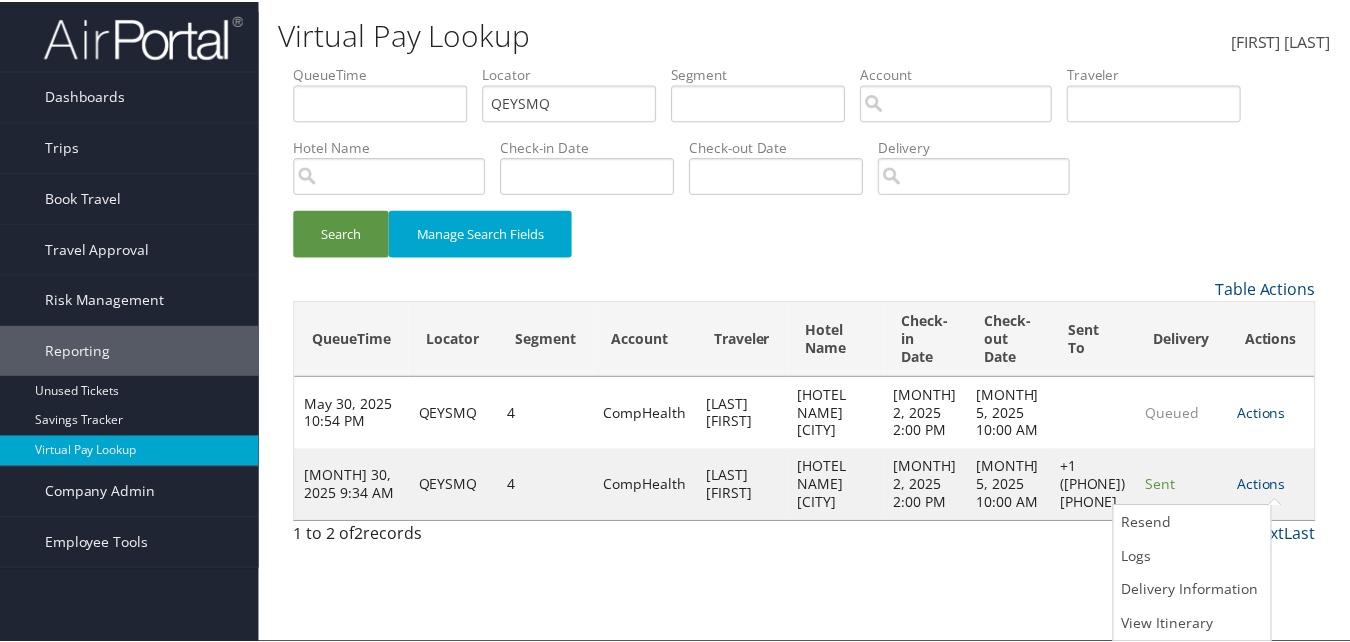 scroll, scrollTop: 1, scrollLeft: 0, axis: vertical 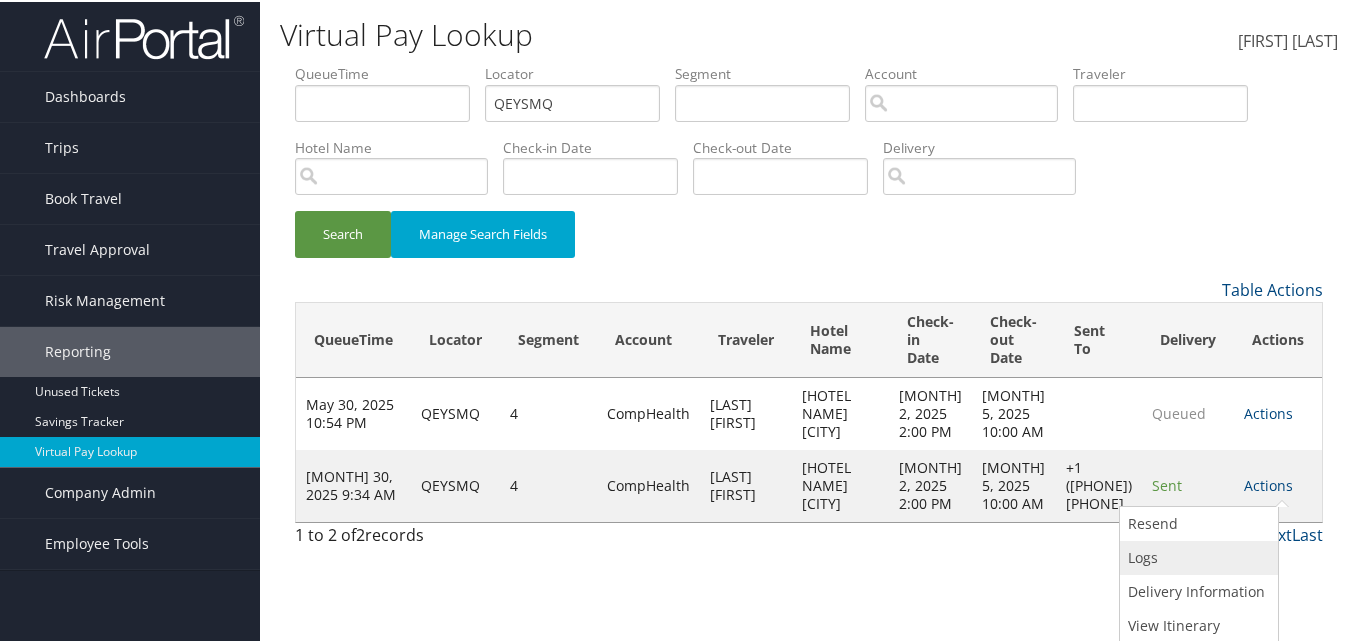 click on "Logs" at bounding box center [1196, 556] 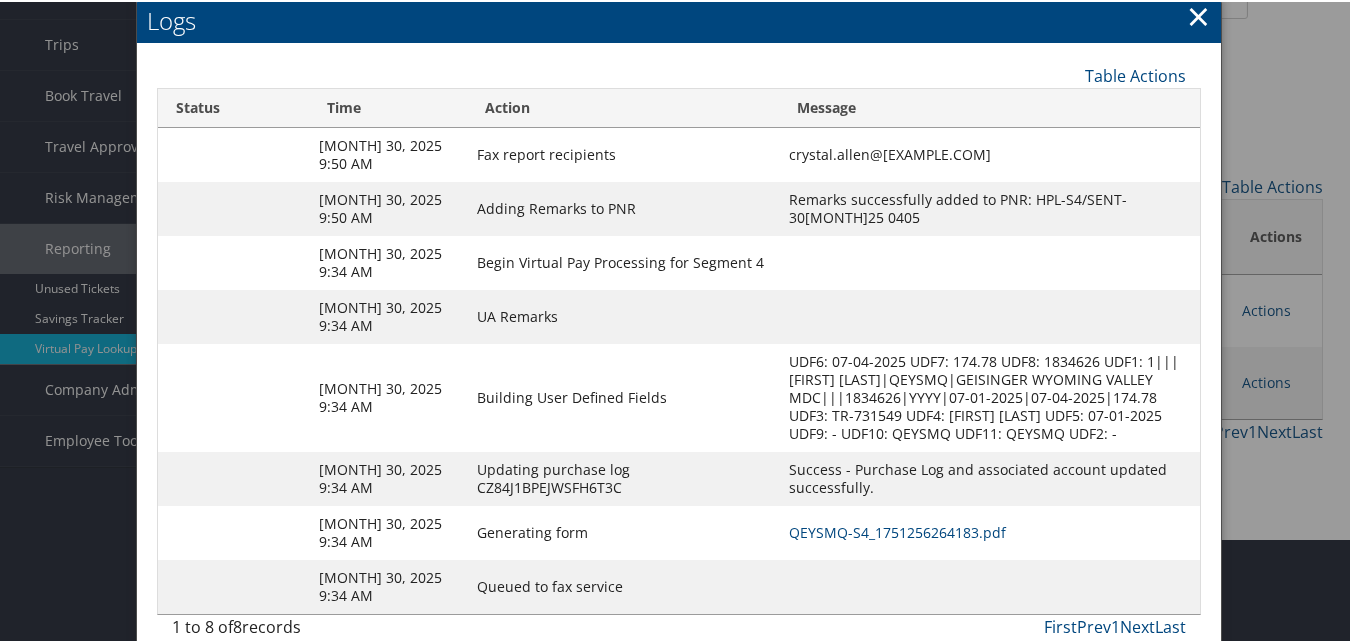 scroll, scrollTop: 172, scrollLeft: 0, axis: vertical 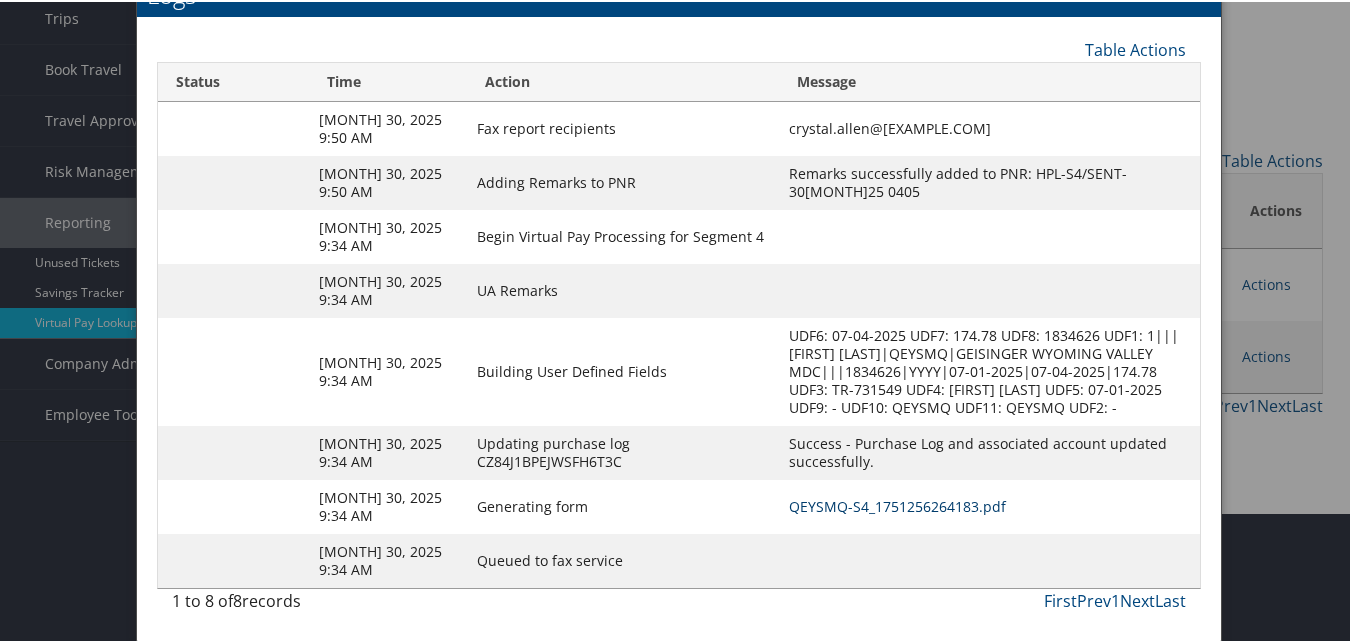 click on "QEYSMQ-S4_1751256264183.pdf" at bounding box center [897, 504] 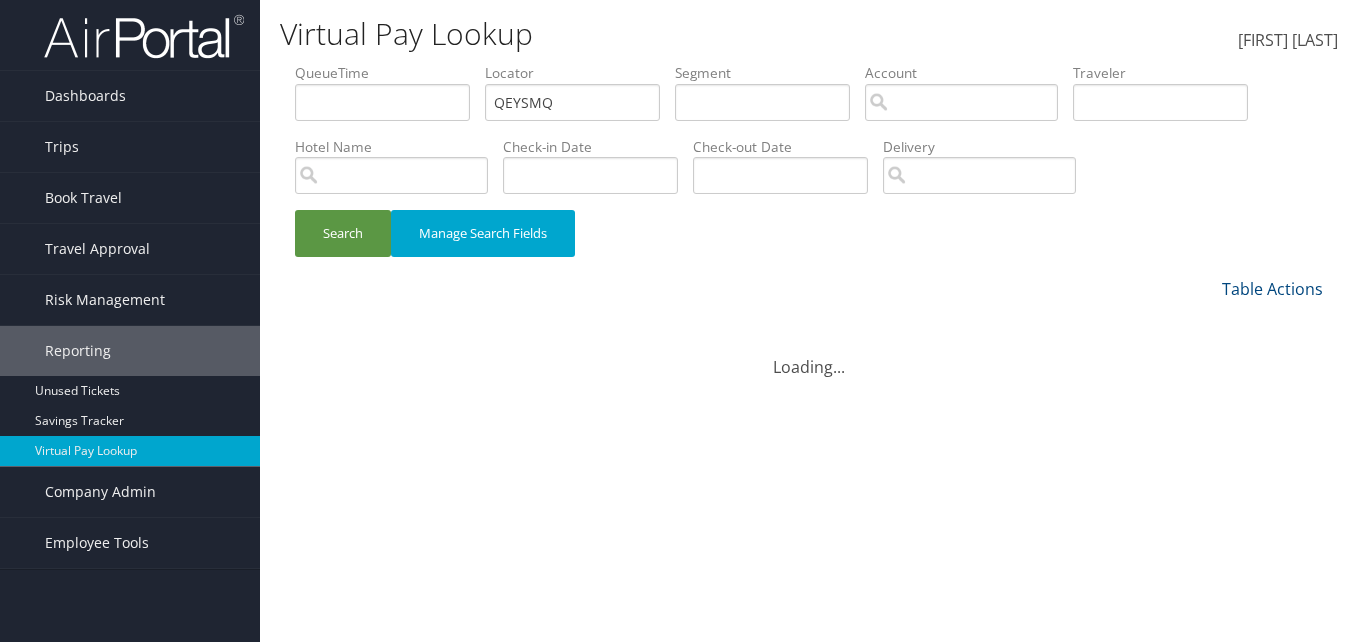 scroll, scrollTop: 0, scrollLeft: 0, axis: both 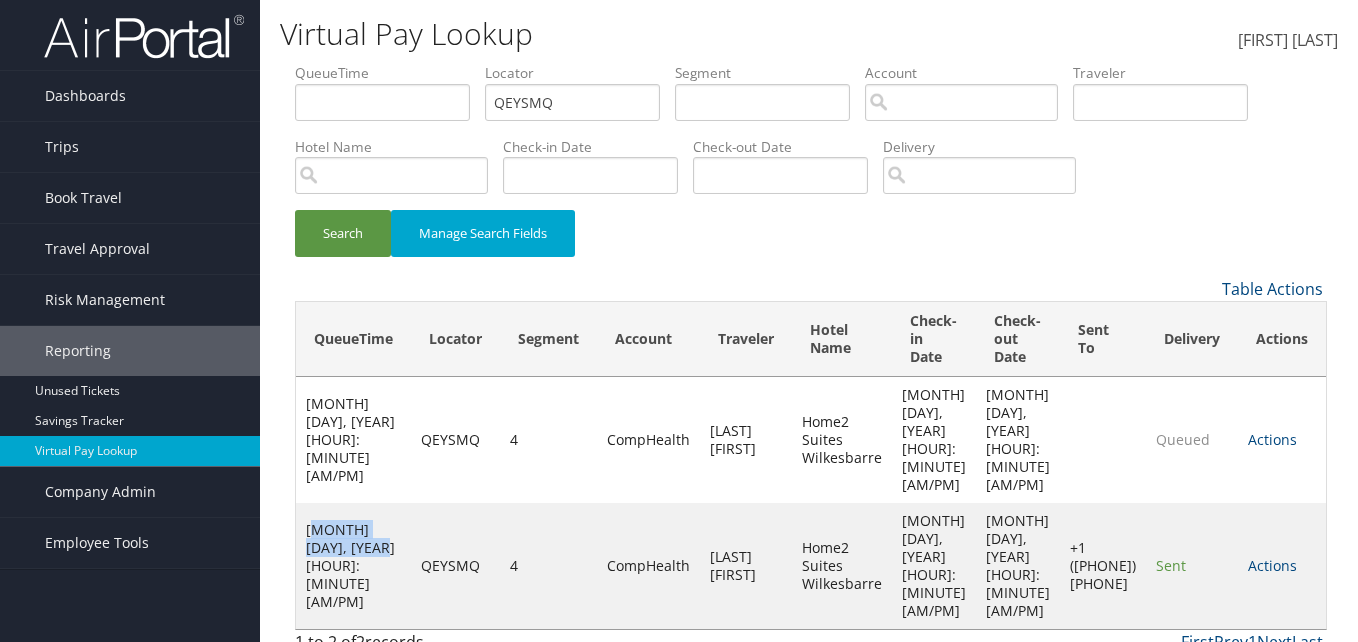 drag, startPoint x: 366, startPoint y: 498, endPoint x: 308, endPoint y: 485, distance: 59.439045 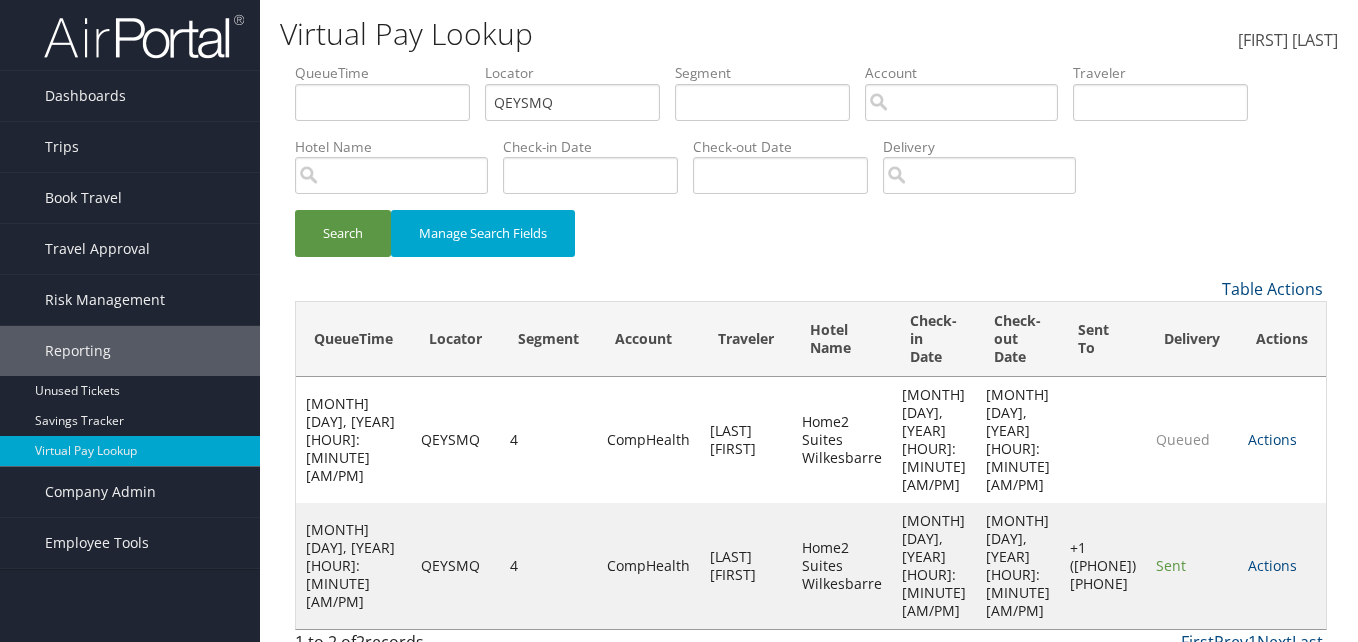 drag, startPoint x: 308, startPoint y: 485, endPoint x: 549, endPoint y: 515, distance: 242.86005 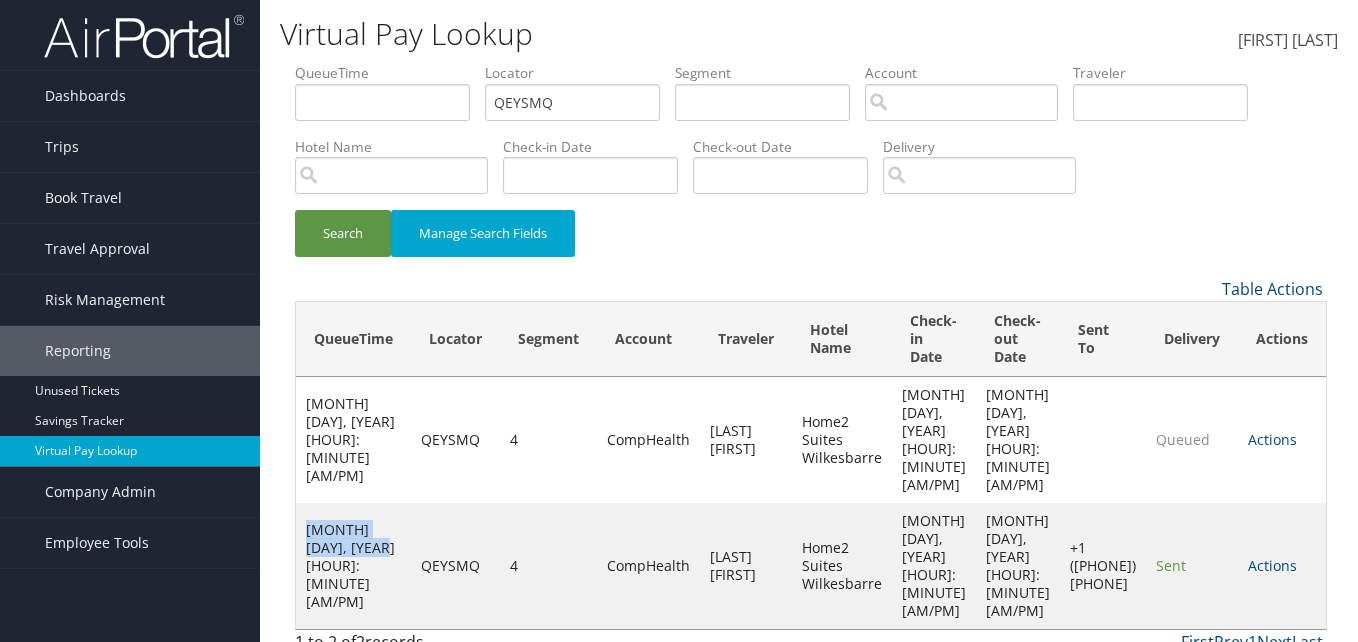 drag, startPoint x: 371, startPoint y: 510, endPoint x: 299, endPoint y: 489, distance: 75 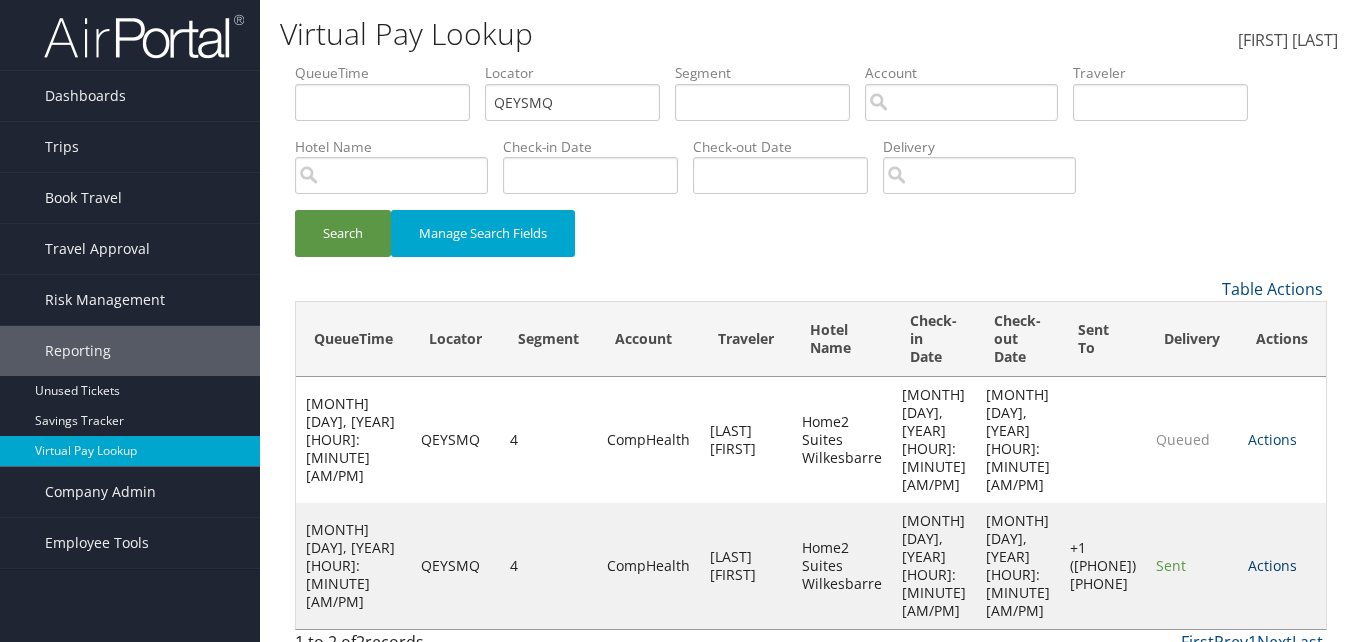 click on "Actions" at bounding box center [1272, 565] 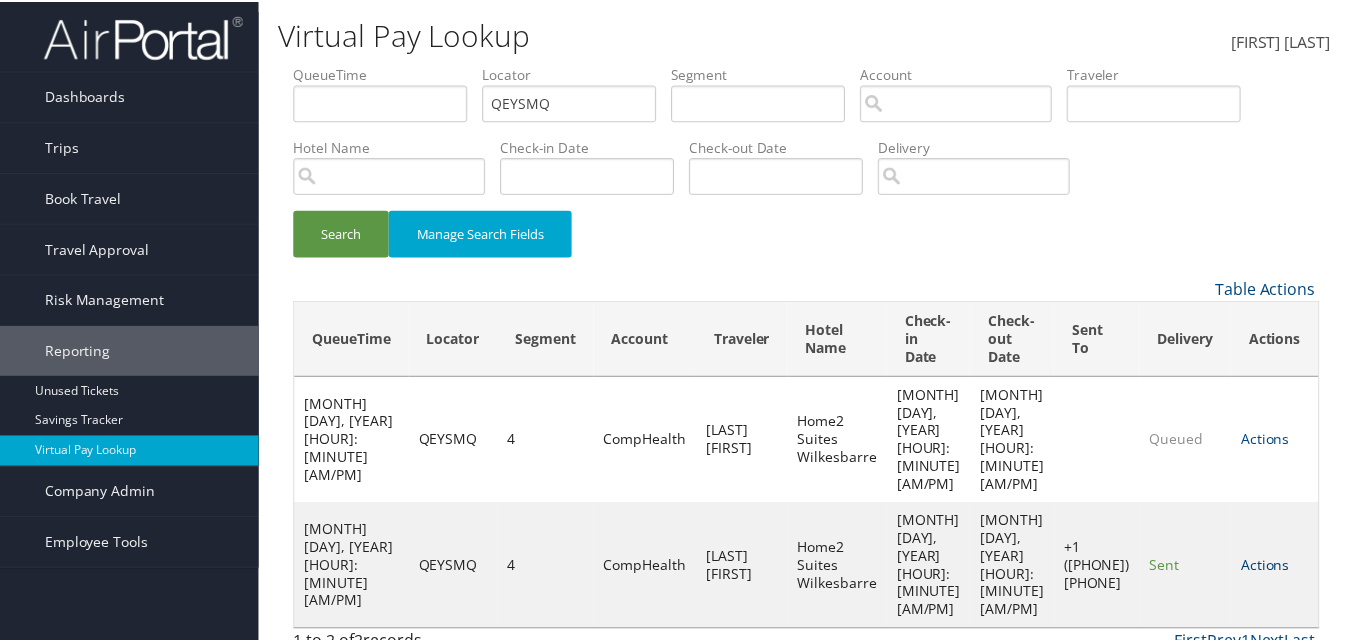 scroll, scrollTop: 1, scrollLeft: 0, axis: vertical 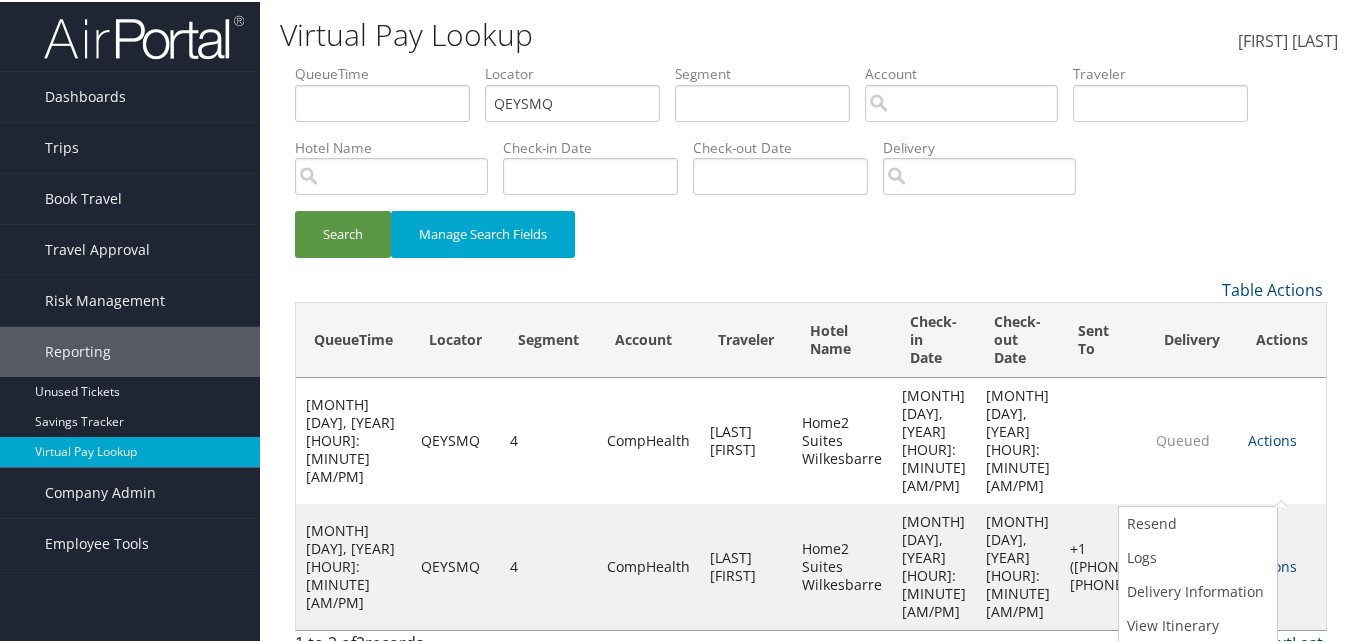 click on "First Prev 1 Next Last" at bounding box center (942, 641) 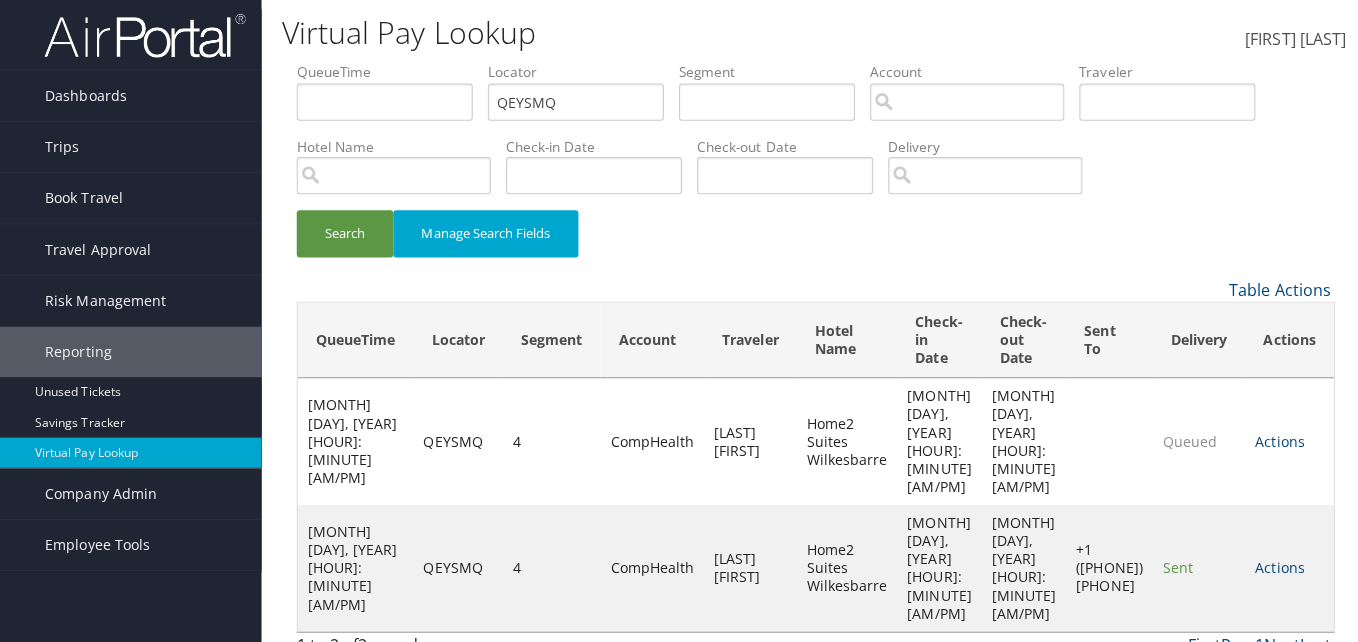scroll, scrollTop: 0, scrollLeft: 0, axis: both 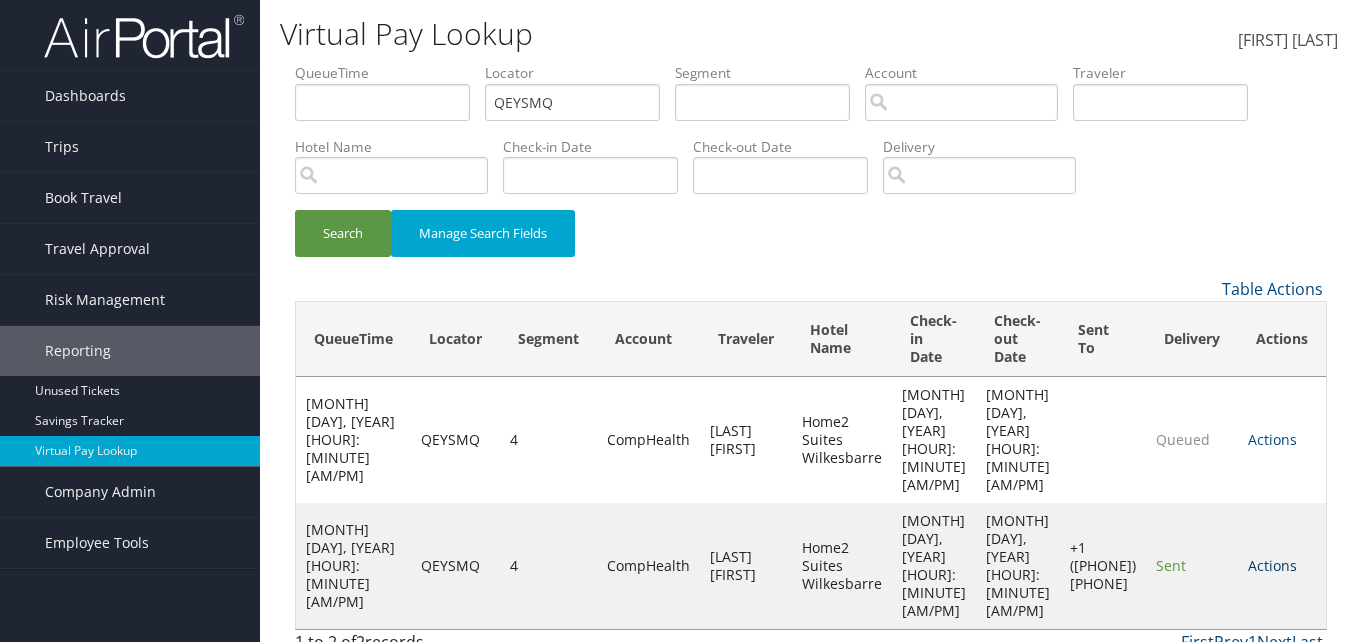 click on "Actions" at bounding box center (1272, 565) 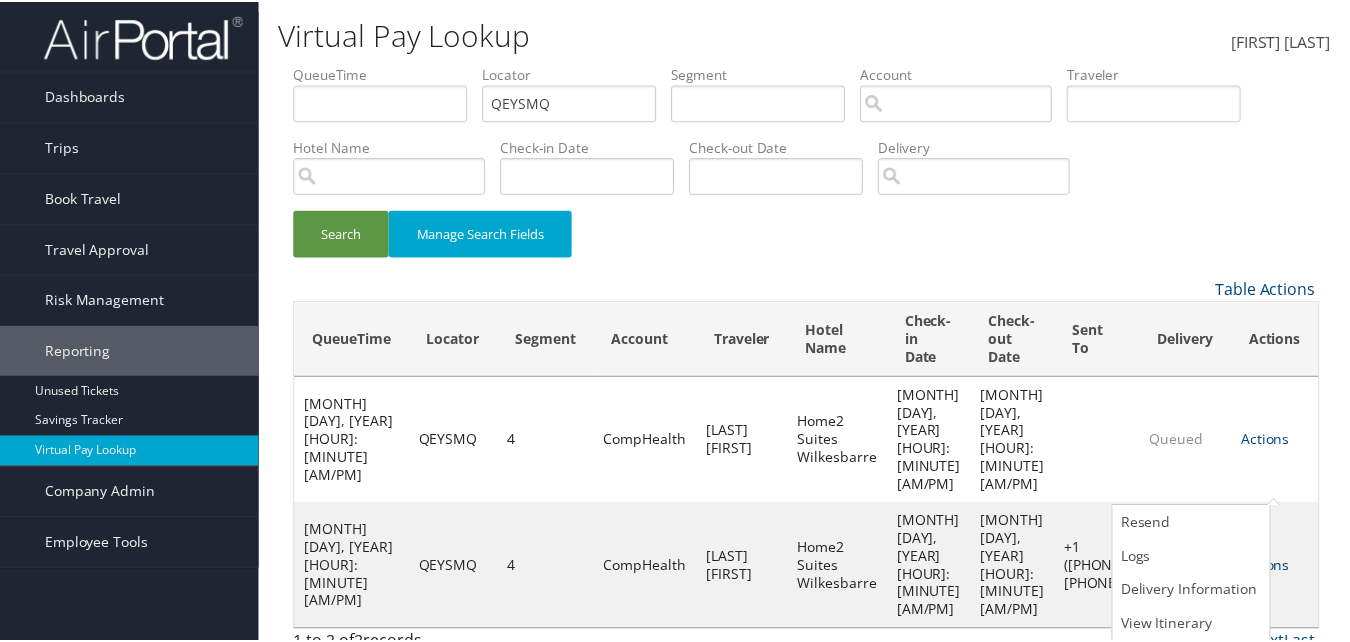 scroll, scrollTop: 1, scrollLeft: 0, axis: vertical 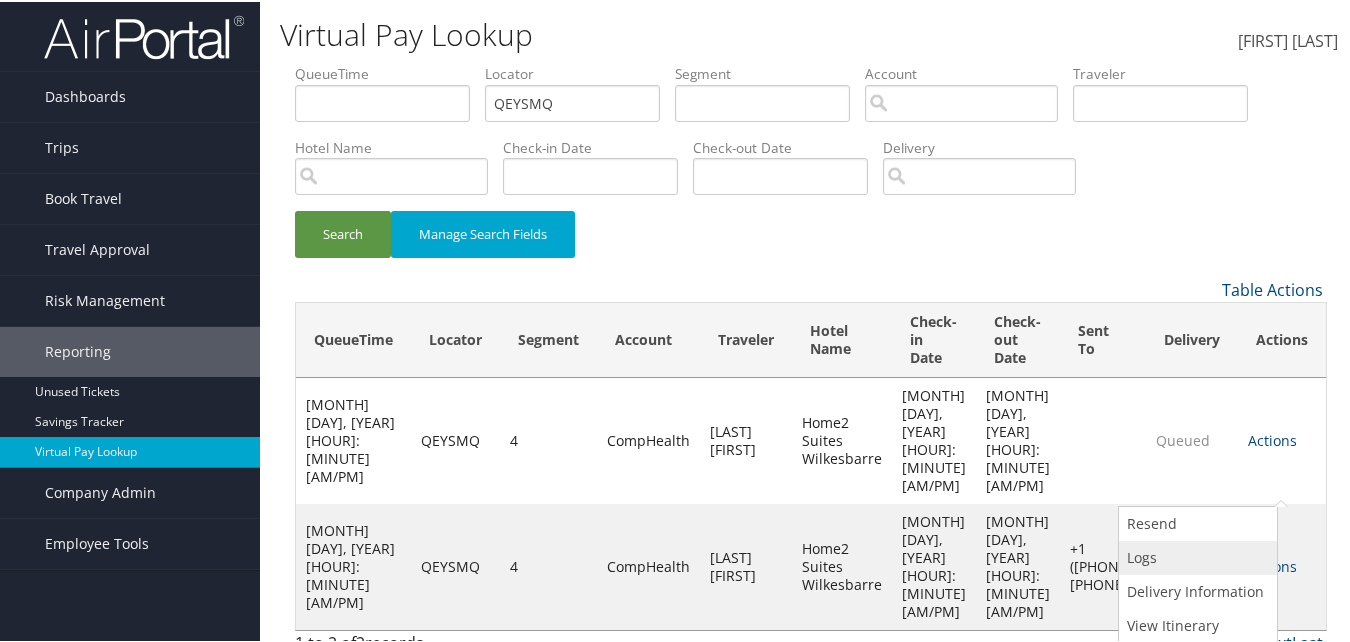 click on "Logs" at bounding box center (1195, 556) 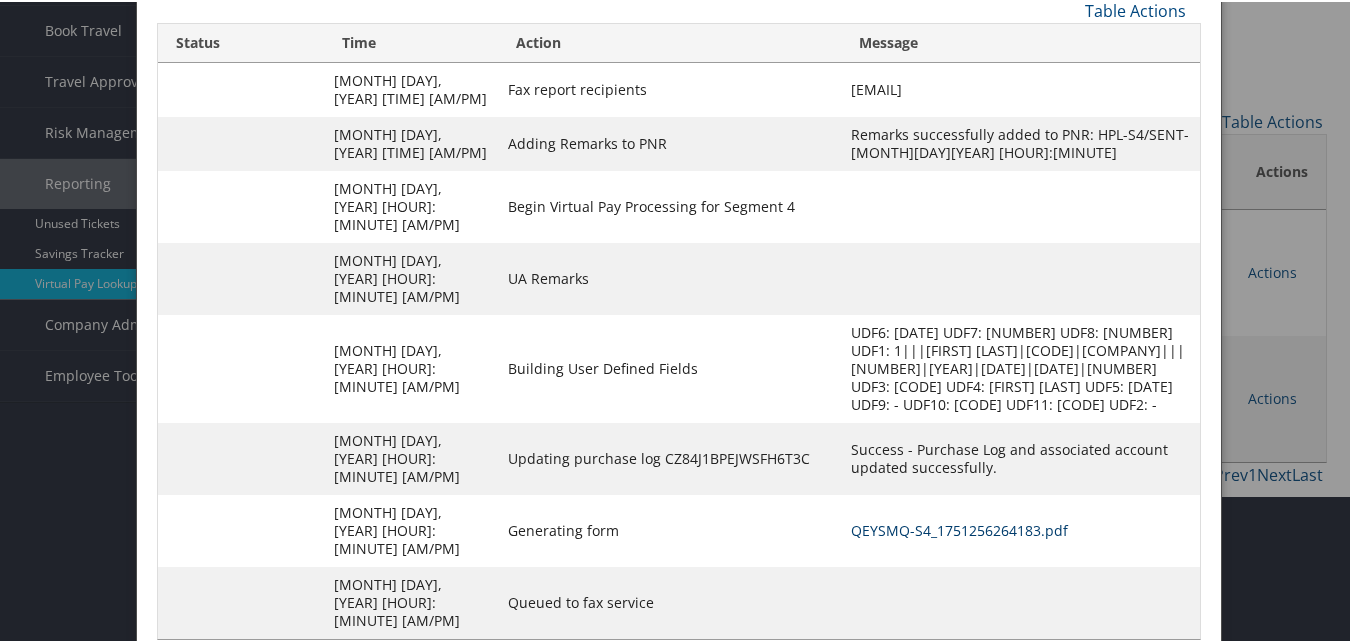 scroll, scrollTop: 172, scrollLeft: 0, axis: vertical 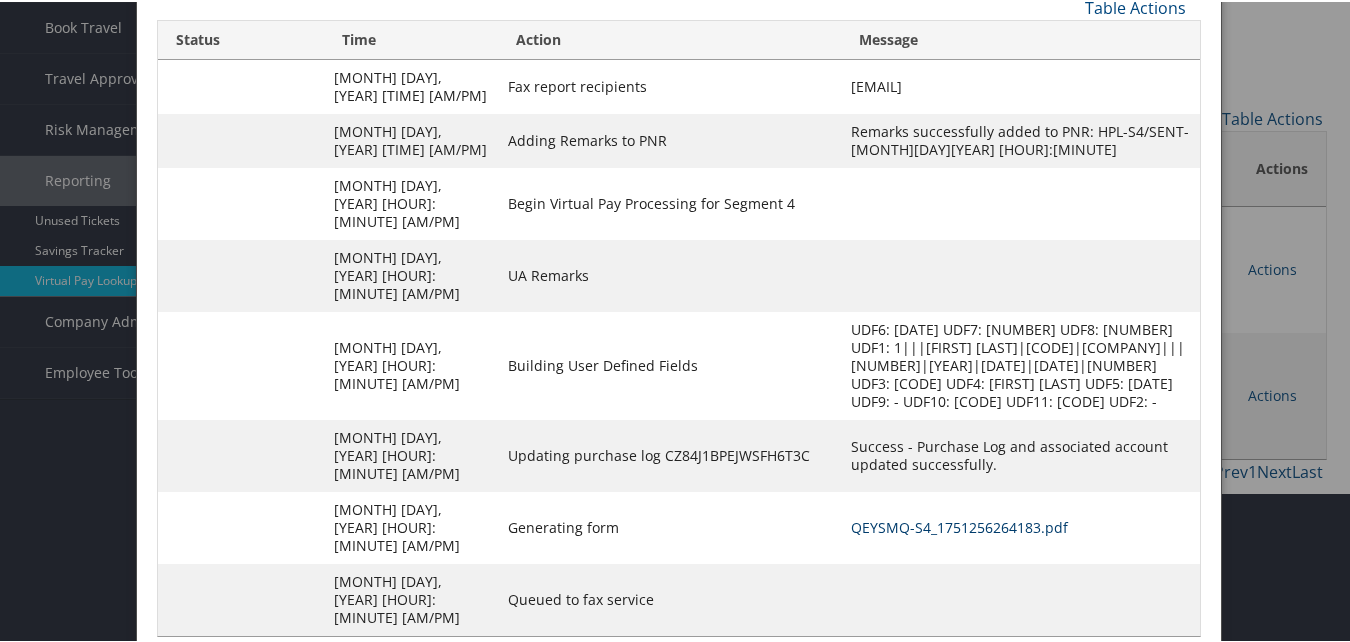 click on "QEYSMQ-S4_1751256264183.pdf" at bounding box center (959, 525) 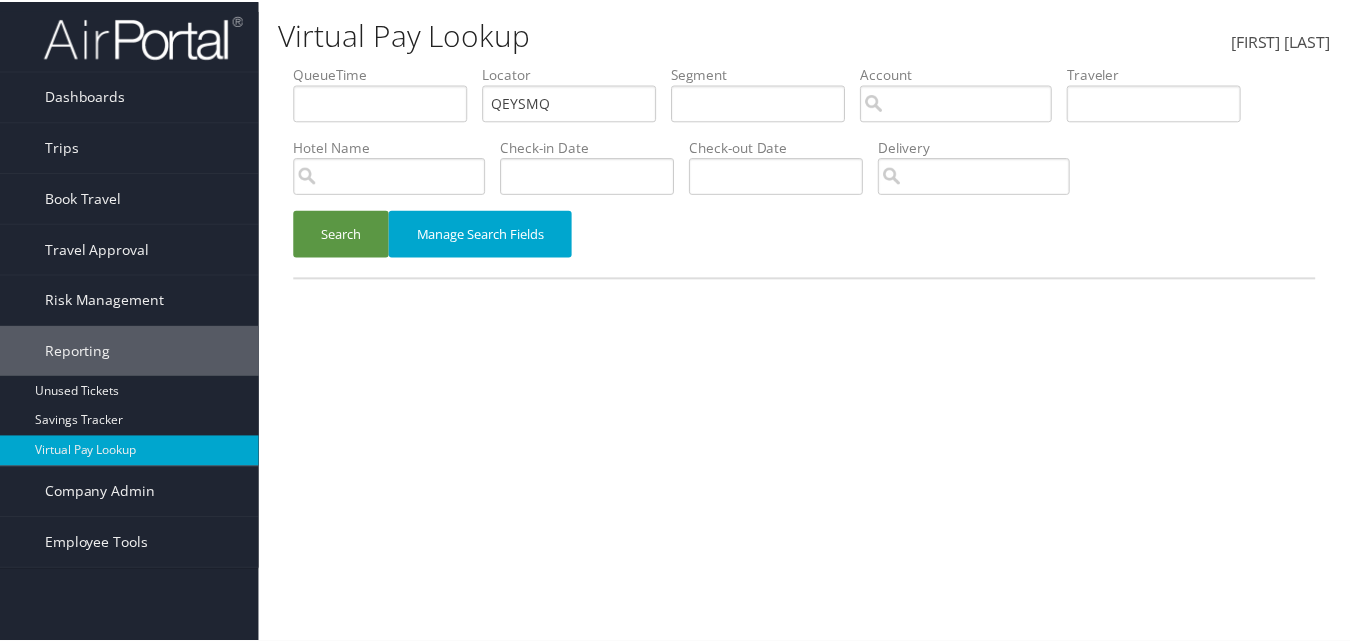 scroll, scrollTop: 0, scrollLeft: 0, axis: both 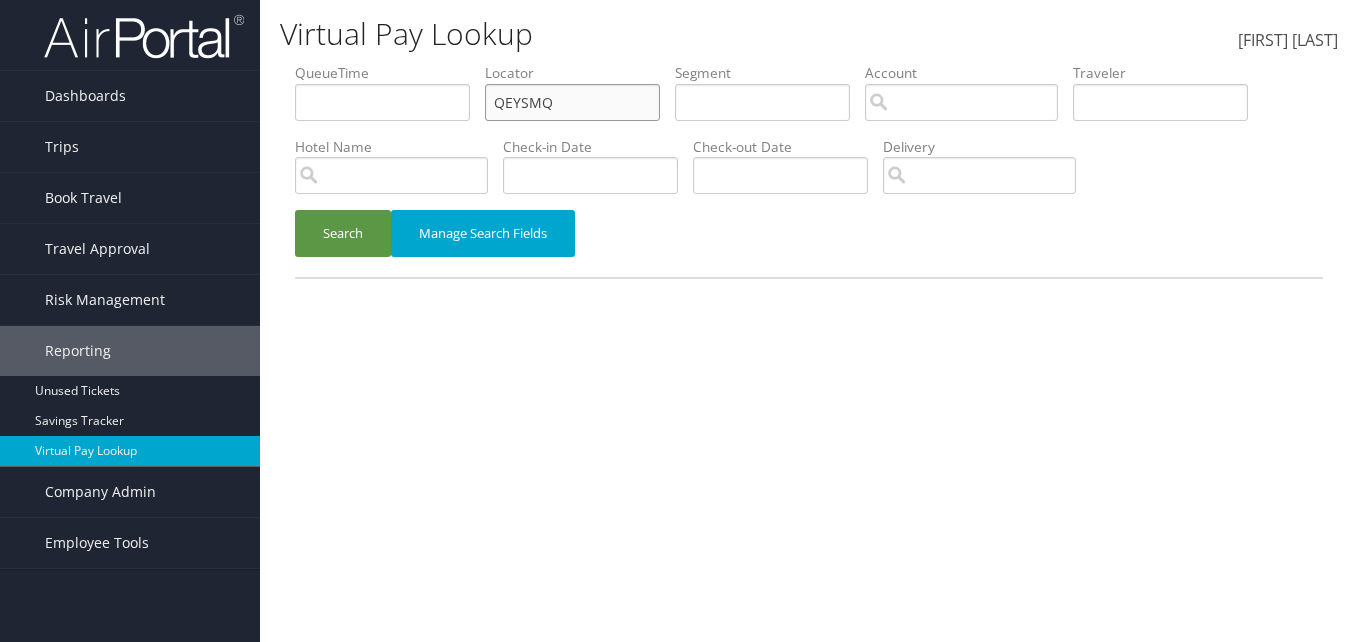 paste on "YXOURX" 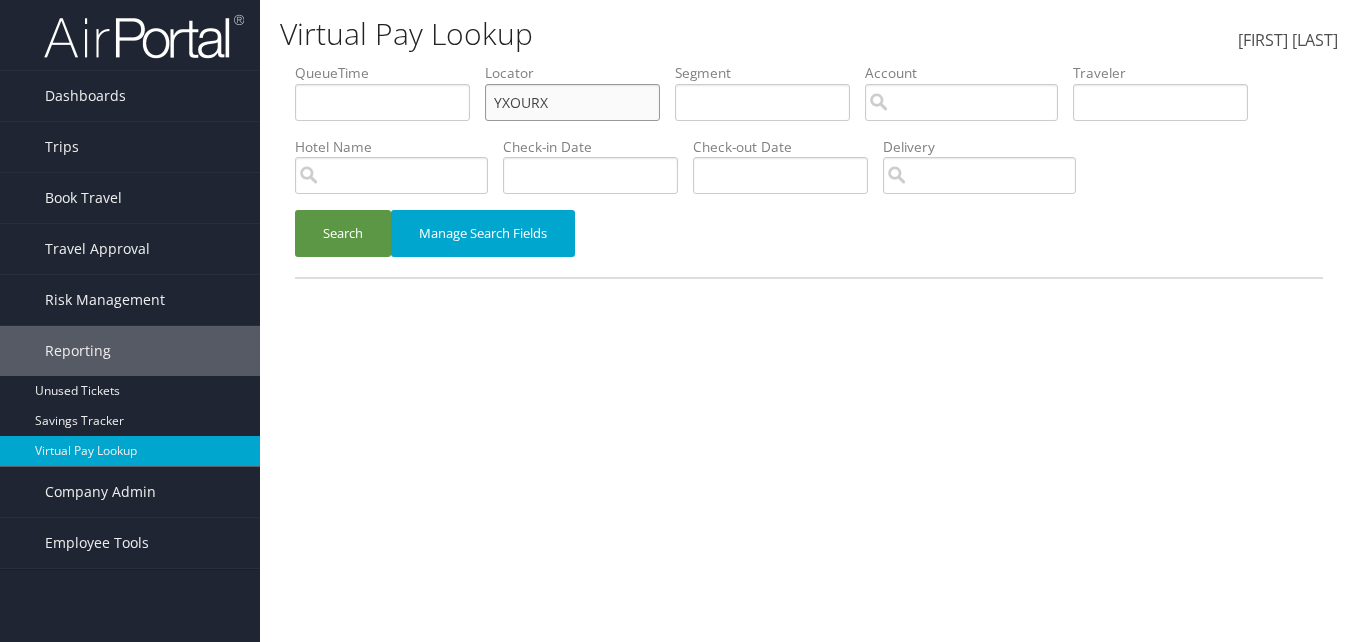 drag, startPoint x: 508, startPoint y: 108, endPoint x: 433, endPoint y: 108, distance: 75 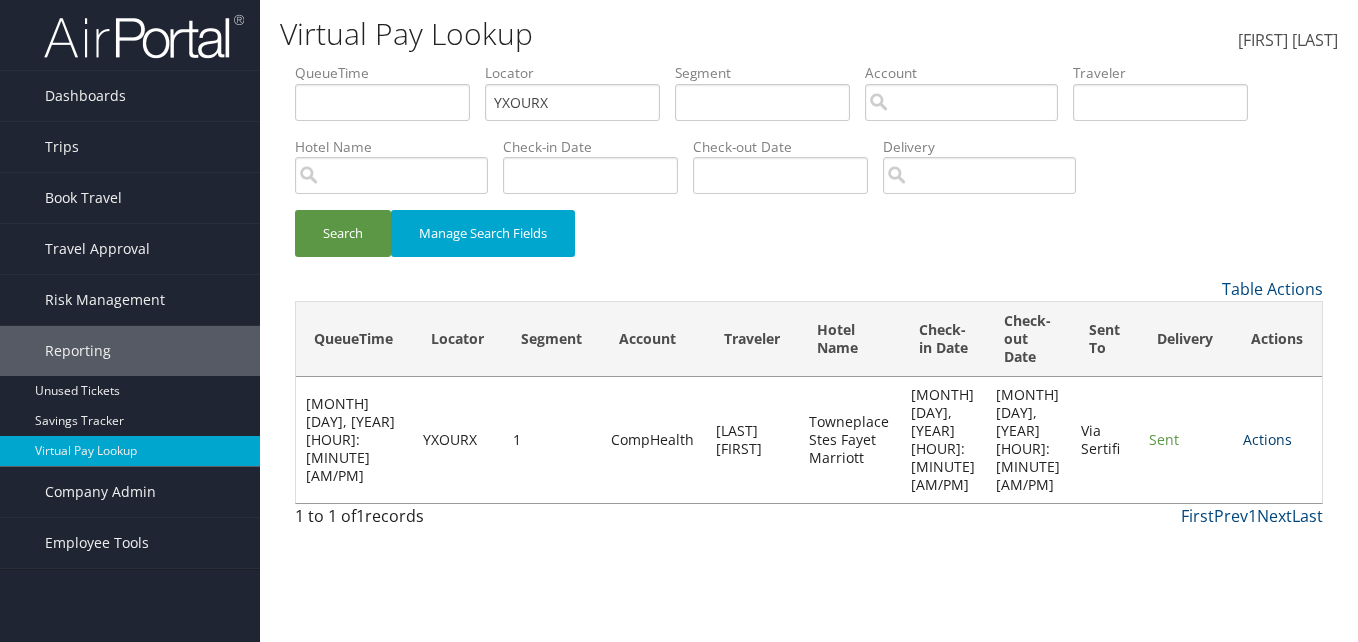click on "Actions" at bounding box center (1267, 439) 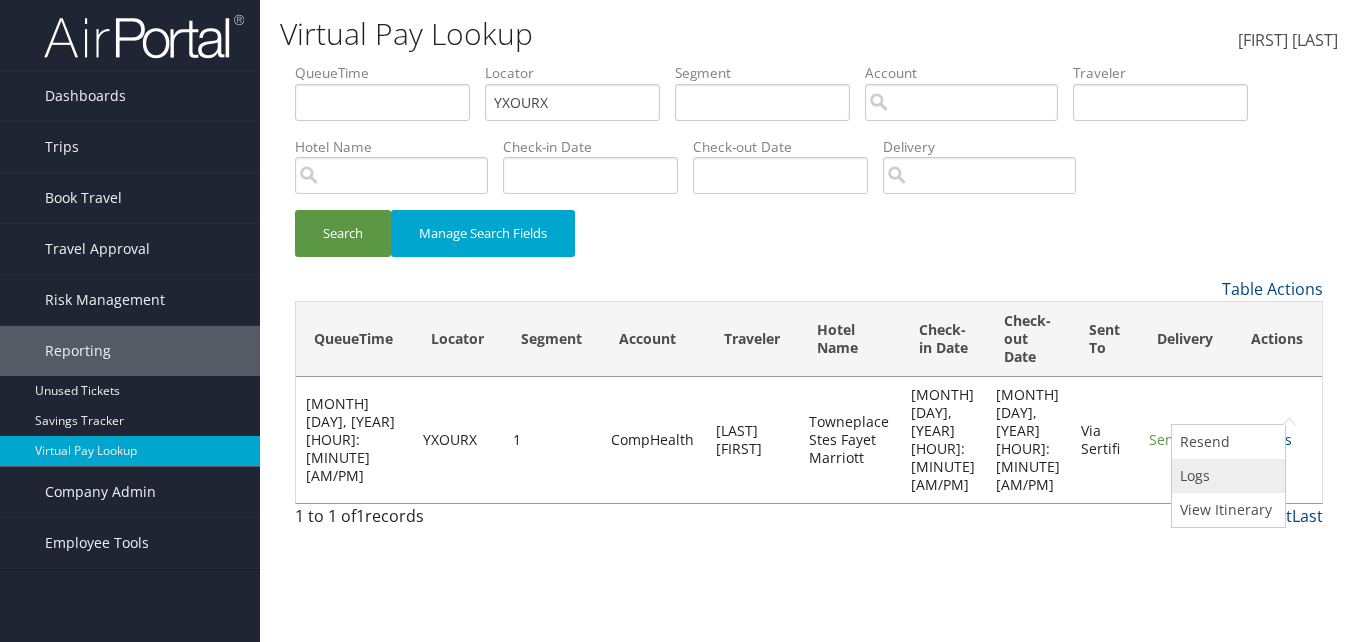 click on "Logs" at bounding box center (1226, 476) 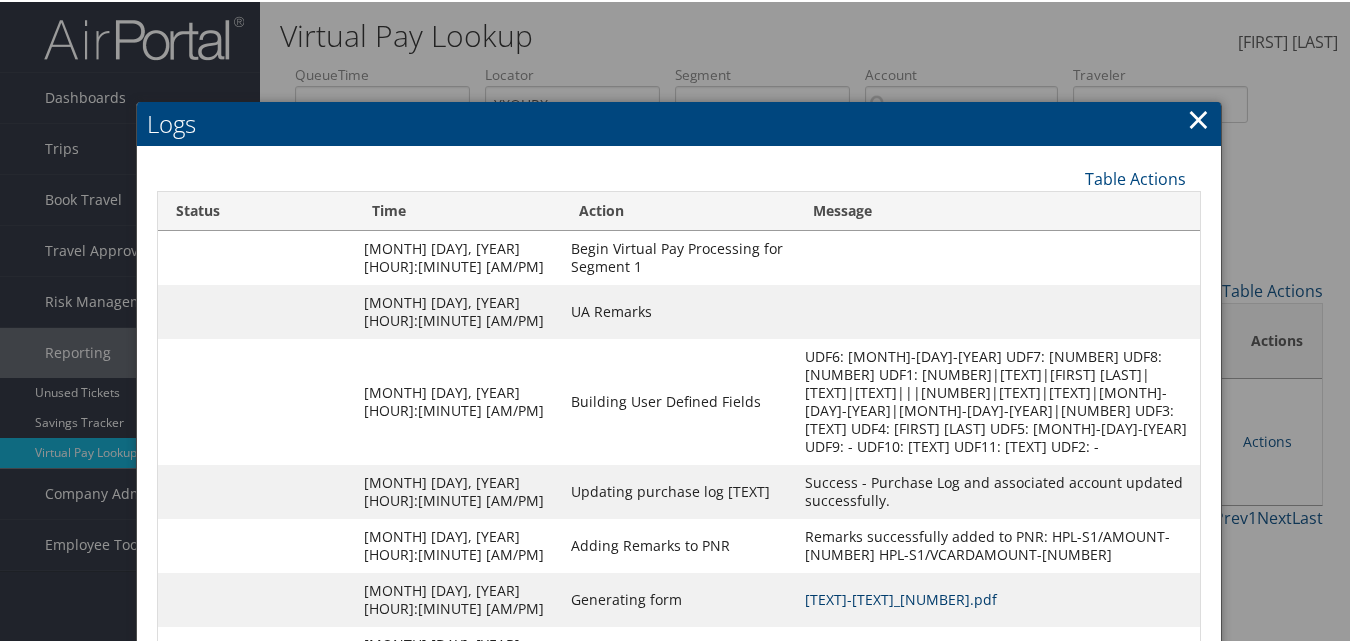 click on "YXOURX-S1_1747843570853.pdf" at bounding box center [901, 597] 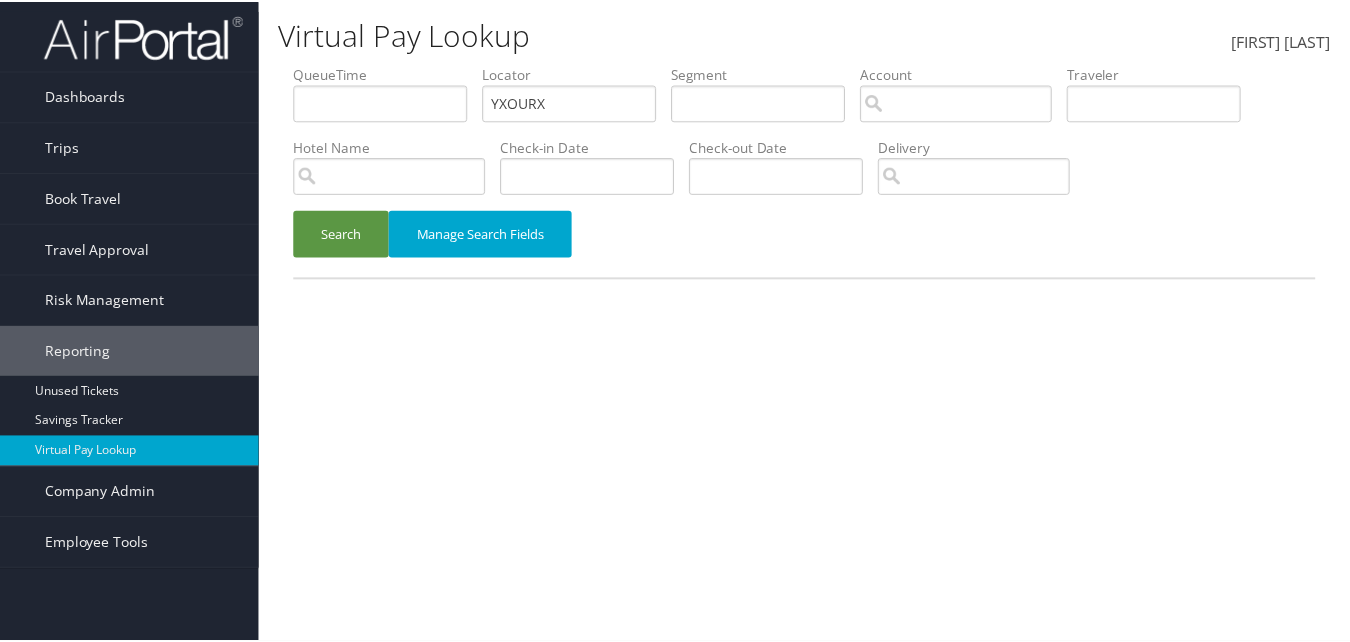 scroll, scrollTop: 0, scrollLeft: 0, axis: both 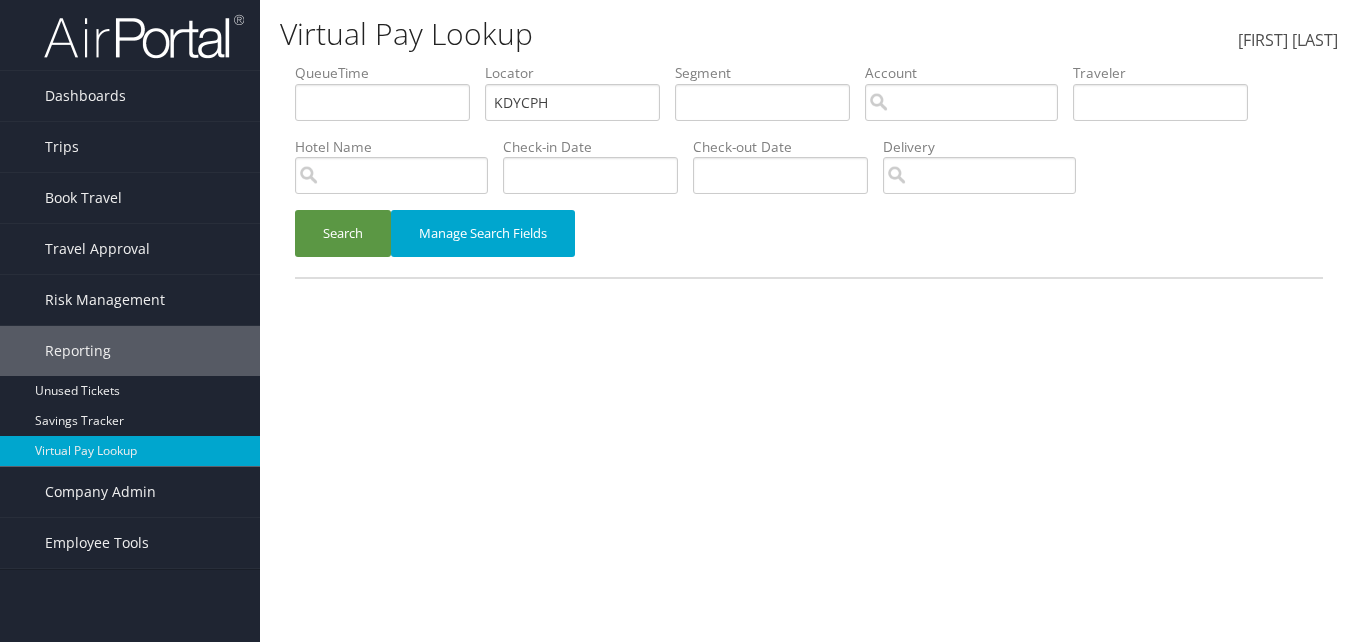 click on "QueueTime Locator KDYCPH Segment Account Traveler Hotel Name Check-in Date Check-out Date Delivery" at bounding box center (809, 63) 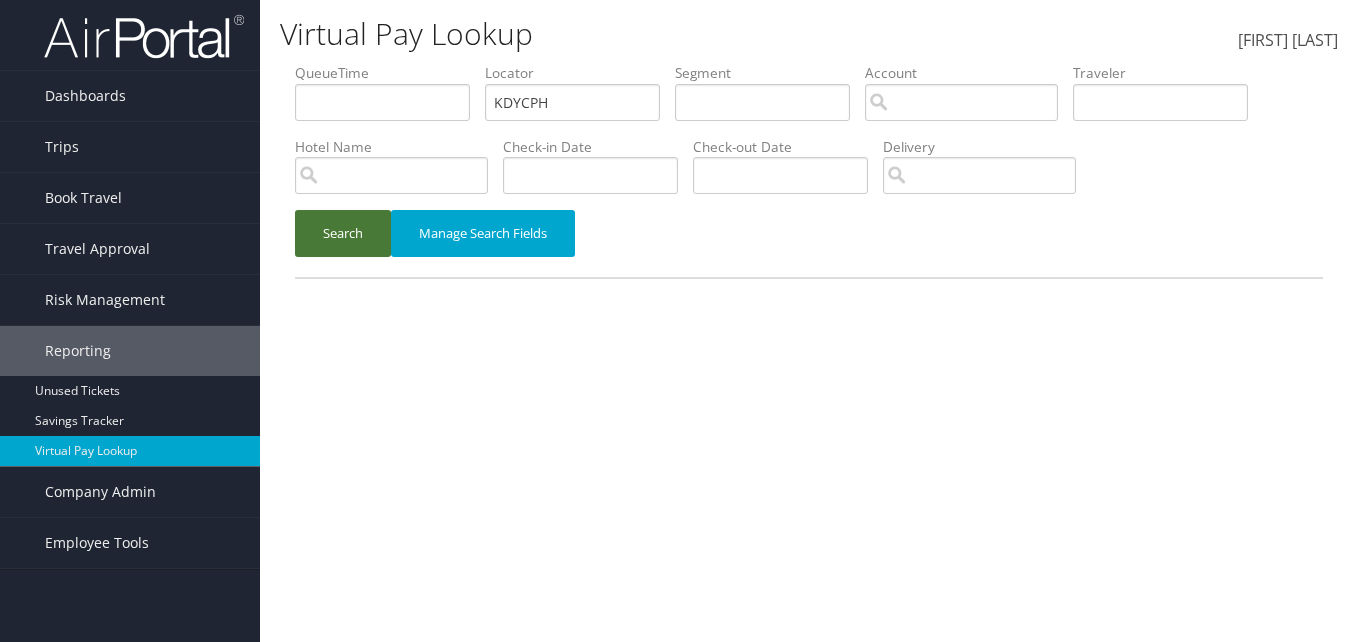 type on "KDYCPH" 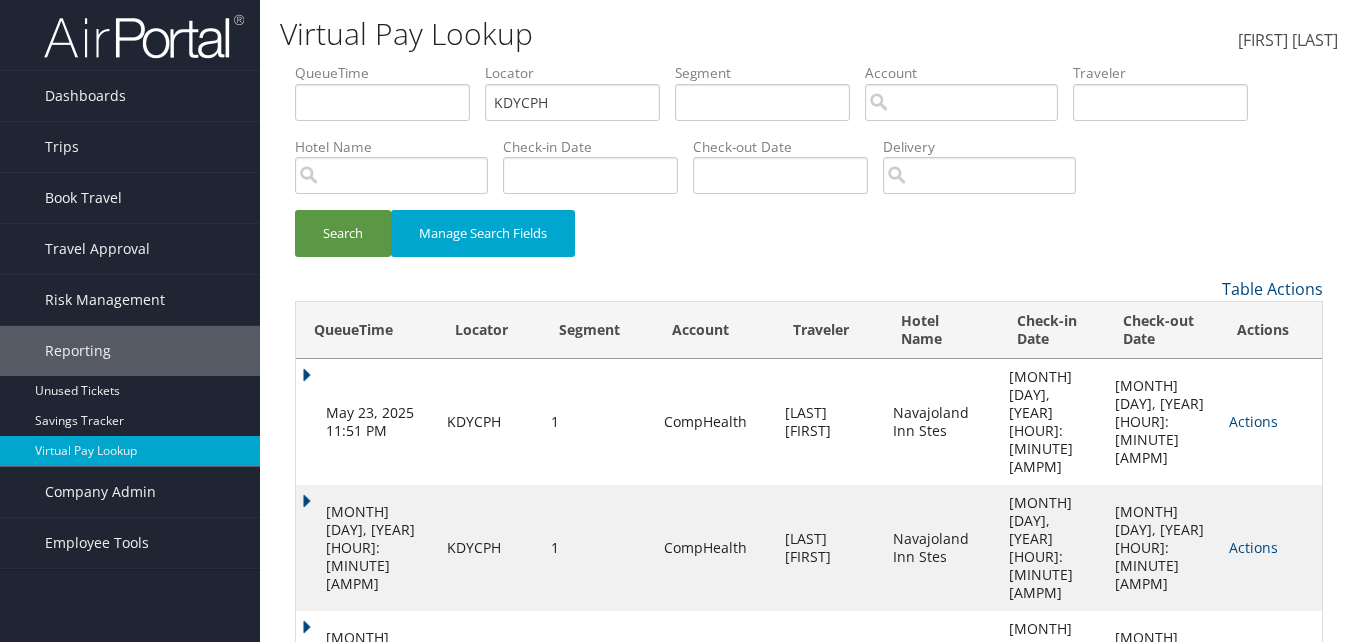 click on "Actions" at bounding box center (1253, 421) 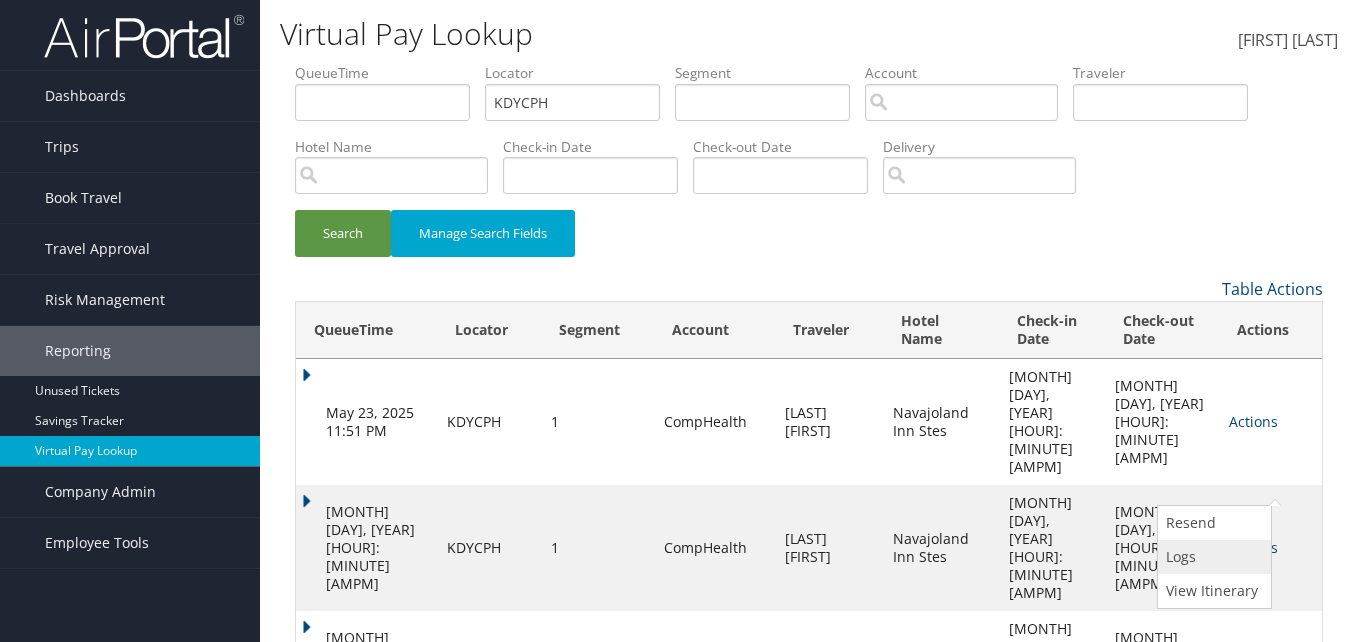click on "Logs" at bounding box center [1212, 557] 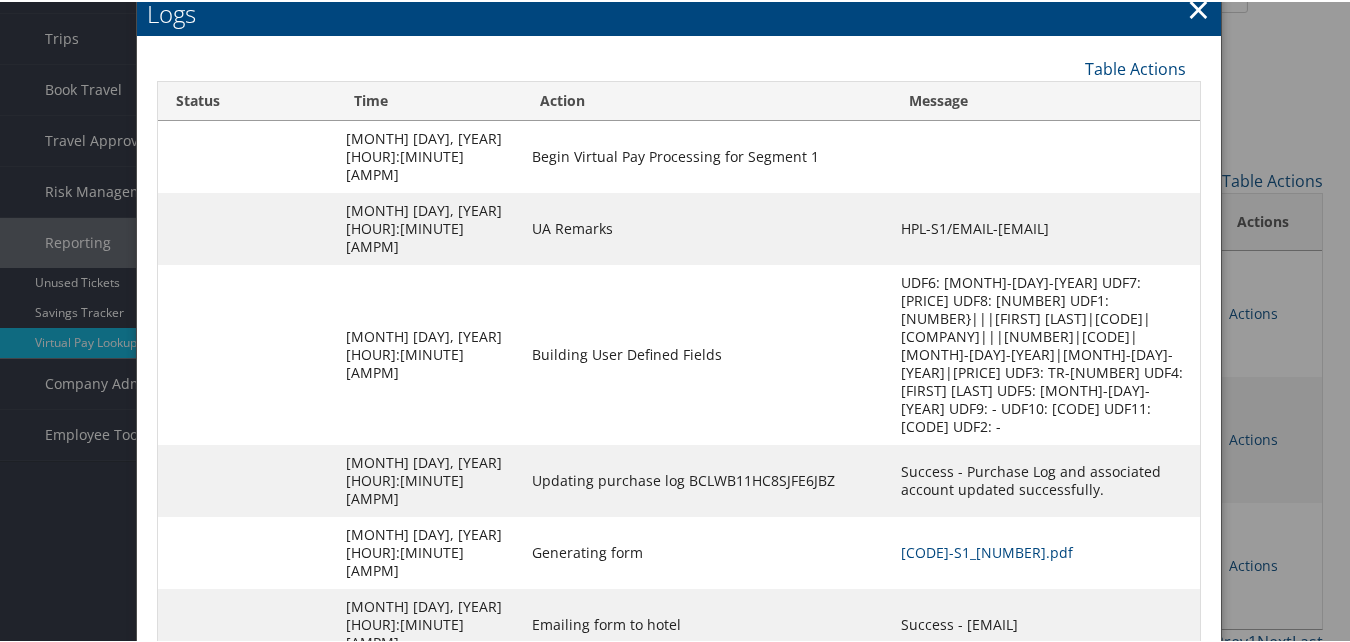 scroll, scrollTop: 111, scrollLeft: 0, axis: vertical 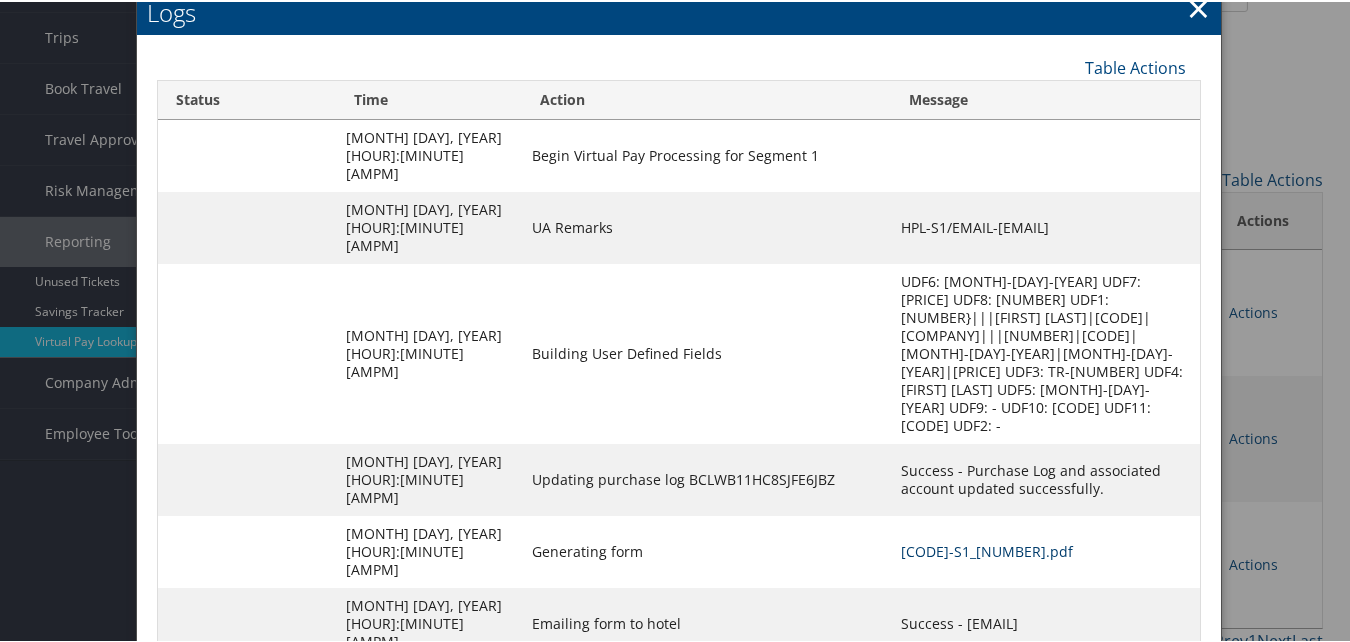 click on "KDYCPH-S1_1751308354881.pdf" at bounding box center (987, 549) 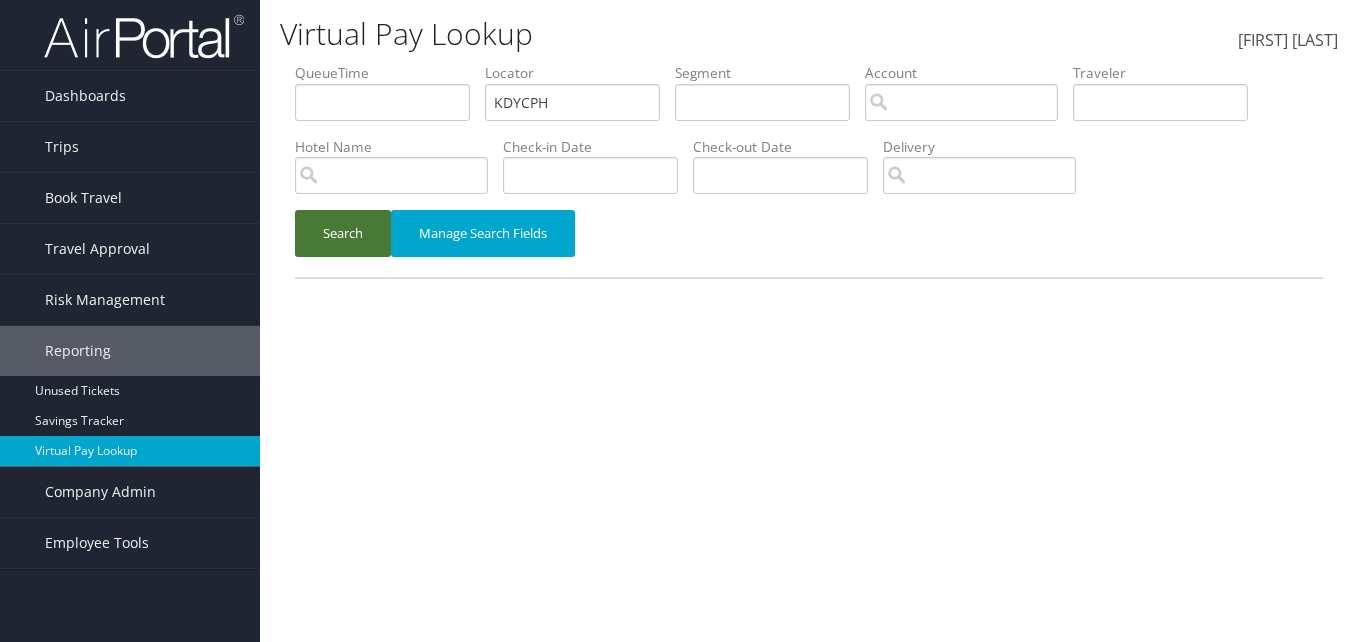 click on "Virtual Pay Lookup
[FIRST] [LAST]
[FIRST] [LAST]
My Settings
Travel Agency Contacts
View Travel Profile
Give Feedback
Sign Out" at bounding box center [809, 321] 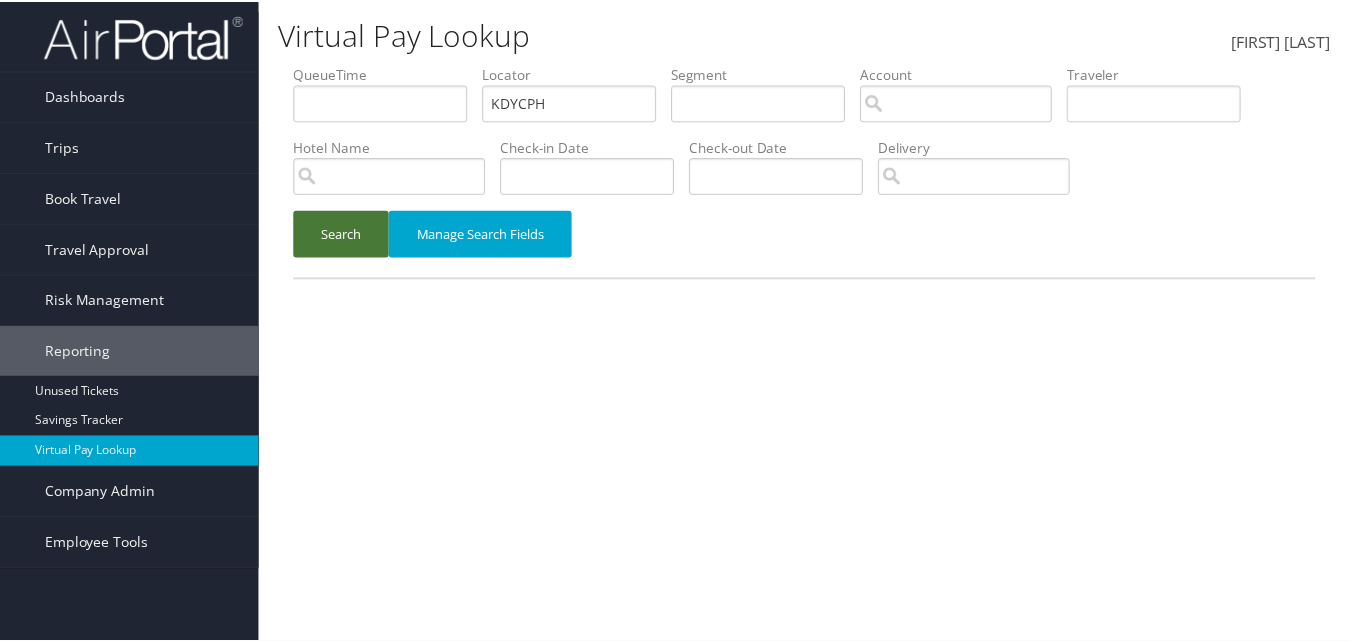 scroll, scrollTop: 0, scrollLeft: 0, axis: both 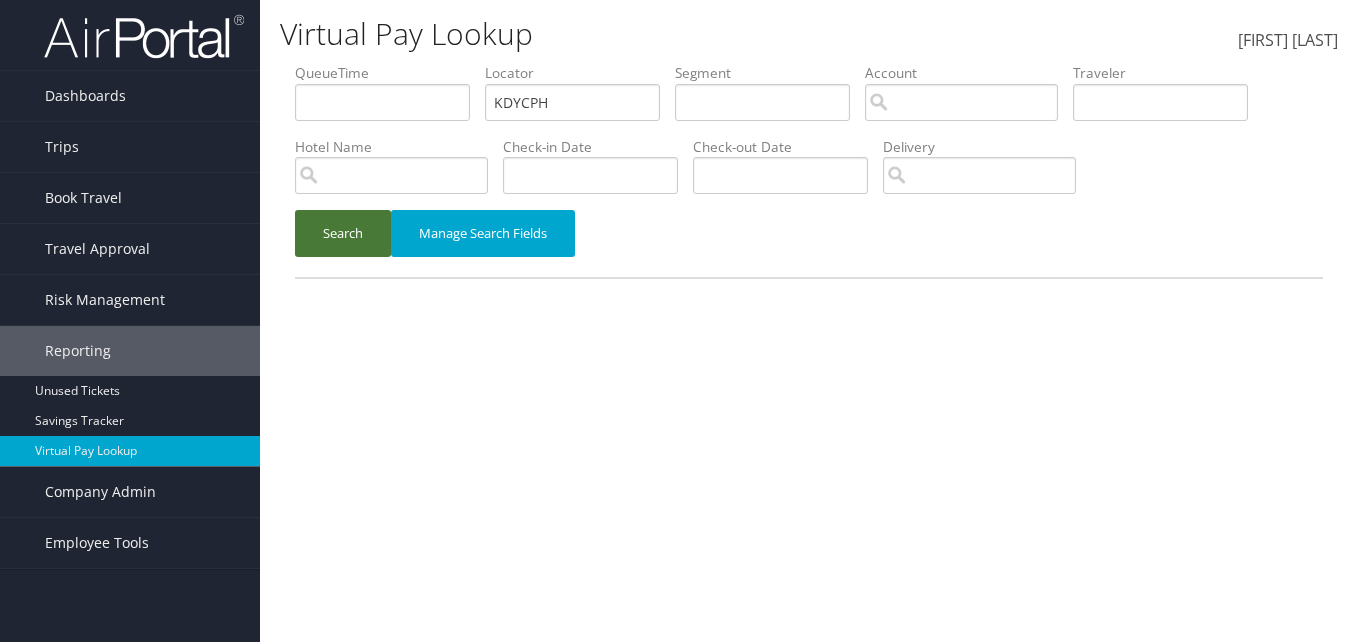 click on "Search" at bounding box center (343, 233) 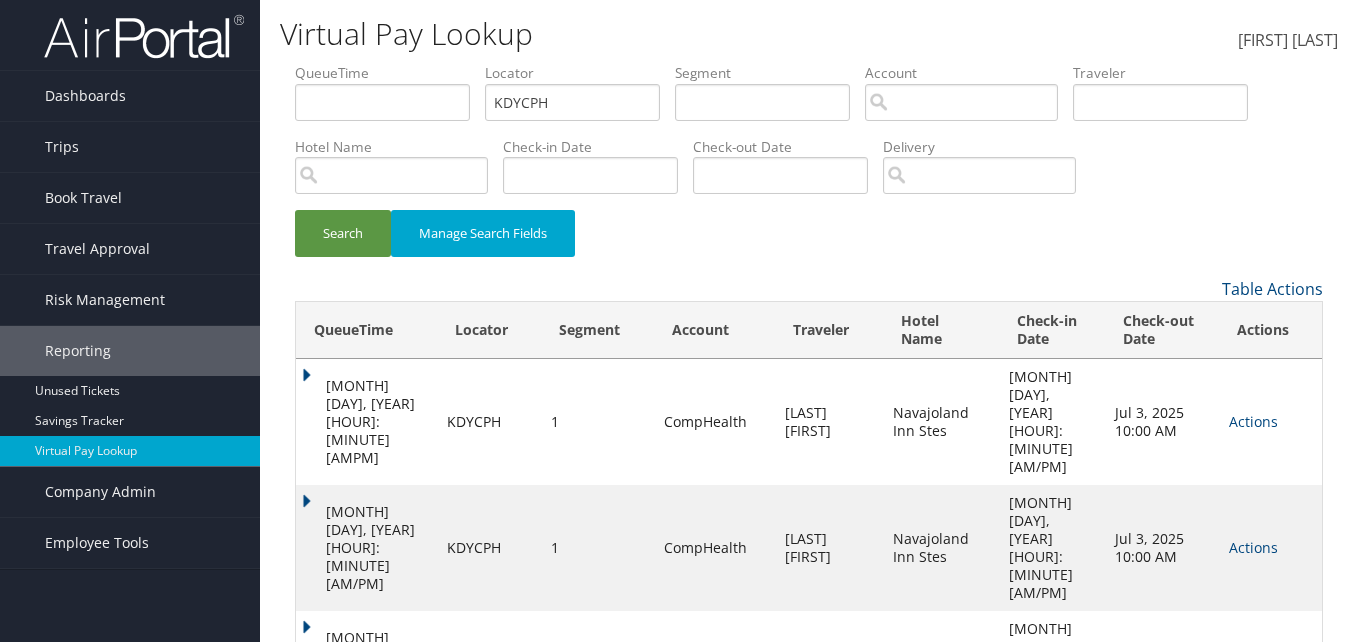 click on "Actions" at bounding box center (1253, 421) 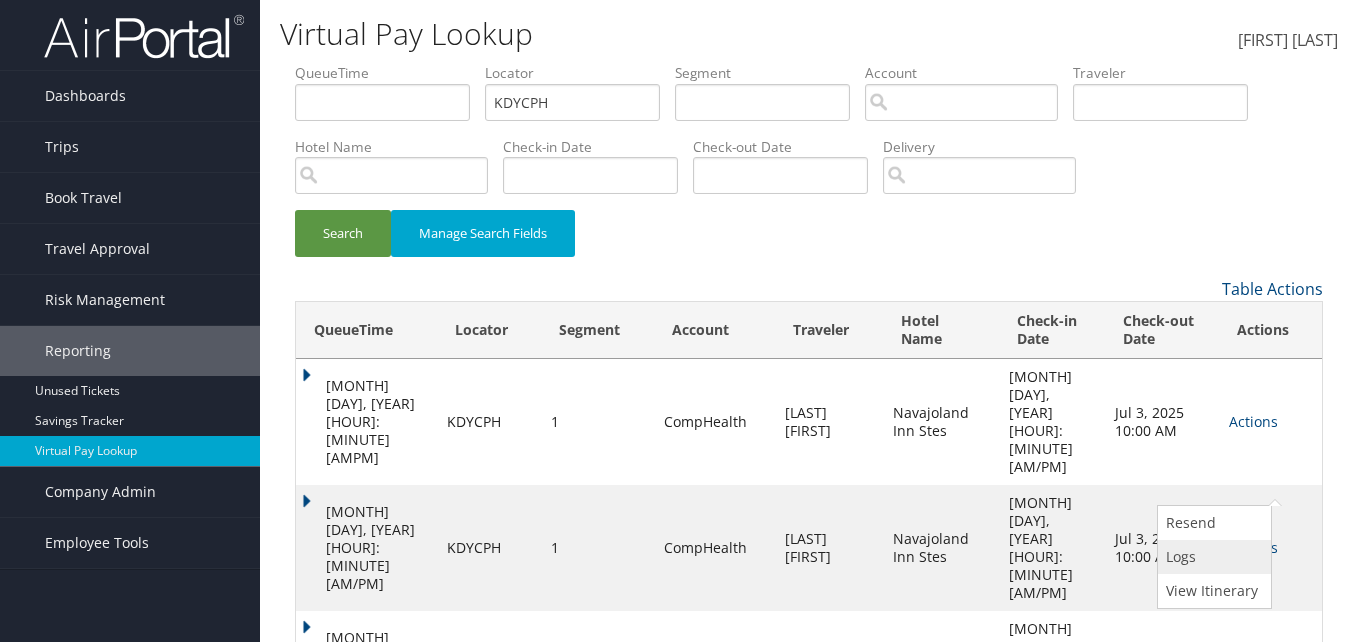 click on "Logs" at bounding box center (1212, 557) 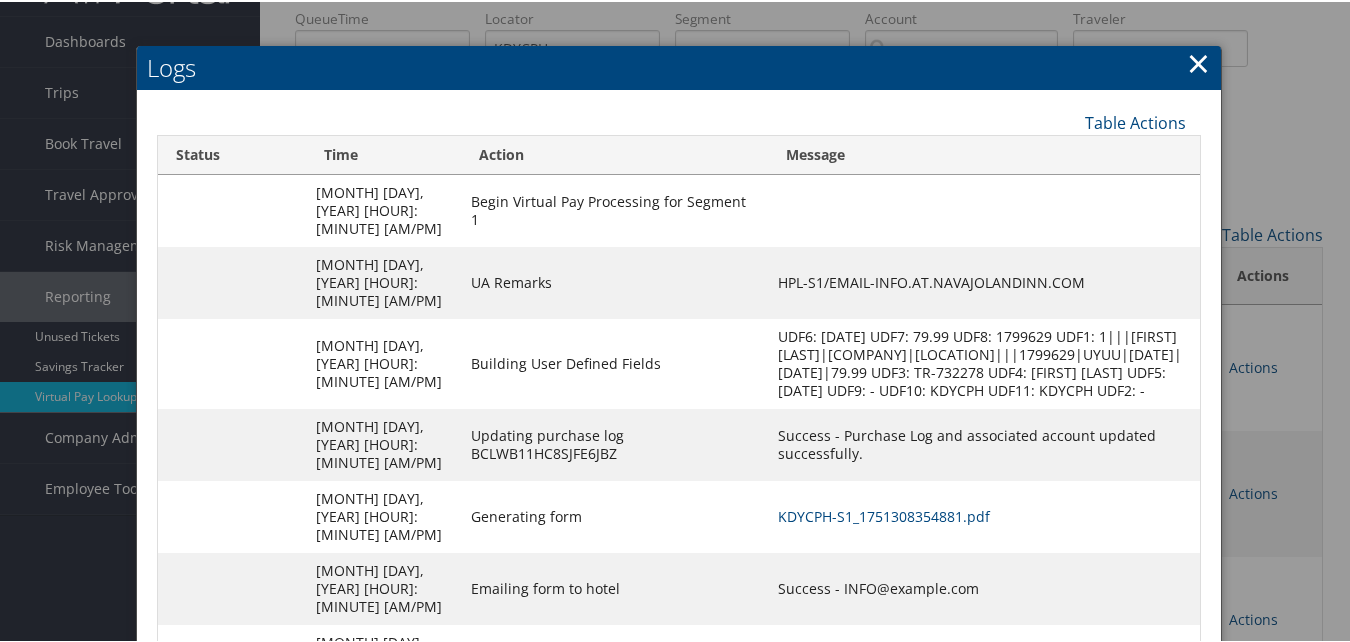 scroll, scrollTop: 111, scrollLeft: 0, axis: vertical 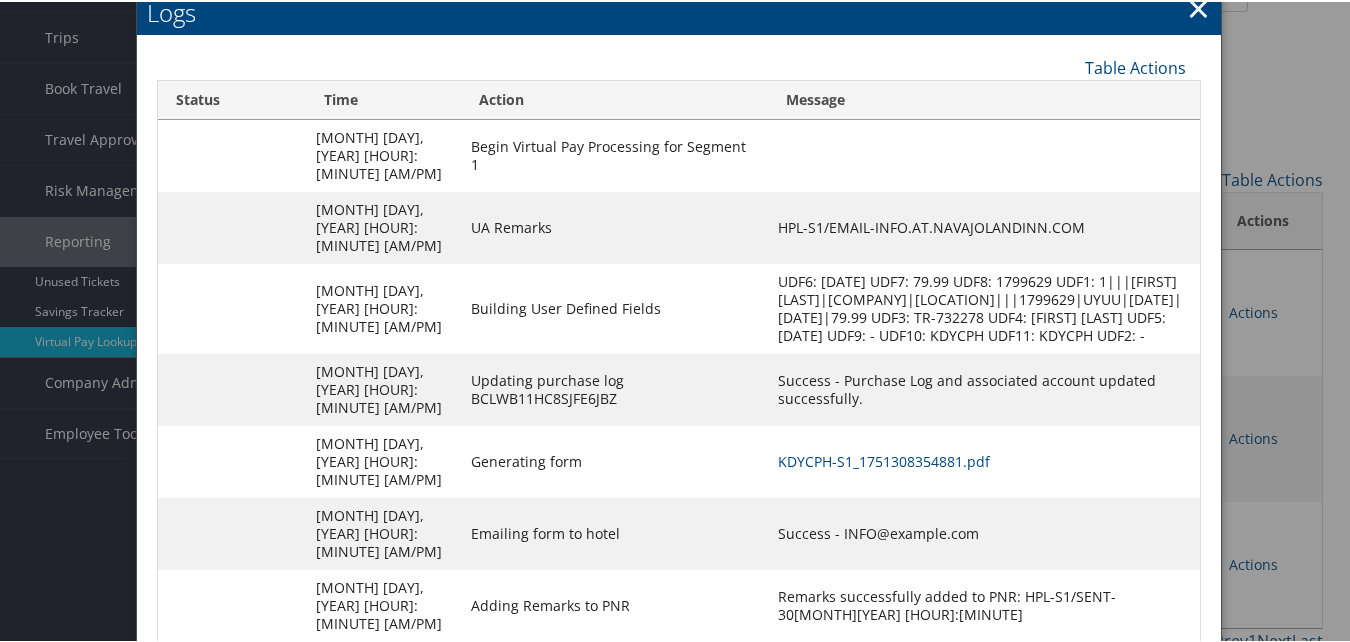 click on "[CODE]-S1_[NUMBER].pdf" at bounding box center (984, 154) 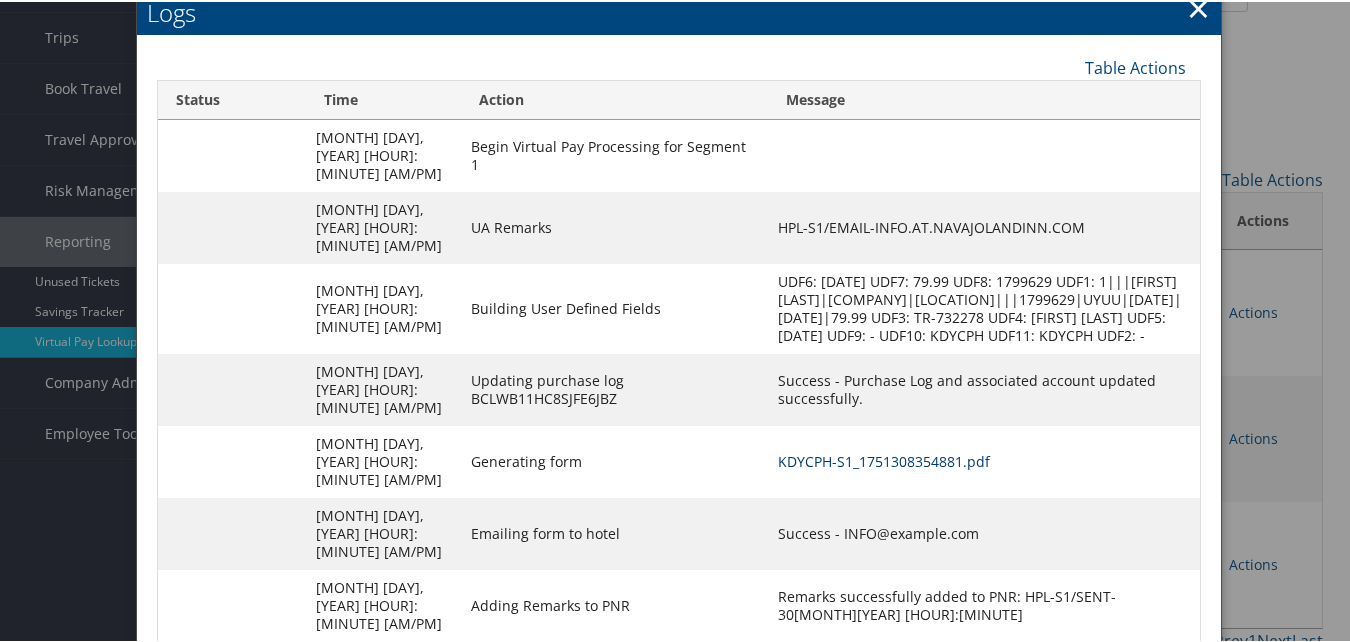 click on "[CODE]-S1_[NUMBER].pdf" at bounding box center (884, 459) 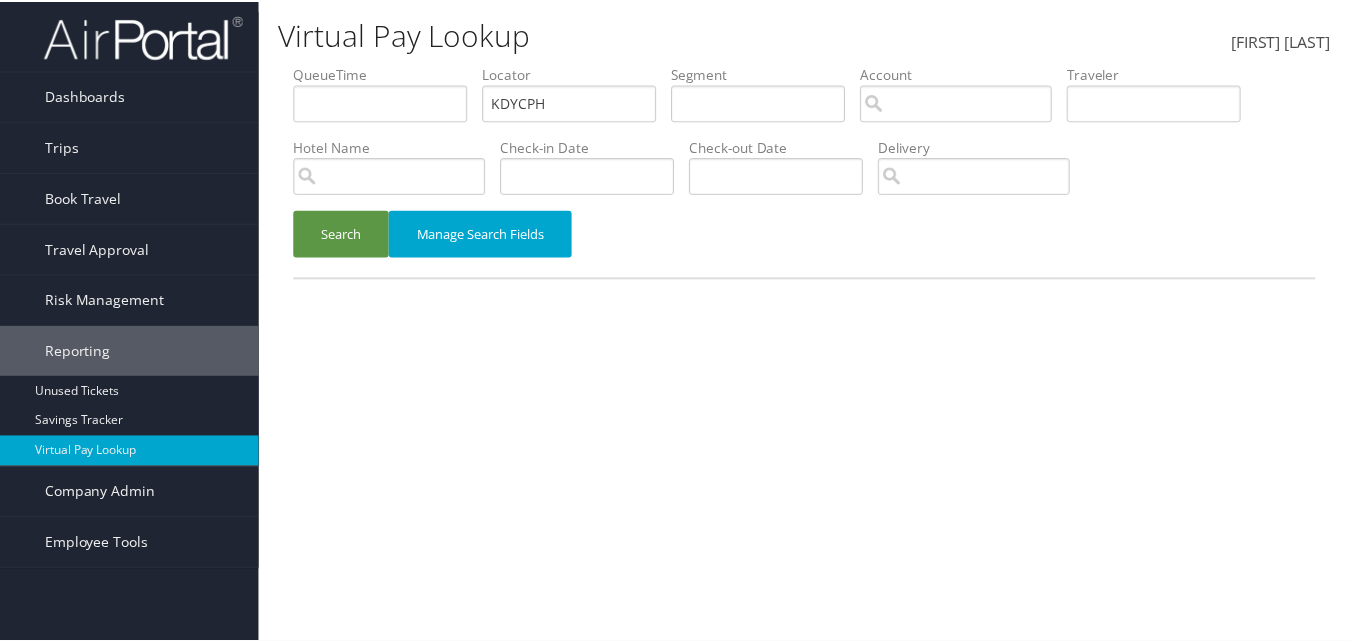 scroll, scrollTop: 0, scrollLeft: 0, axis: both 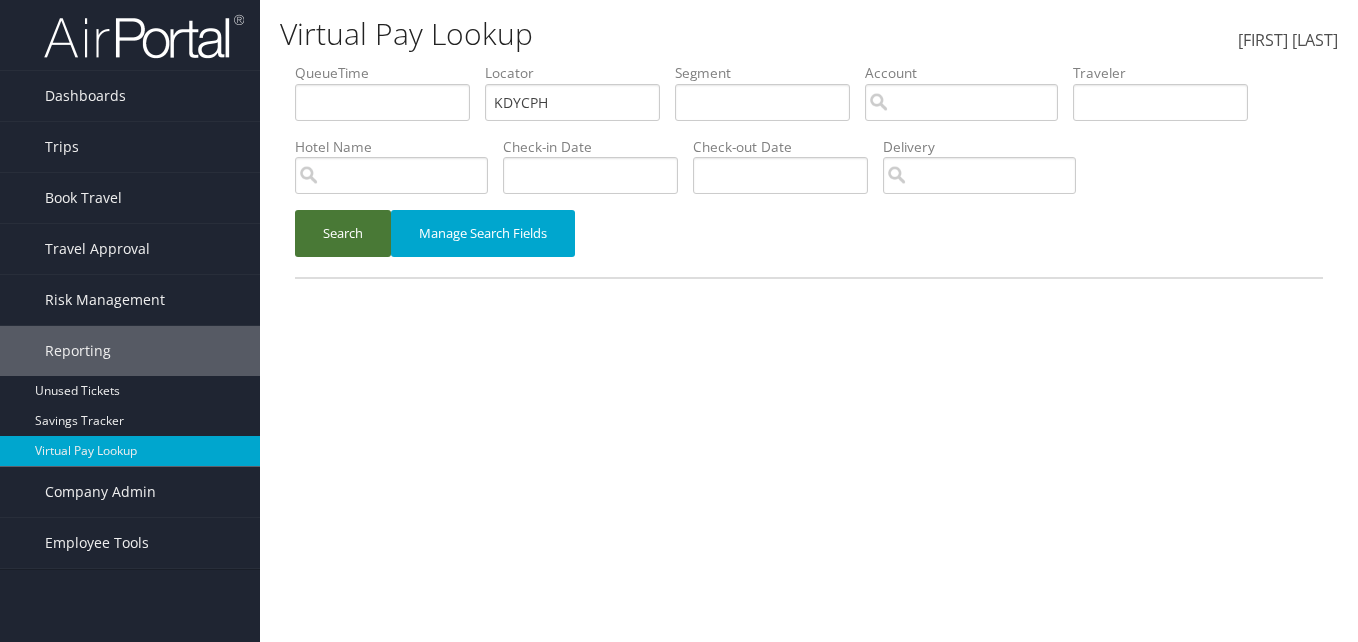 drag, startPoint x: 0, startPoint y: 0, endPoint x: 369, endPoint y: 241, distance: 440.72894 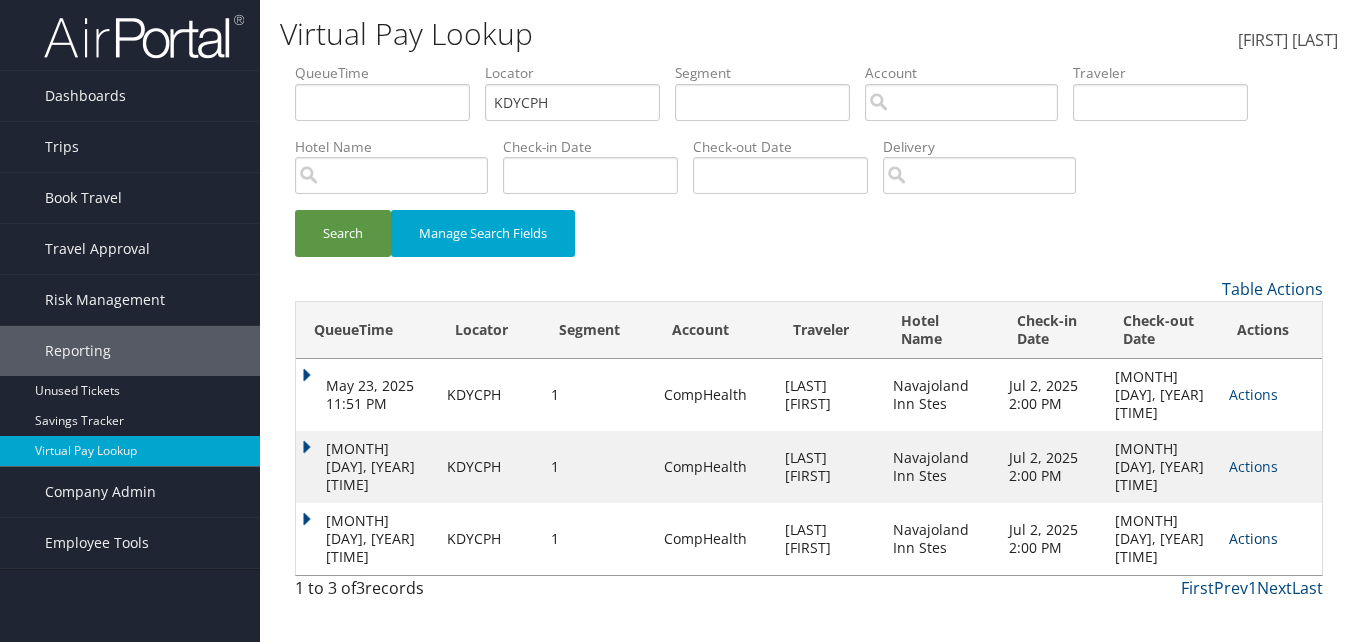 click on "Actions" at bounding box center (1253, 394) 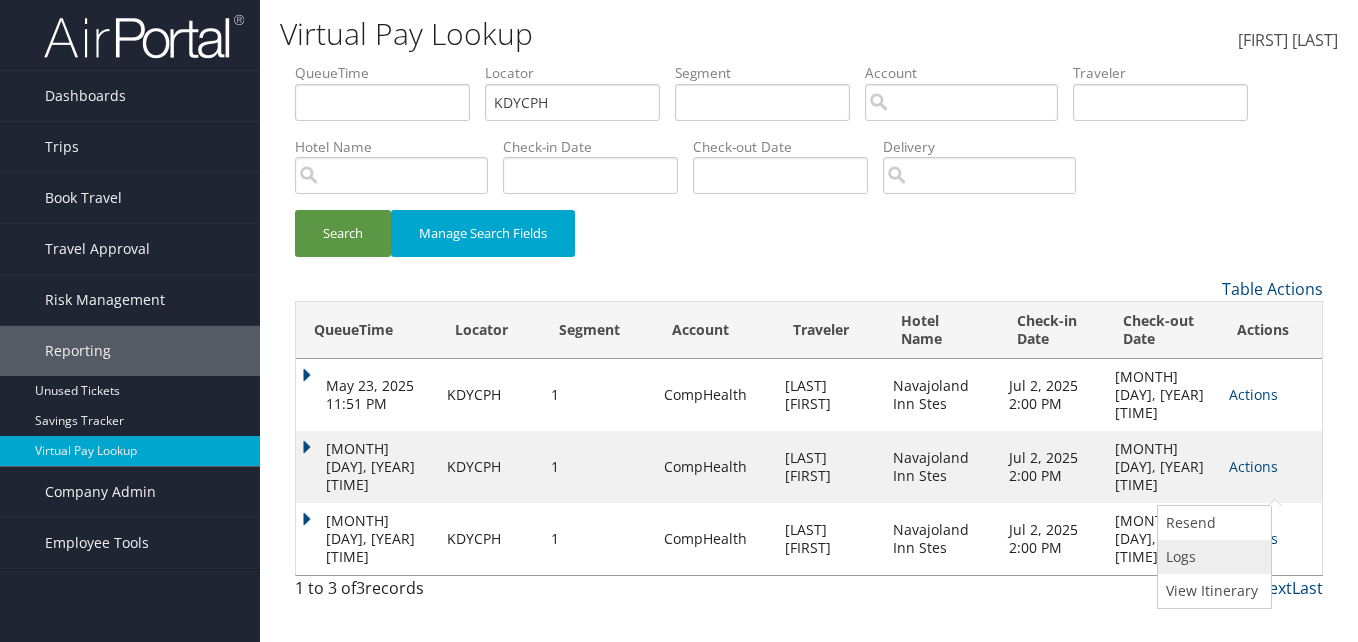 click on "Logs" at bounding box center [1212, 557] 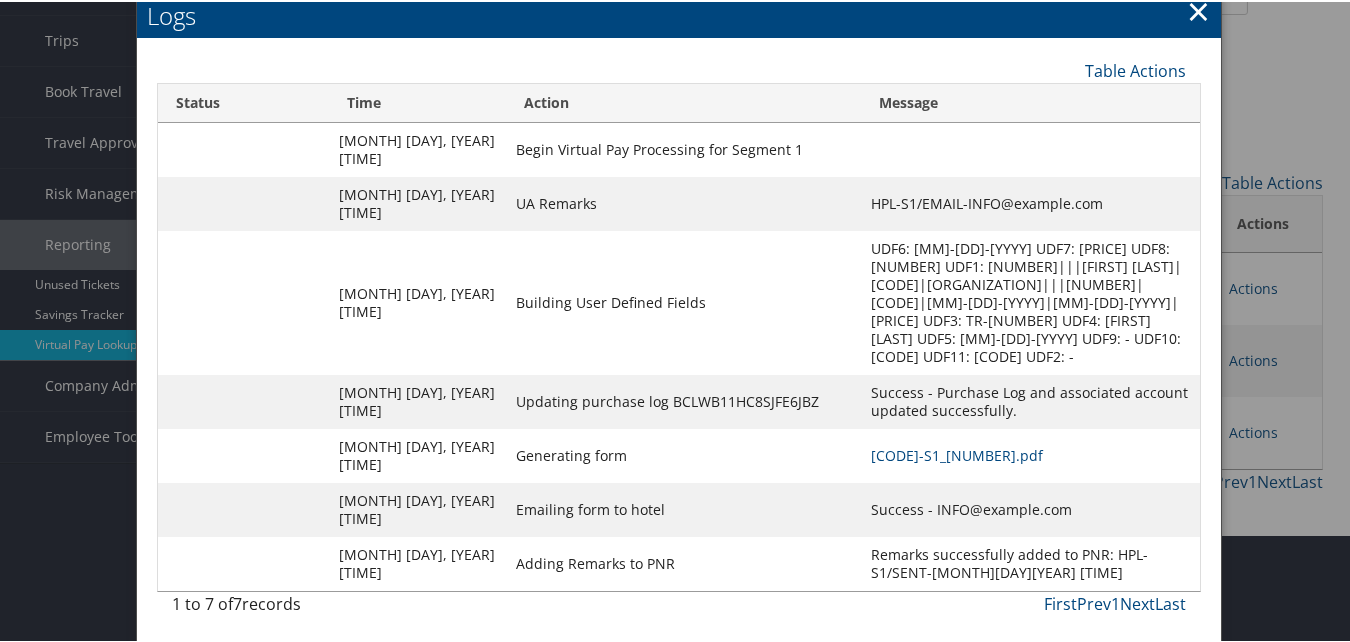 scroll, scrollTop: 111, scrollLeft: 0, axis: vertical 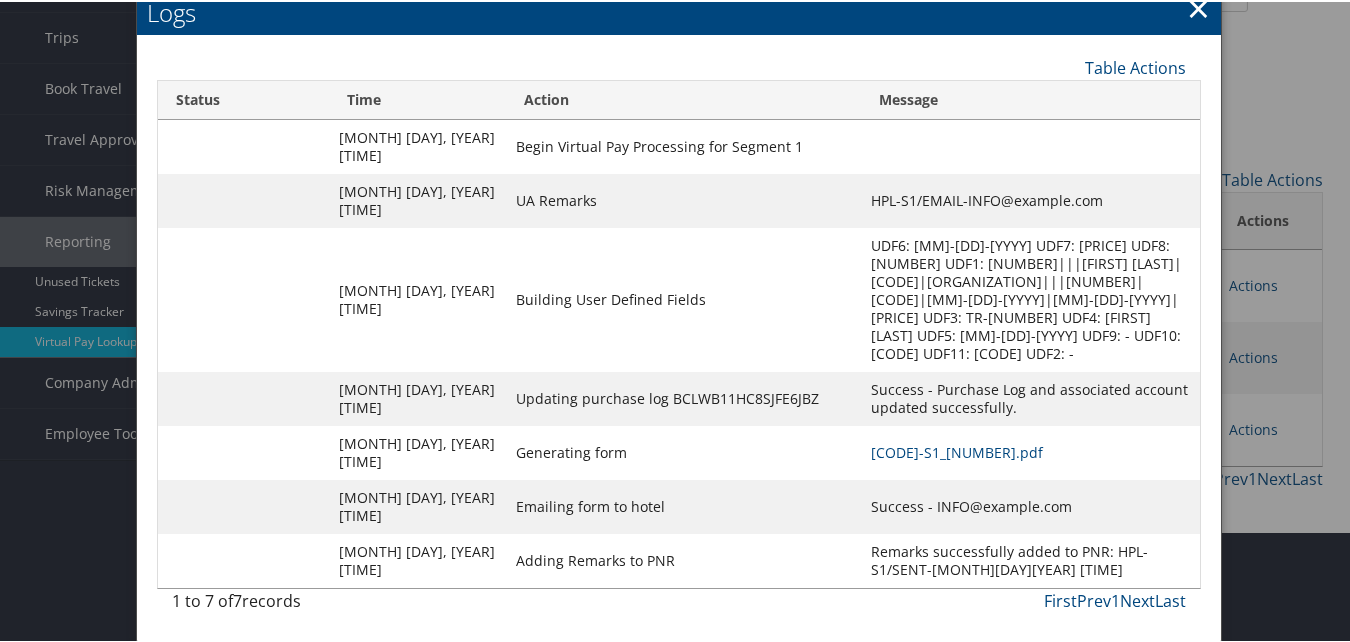 click on "×" at bounding box center (1198, 6) 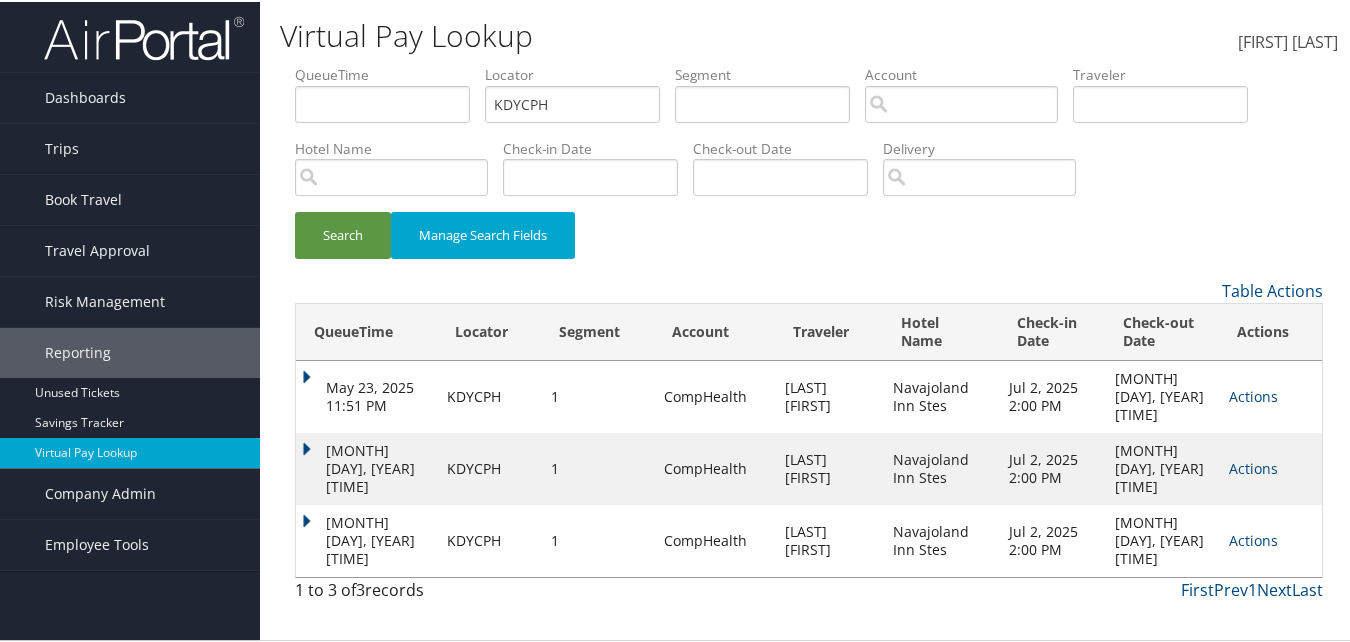 scroll, scrollTop: 0, scrollLeft: 0, axis: both 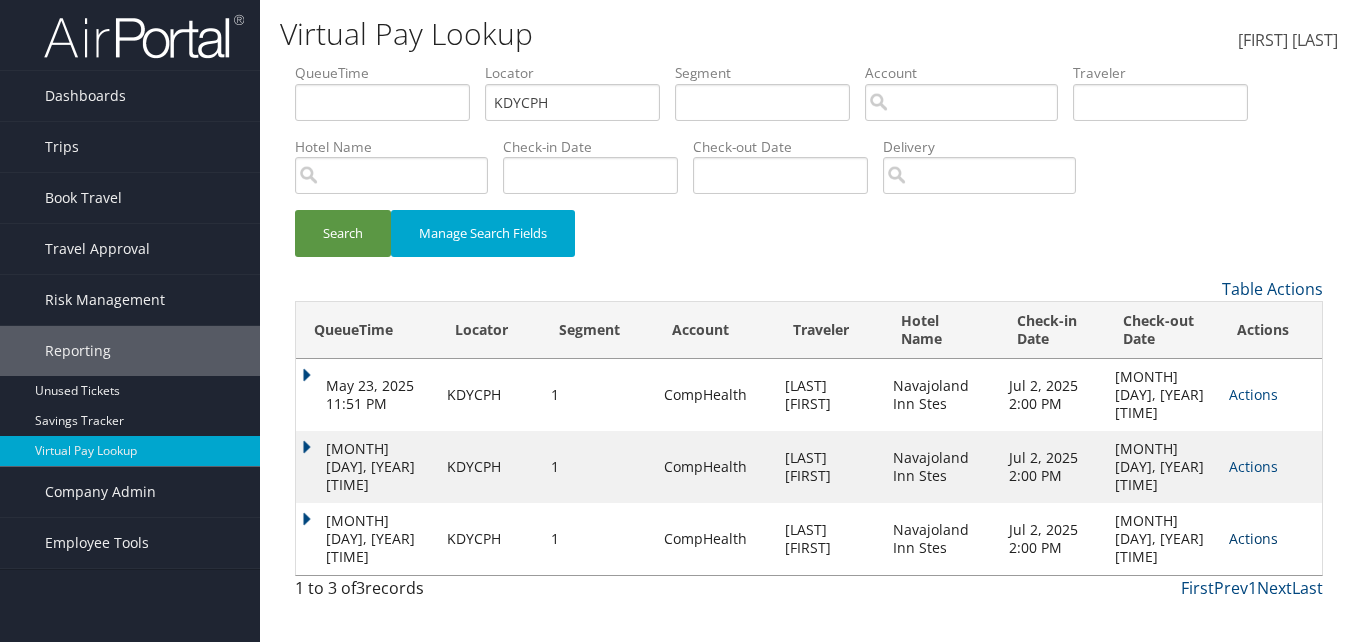 click on "Actions" at bounding box center [1253, 394] 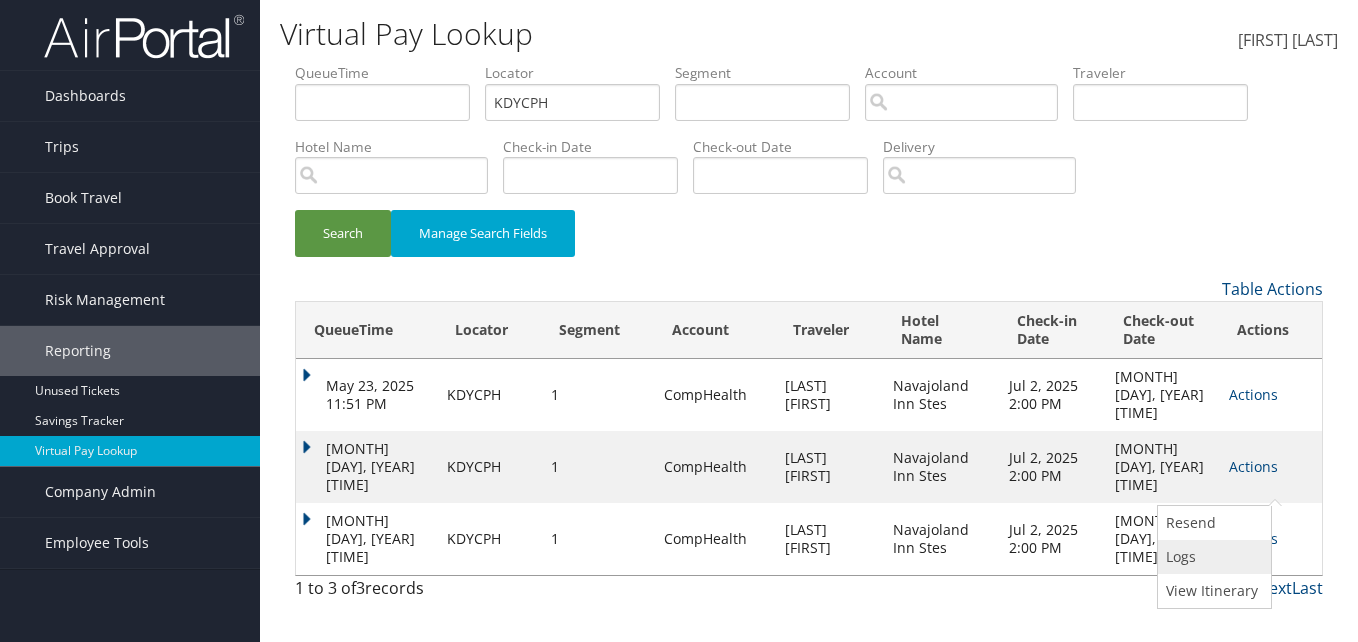 click on "Logs" at bounding box center [1212, 557] 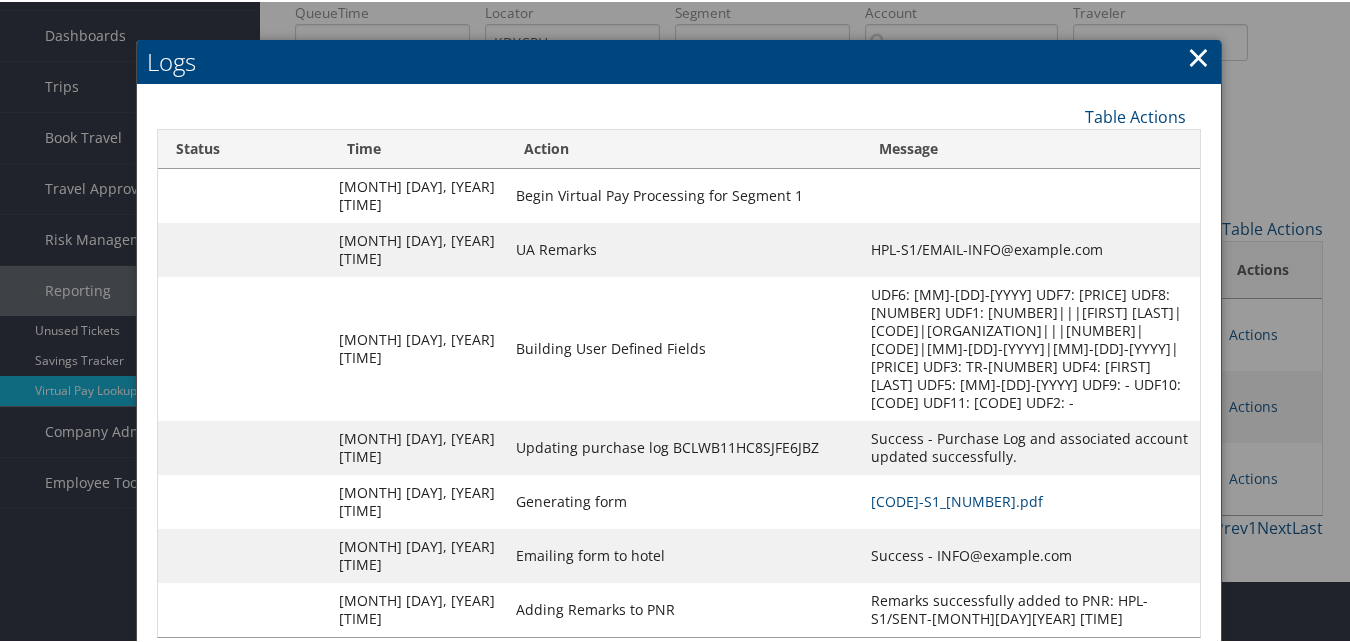 scroll, scrollTop: 111, scrollLeft: 0, axis: vertical 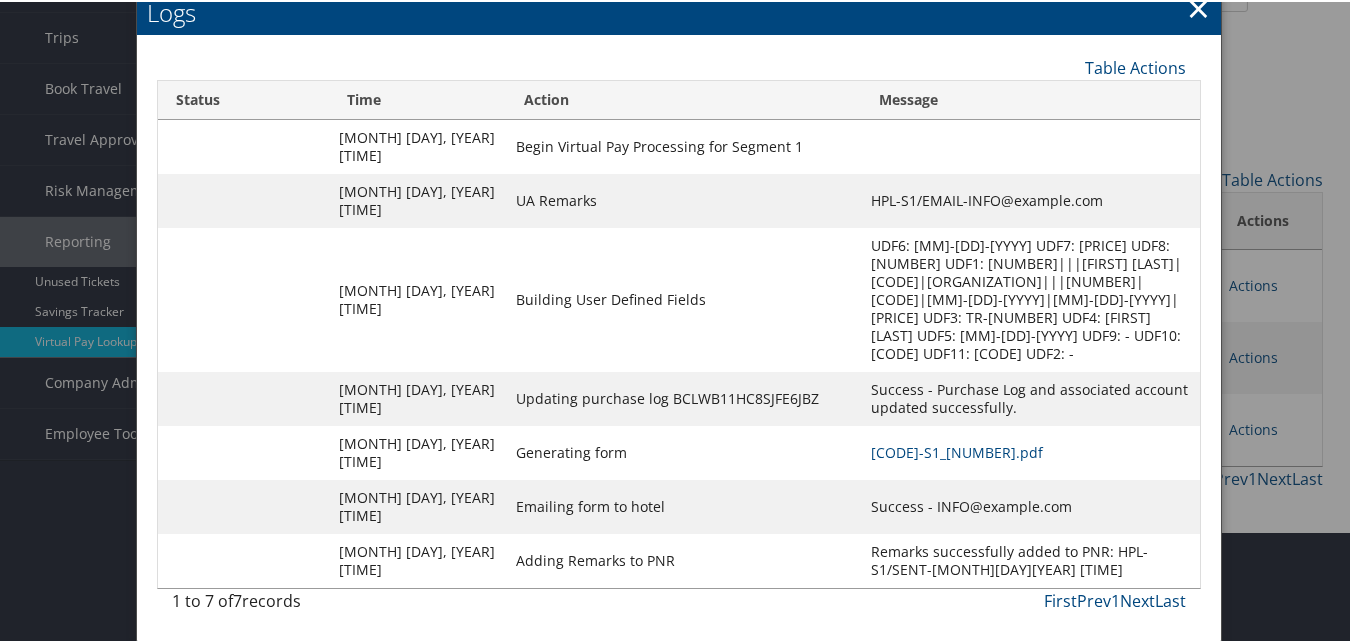 click on "×" at bounding box center (1198, 6) 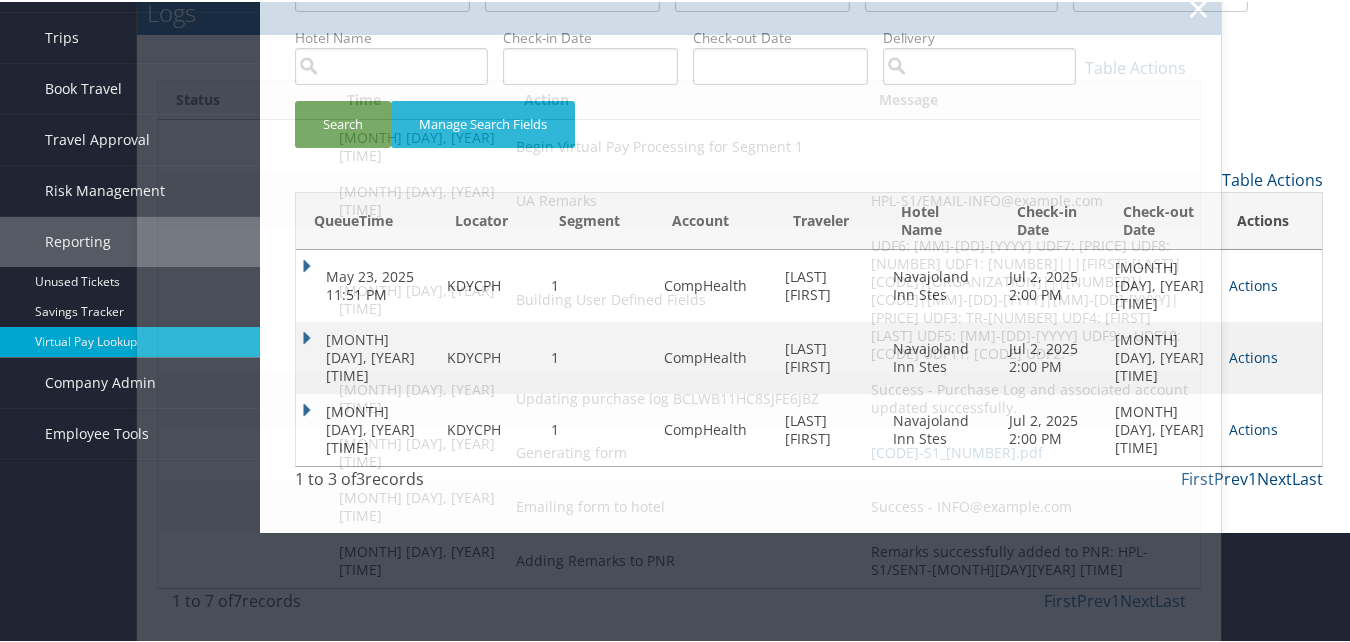 scroll, scrollTop: 0, scrollLeft: 0, axis: both 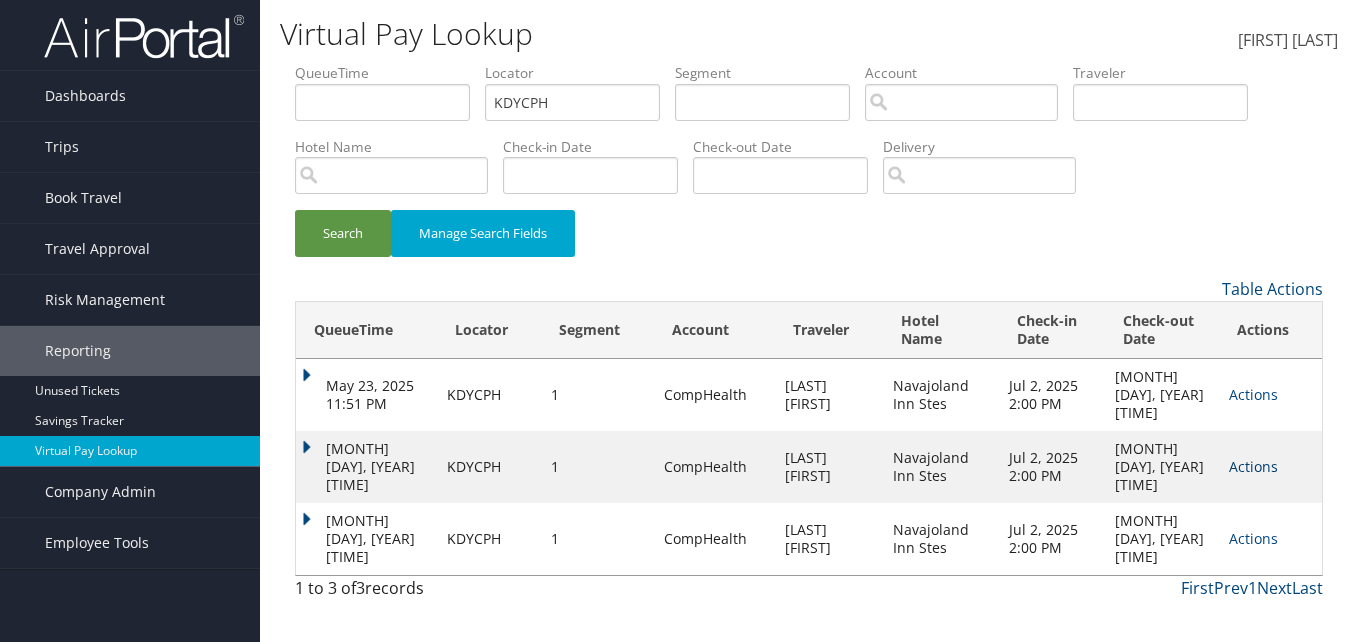 click on "Actions" at bounding box center [1253, 466] 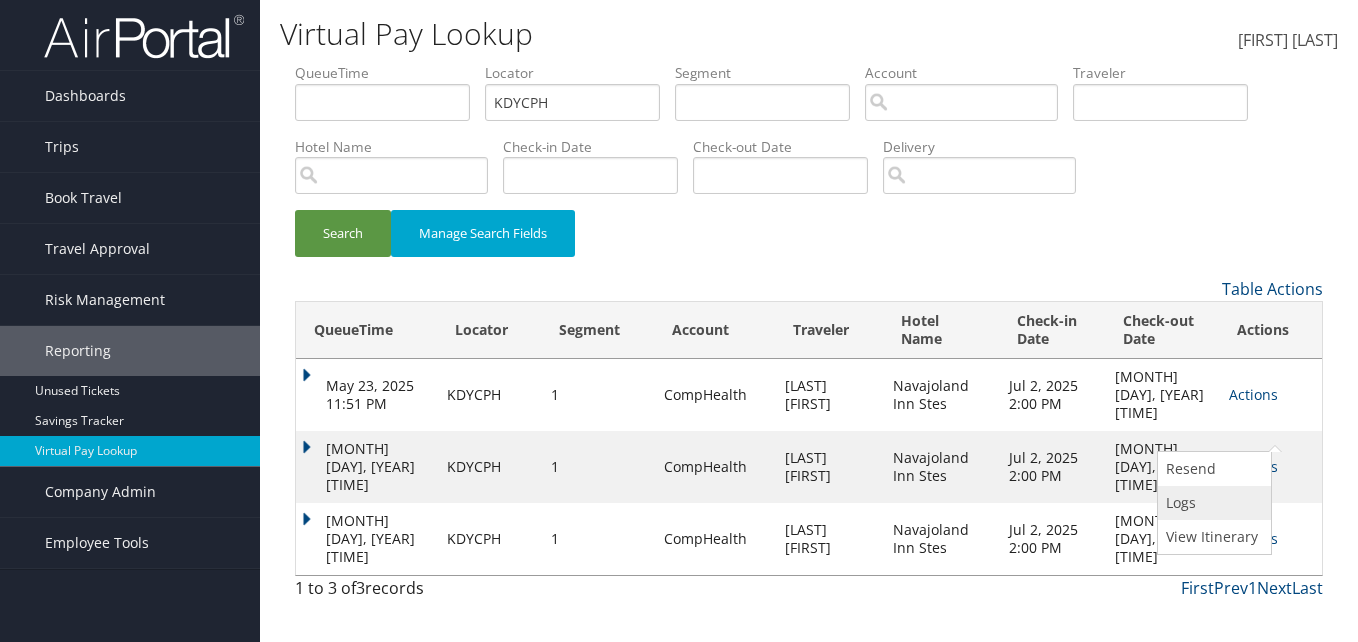 click on "Logs" at bounding box center [1212, 503] 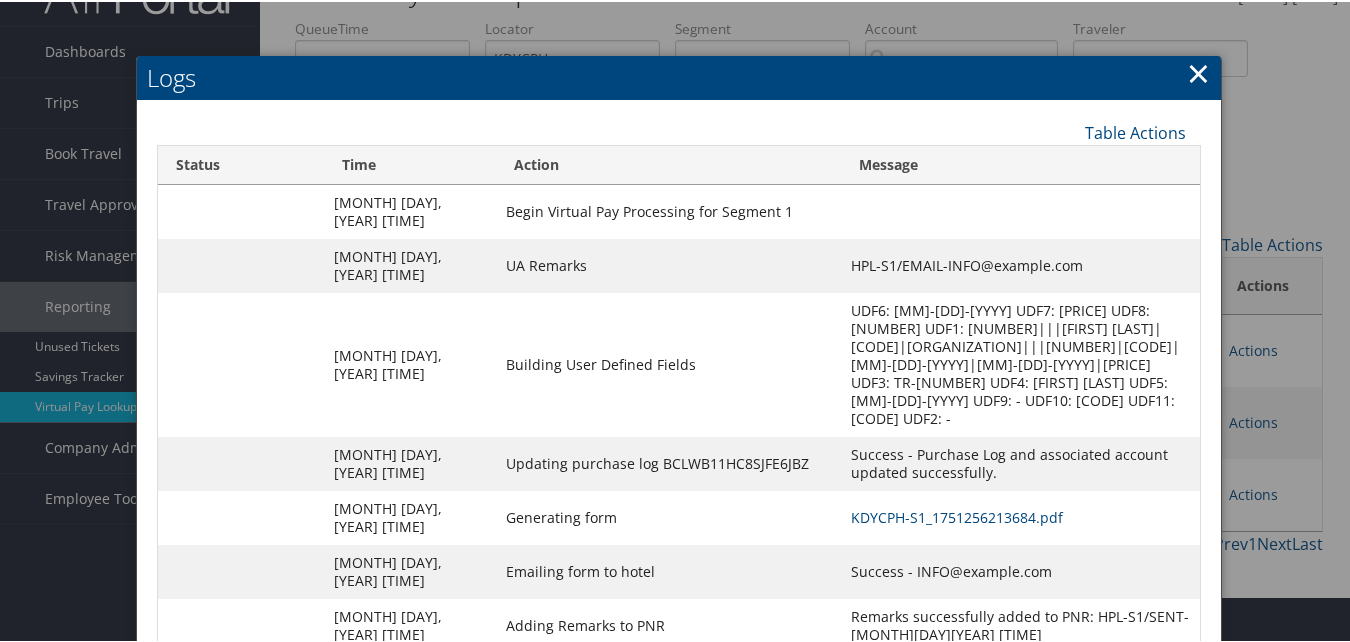 scroll, scrollTop: 111, scrollLeft: 0, axis: vertical 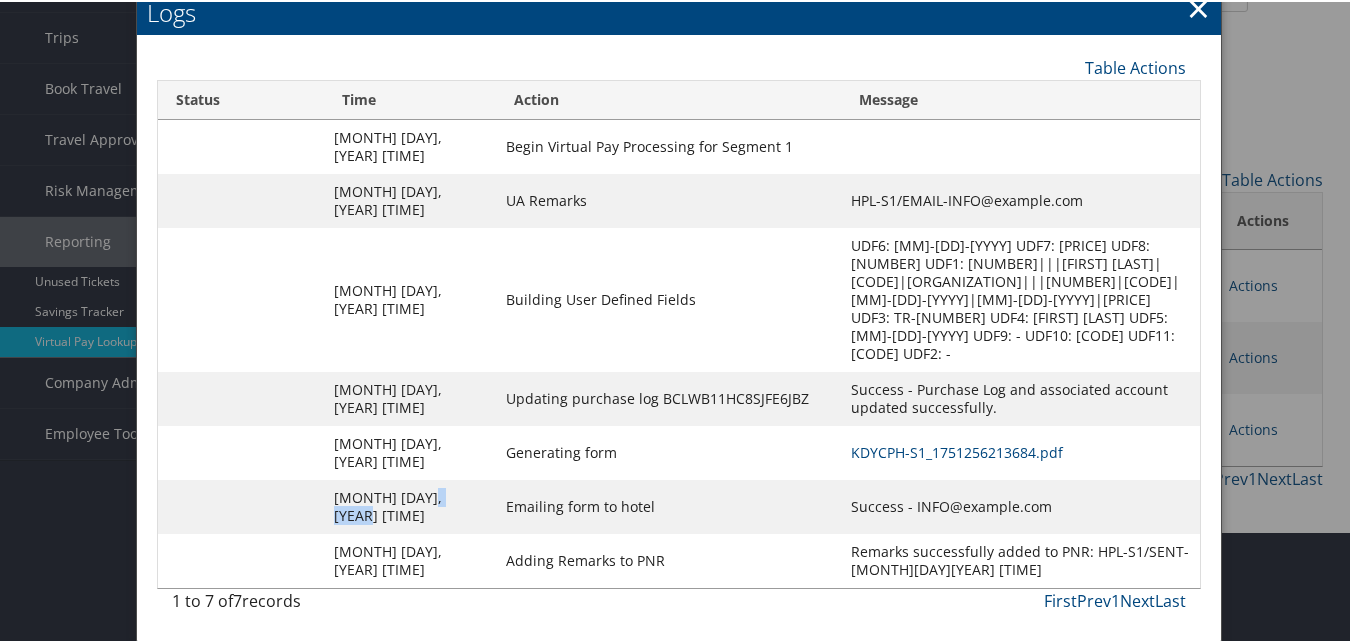drag, startPoint x: 408, startPoint y: 486, endPoint x: 361, endPoint y: 503, distance: 49.979996 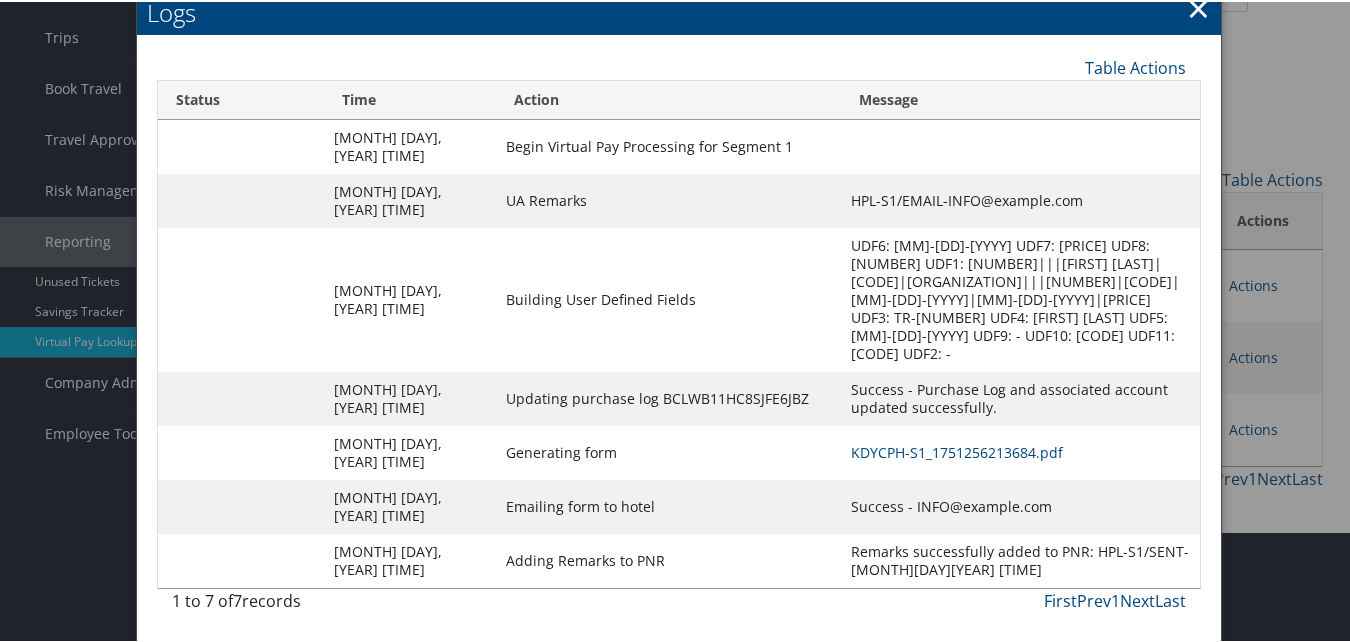 click on "Generating form" at bounding box center (668, 145) 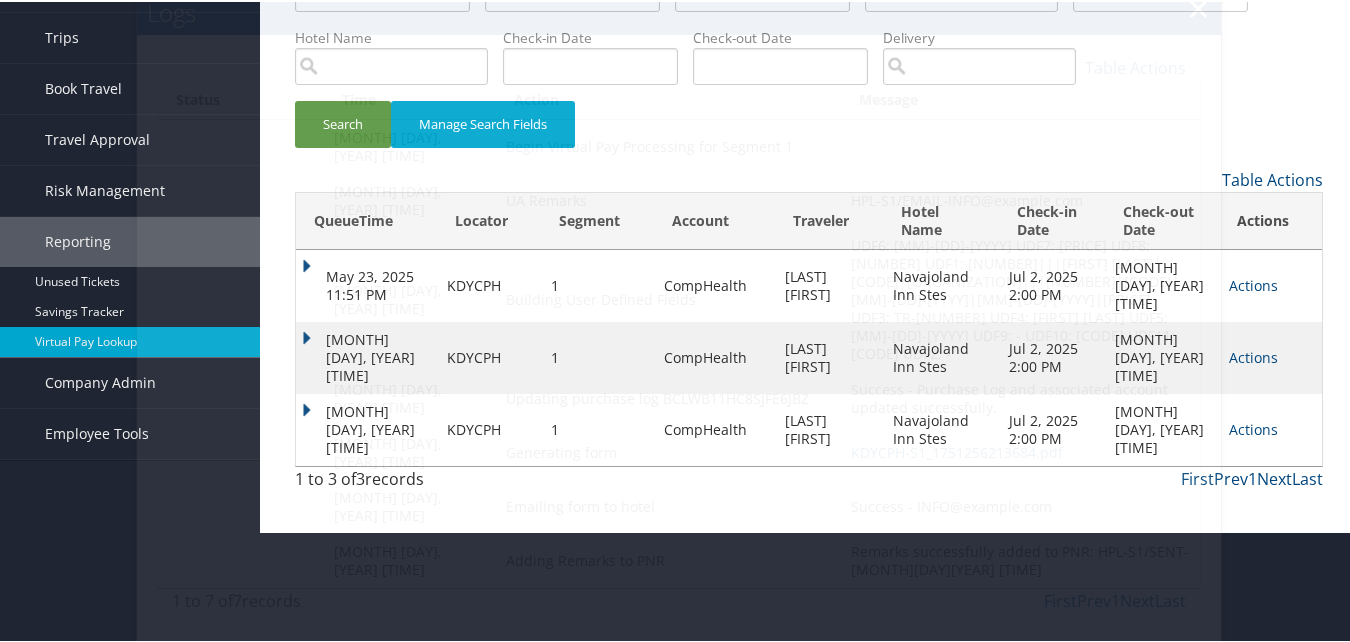 scroll, scrollTop: 0, scrollLeft: 0, axis: both 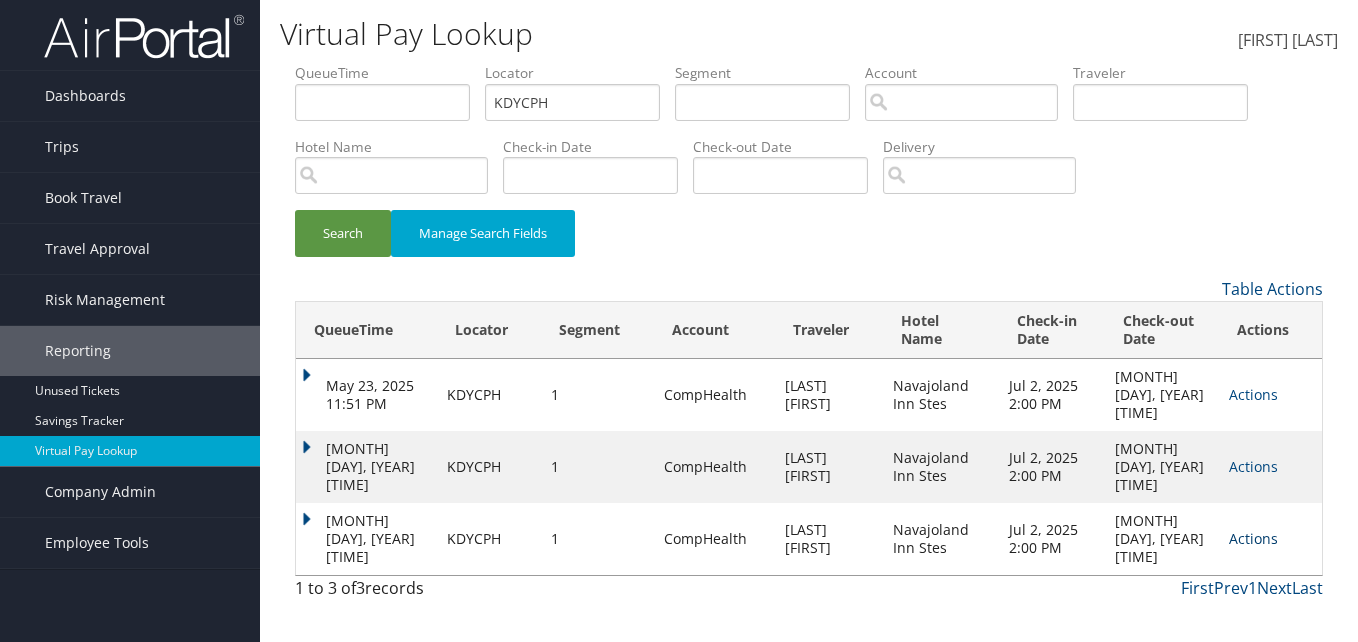 click on "Actions" at bounding box center [1253, 394] 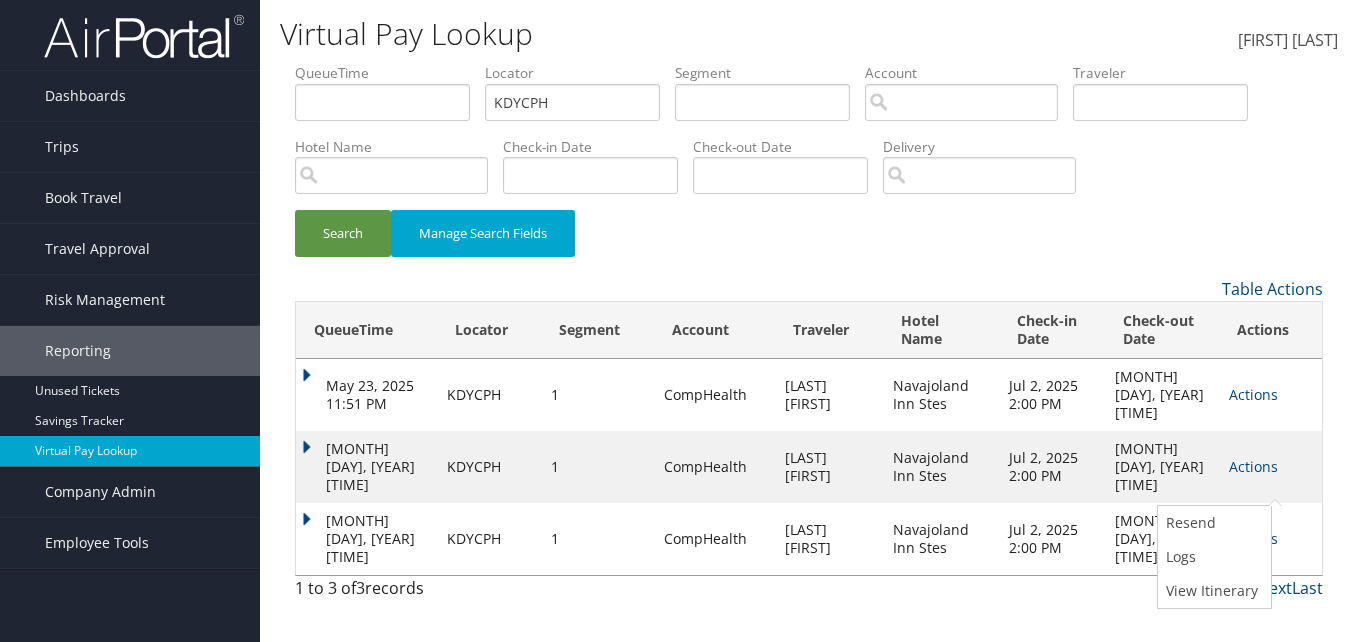 click on "Logs" at bounding box center [1212, 557] 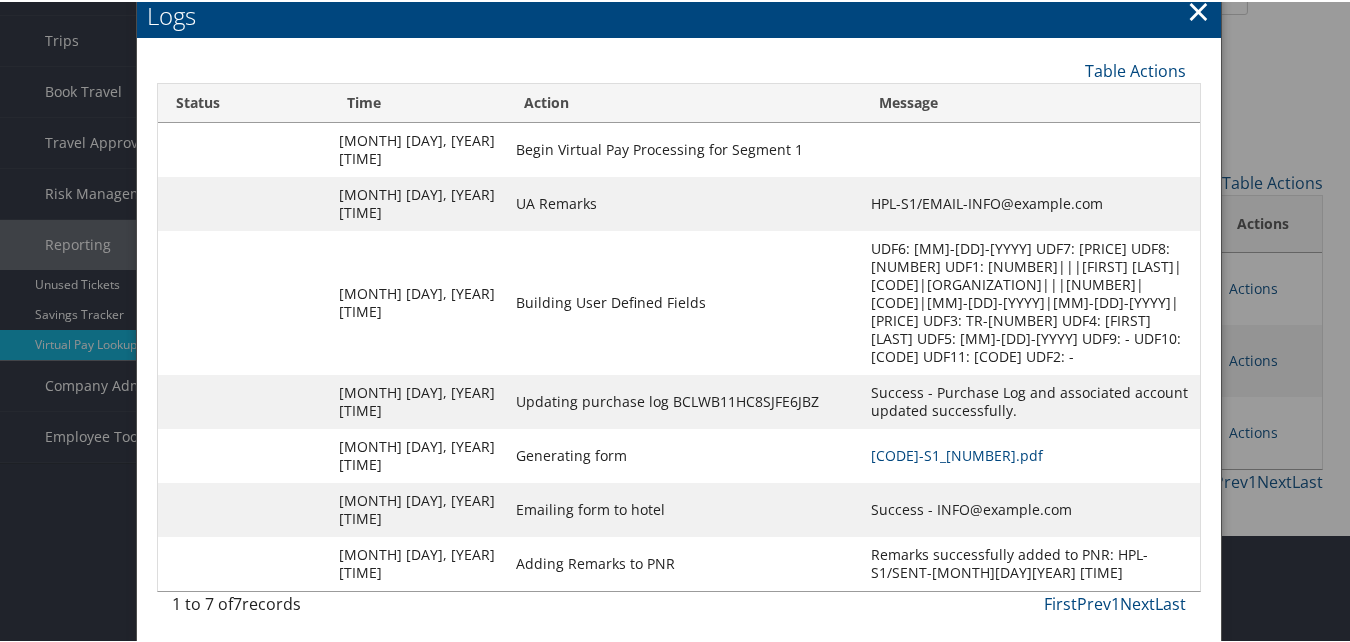 scroll, scrollTop: 111, scrollLeft: 0, axis: vertical 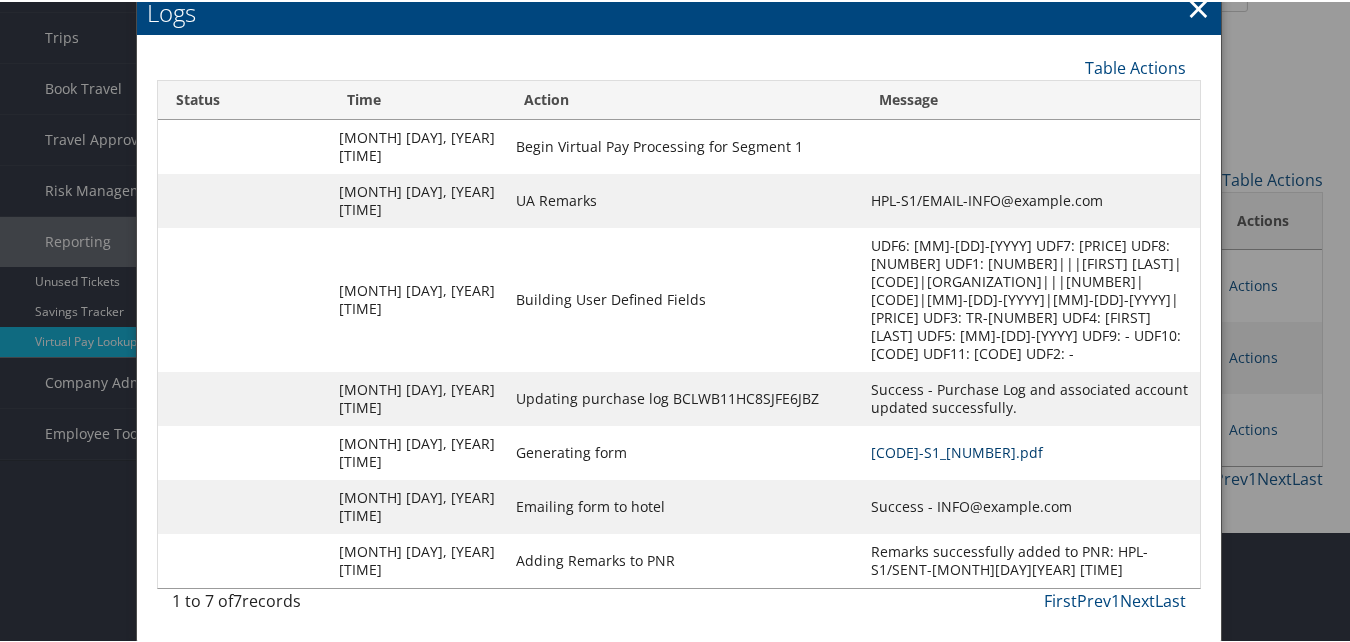 click on "KDYCPH-S1_1751308354881.pdf" at bounding box center (957, 450) 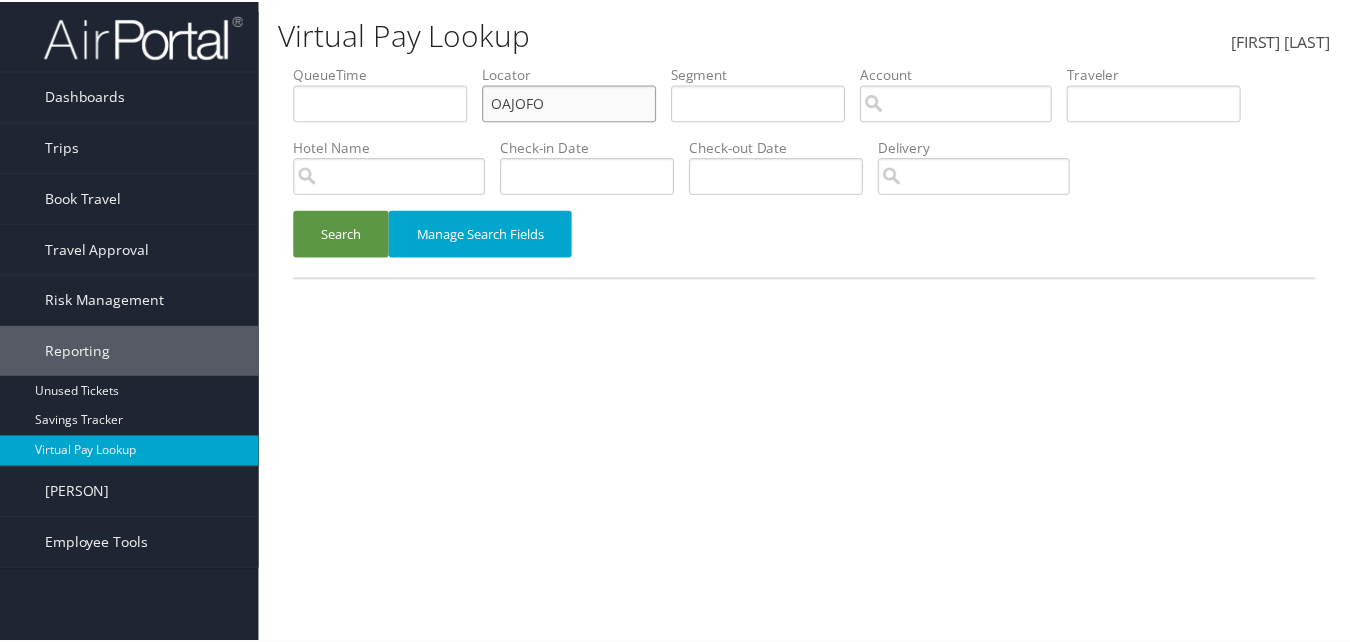 scroll, scrollTop: 0, scrollLeft: 0, axis: both 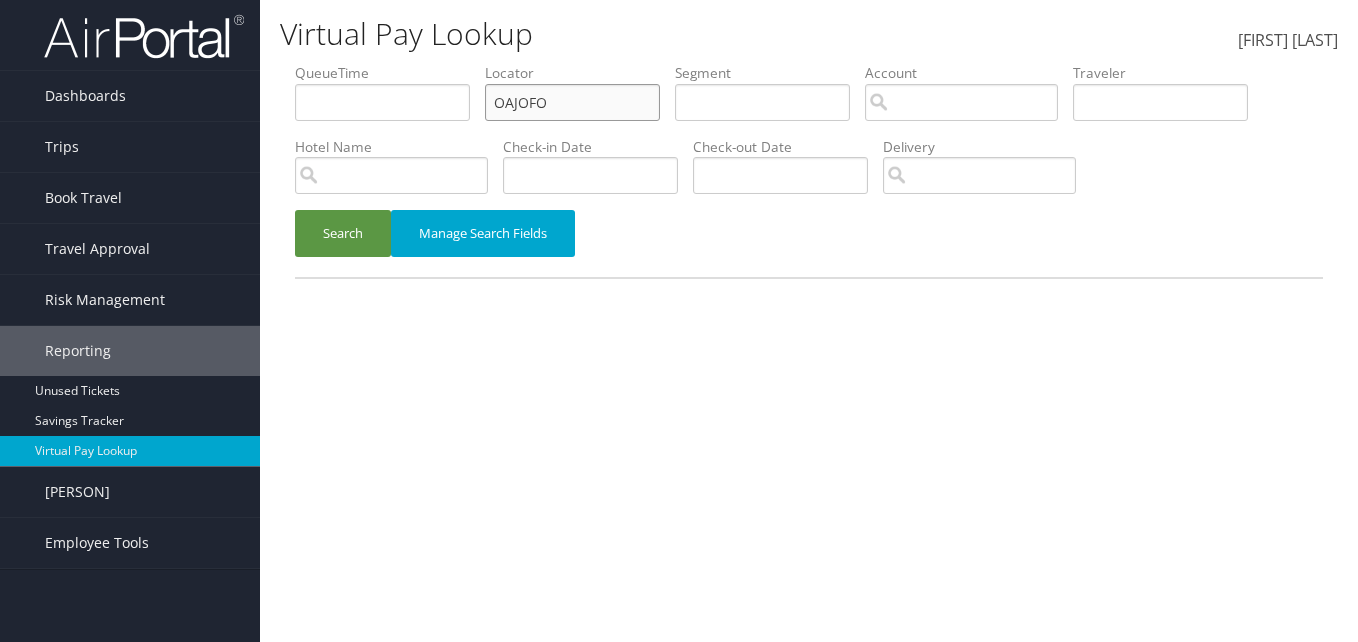 drag, startPoint x: 0, startPoint y: 0, endPoint x: 496, endPoint y: 107, distance: 507.4101 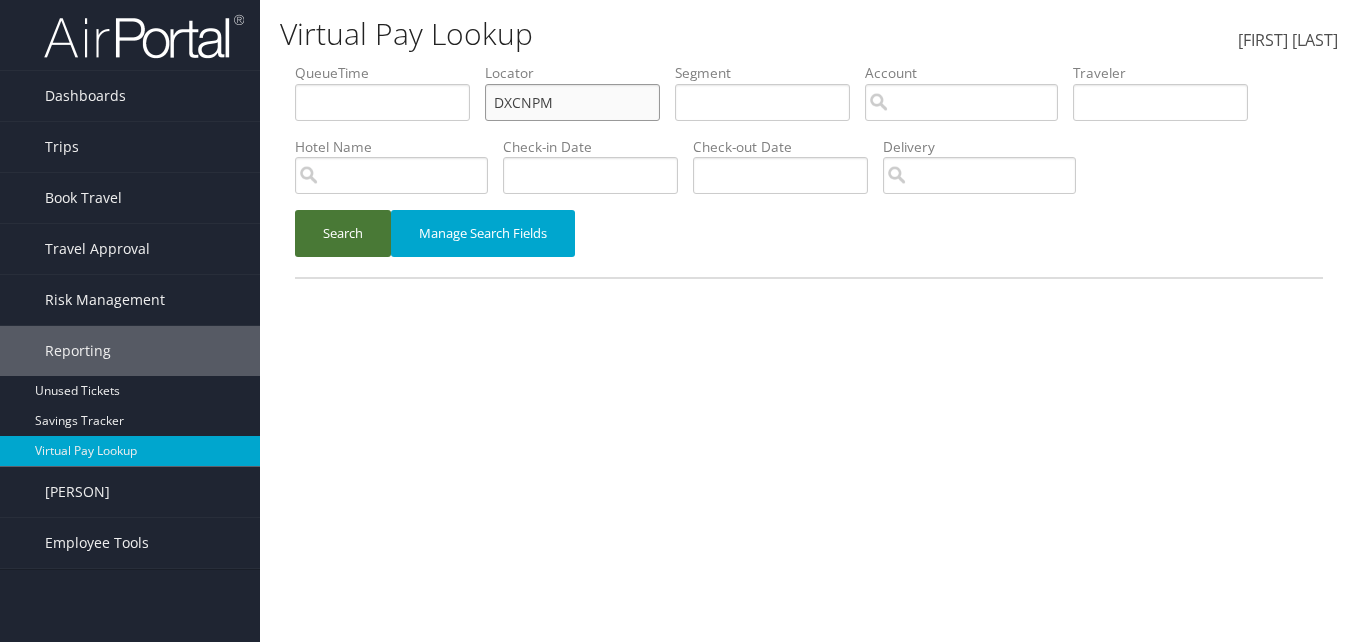type on "DXCNPM" 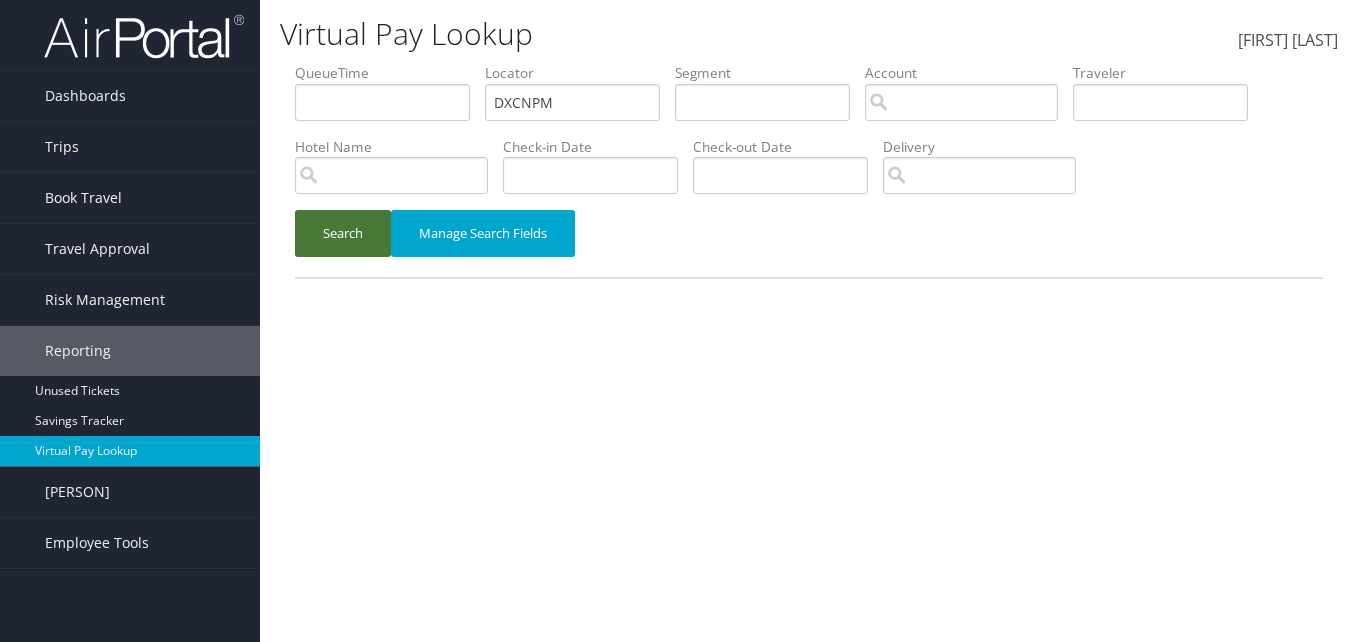 drag, startPoint x: 383, startPoint y: 225, endPoint x: 351, endPoint y: 233, distance: 32.984844 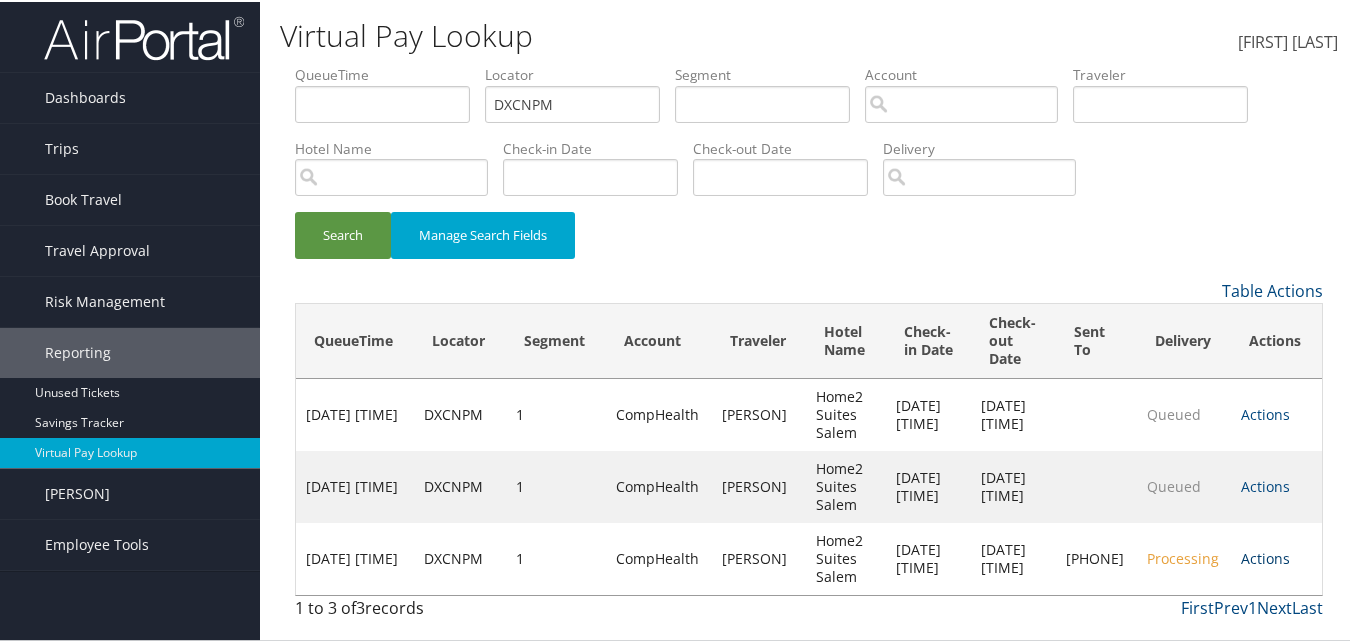 click on "Actions" at bounding box center (1265, 412) 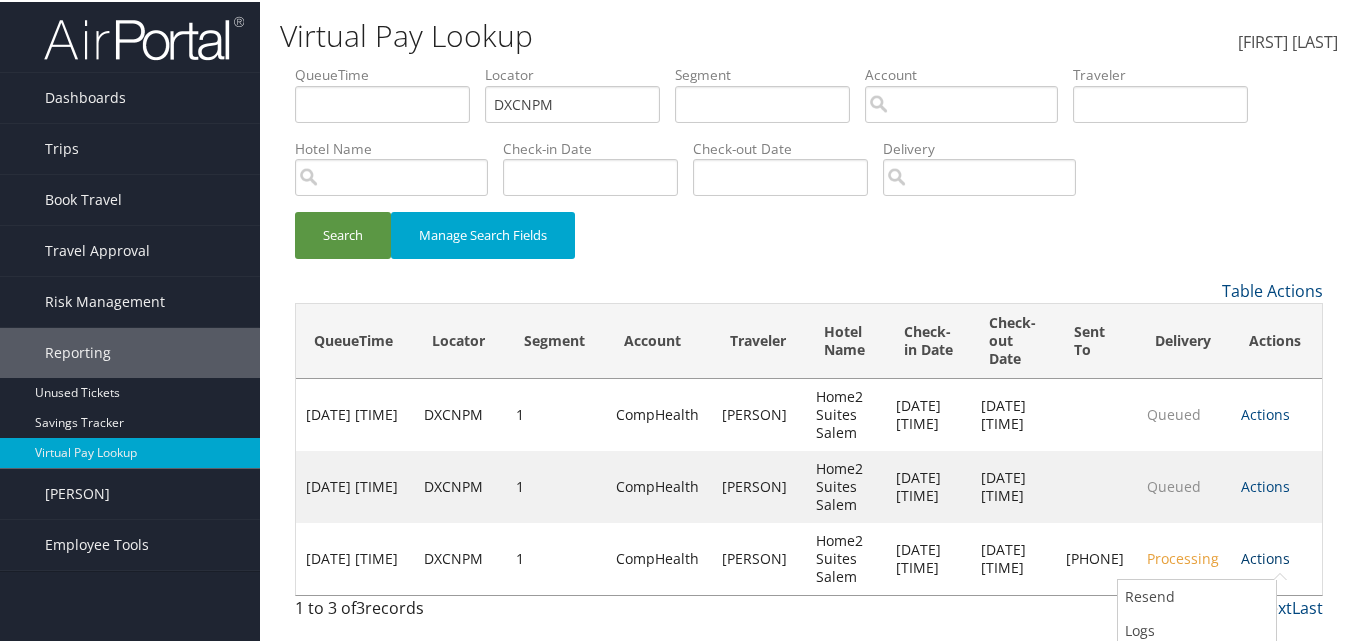 scroll, scrollTop: 73, scrollLeft: 0, axis: vertical 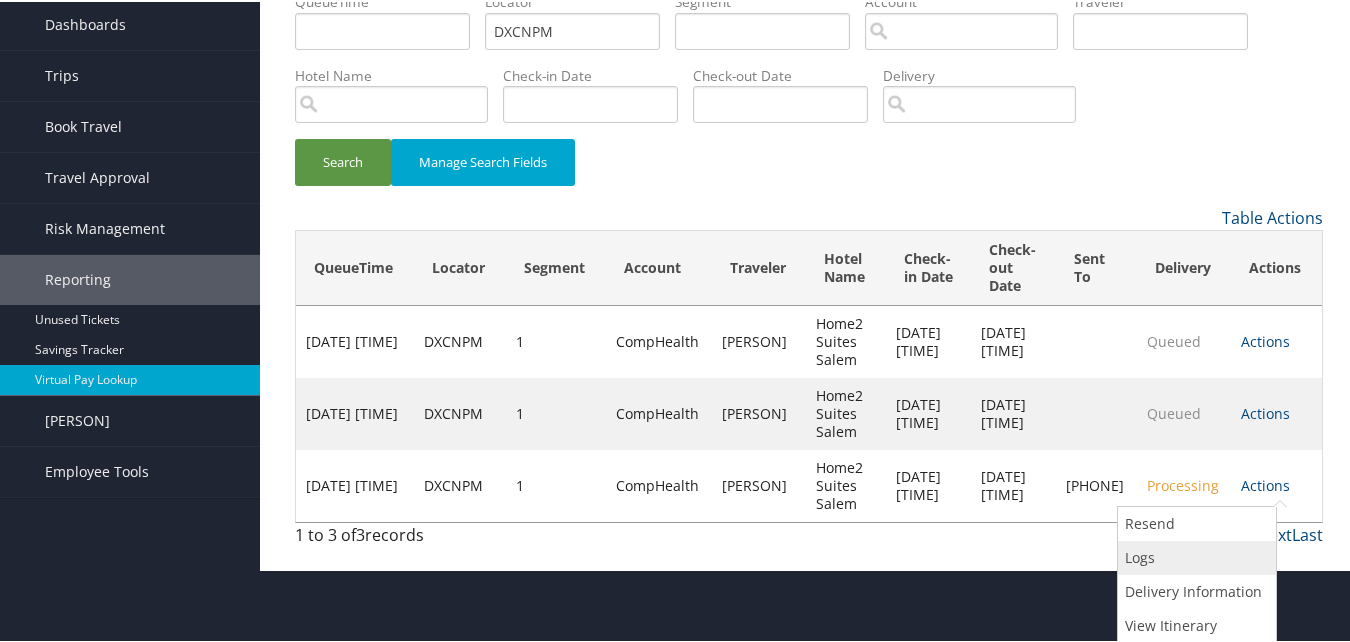 click on "Logs" at bounding box center [1194, 556] 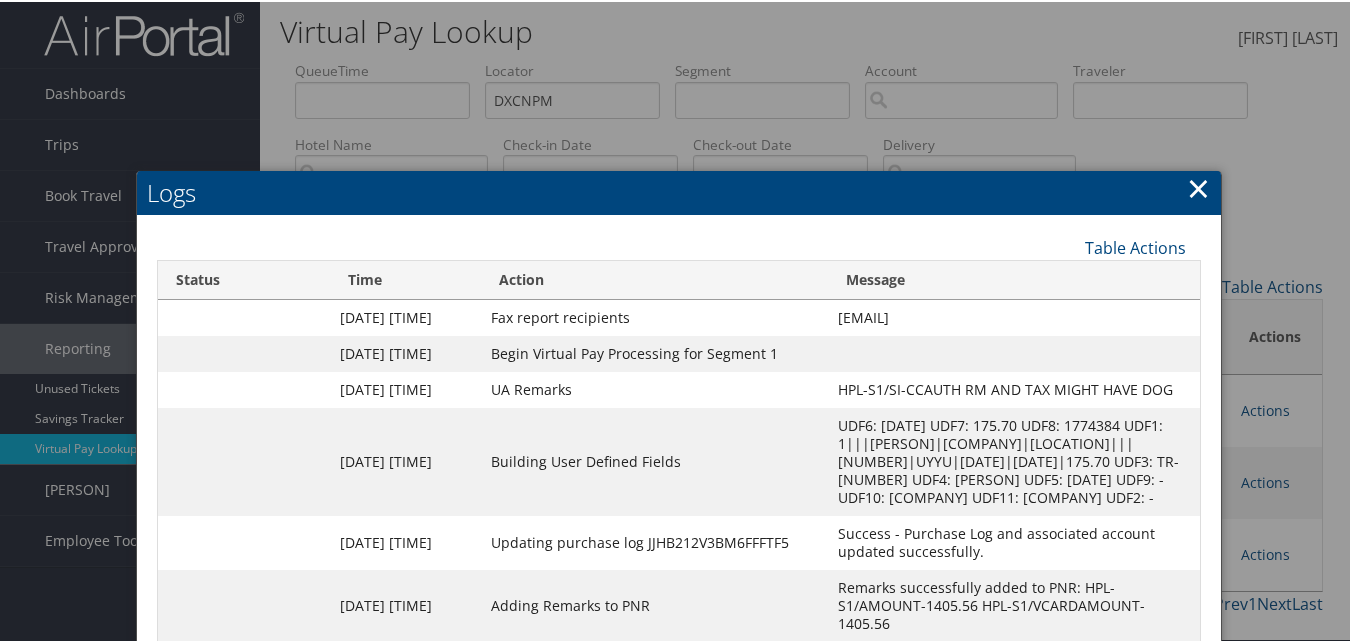 scroll, scrollTop: 244, scrollLeft: 0, axis: vertical 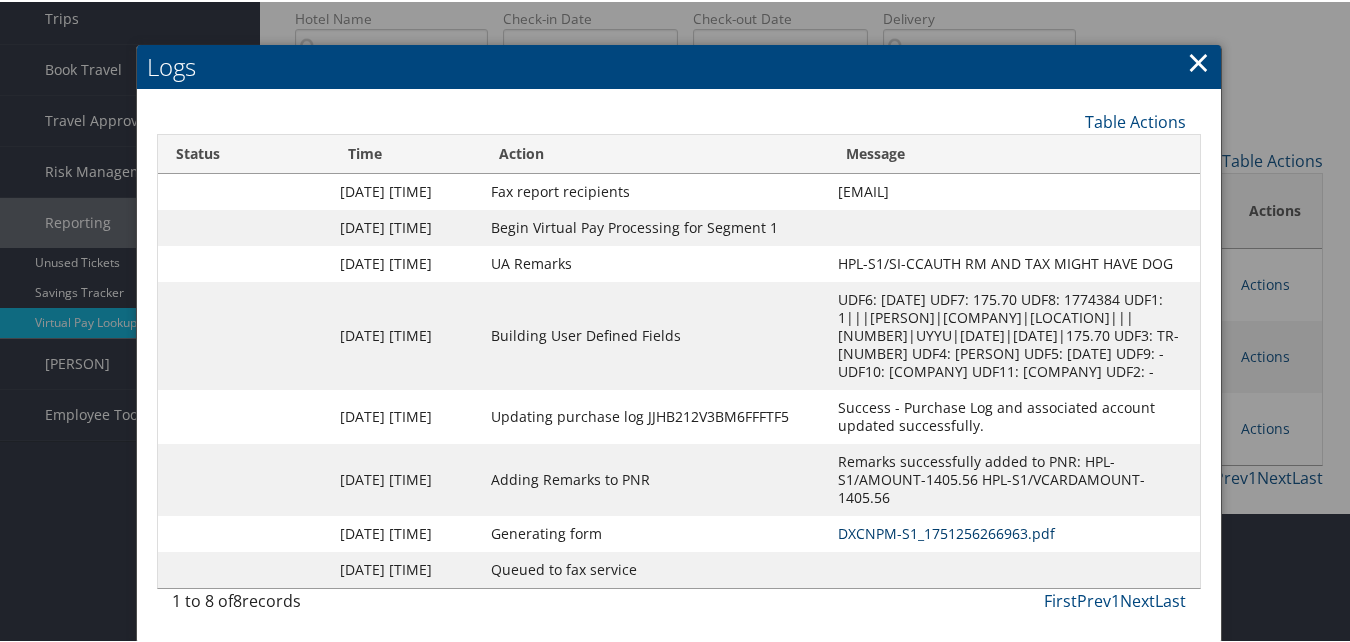 drag, startPoint x: 929, startPoint y: 476, endPoint x: 935, endPoint y: 504, distance: 28.635643 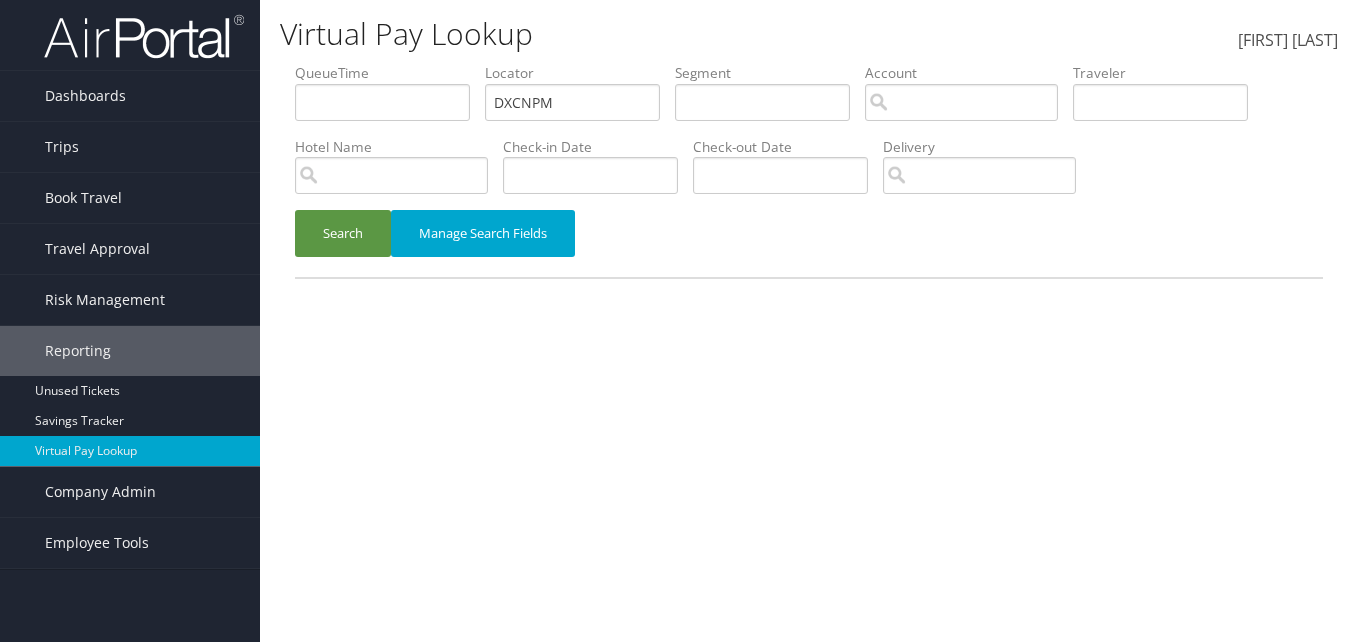 scroll, scrollTop: 0, scrollLeft: 0, axis: both 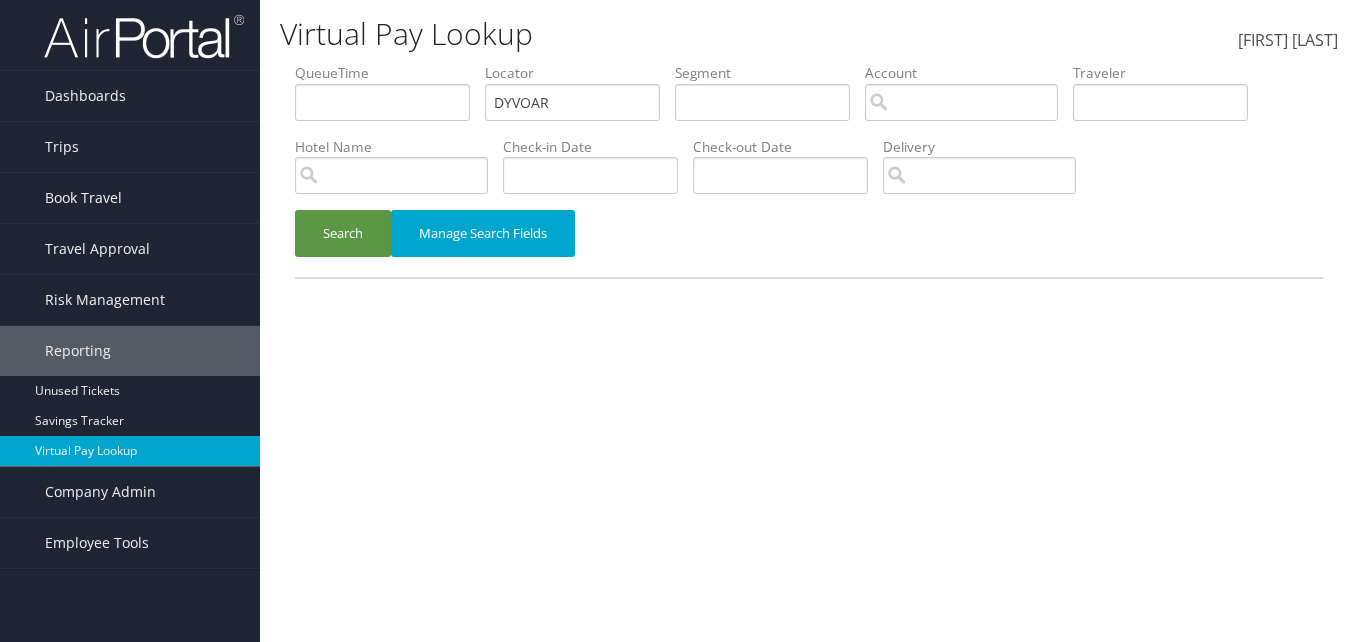 click on "QueueTime Locator DYVOAR Segment Account Traveler Hotel Name Check-in Date Check-out Date Delivery" at bounding box center (809, 63) 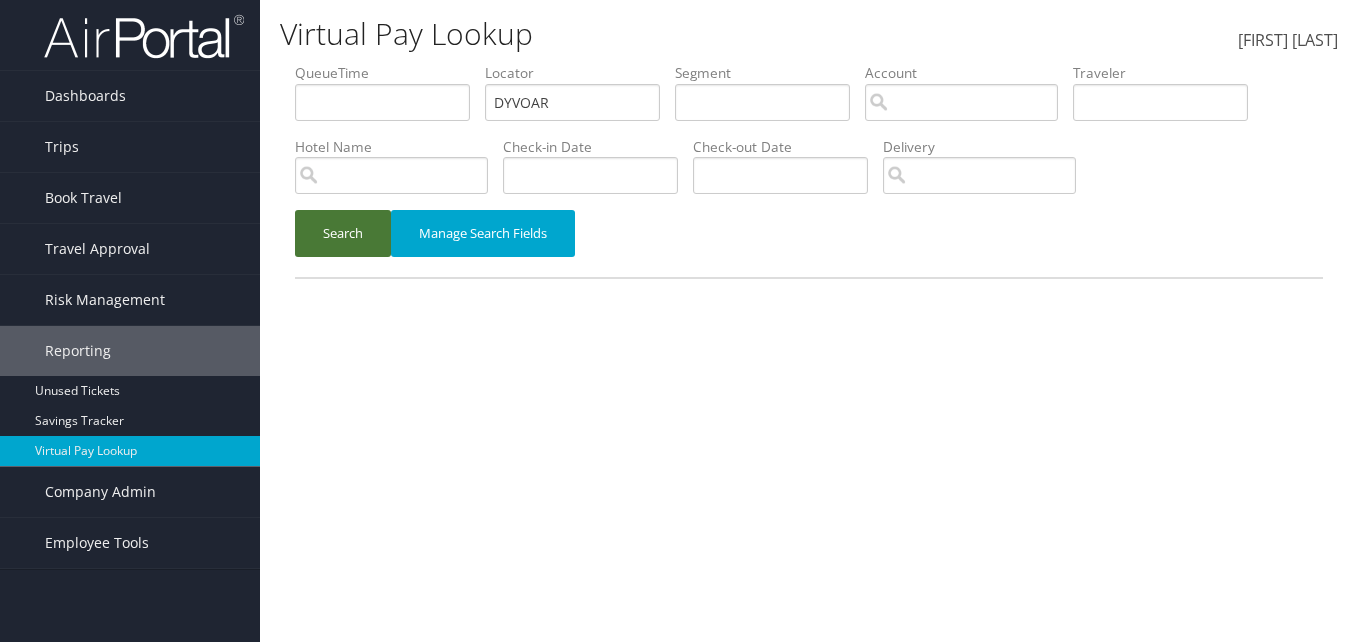 type on "DYVOAR" 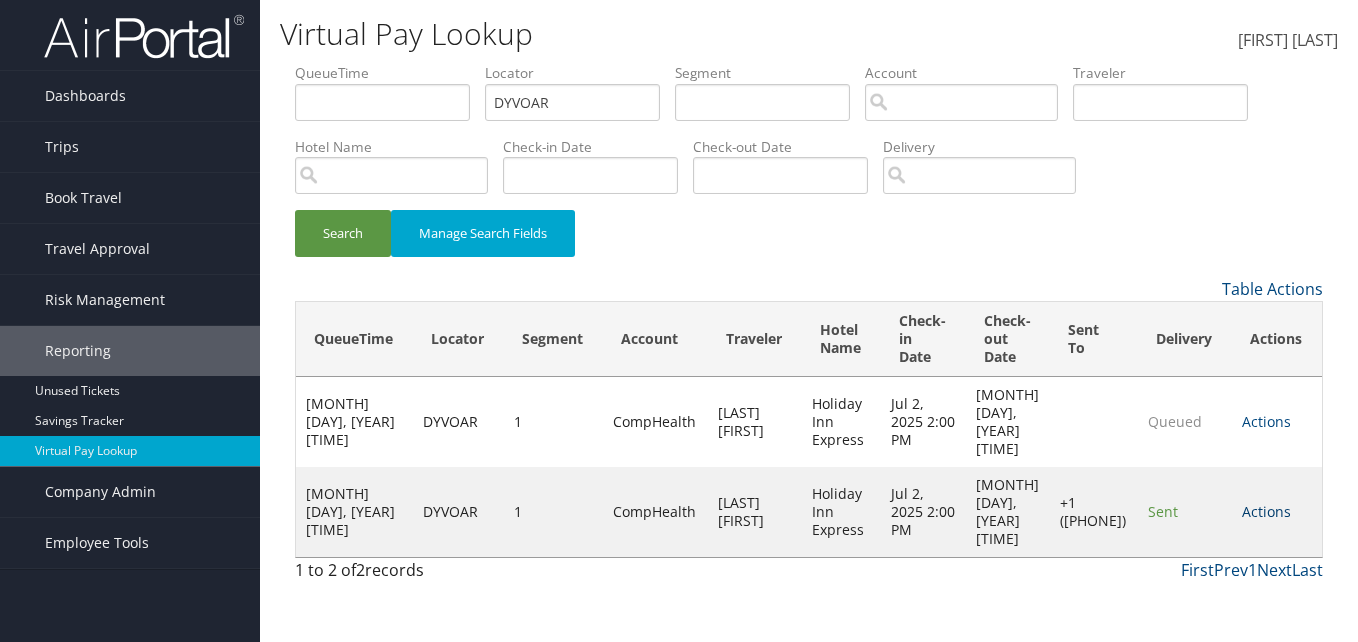 click on "Actions" at bounding box center [1266, 511] 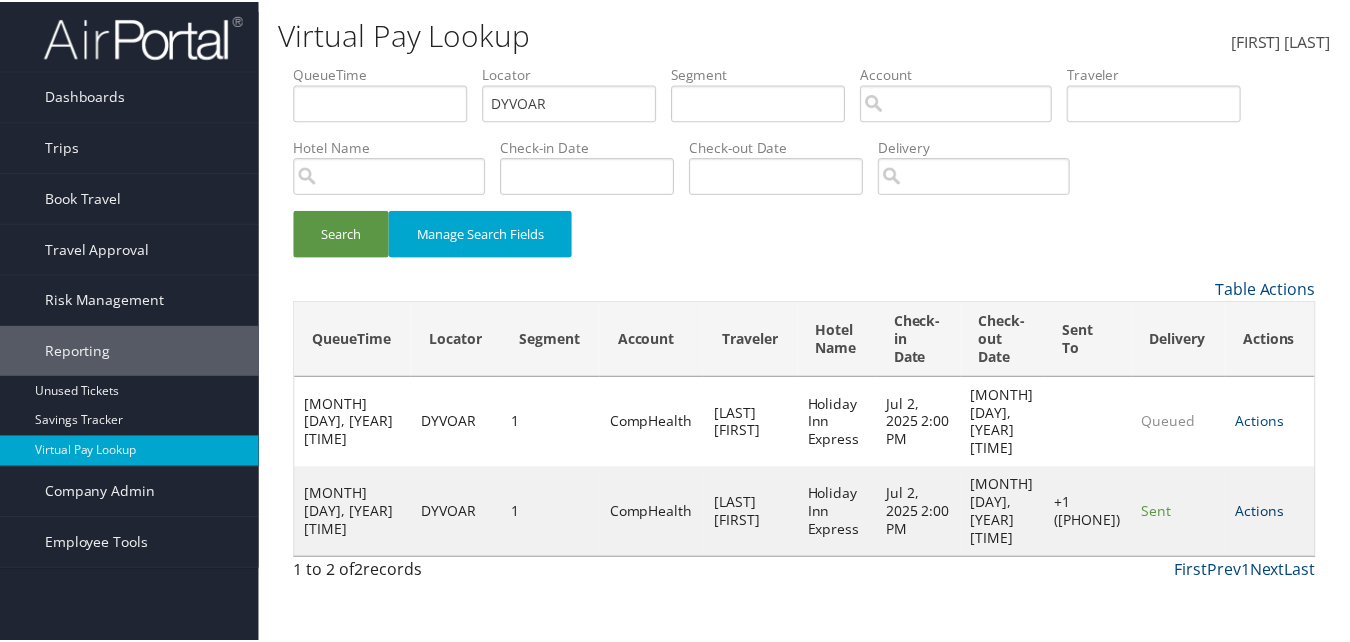 scroll, scrollTop: 1, scrollLeft: 0, axis: vertical 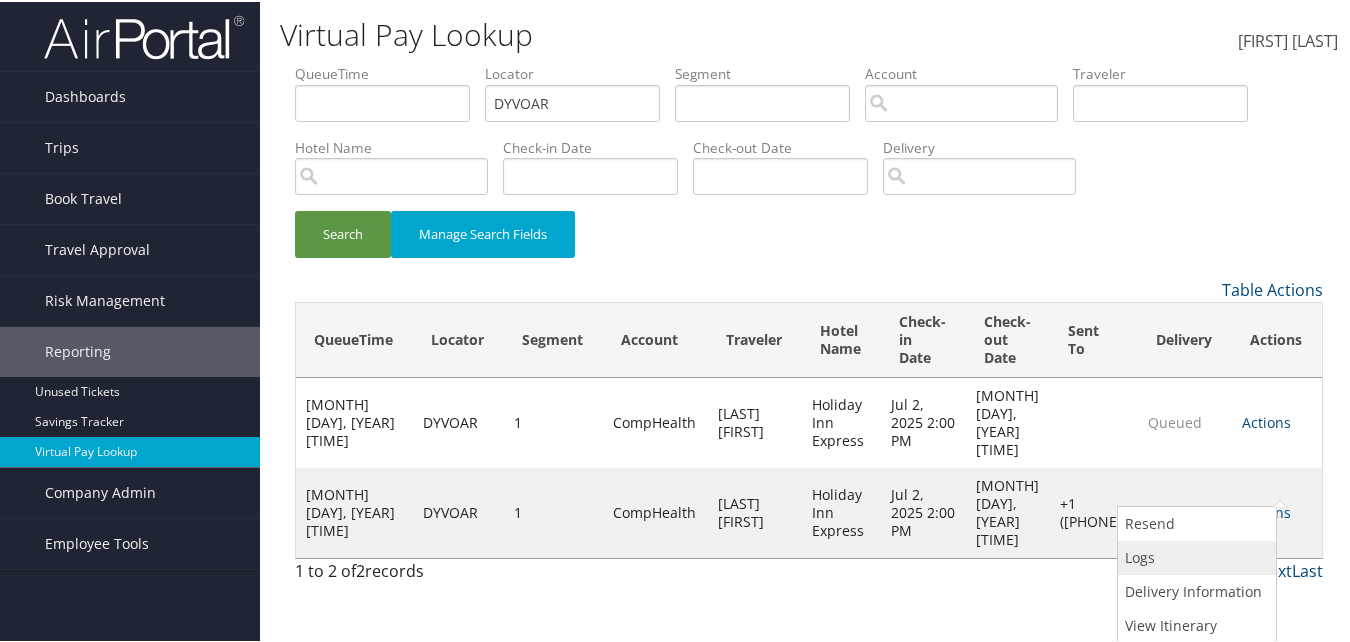 click on "Logs" at bounding box center [1194, 556] 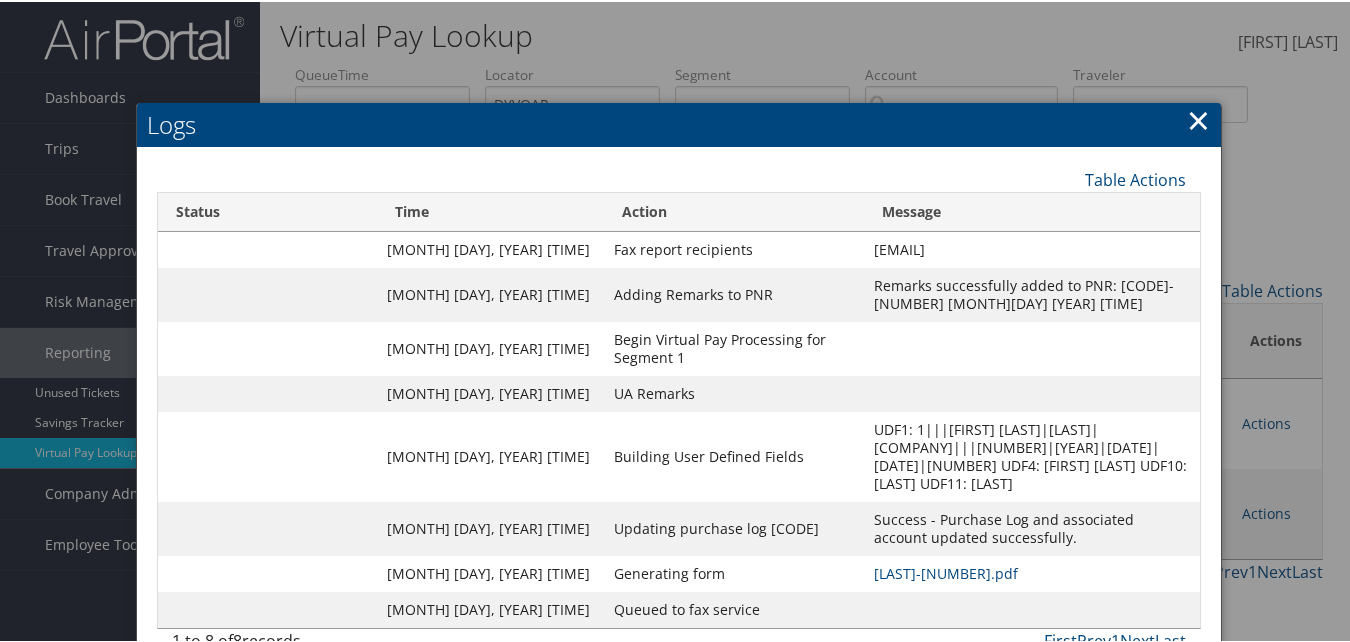 scroll, scrollTop: 172, scrollLeft: 0, axis: vertical 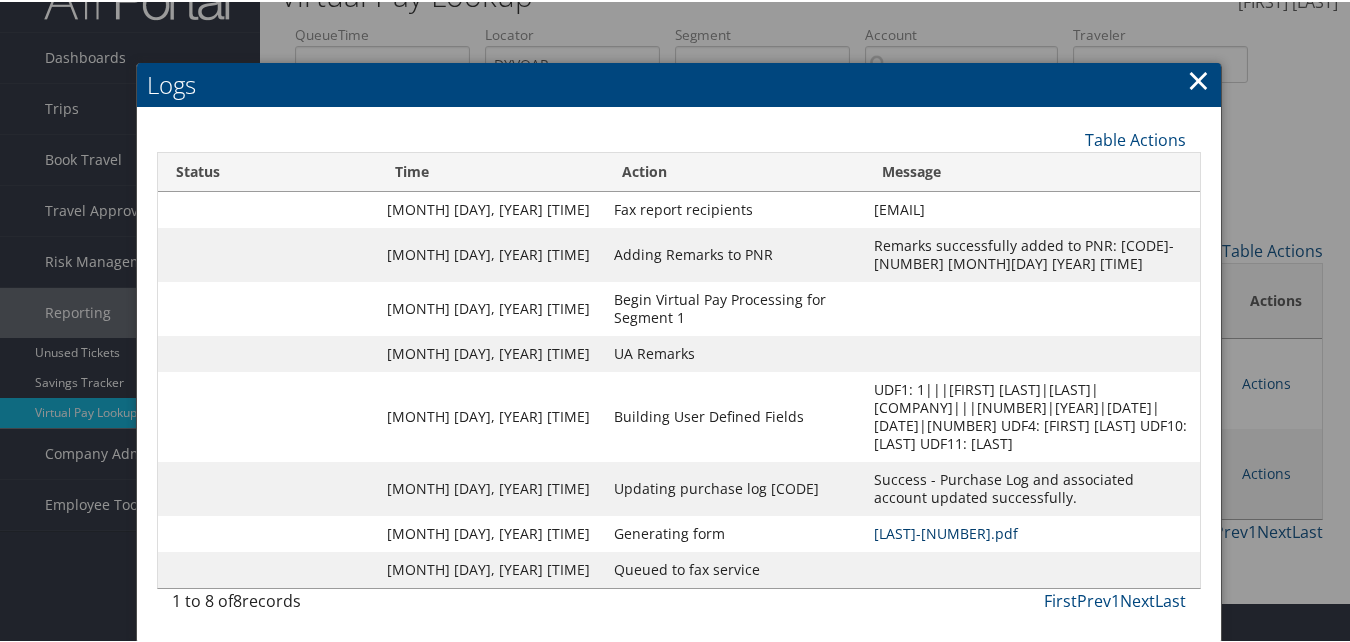 click on "DYVOAR-S1_1751256242138.pdf" at bounding box center [946, 531] 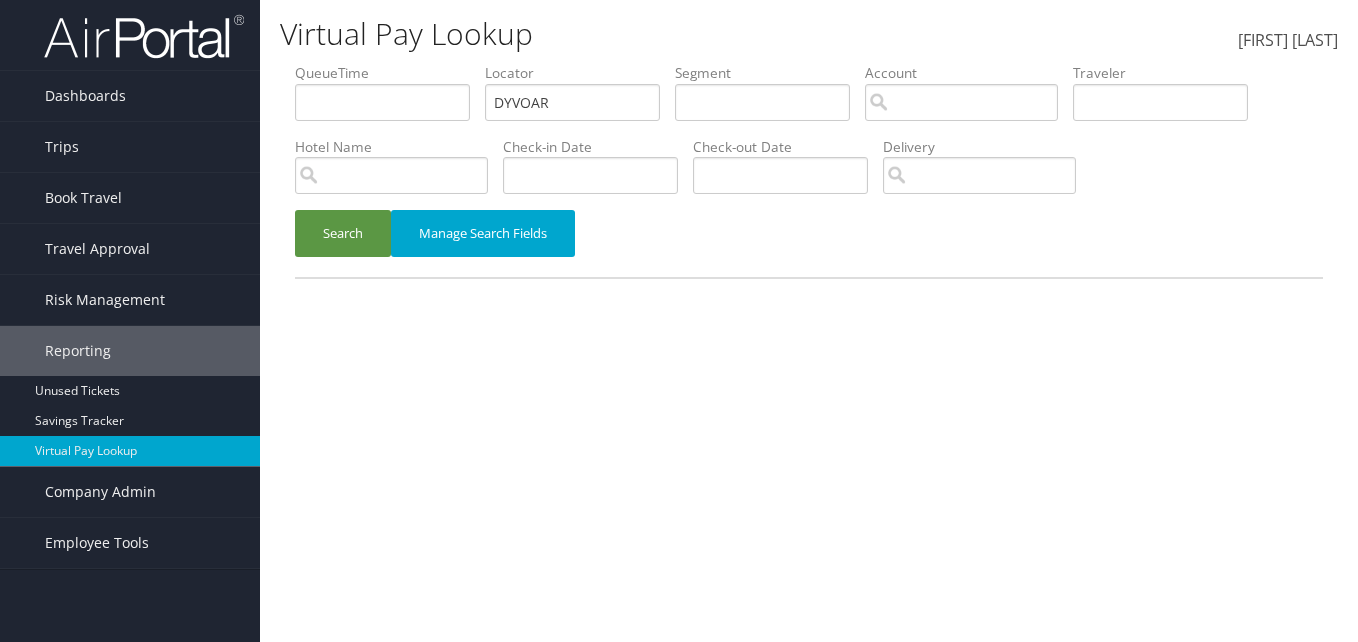 scroll, scrollTop: 0, scrollLeft: 0, axis: both 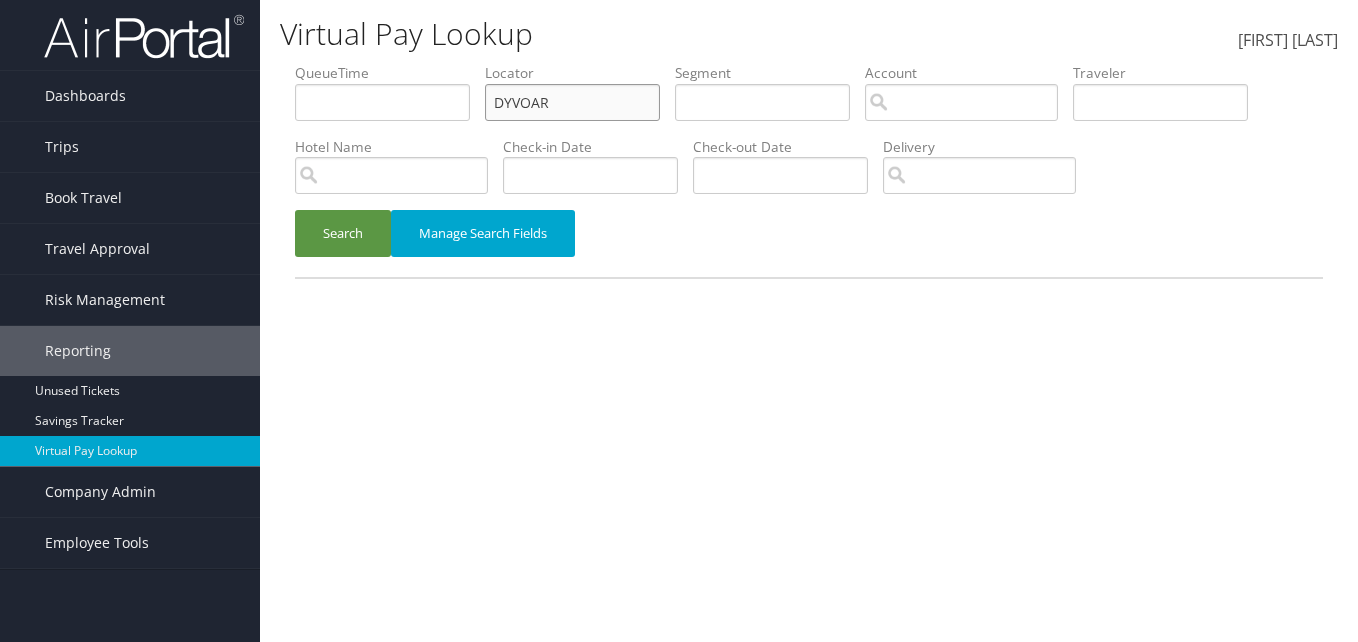 paste on "GIHAWO" 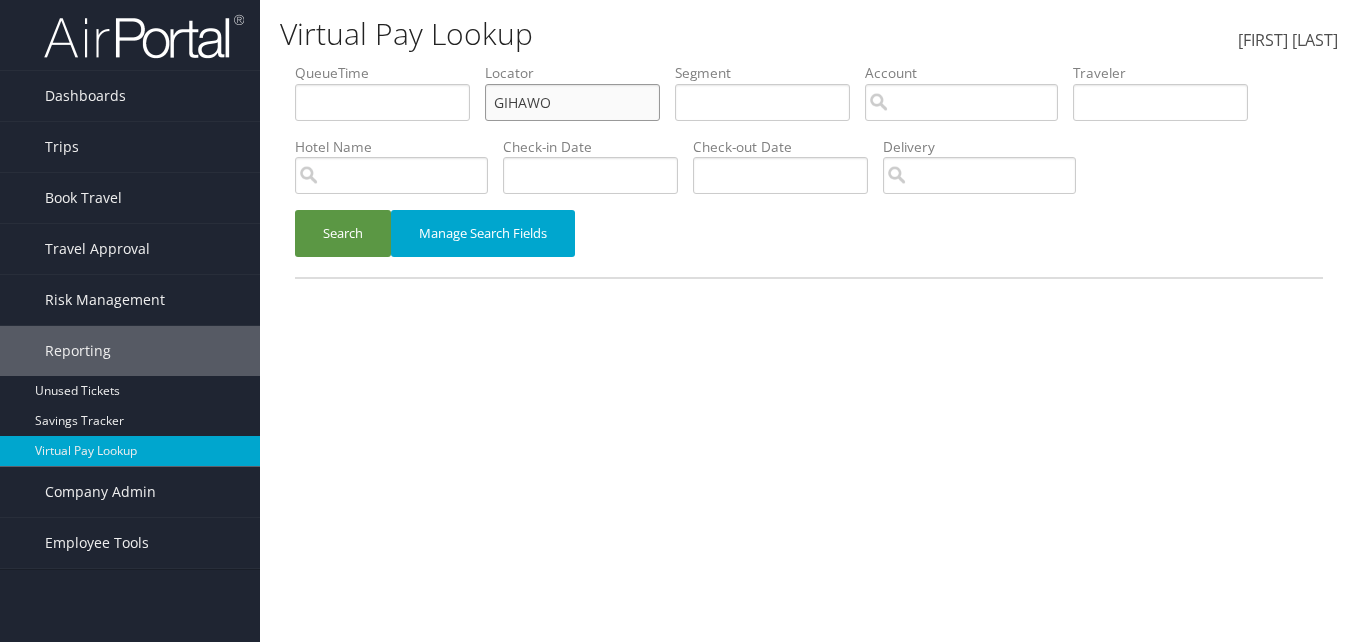 drag, startPoint x: 538, startPoint y: 102, endPoint x: 468, endPoint y: 100, distance: 70.028564 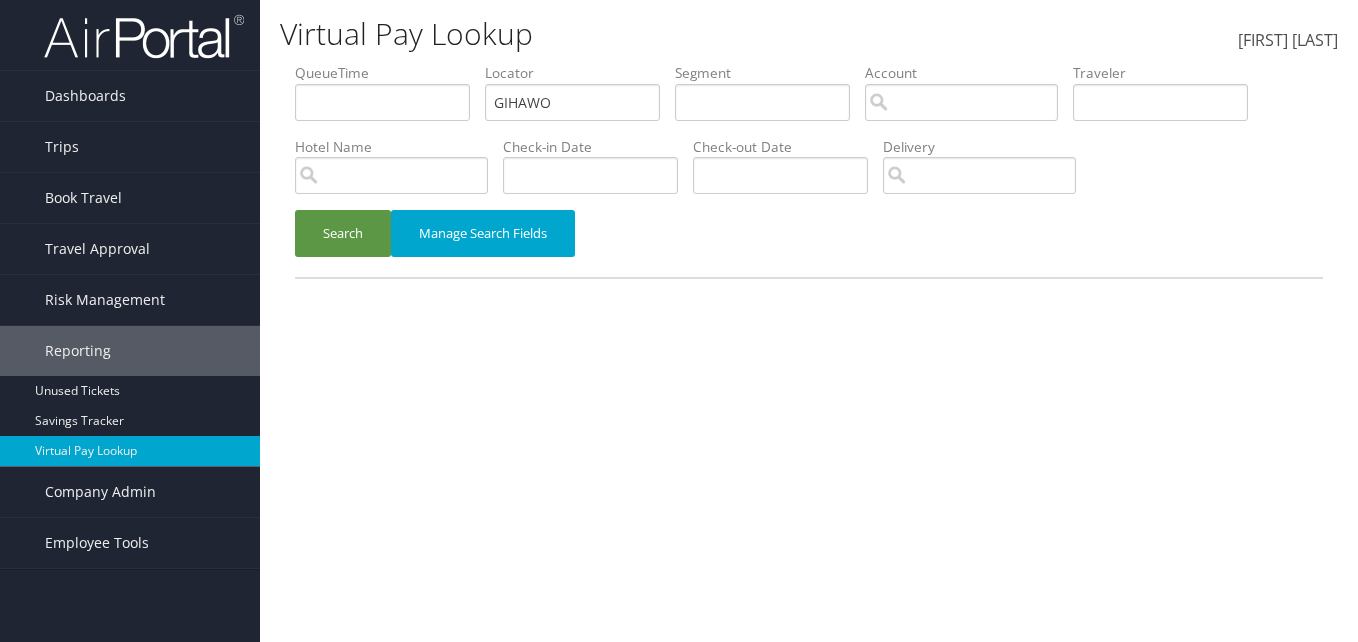 click on "Search Manage Search Fields" at bounding box center (809, 243) 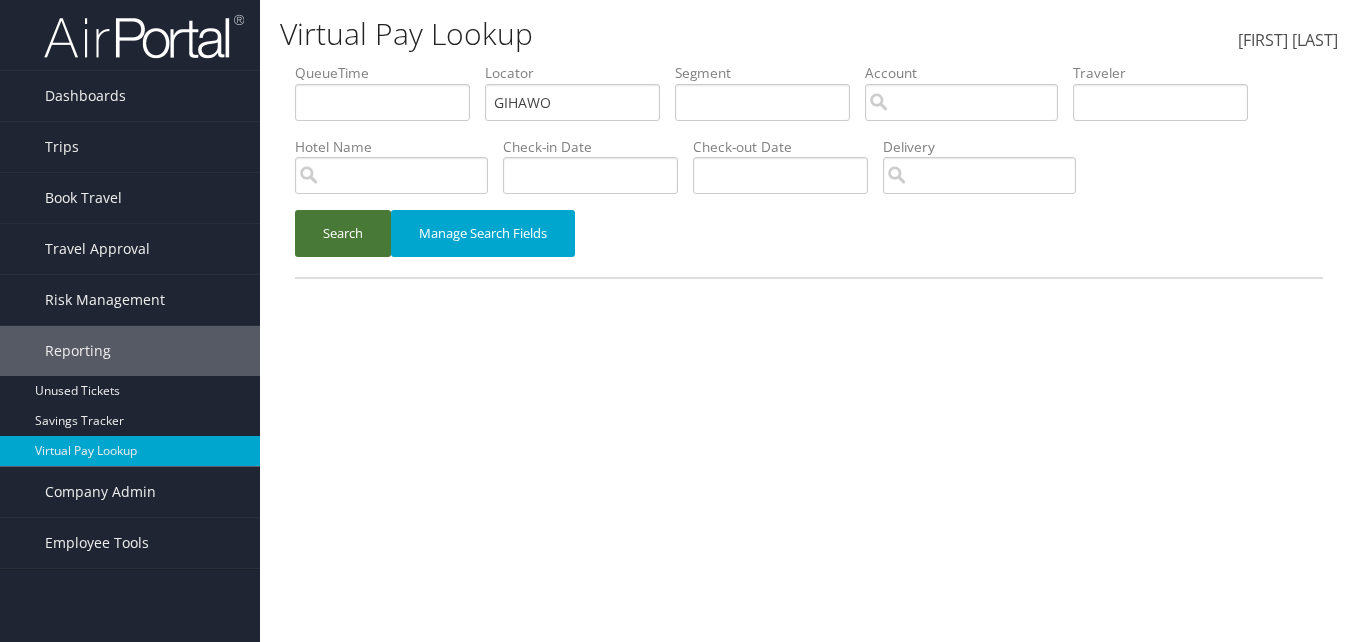 click on "Search" at bounding box center [343, 233] 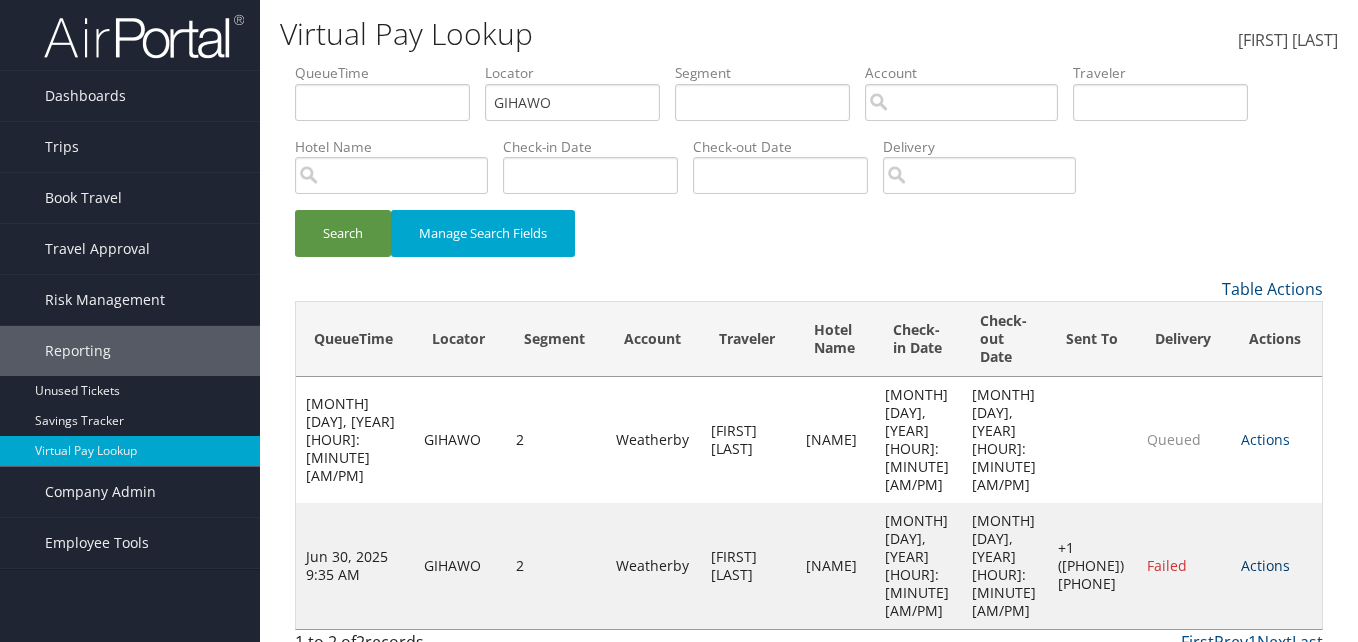 click on "Actions" at bounding box center (1265, 565) 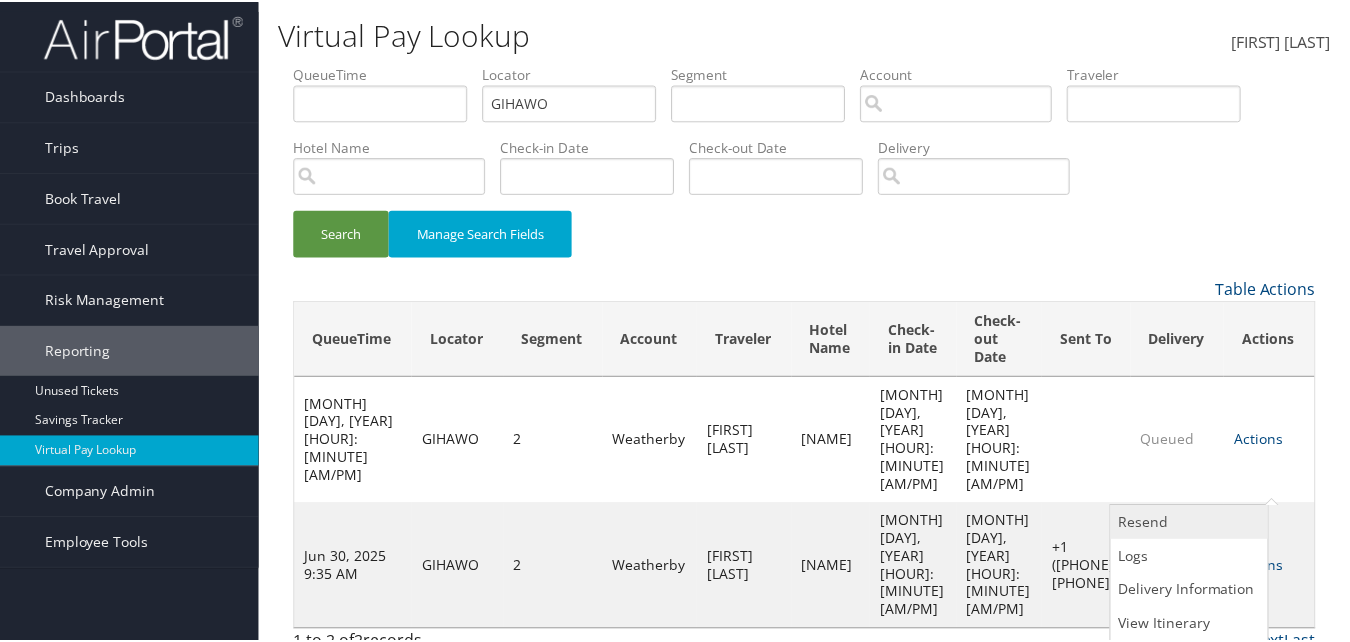 scroll, scrollTop: 1, scrollLeft: 0, axis: vertical 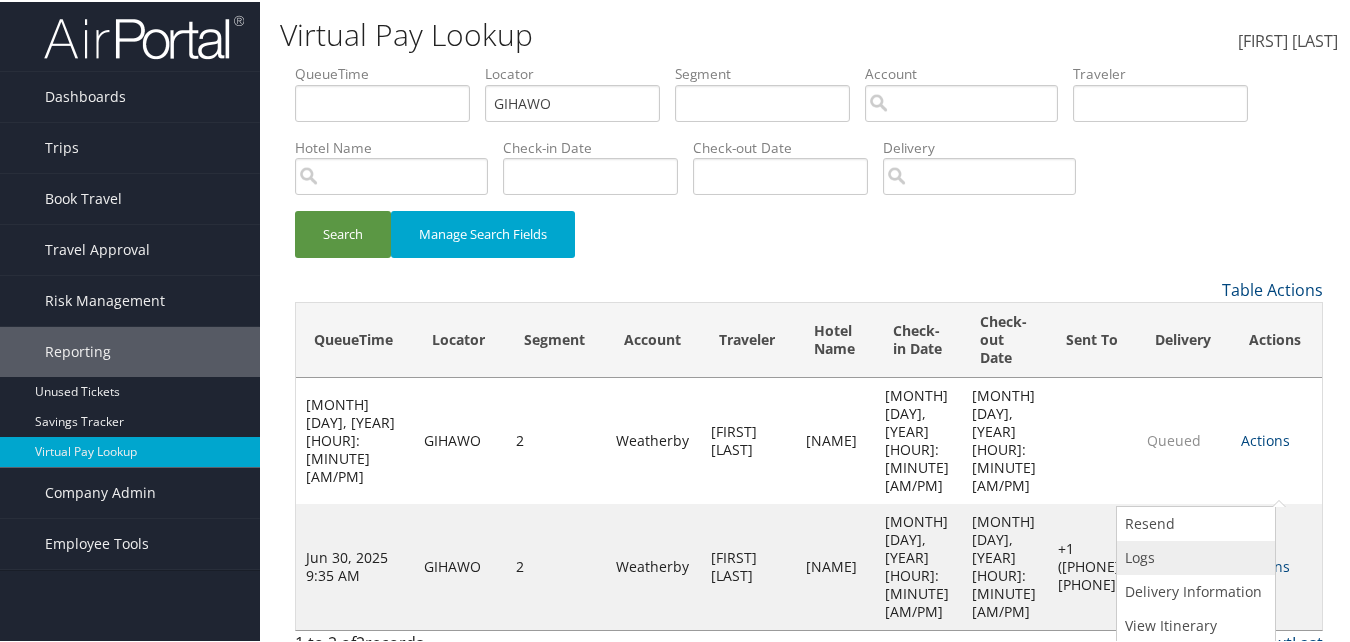 click on "Logs" at bounding box center (1193, 556) 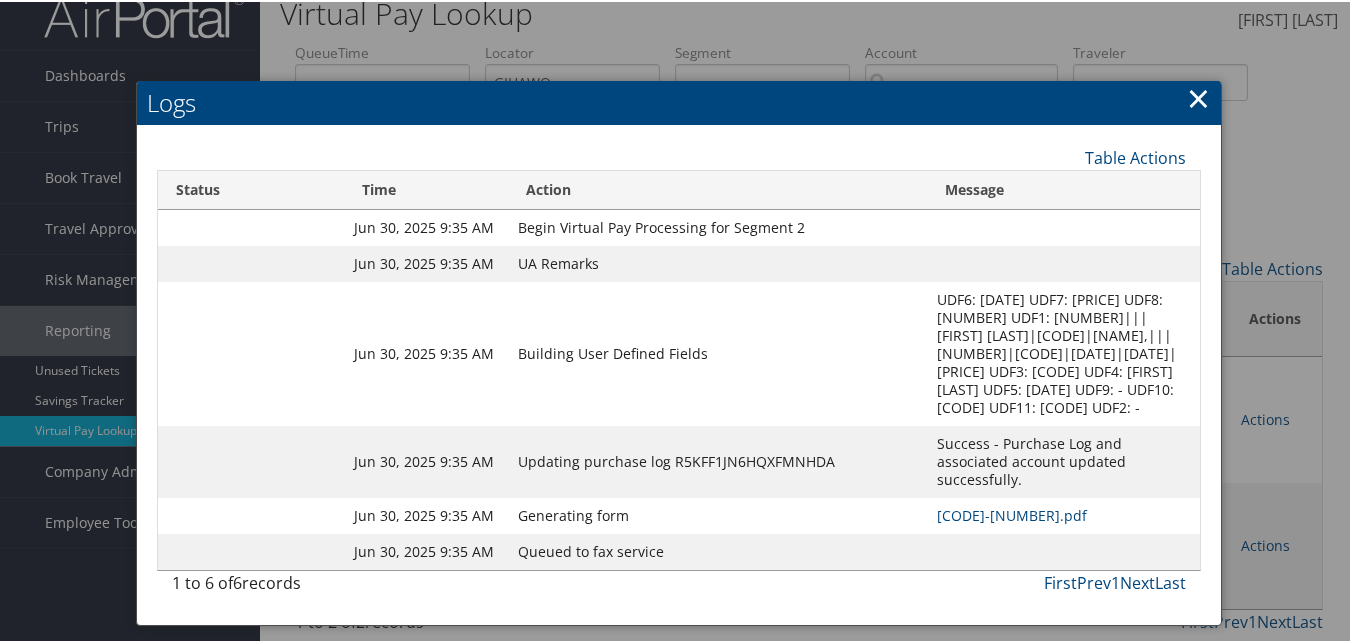 scroll, scrollTop: 52, scrollLeft: 0, axis: vertical 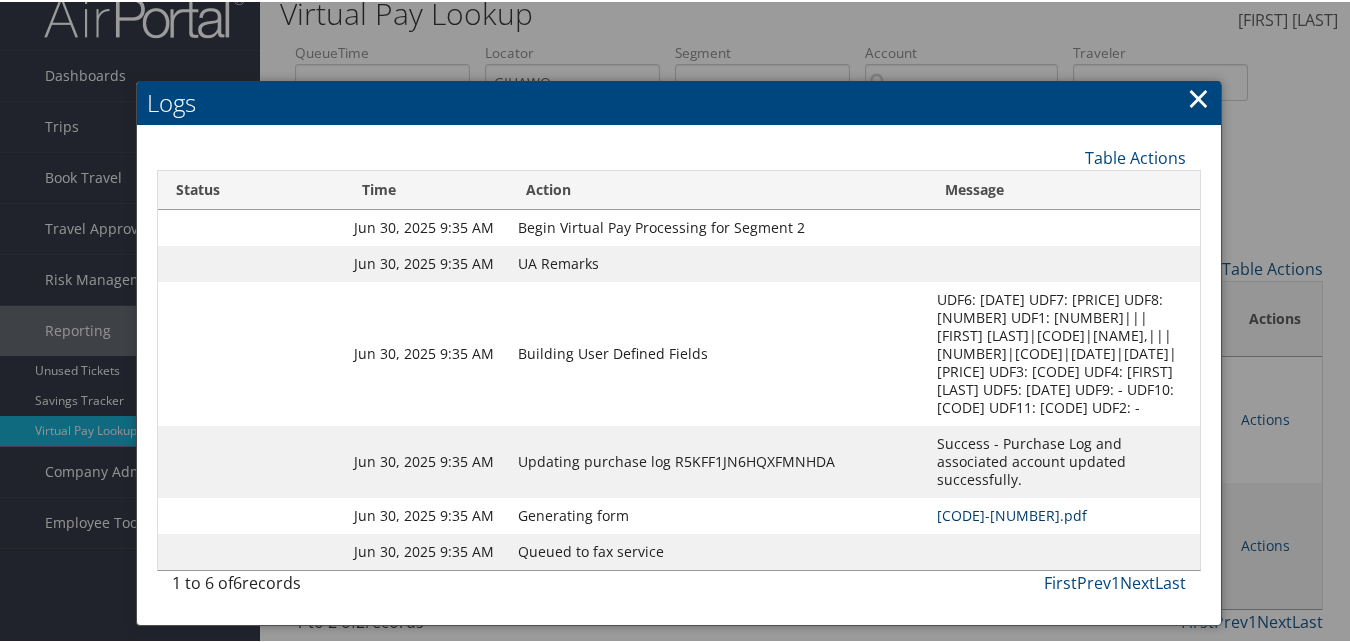 click on "GIHAWO-S2_1751256302007.pdf" at bounding box center [1012, 513] 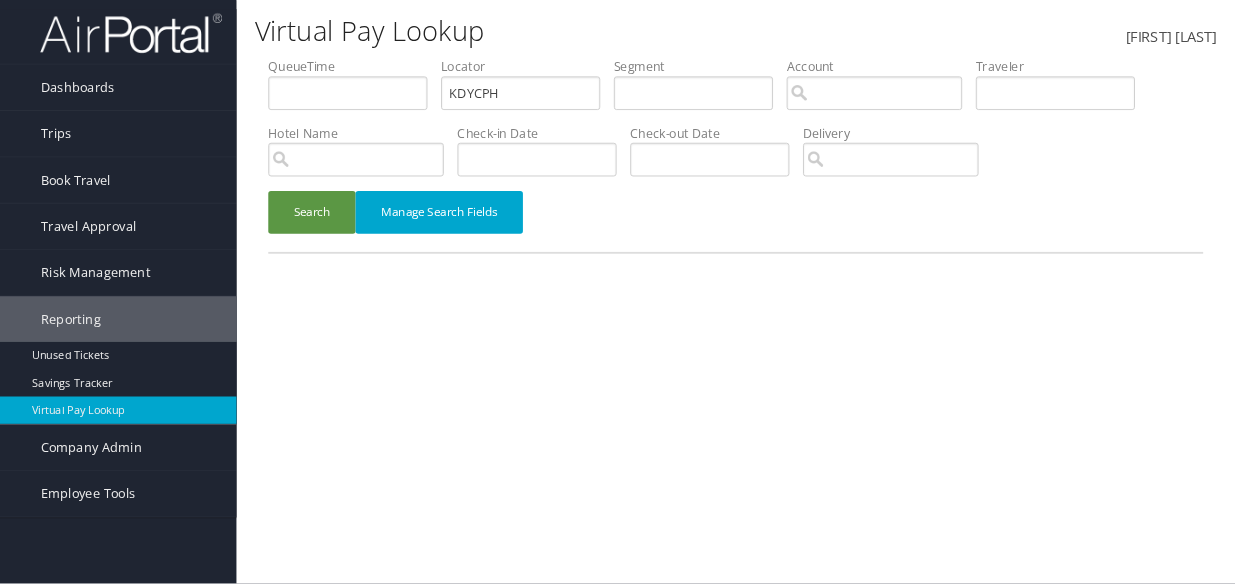 scroll, scrollTop: 0, scrollLeft: 0, axis: both 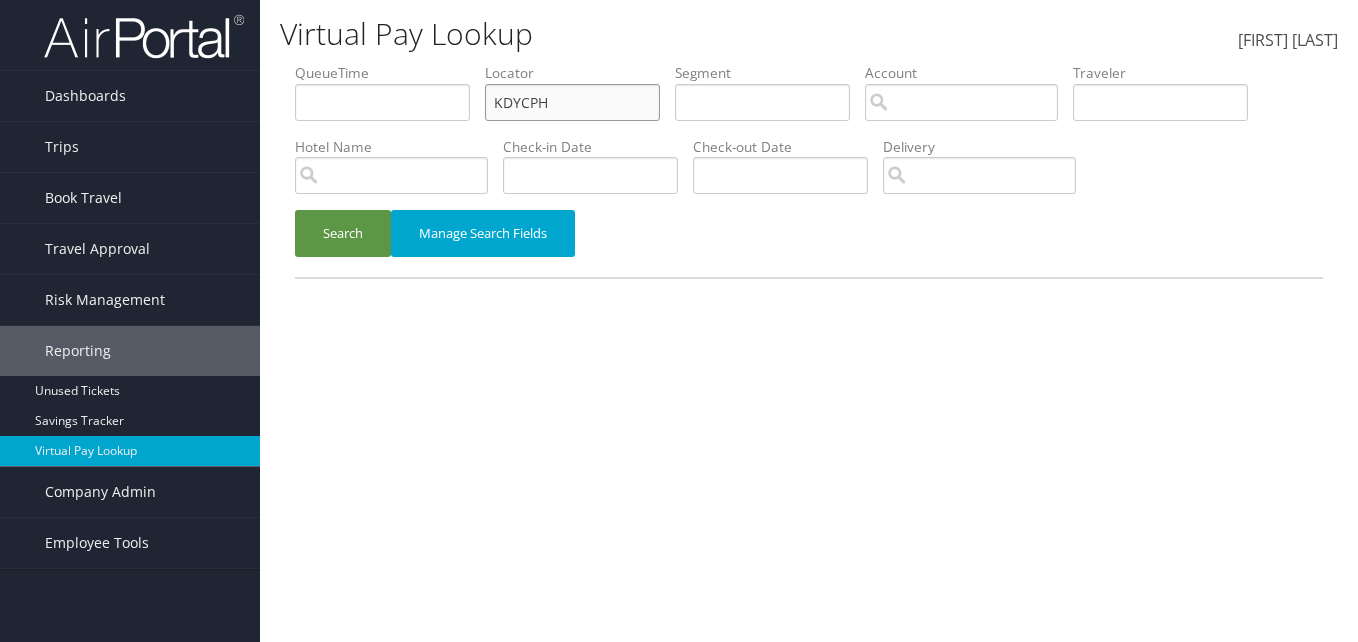 drag, startPoint x: 562, startPoint y: 100, endPoint x: 434, endPoint y: 104, distance: 128.06248 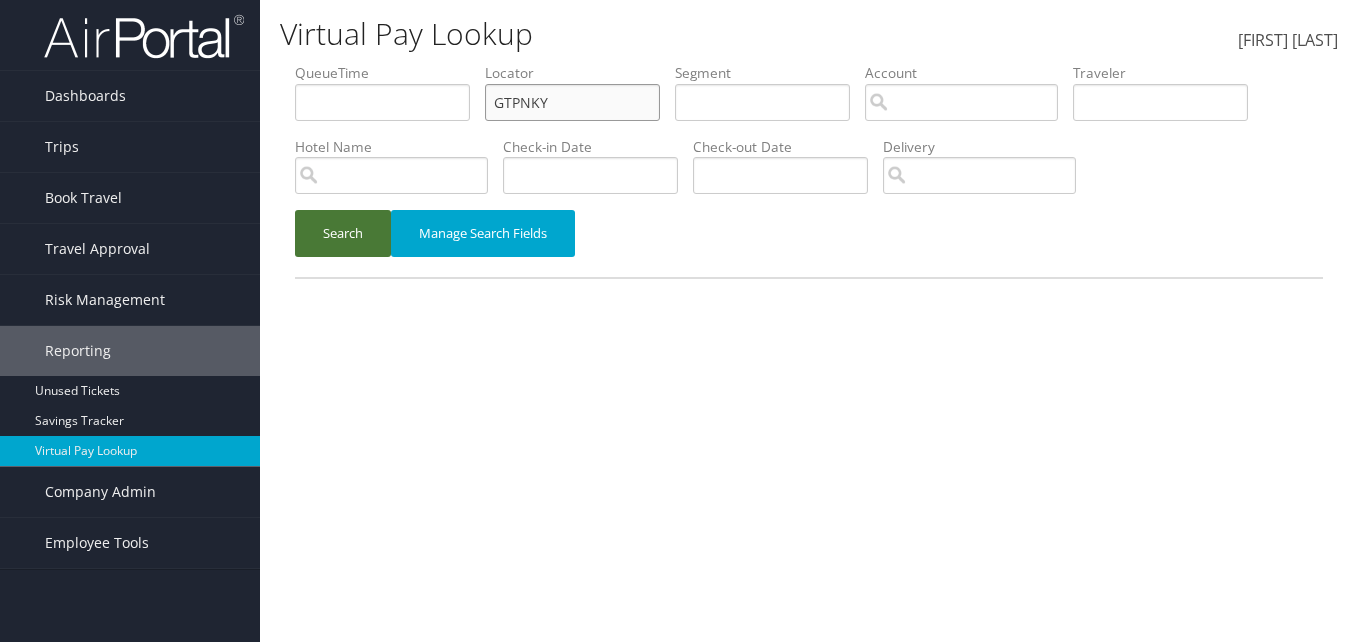 type on "GTPNKY" 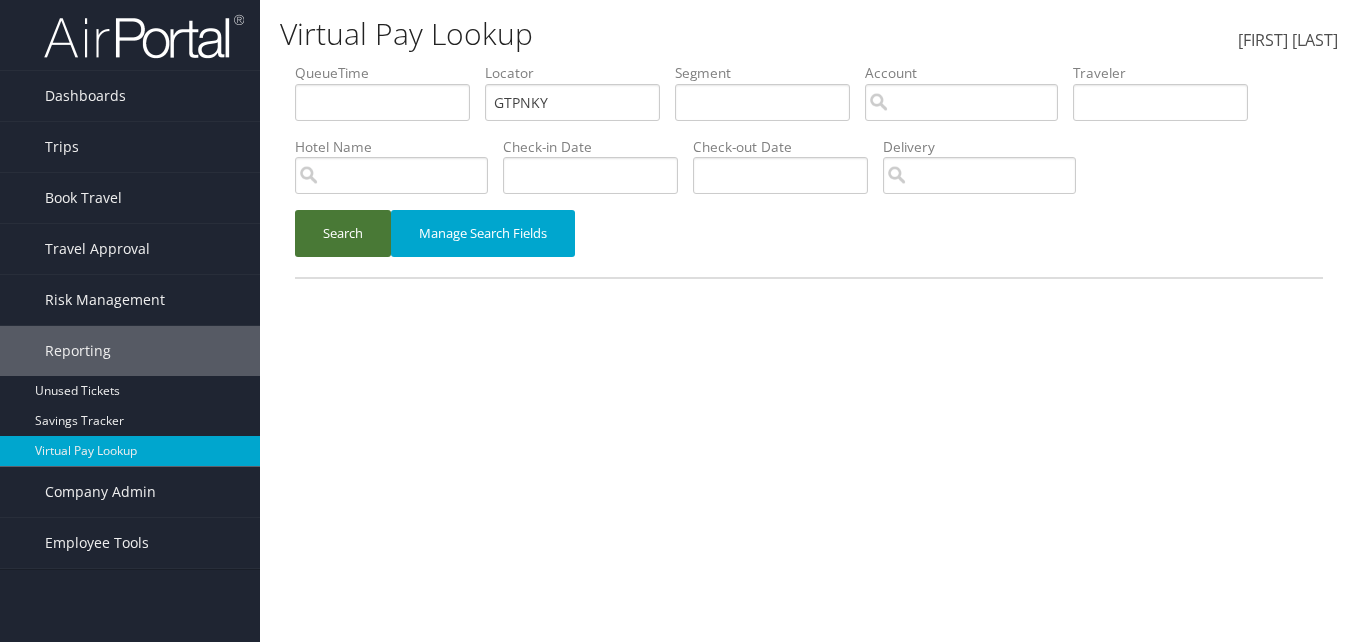 click on "Search" at bounding box center [343, 233] 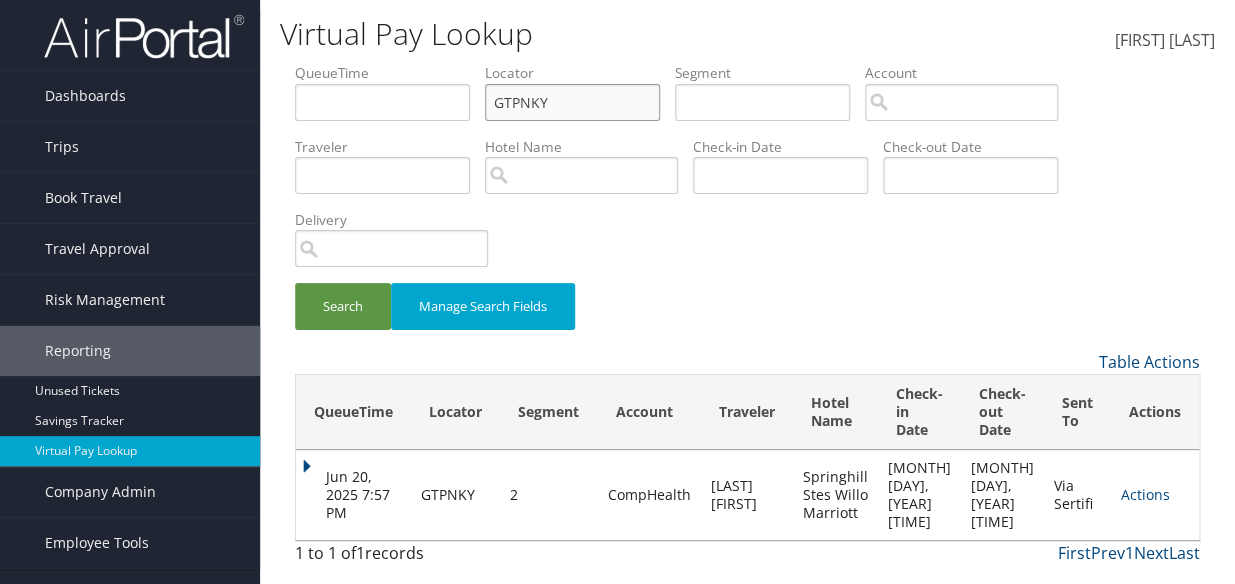 drag, startPoint x: 581, startPoint y: 94, endPoint x: 440, endPoint y: 109, distance: 141.79562 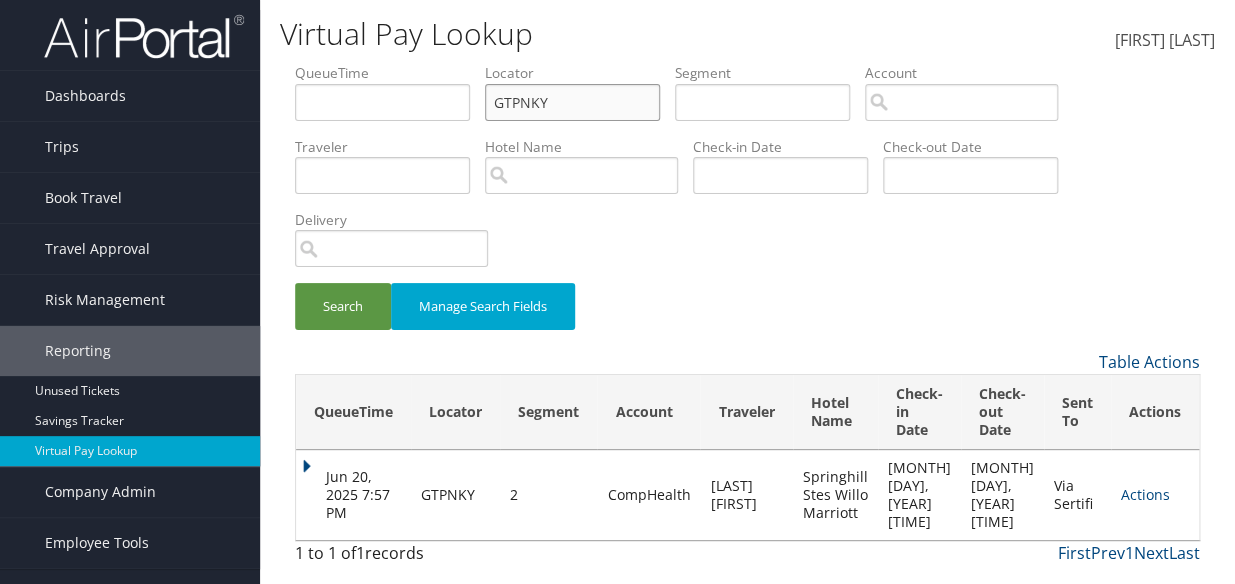 click on "QueueTime Locator GTPNKY Segment Account Traveler Hotel Name Check-in Date Check-out Date Delivery" at bounding box center (747, 63) 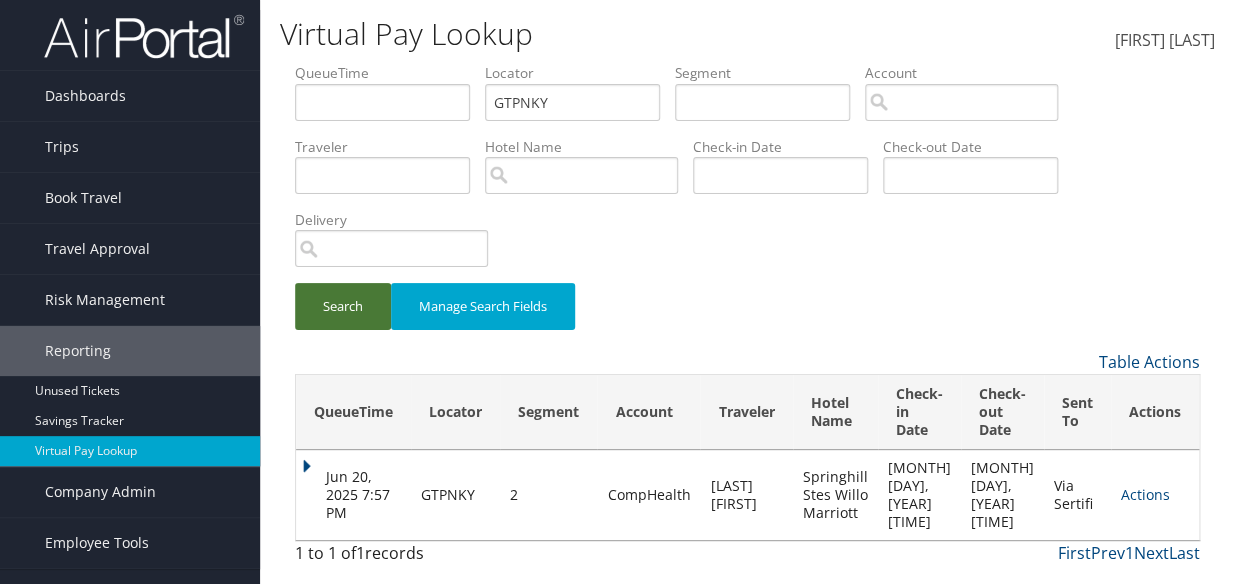 drag, startPoint x: 289, startPoint y: 321, endPoint x: 322, endPoint y: 310, distance: 34.785053 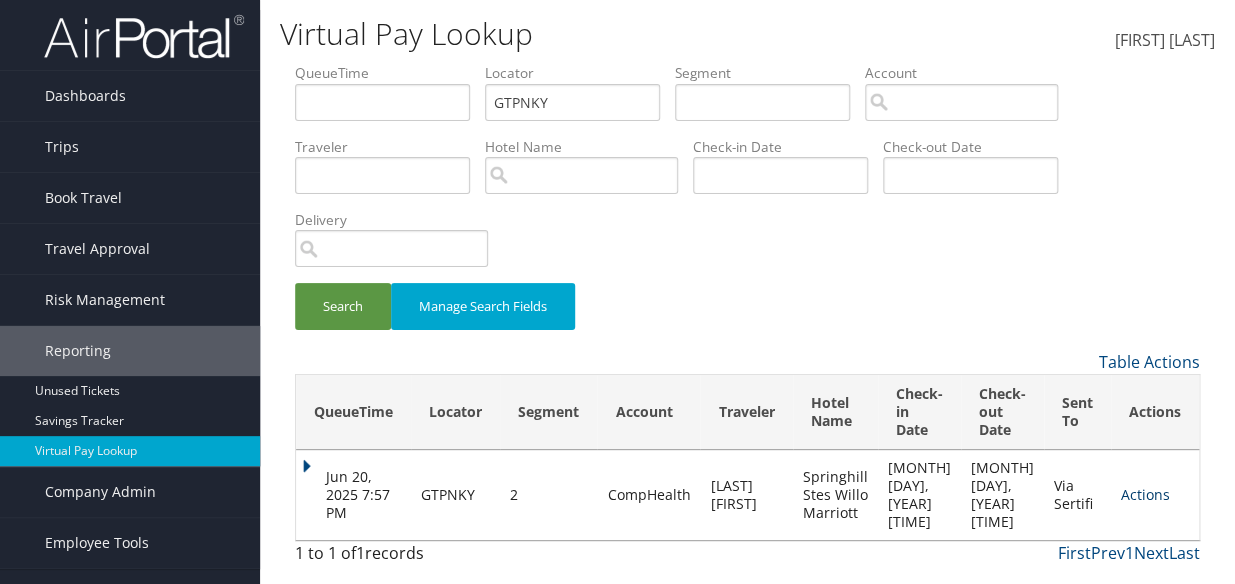 click on "Actions" at bounding box center [1145, 494] 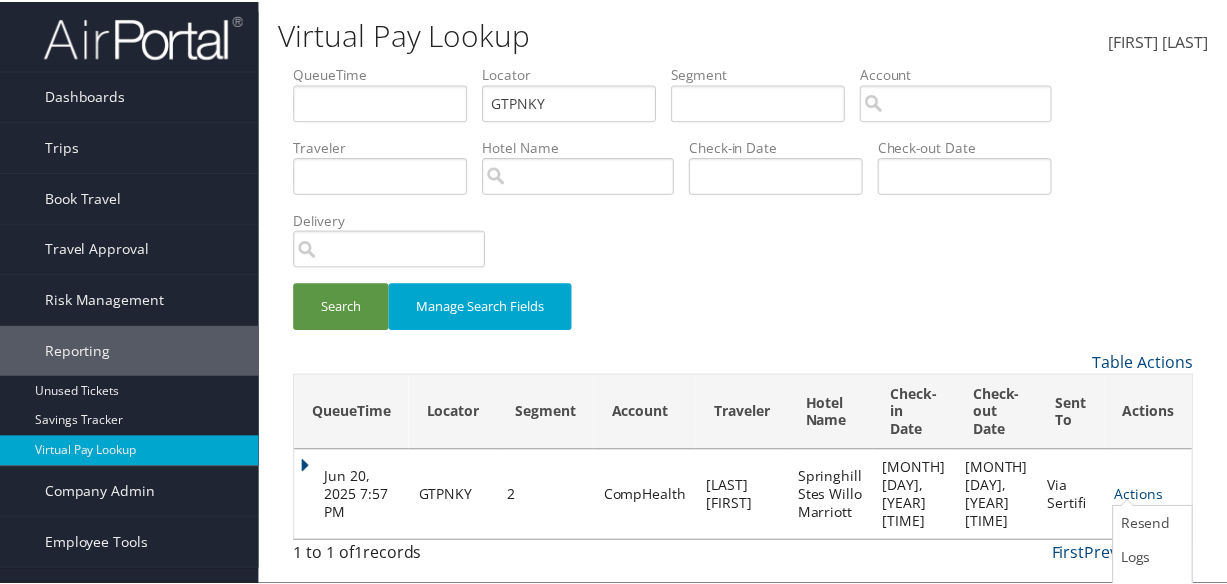 scroll, scrollTop: 61, scrollLeft: 0, axis: vertical 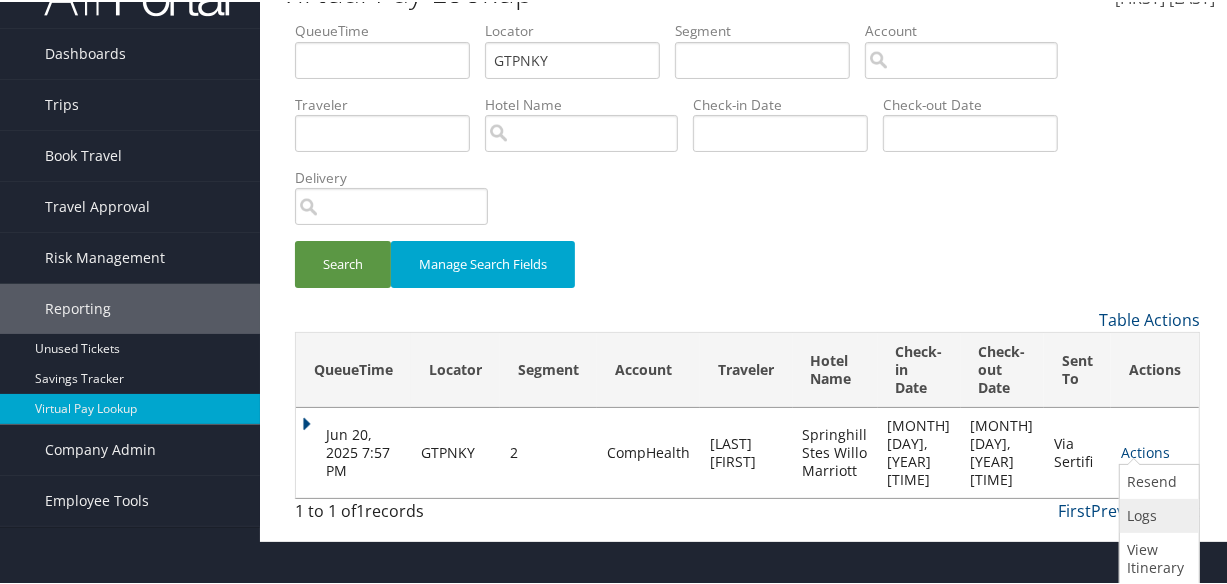 click on "Logs" at bounding box center (1157, 514) 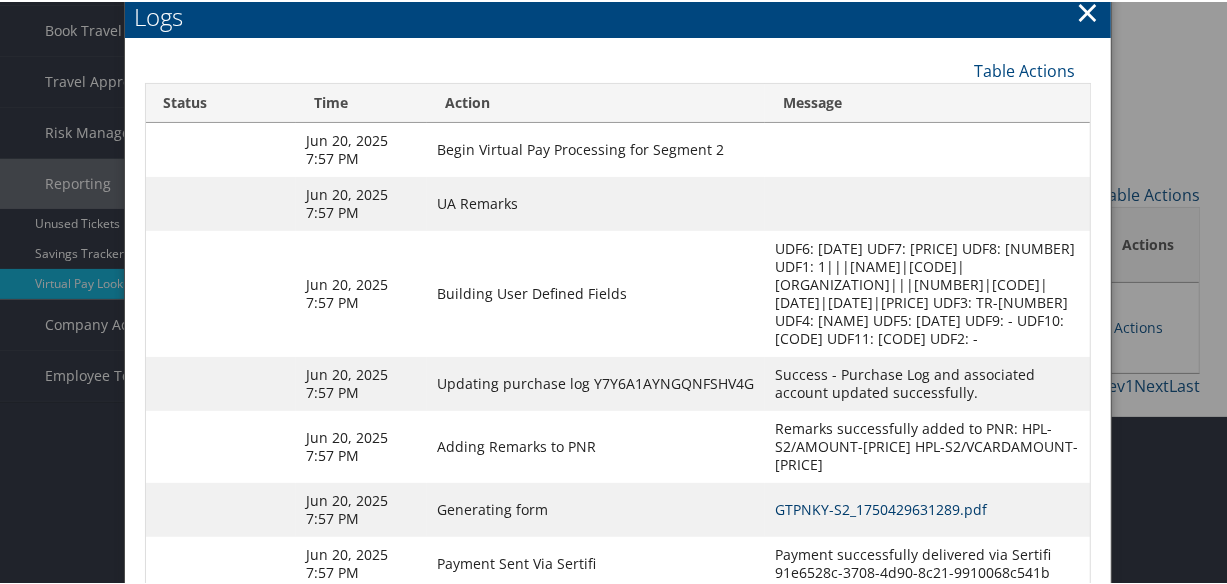 scroll, scrollTop: 308, scrollLeft: 0, axis: vertical 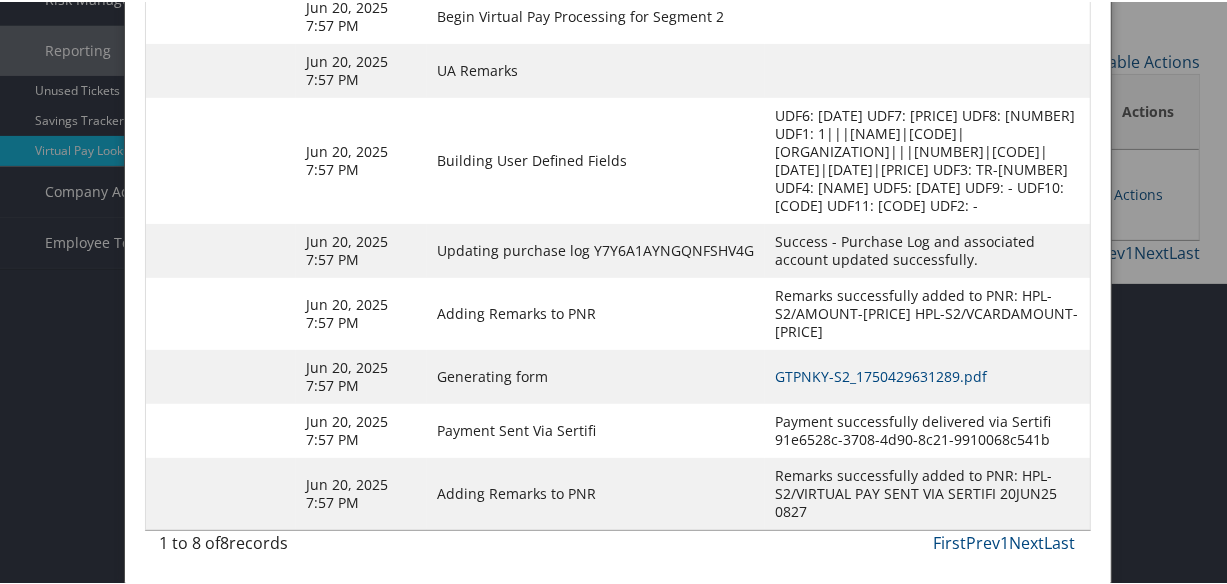 click on "GTPNKY-S2_1750429631289.pdf" at bounding box center [927, 69] 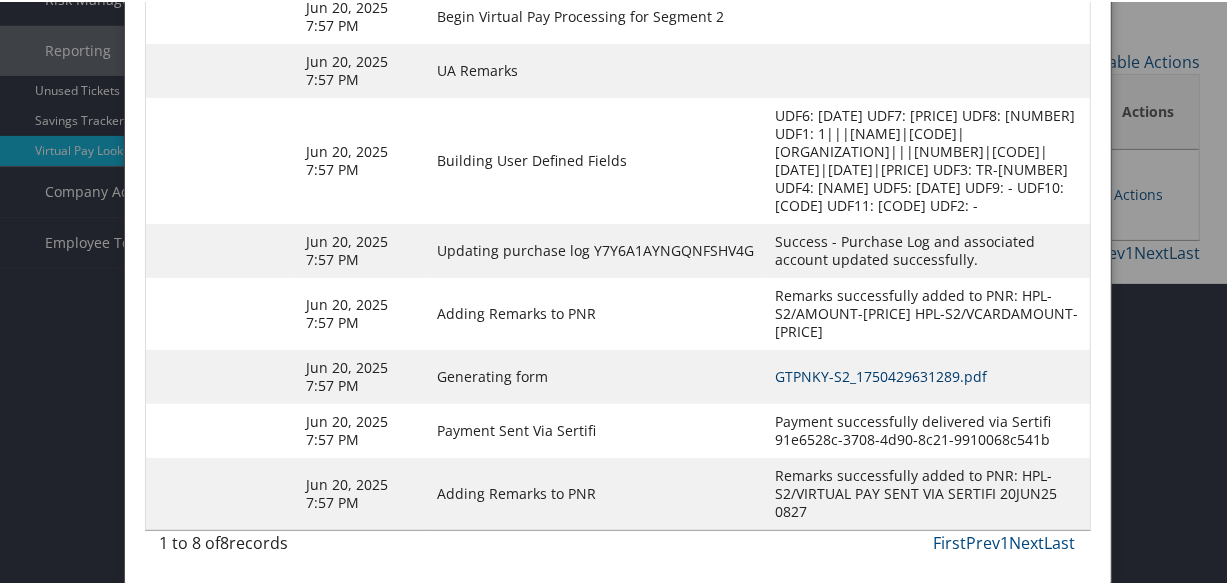 click on "GTPNKY-S2_1750429631289.pdf" at bounding box center [881, 374] 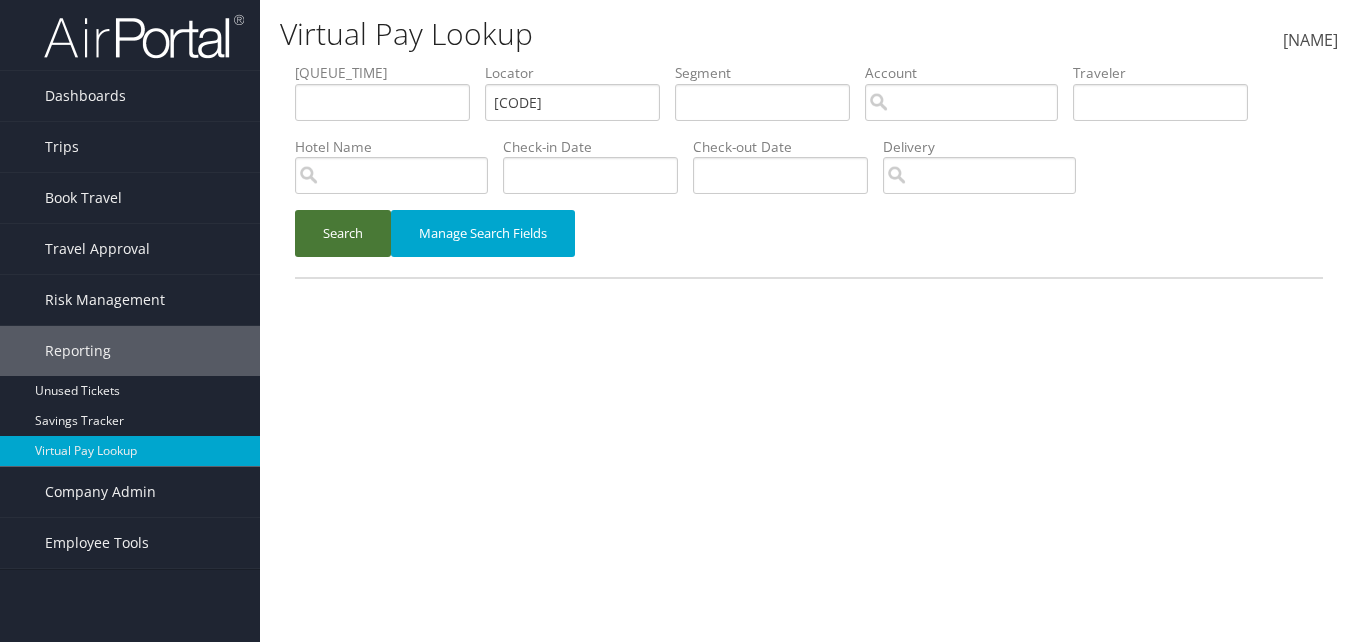 scroll, scrollTop: 0, scrollLeft: 0, axis: both 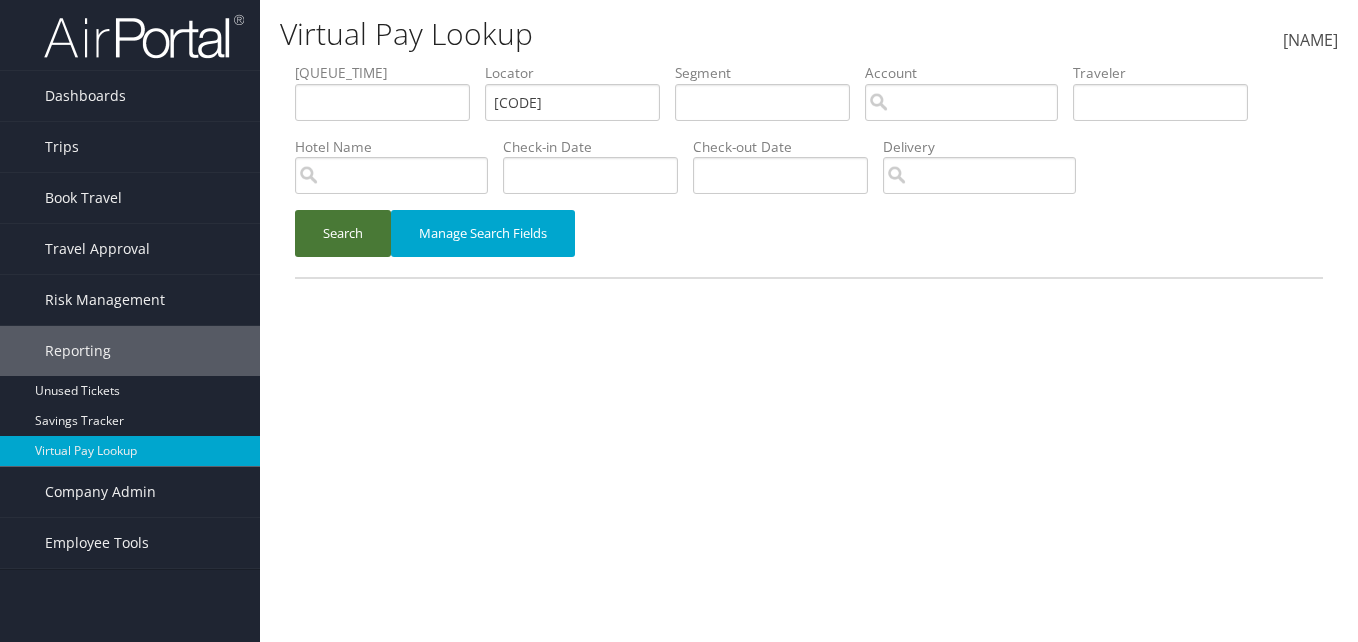 click on "Search" at bounding box center [343, 233] 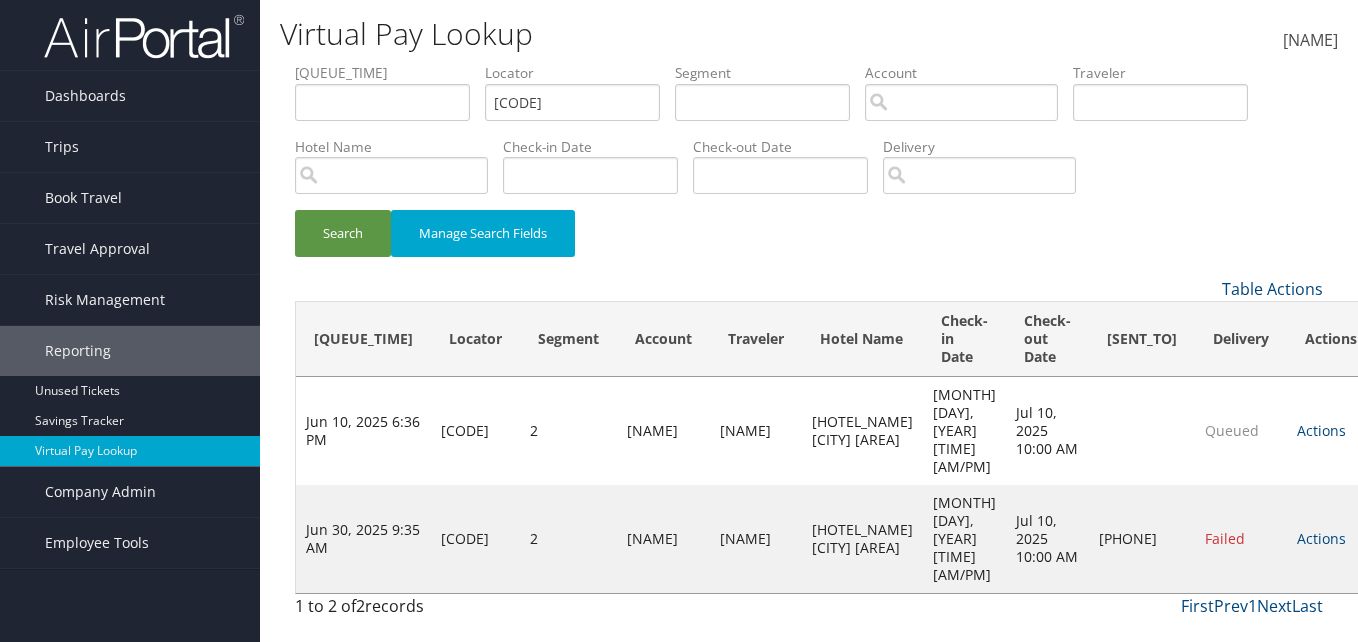 click on "Actions   Resend  Logs  Delivery Information  View Itinerary" at bounding box center [1331, 539] 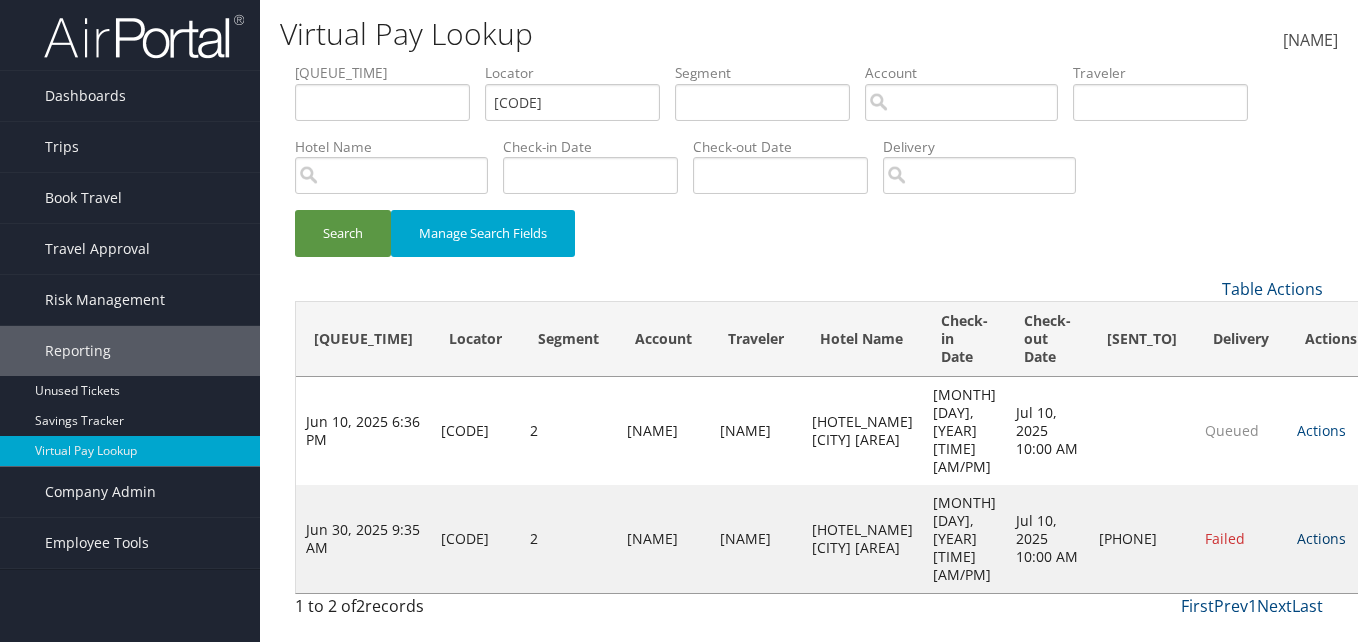 click on "Actions" at bounding box center (1321, 538) 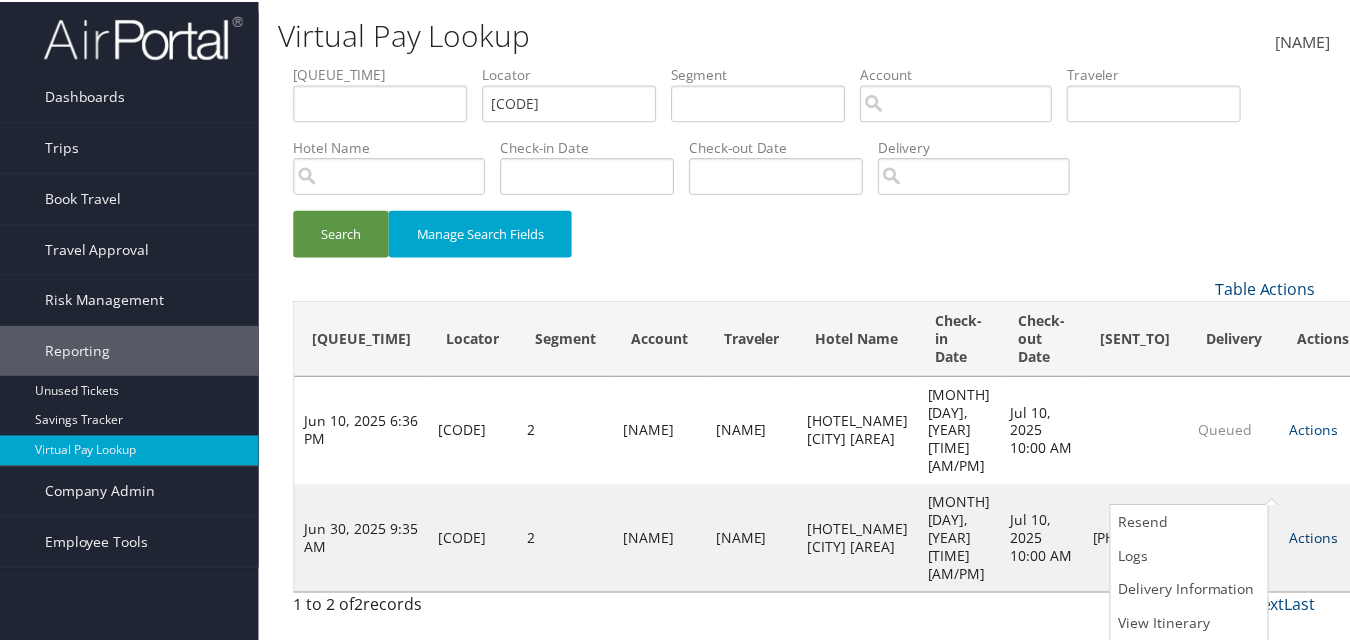 scroll, scrollTop: 1, scrollLeft: 0, axis: vertical 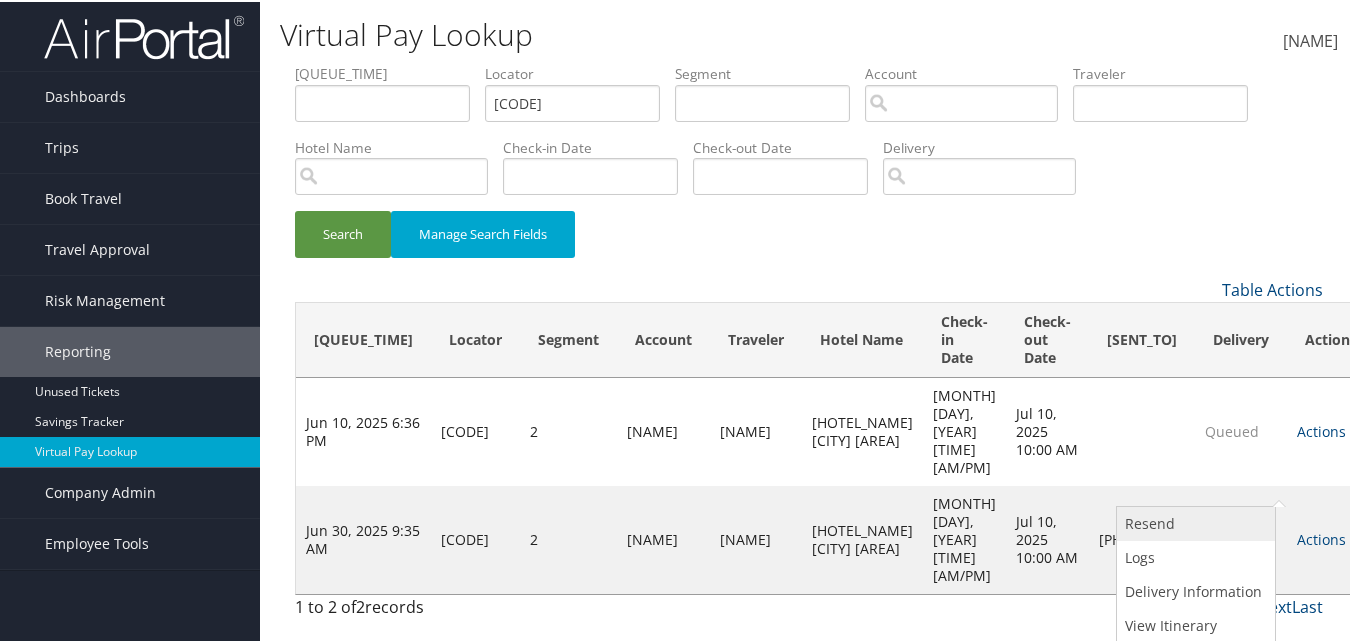click at bounding box center [1125, 521] 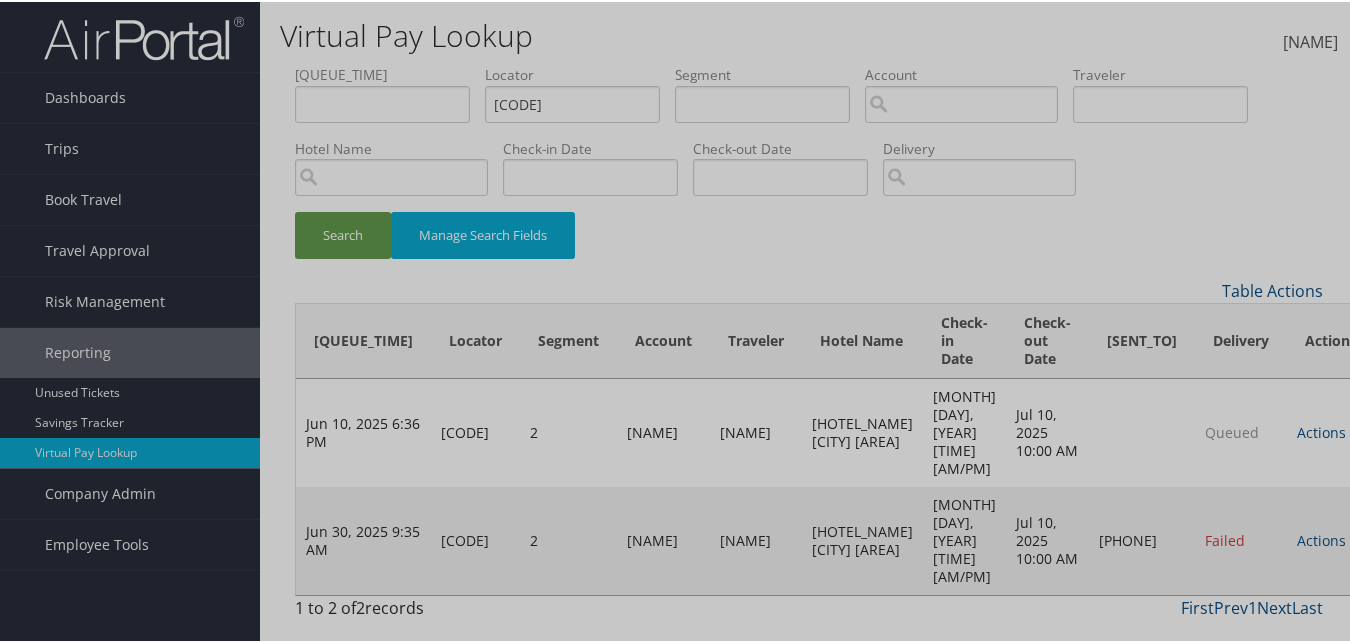 scroll, scrollTop: 0, scrollLeft: 0, axis: both 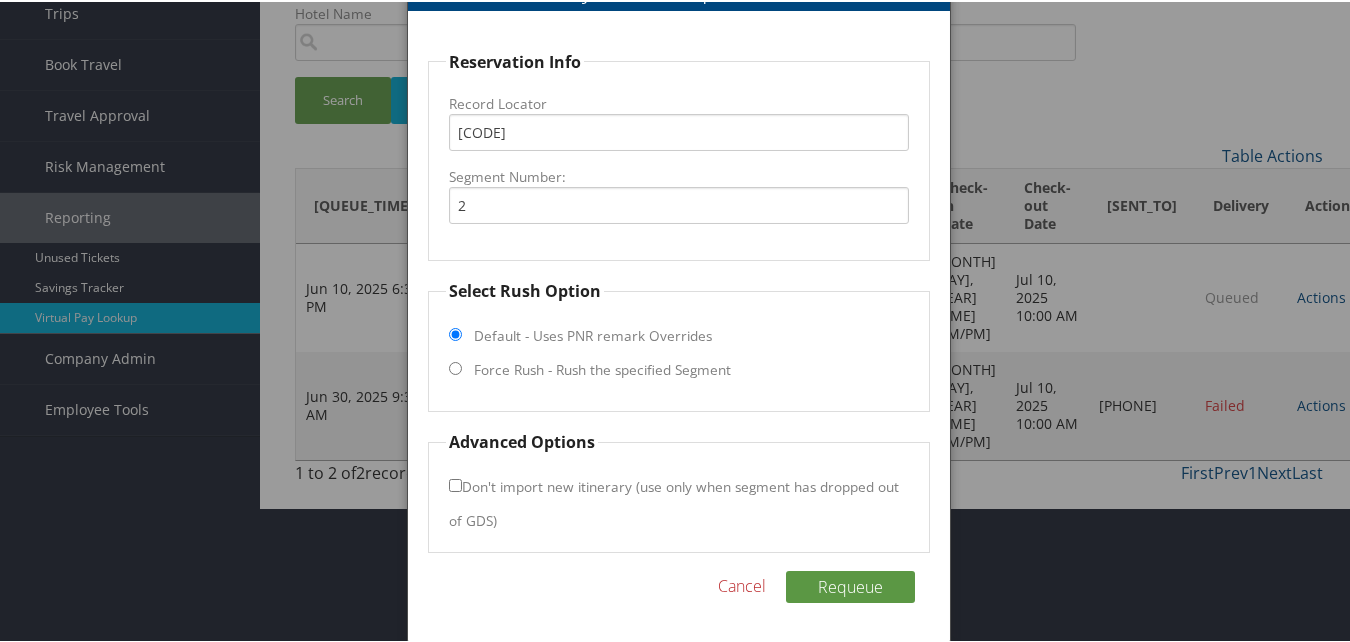 click on "Force Rush - Rush the specified Segment" at bounding box center [602, 368] 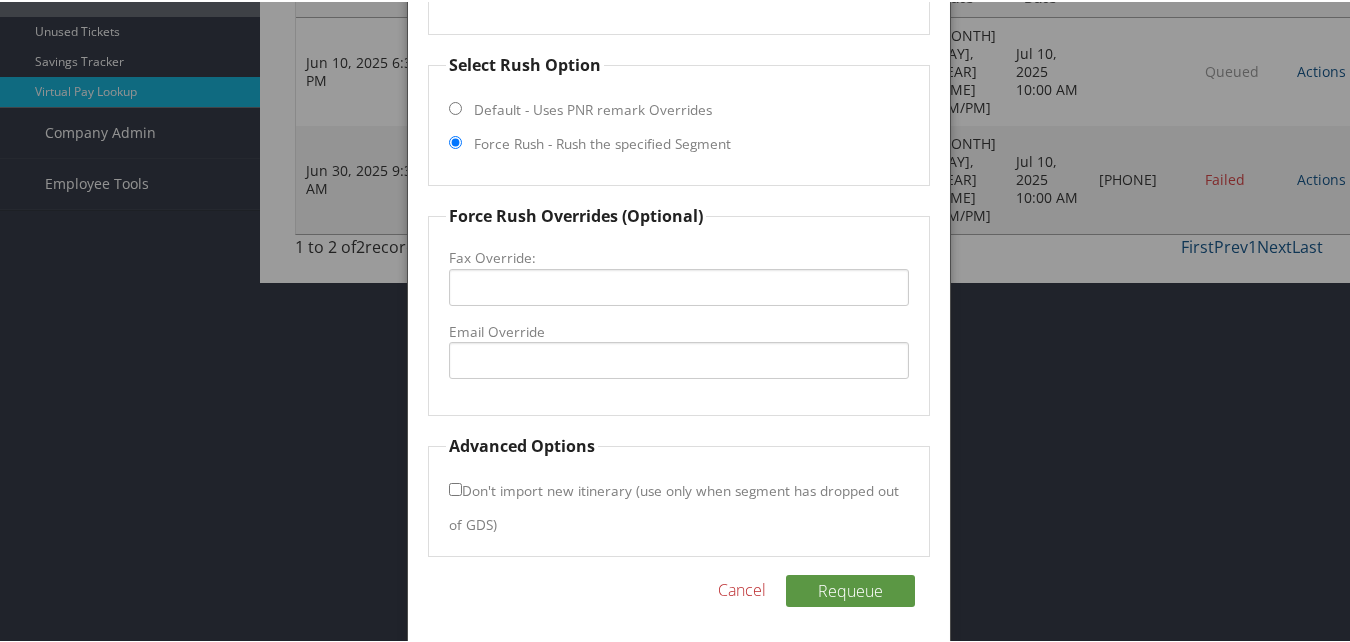 scroll, scrollTop: 365, scrollLeft: 0, axis: vertical 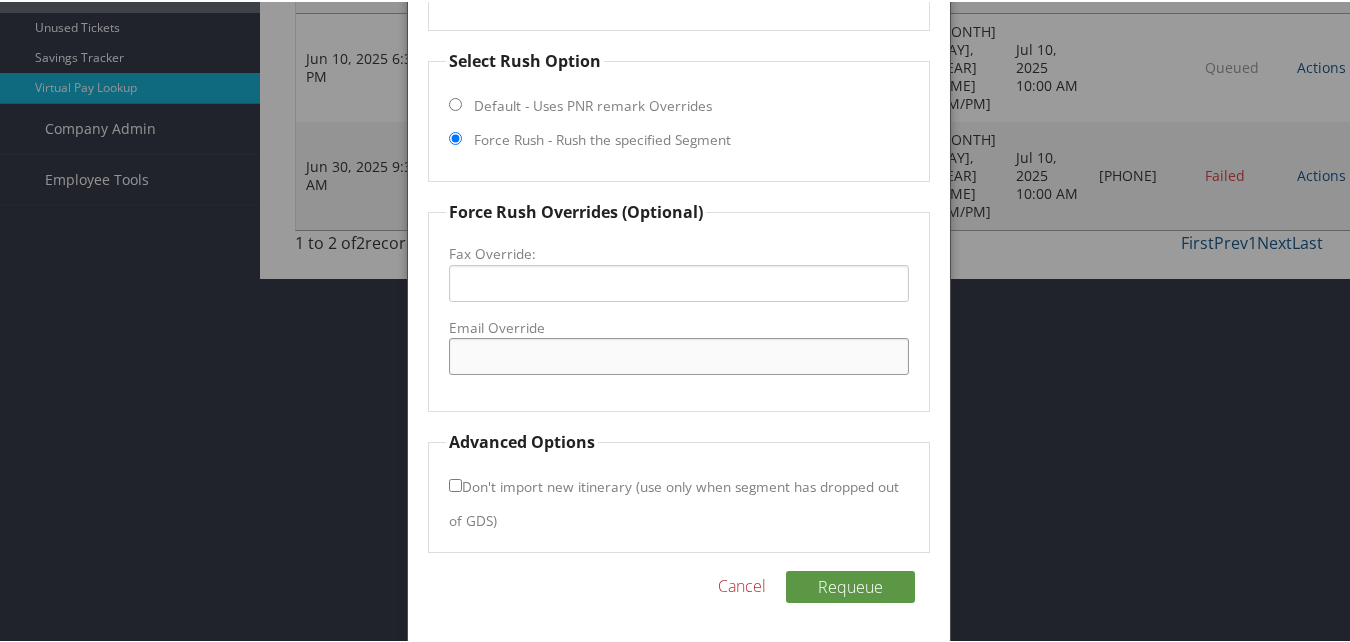 click on "Email Override" at bounding box center [678, 354] 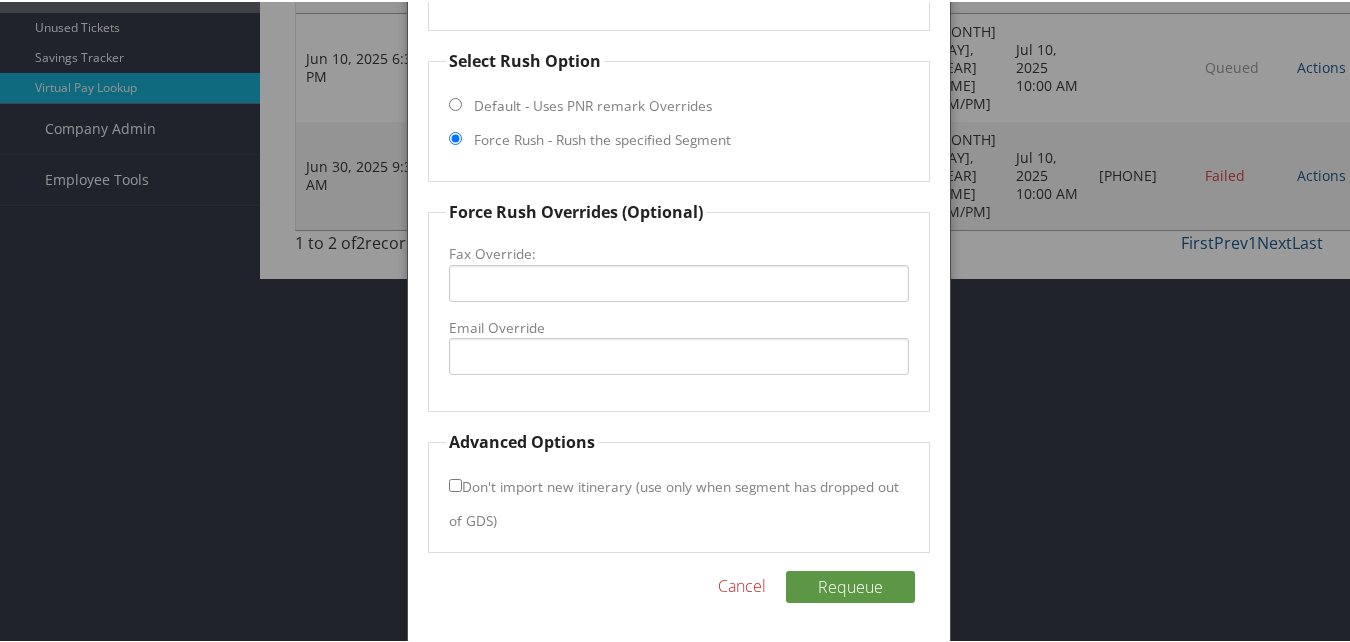 click on "Cancel" at bounding box center [742, 584] 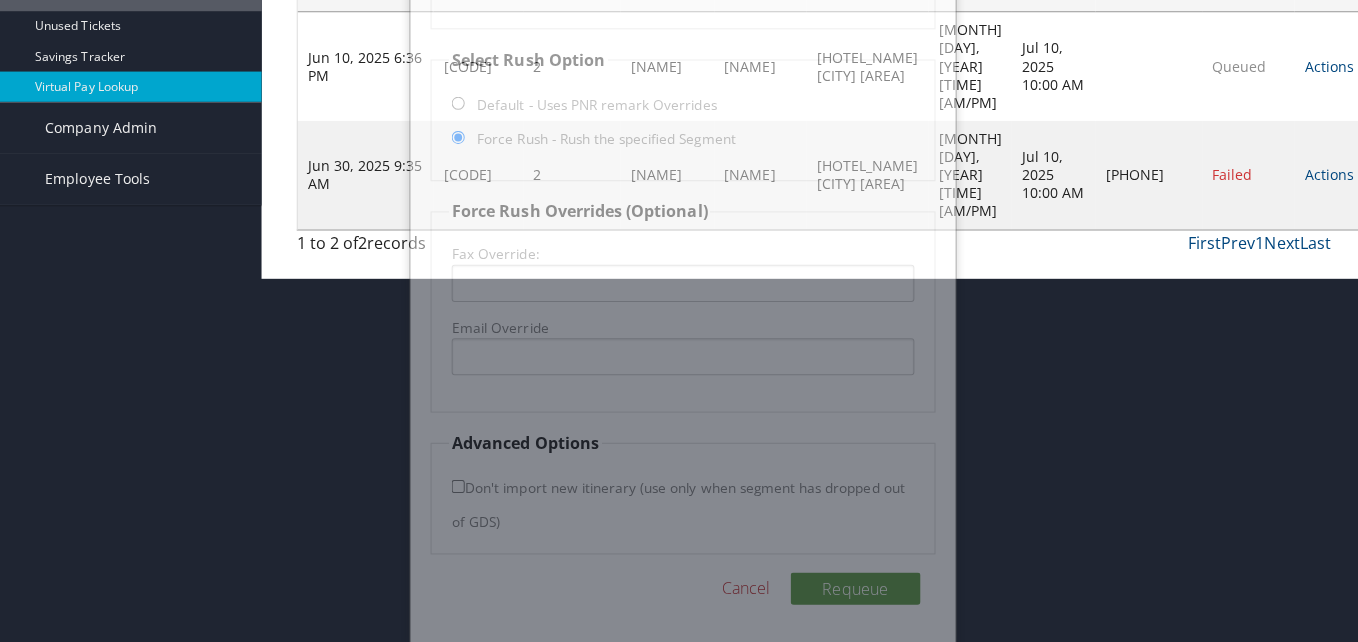 scroll, scrollTop: 0, scrollLeft: 0, axis: both 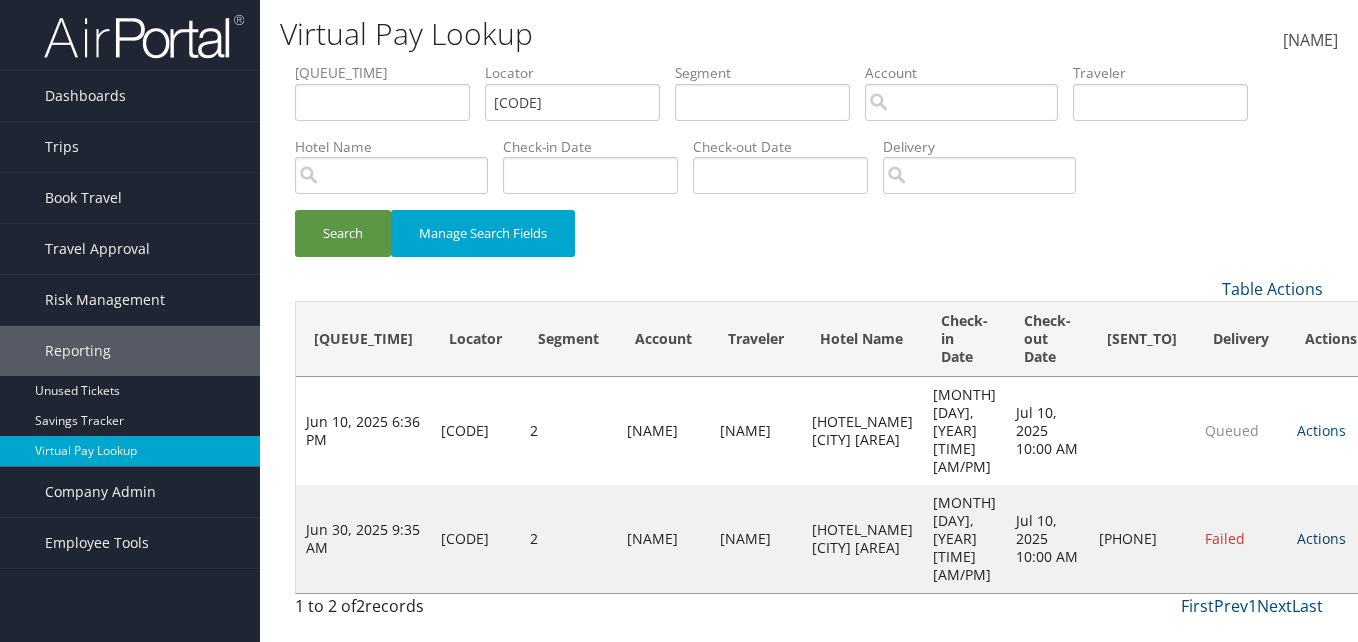 click on "Actions" at bounding box center (1321, 538) 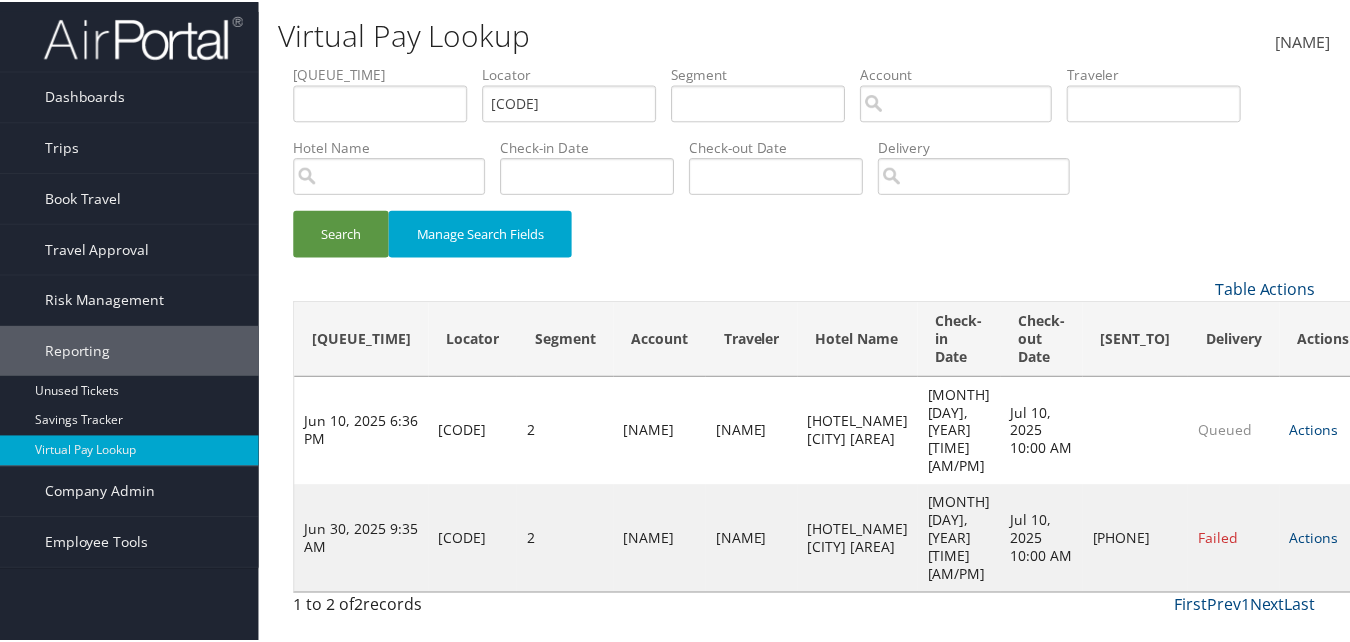 scroll, scrollTop: 1, scrollLeft: 0, axis: vertical 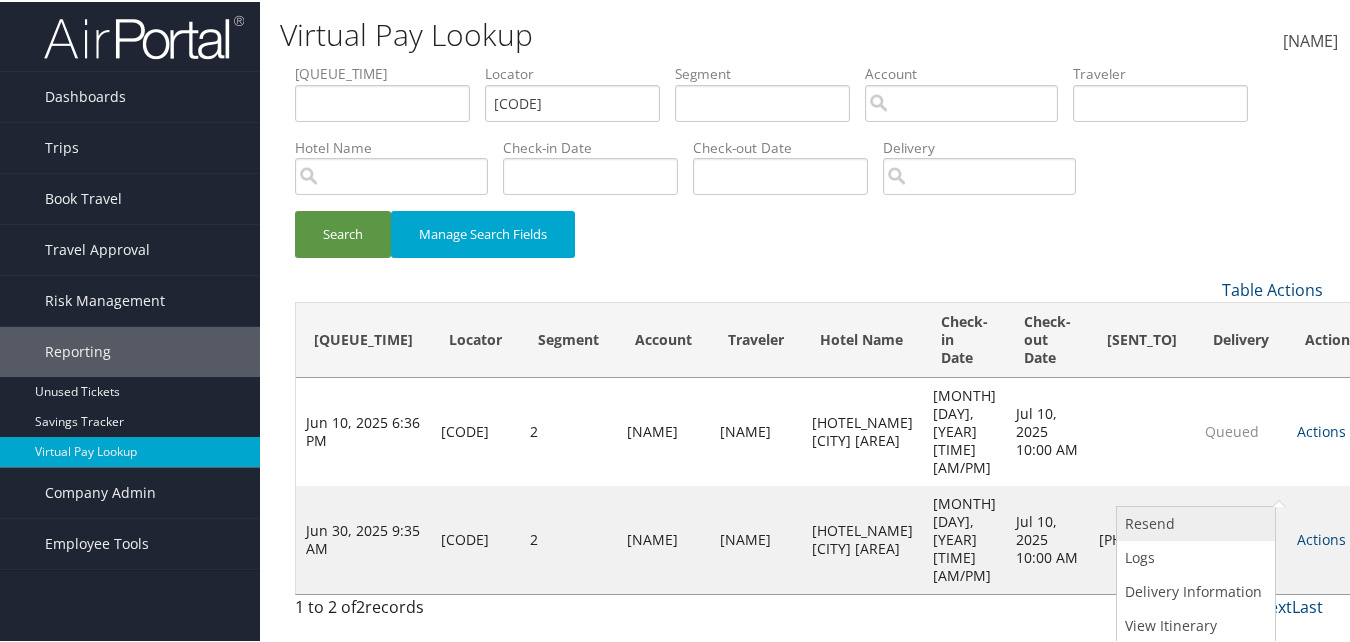 click on "Resend" at bounding box center (1193, 522) 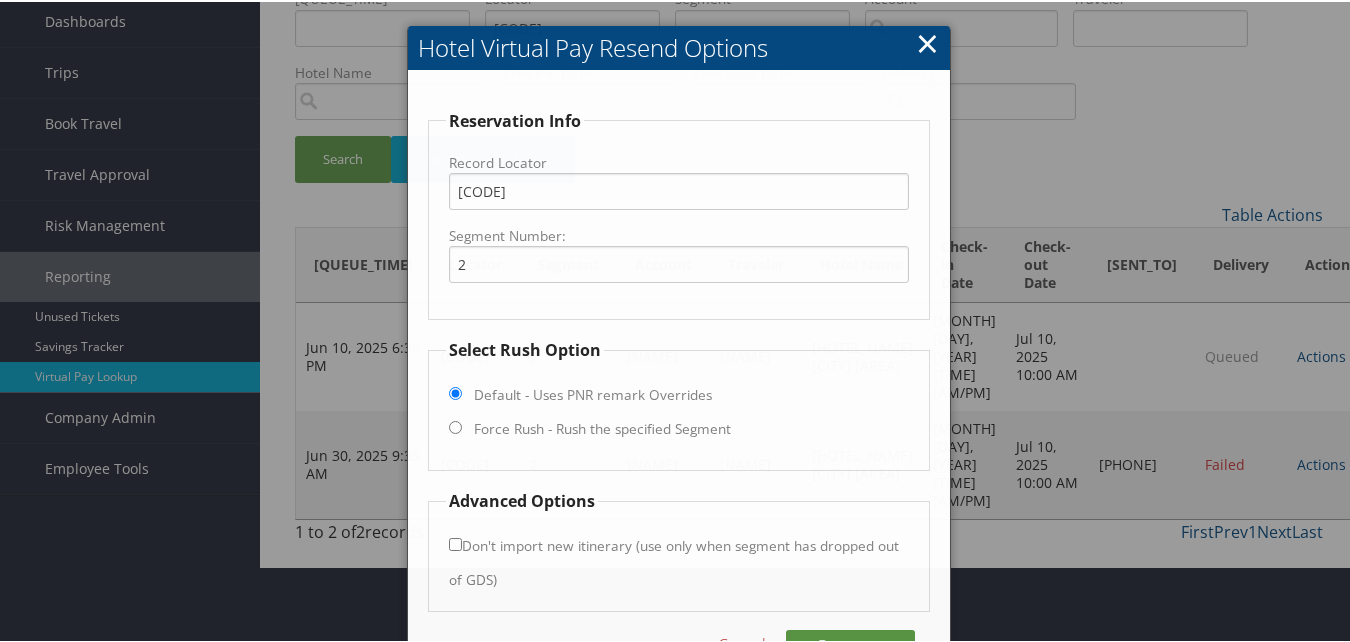 scroll, scrollTop: 135, scrollLeft: 0, axis: vertical 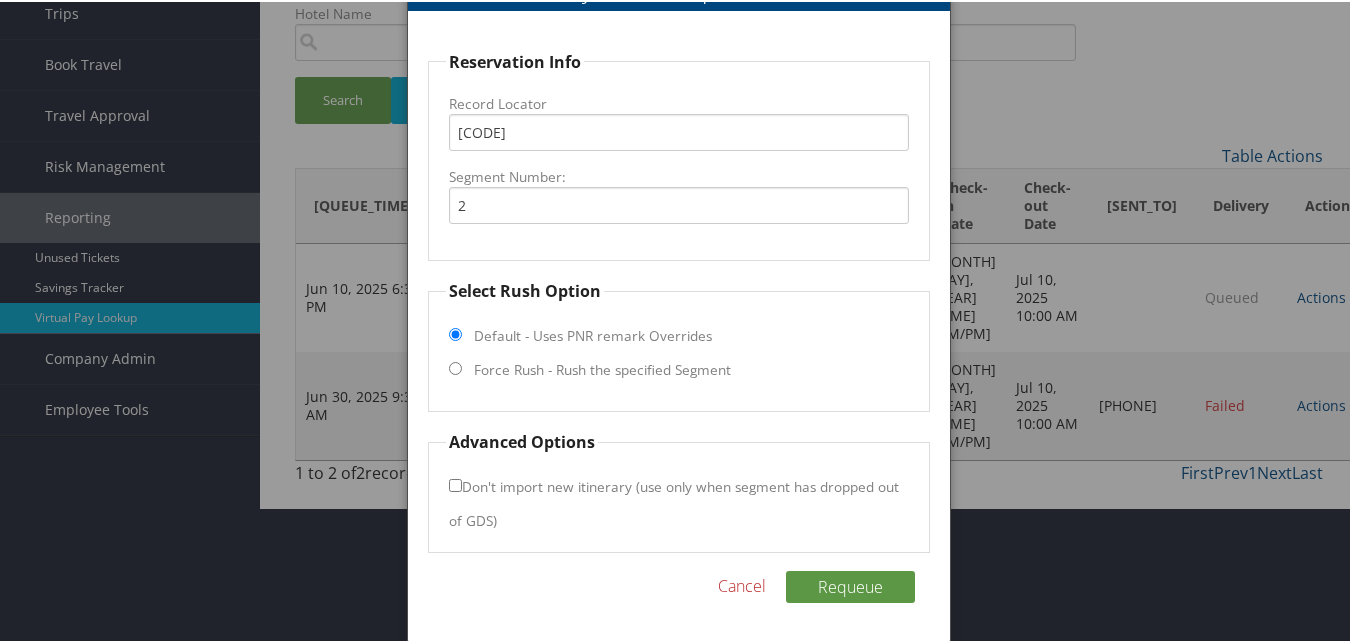 click on "Force Rush - Rush the specified Segment" at bounding box center [602, 368] 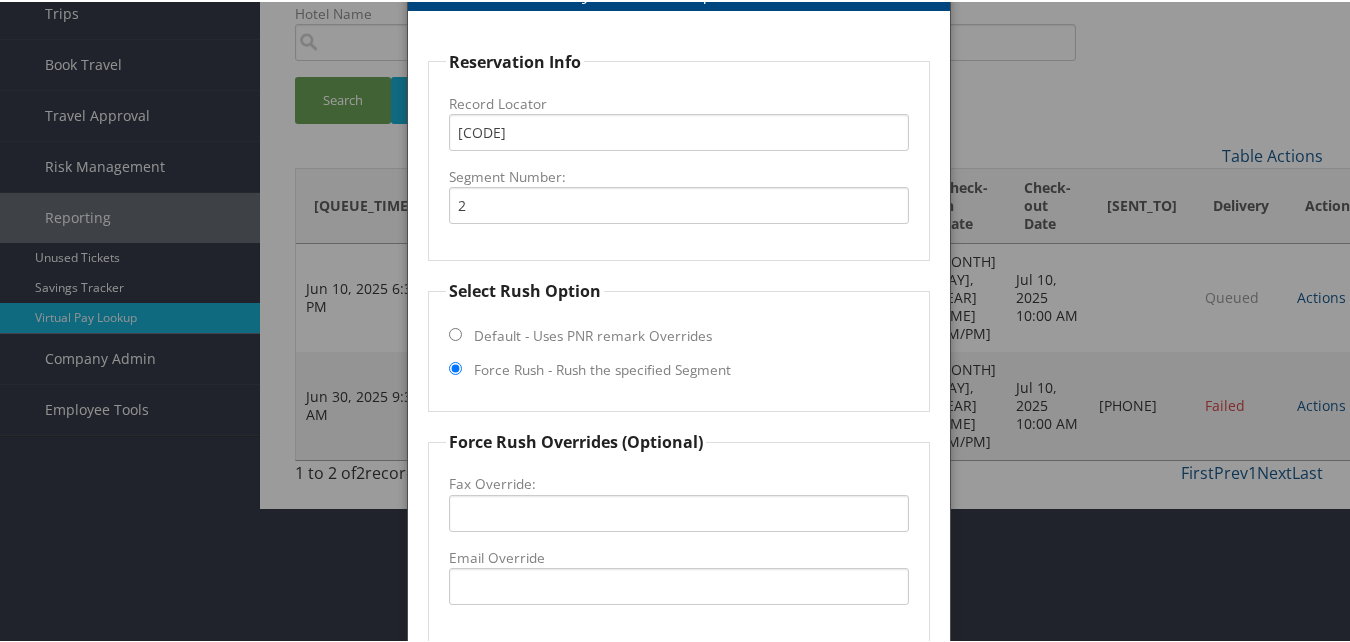scroll, scrollTop: 365, scrollLeft: 0, axis: vertical 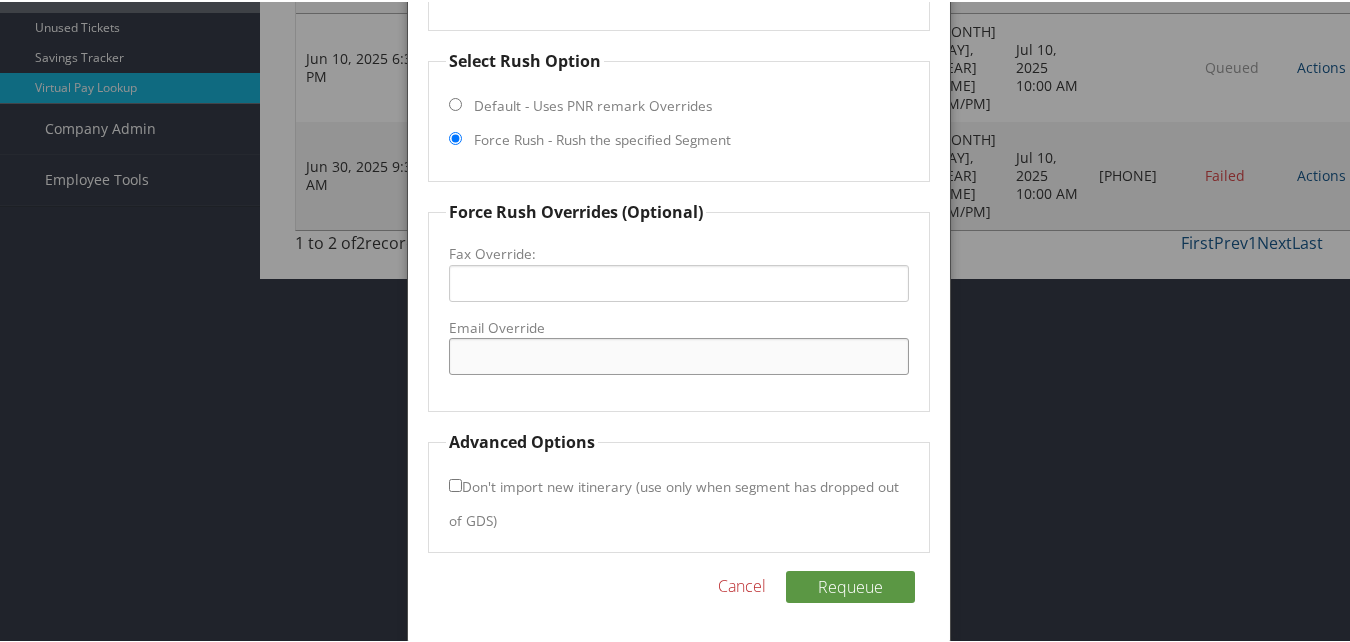 click on "Email Override" at bounding box center (678, 354) 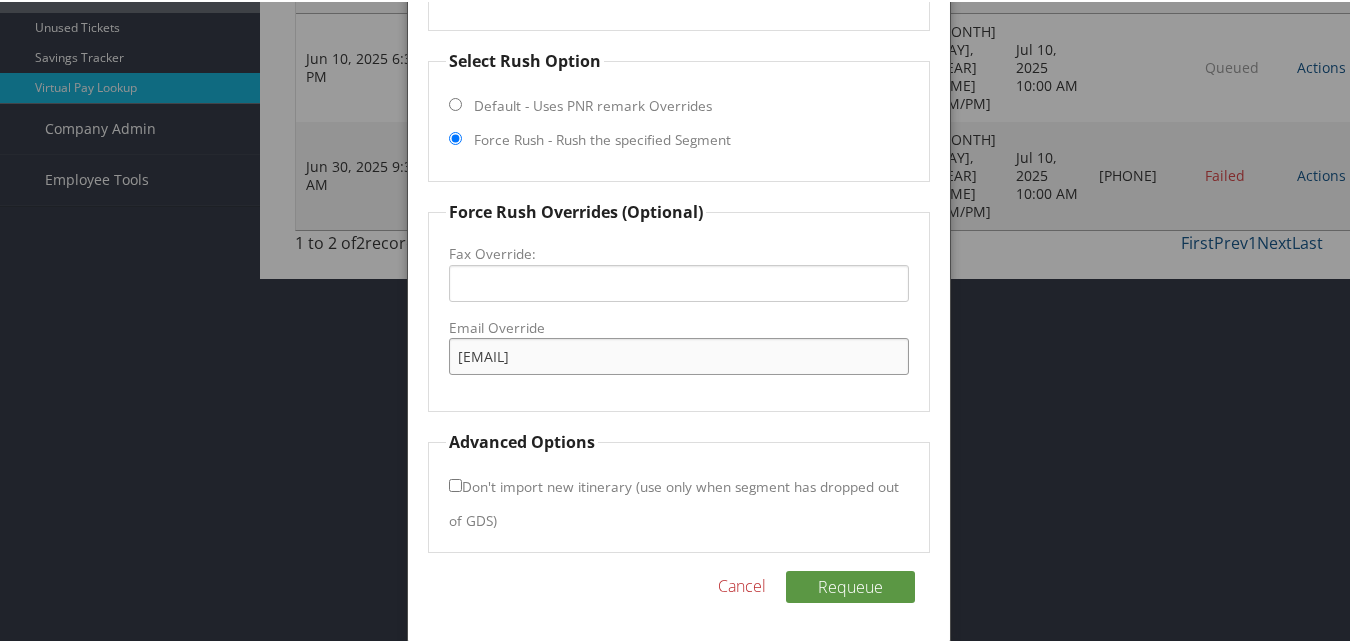 click on "mwu@gmail.com" at bounding box center (678, 354) 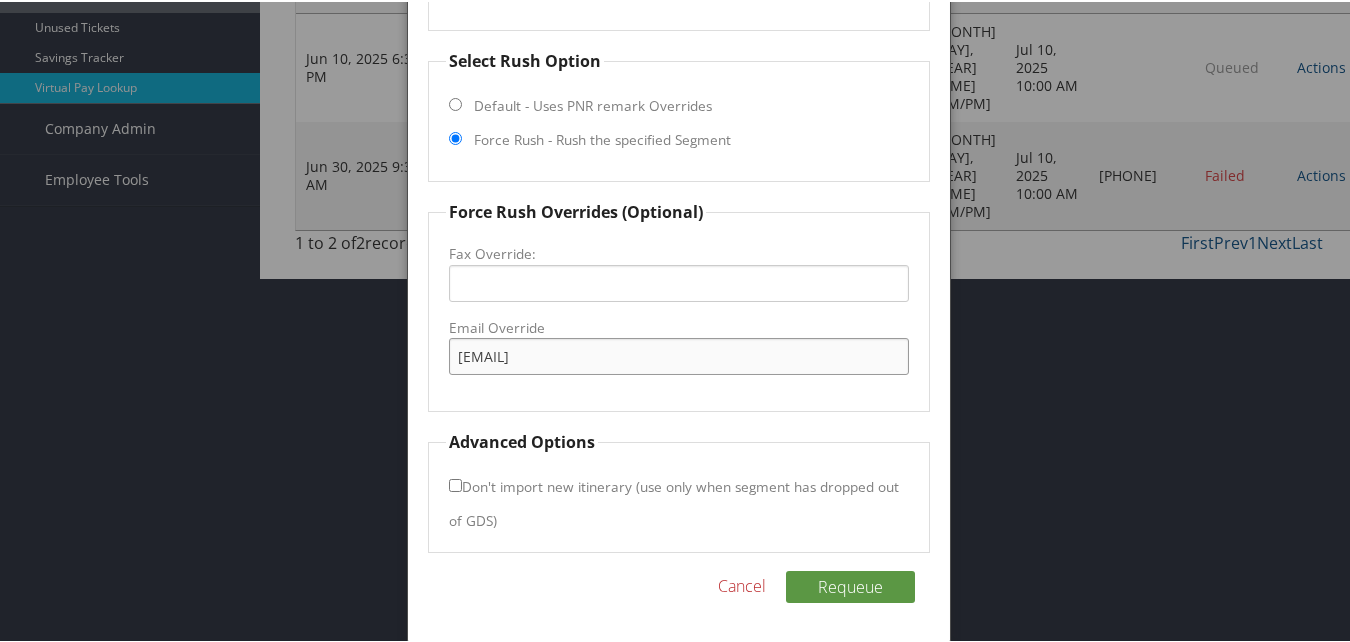 drag, startPoint x: 595, startPoint y: 353, endPoint x: 468, endPoint y: 357, distance: 127.06297 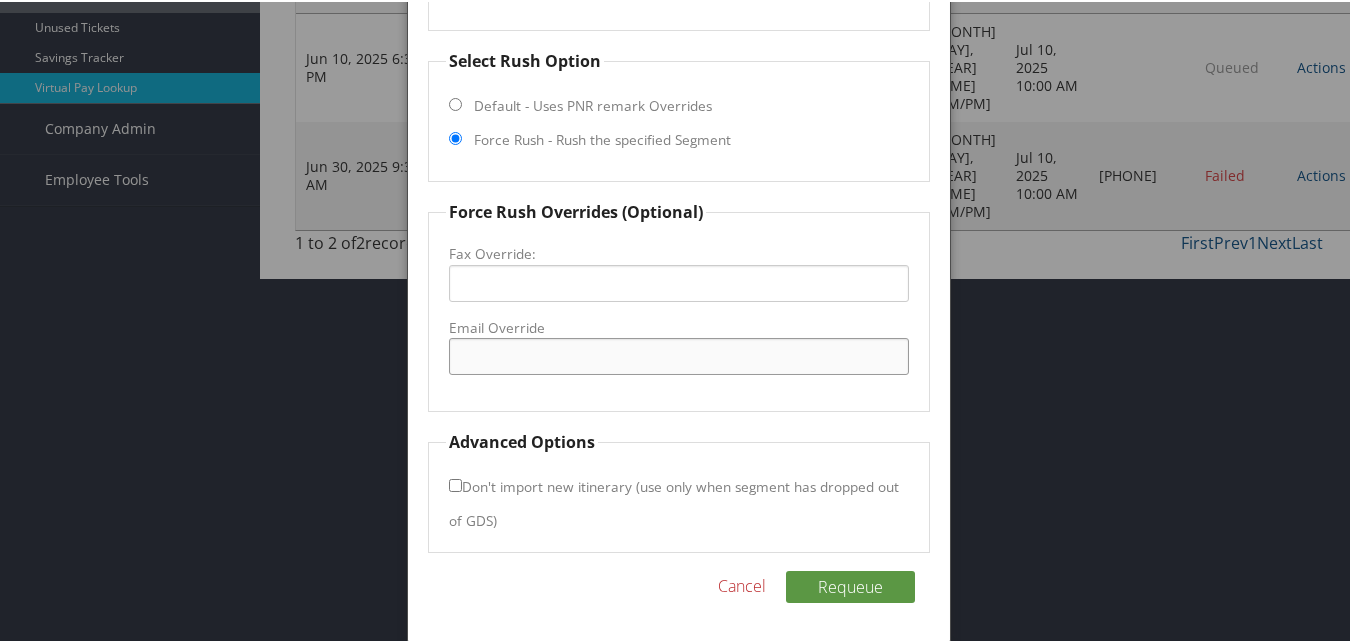 click on "Email Override" at bounding box center (678, 354) 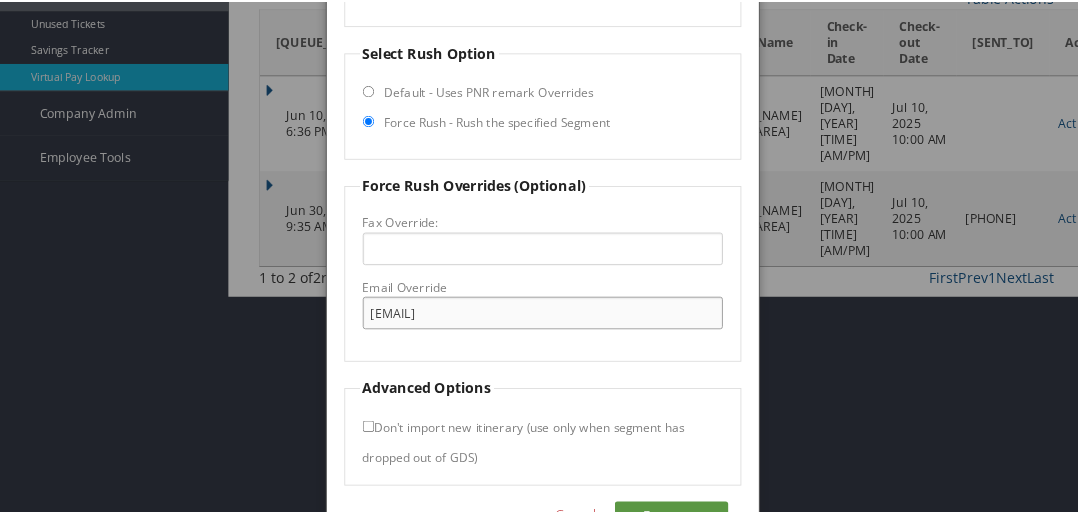 scroll, scrollTop: 365, scrollLeft: 0, axis: vertical 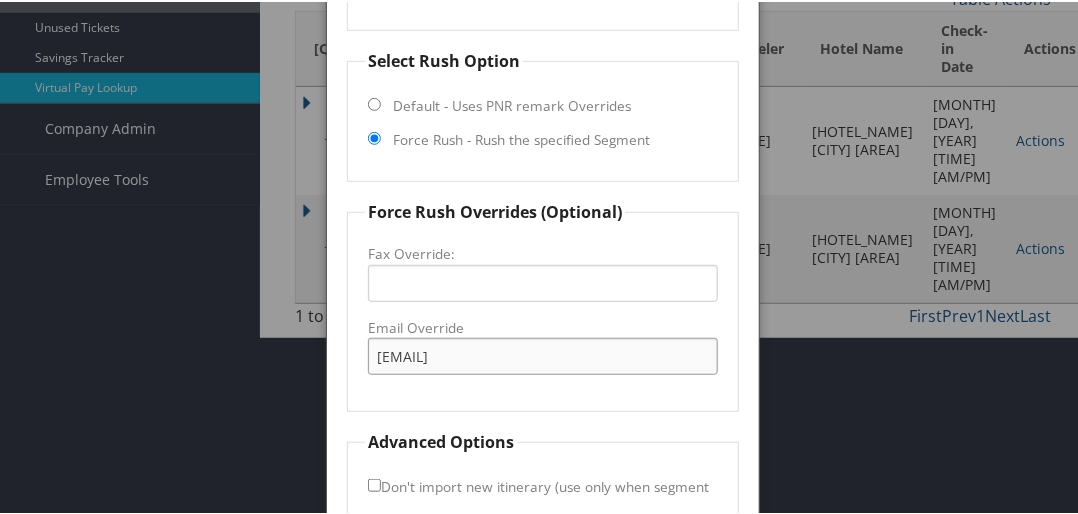 click on "azone_fd@horaiotelco.com" at bounding box center (543, 354) 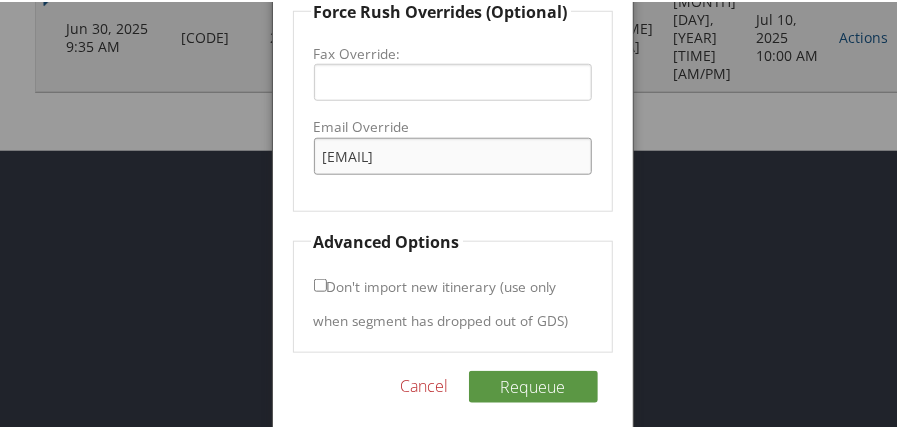 scroll, scrollTop: 632, scrollLeft: 0, axis: vertical 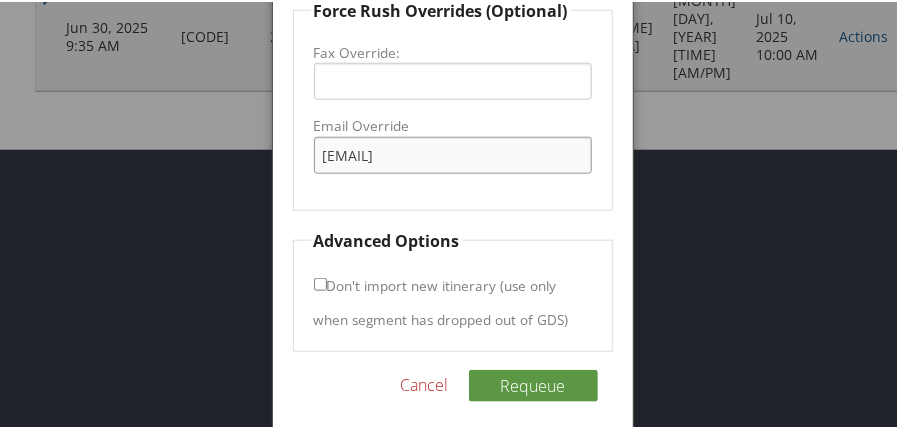 click on "azone_fd@dorahotelco.com" at bounding box center (453, 153) 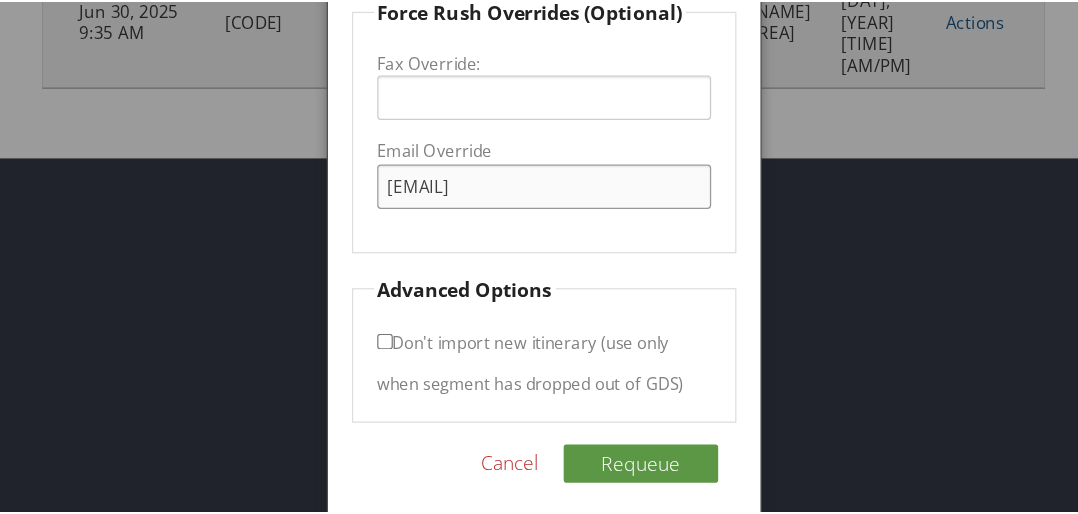 scroll, scrollTop: 491, scrollLeft: 0, axis: vertical 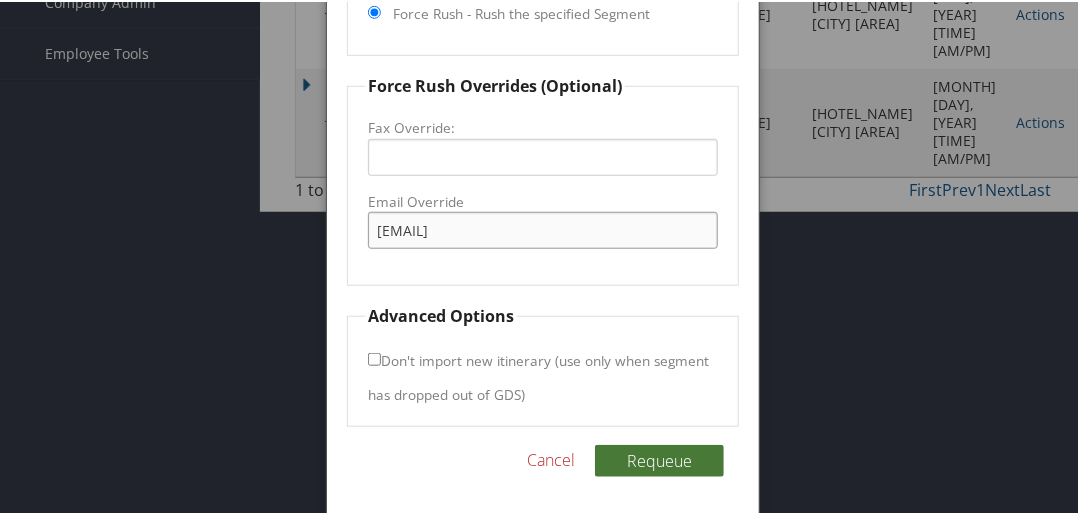type on "azone_fd@dorahotelco.com" 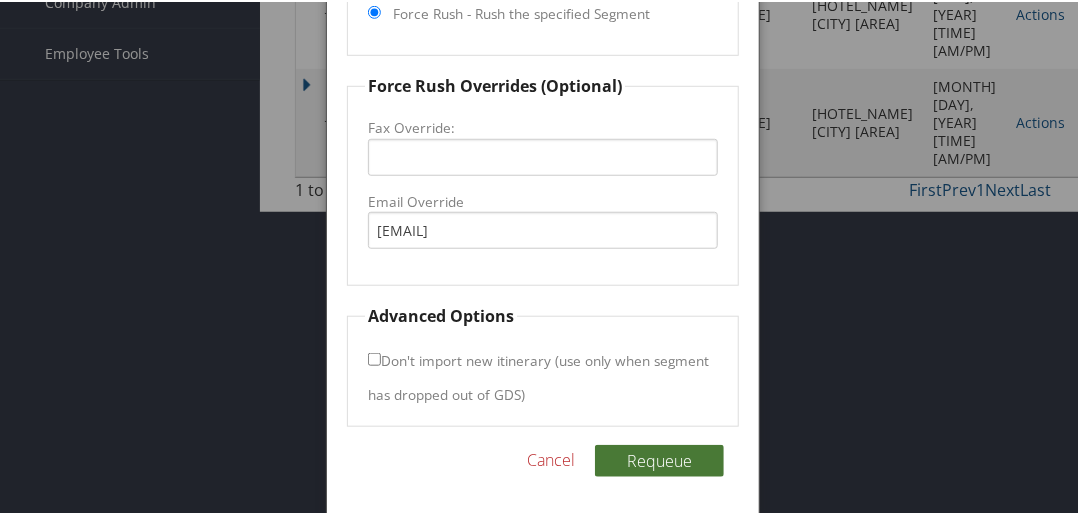 click on "Requeue" at bounding box center [659, 459] 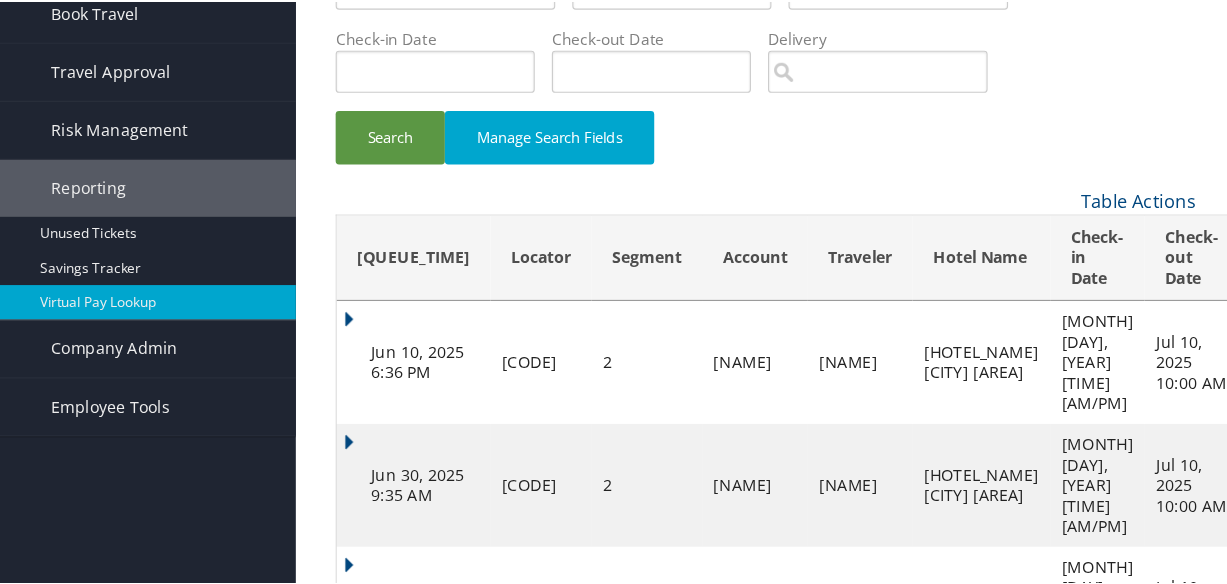 scroll, scrollTop: 98, scrollLeft: 0, axis: vertical 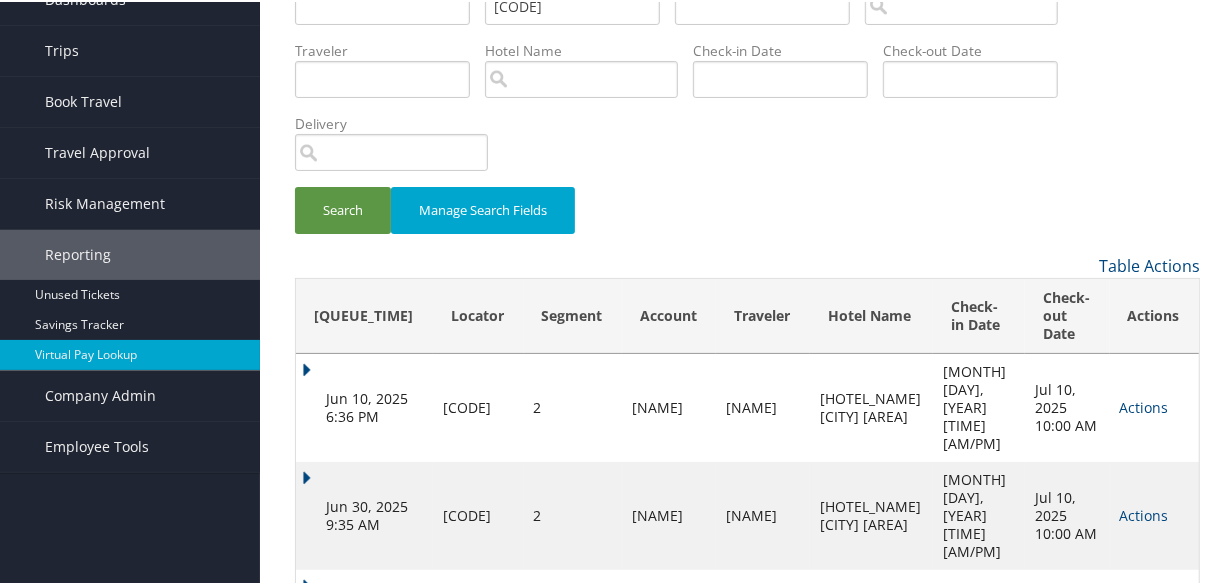 click on "Actions" at bounding box center (1144, 405) 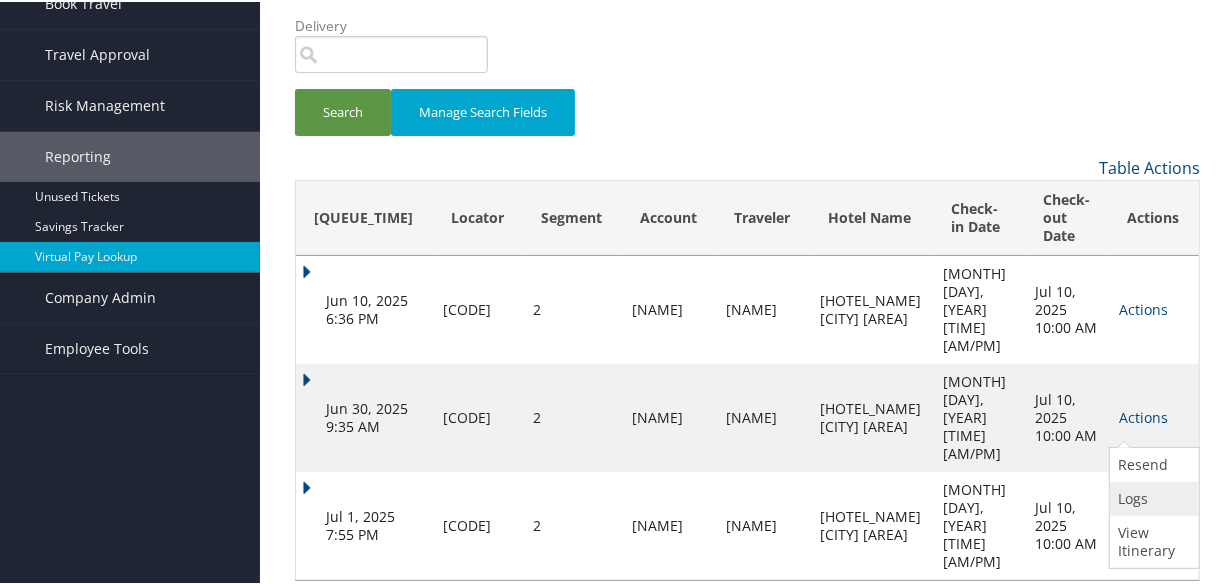 click on "Logs" at bounding box center (1152, 497) 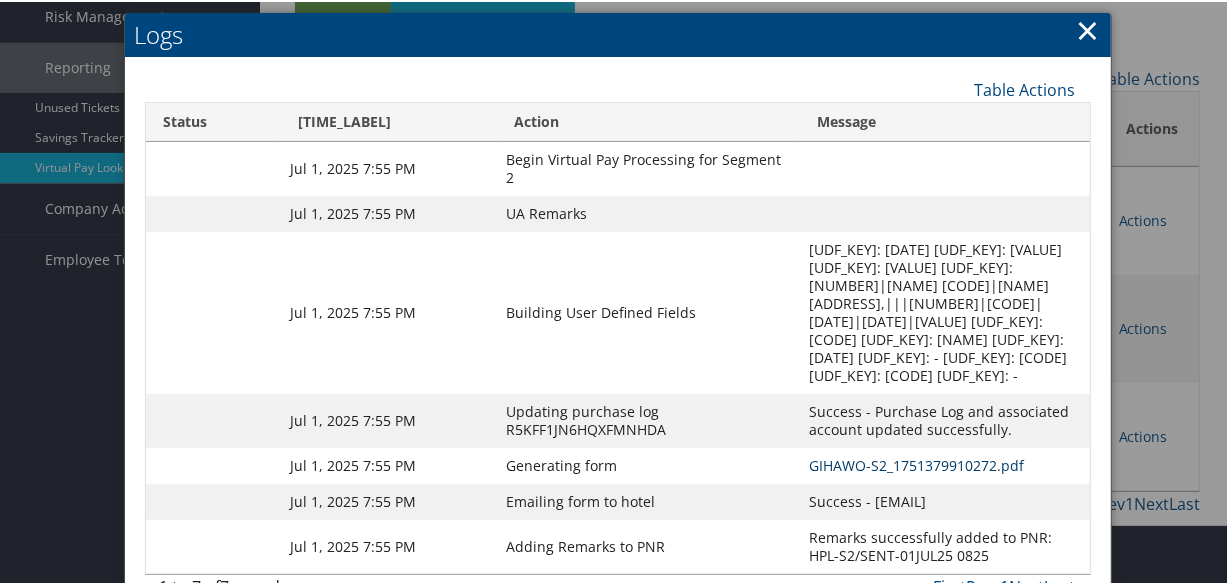 scroll, scrollTop: 382, scrollLeft: 0, axis: vertical 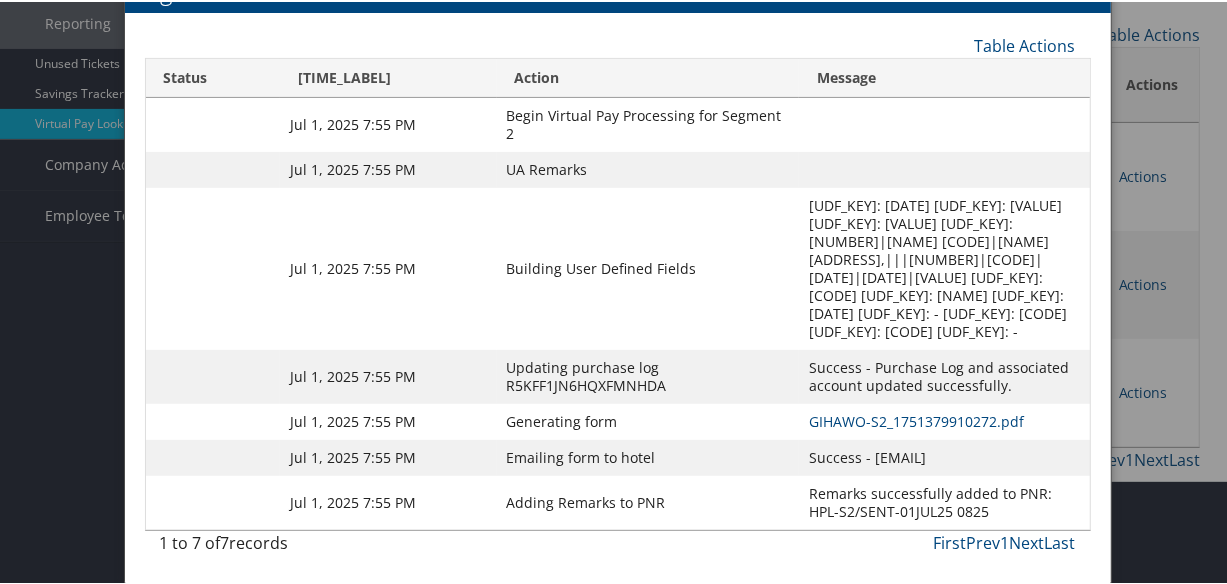 drag, startPoint x: 759, startPoint y: 433, endPoint x: 941, endPoint y: 440, distance: 182.13457 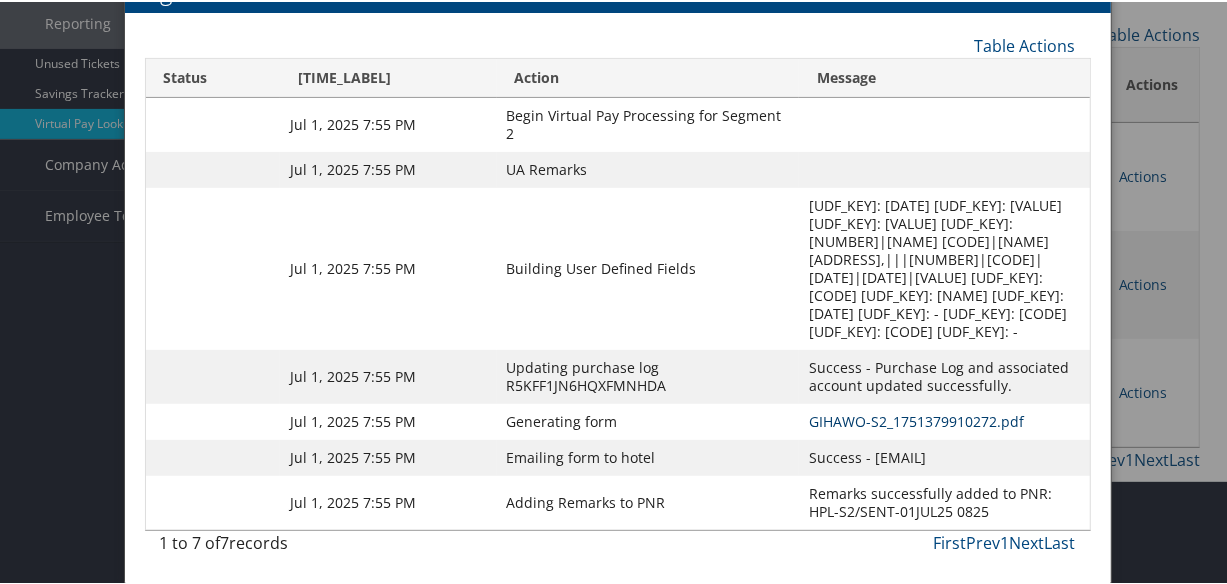 click on "GIHAWO-S2_1751379910272.pdf" at bounding box center [916, 419] 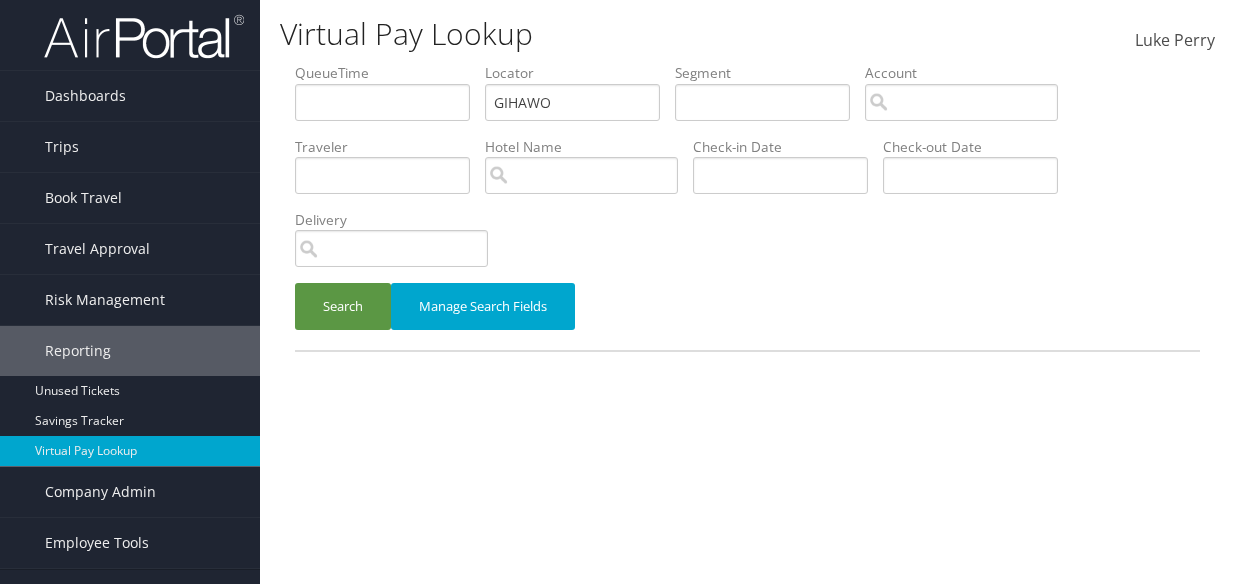 scroll, scrollTop: 0, scrollLeft: 0, axis: both 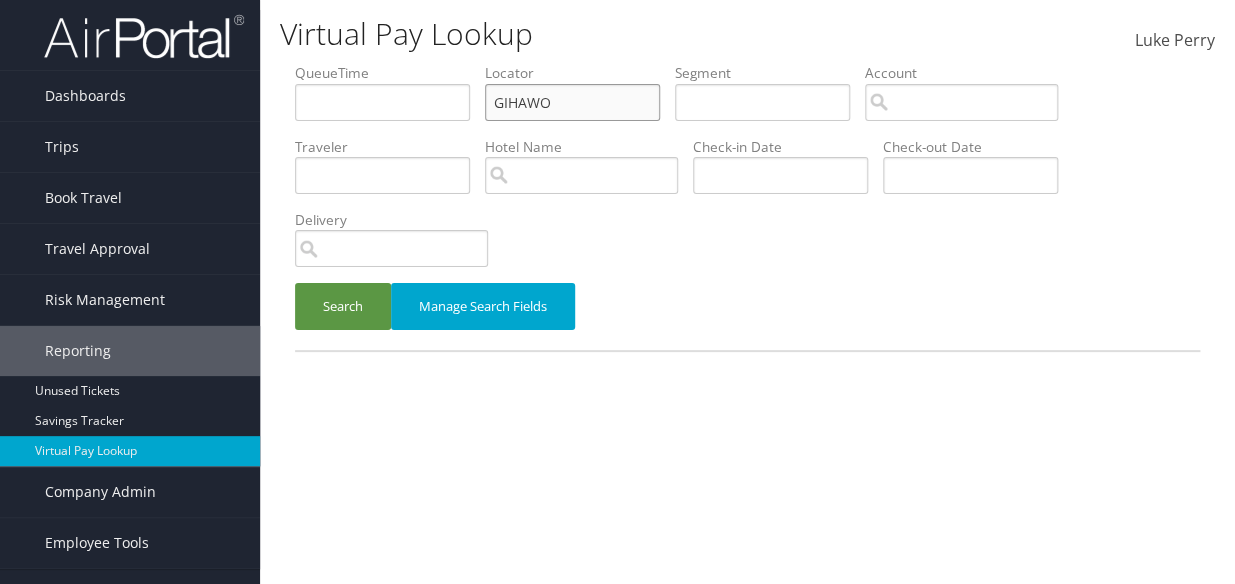 paste on "SJBCEX" 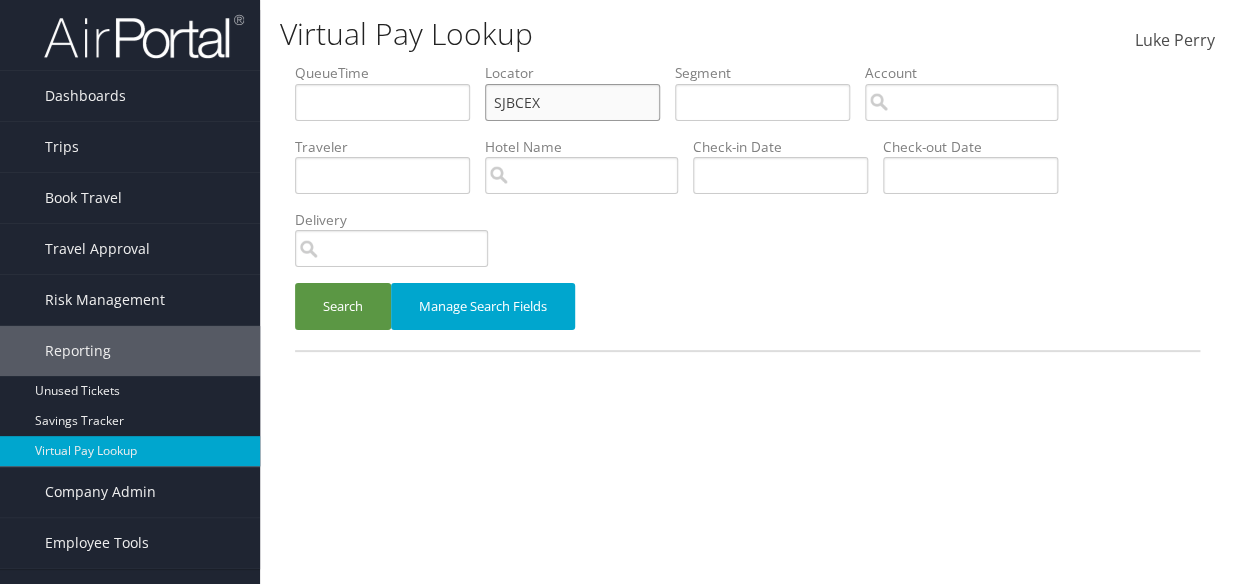 click on "SJBCEX" at bounding box center (382, 102) 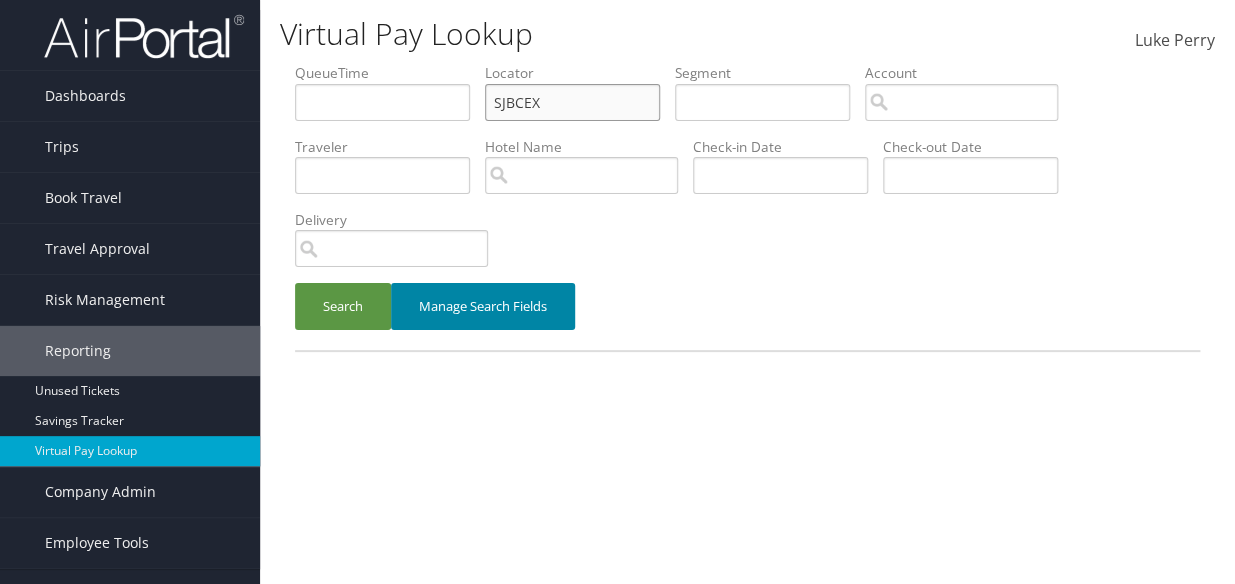 type on "SJBCEX" 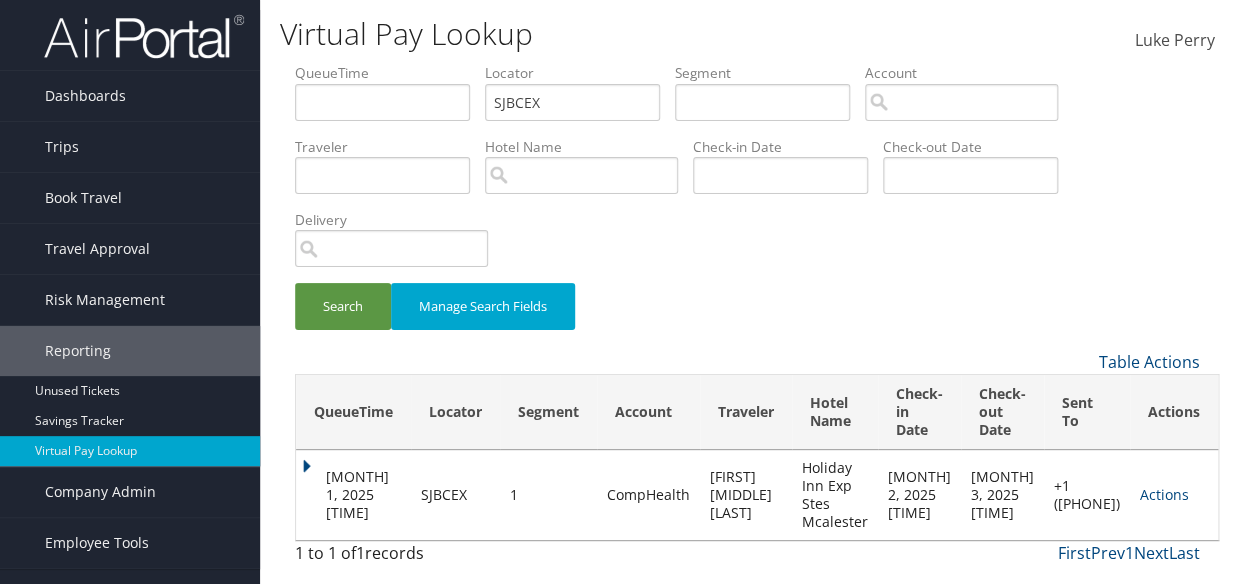 click on "Actions   Resend  Logs  Delivery Information  View Itinerary" at bounding box center (1174, 495) 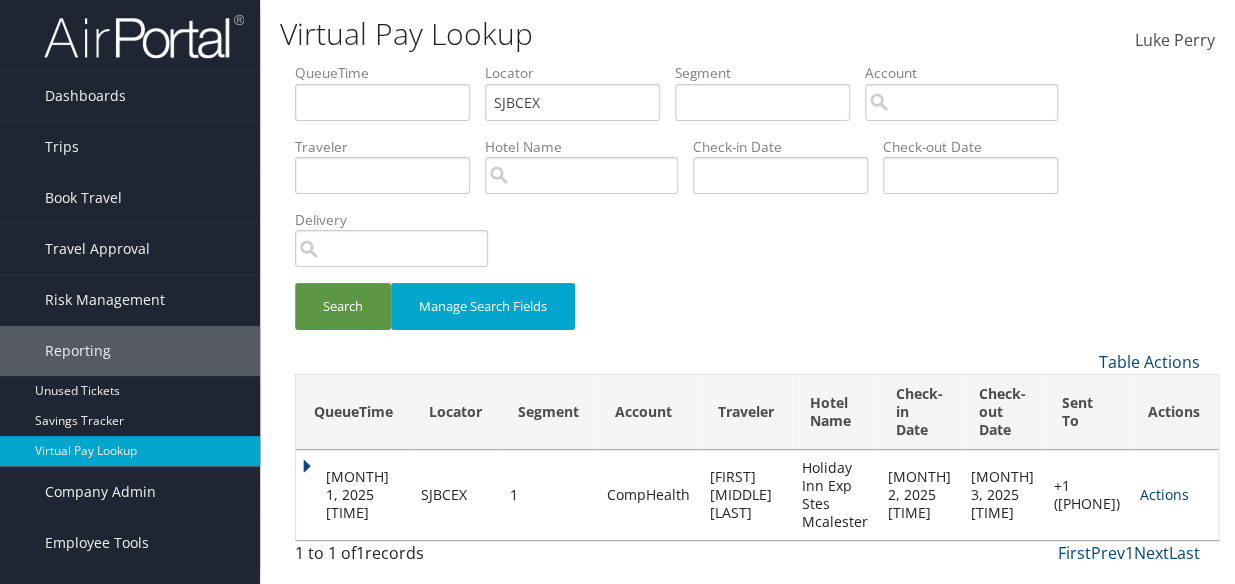 click on "Actions" at bounding box center [1164, 494] 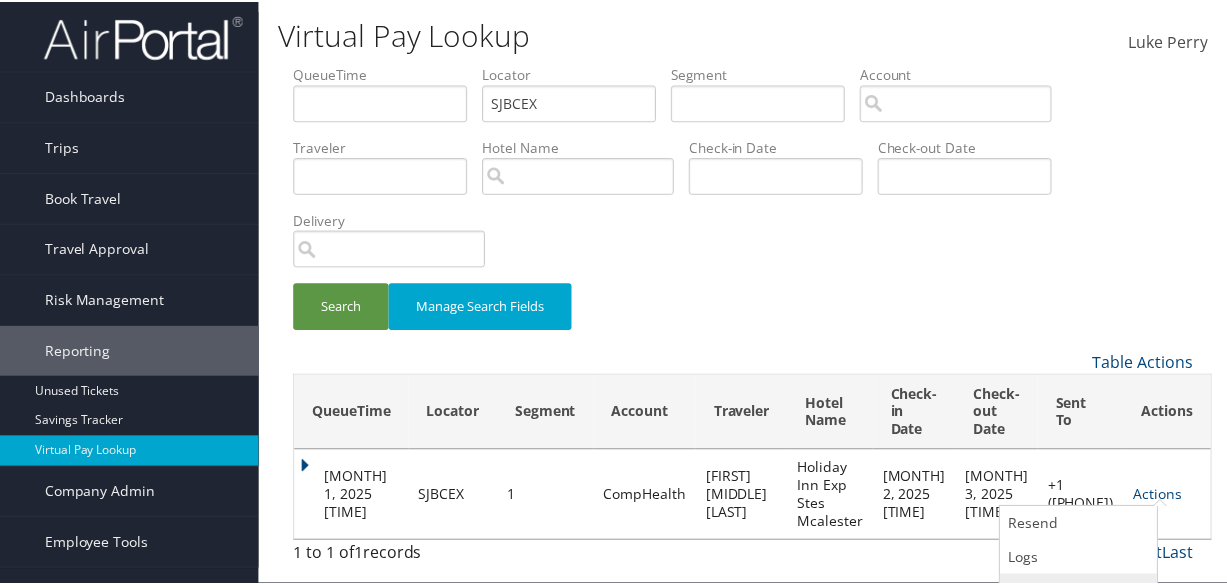 scroll, scrollTop: 60, scrollLeft: 0, axis: vertical 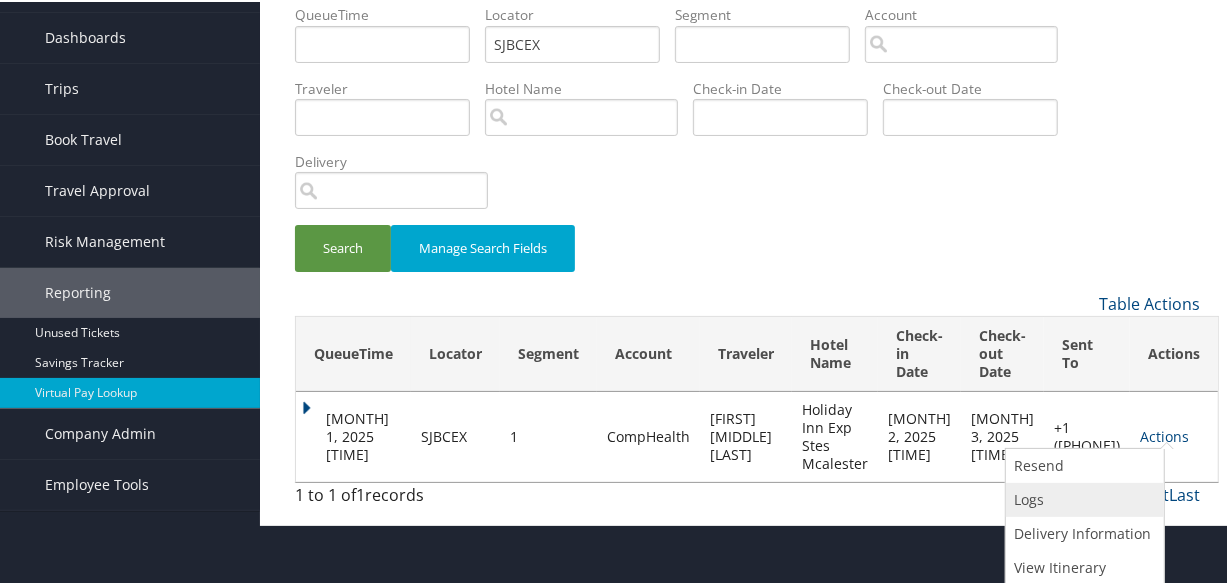 click at bounding box center [1014, 497] 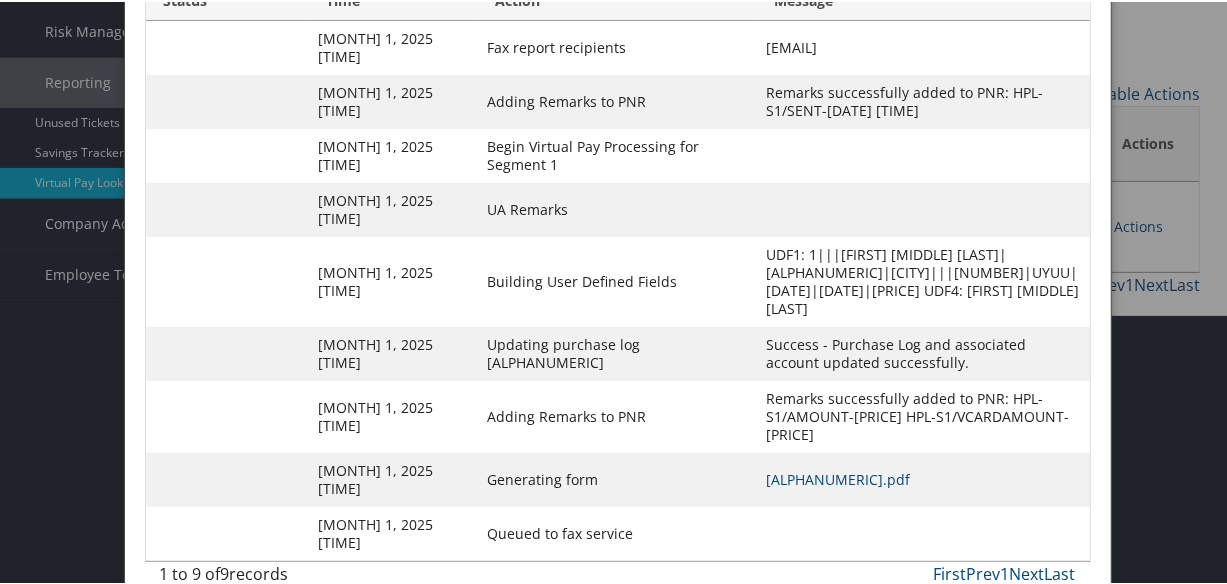 scroll, scrollTop: 366, scrollLeft: 0, axis: vertical 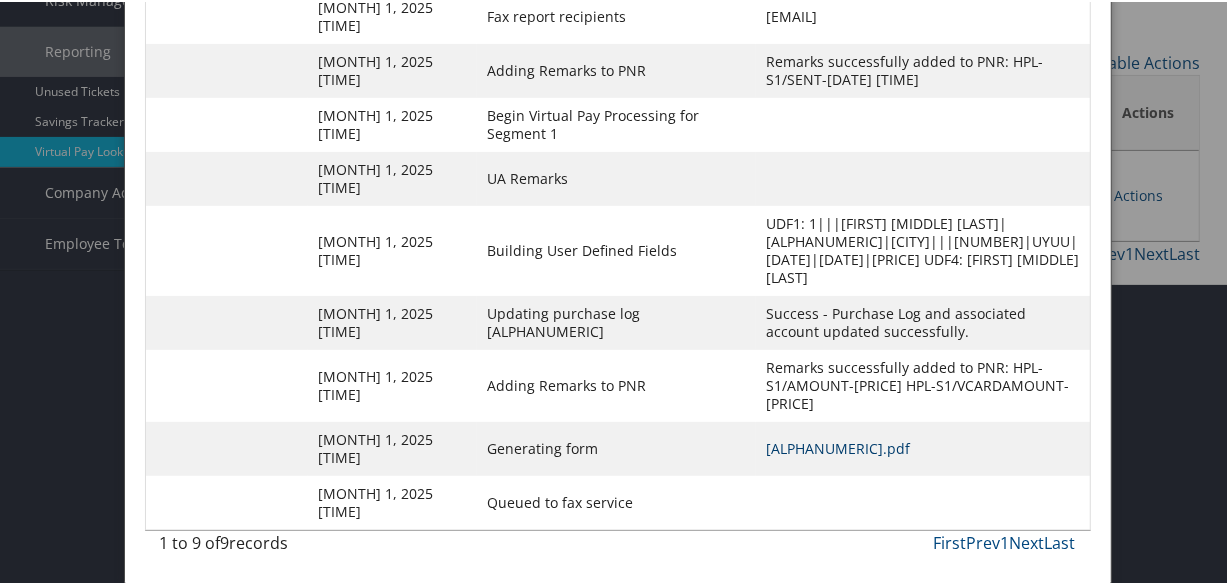 click on "SJBCEX-S1_1751316671640.pdf" at bounding box center [838, 446] 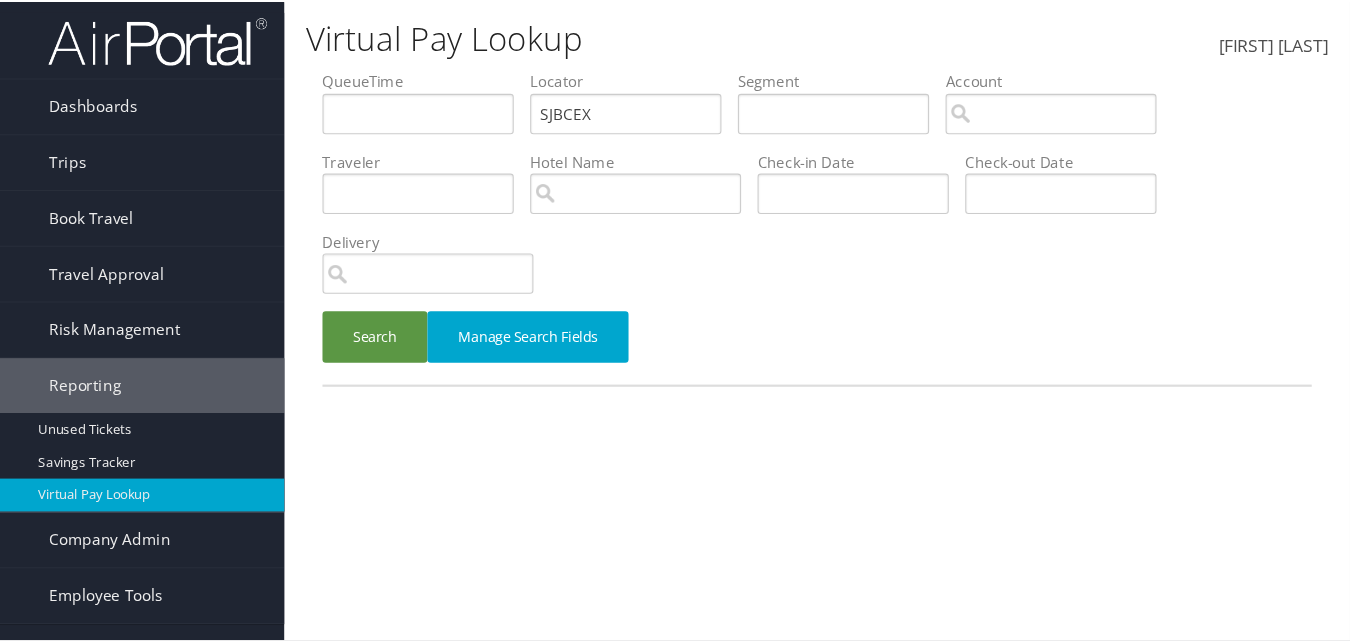 scroll, scrollTop: 0, scrollLeft: 0, axis: both 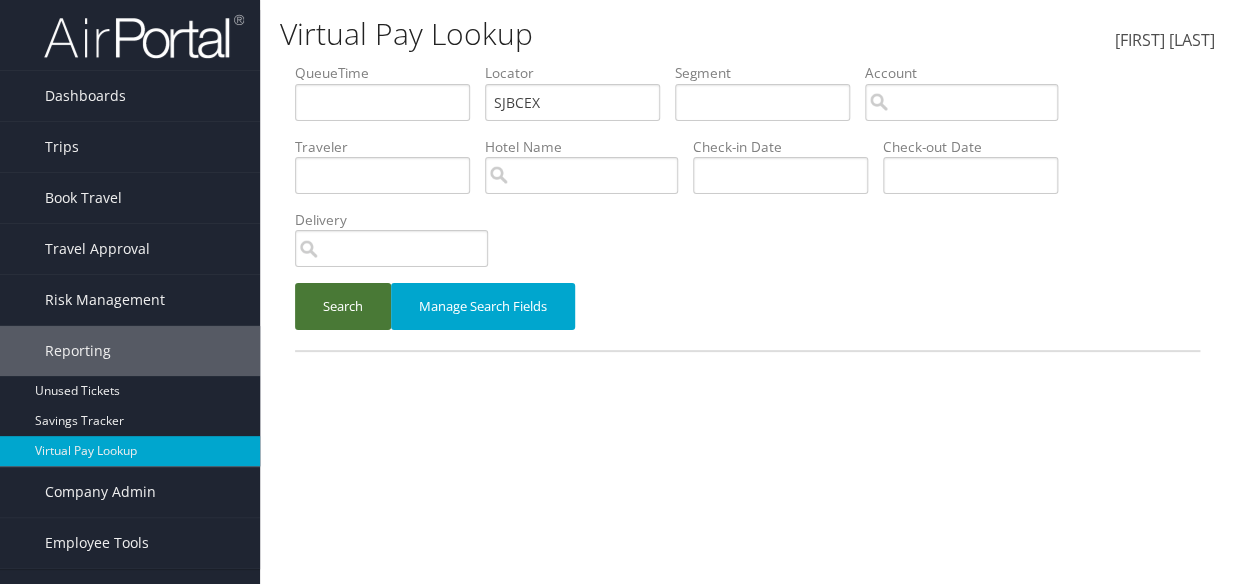 click on "Search" at bounding box center [343, 306] 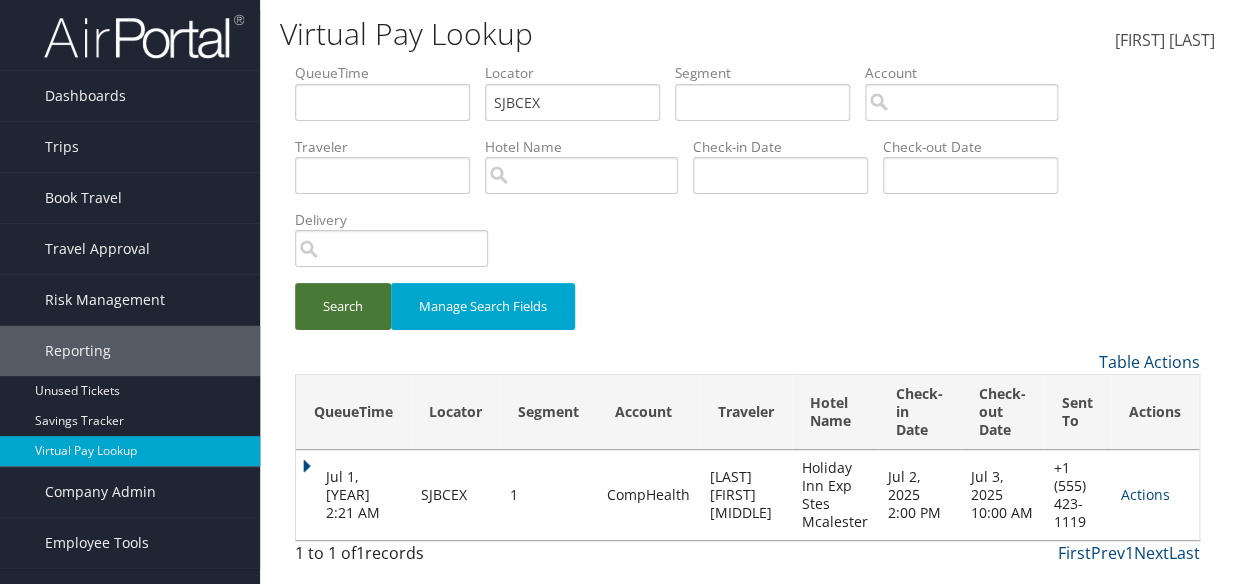 type 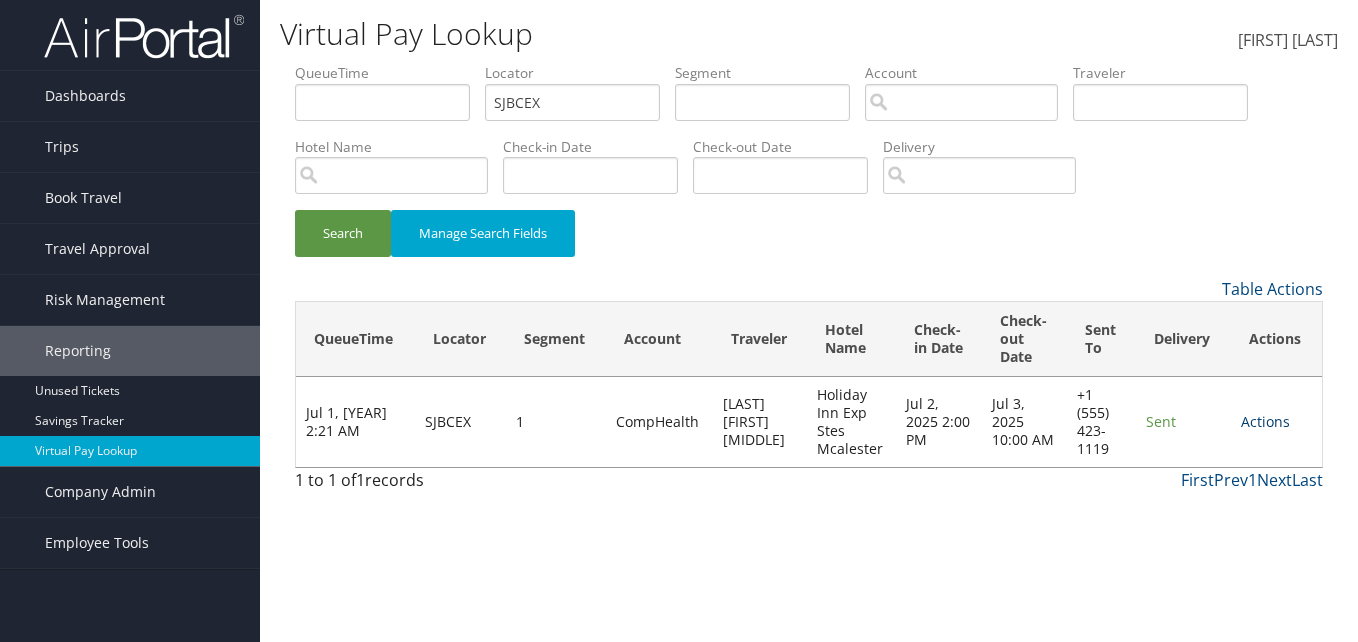 click on "Actions" at bounding box center (1265, 421) 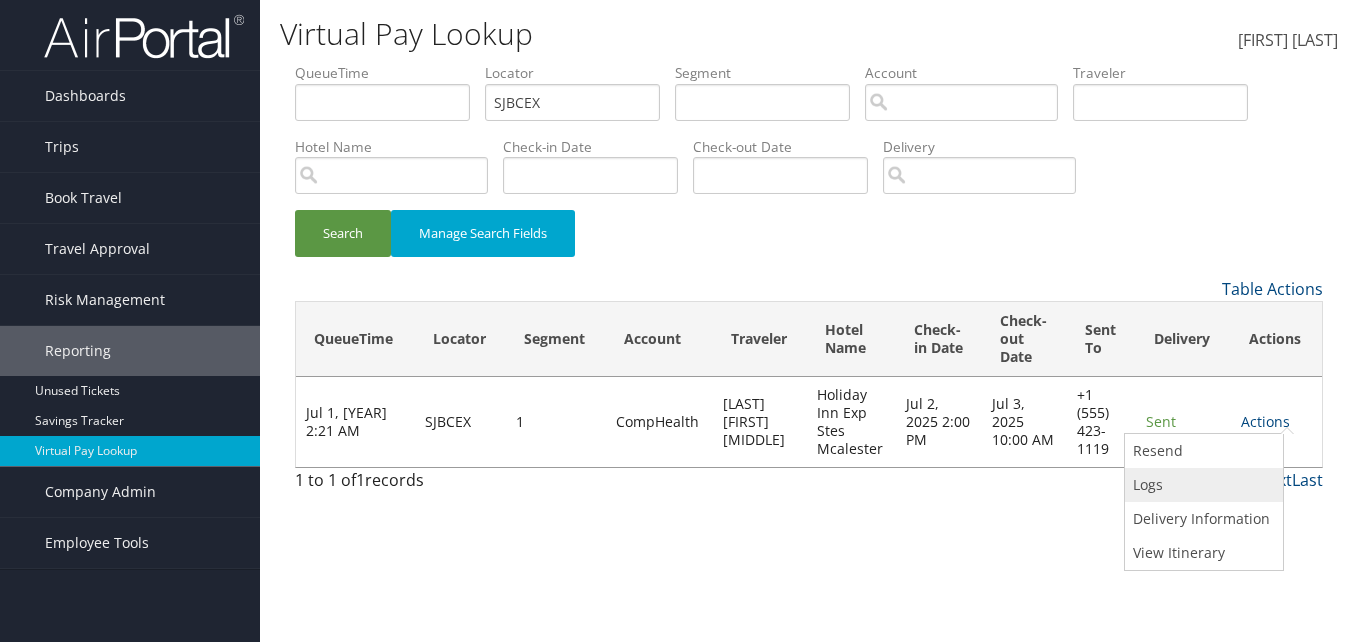click on "Logs" at bounding box center [1201, 485] 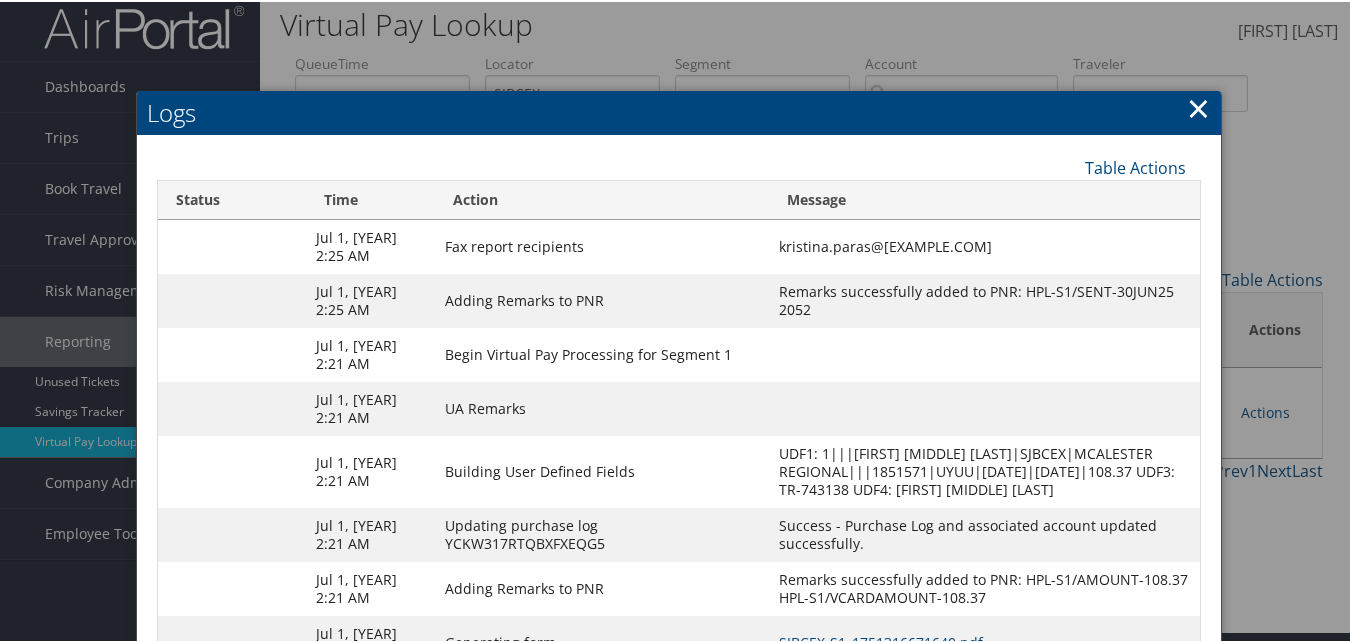 scroll, scrollTop: 0, scrollLeft: 0, axis: both 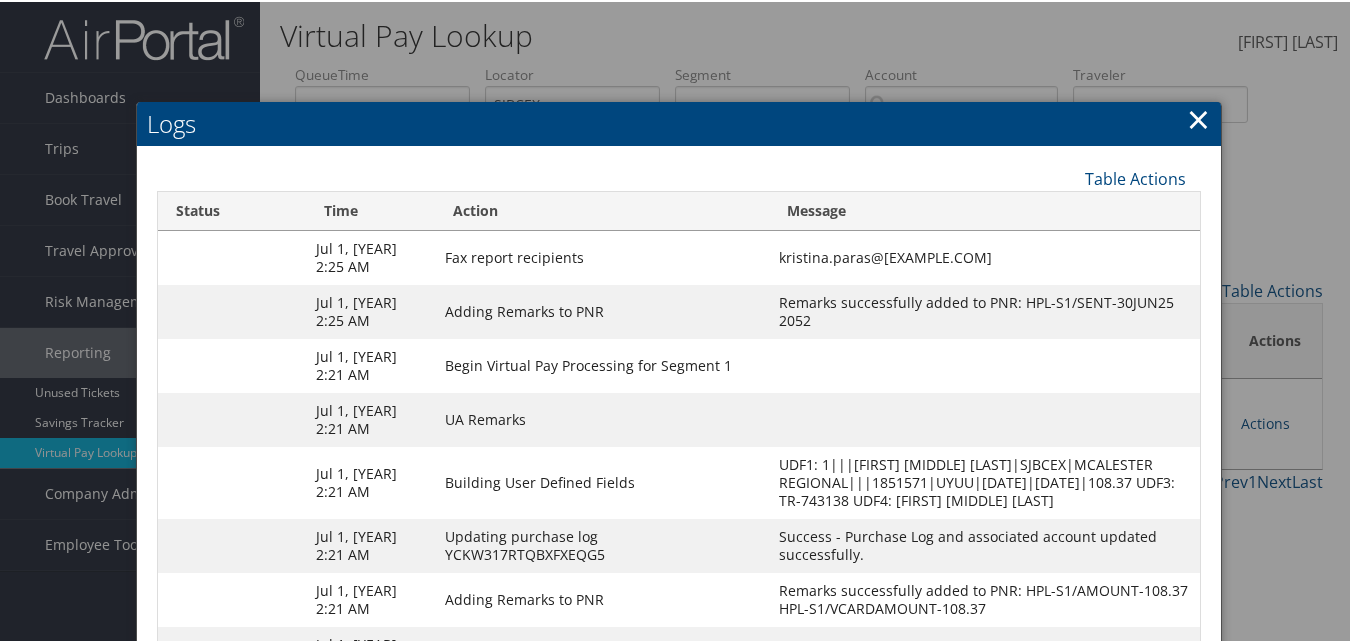 click on "×" at bounding box center [1198, 117] 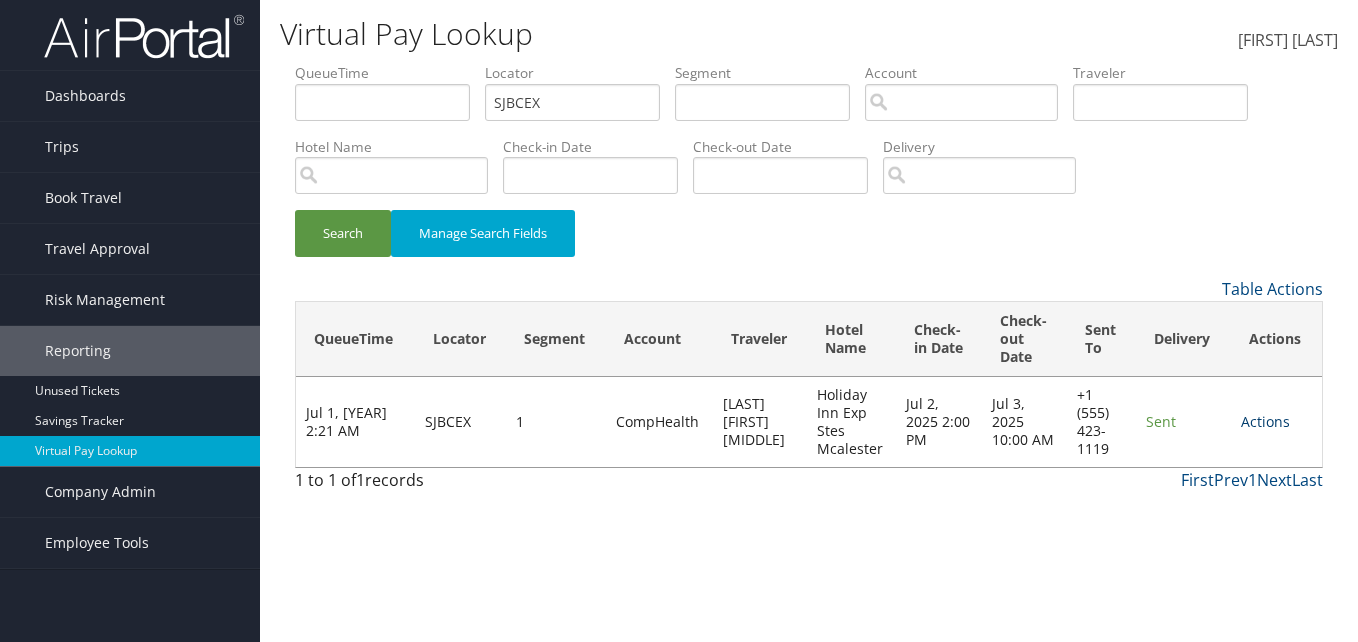 click on "Actions" at bounding box center [1265, 421] 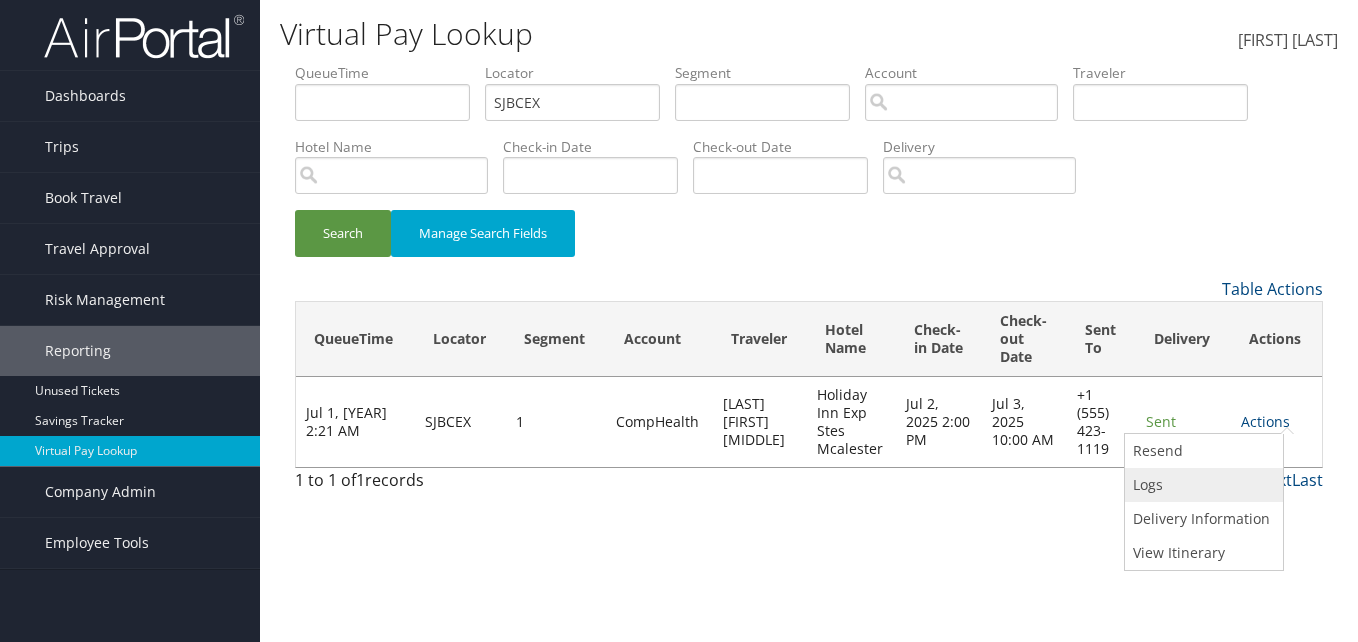 click on "Logs" at bounding box center (1201, 485) 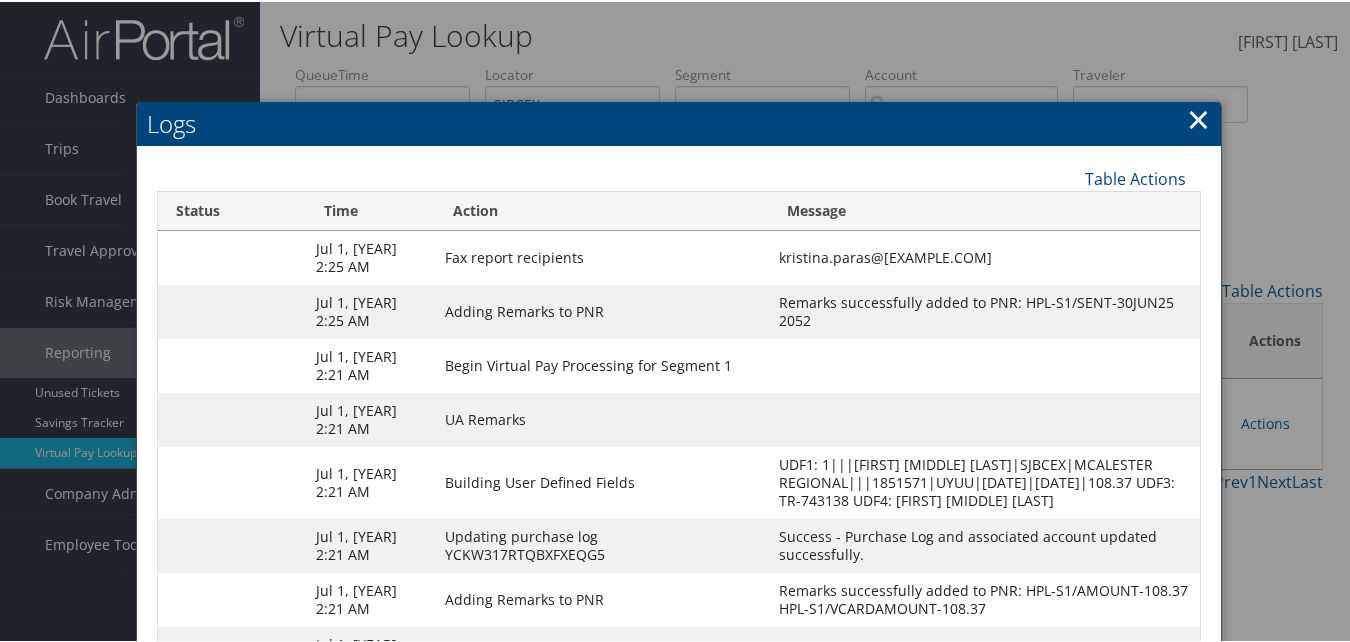 click on "×" at bounding box center (1198, 117) 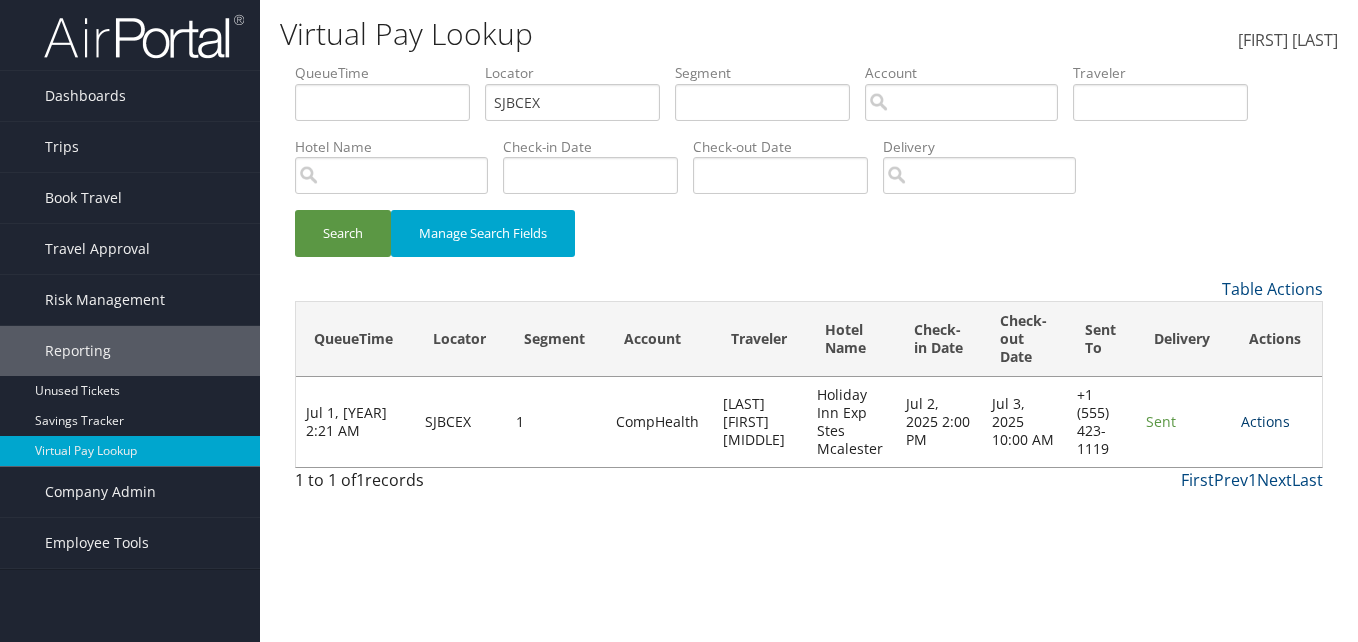 click on "Actions" at bounding box center (1265, 421) 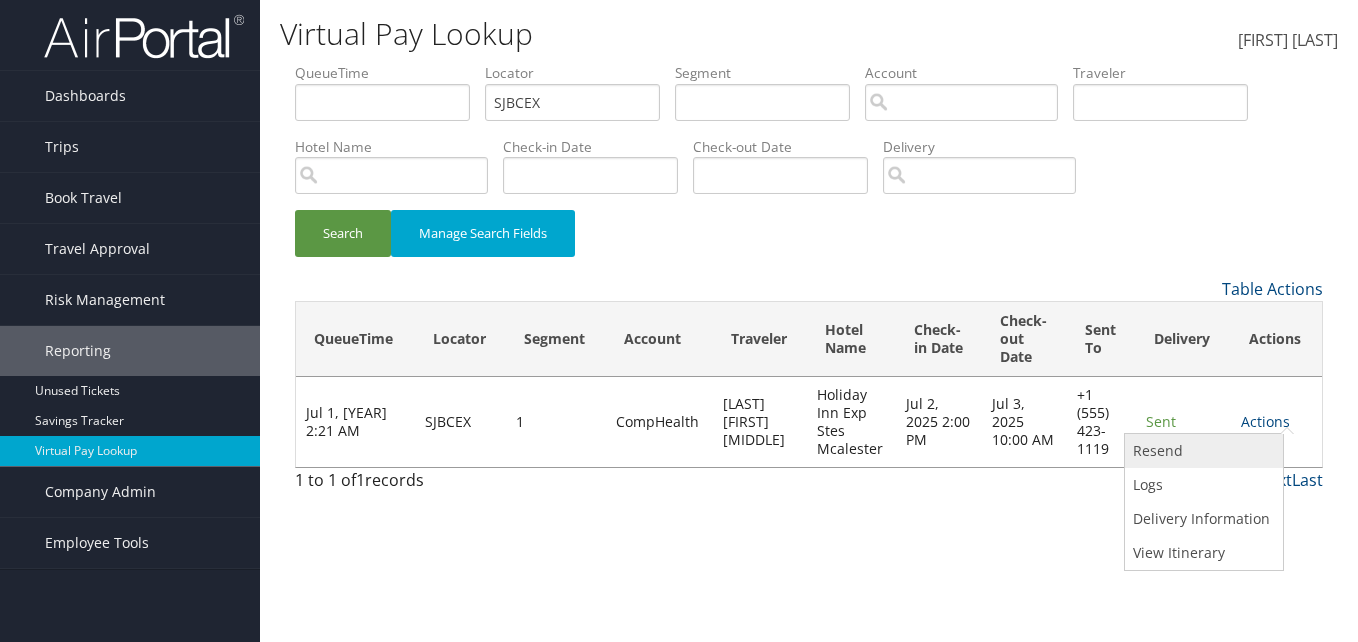 click on "Resend" at bounding box center [1201, 451] 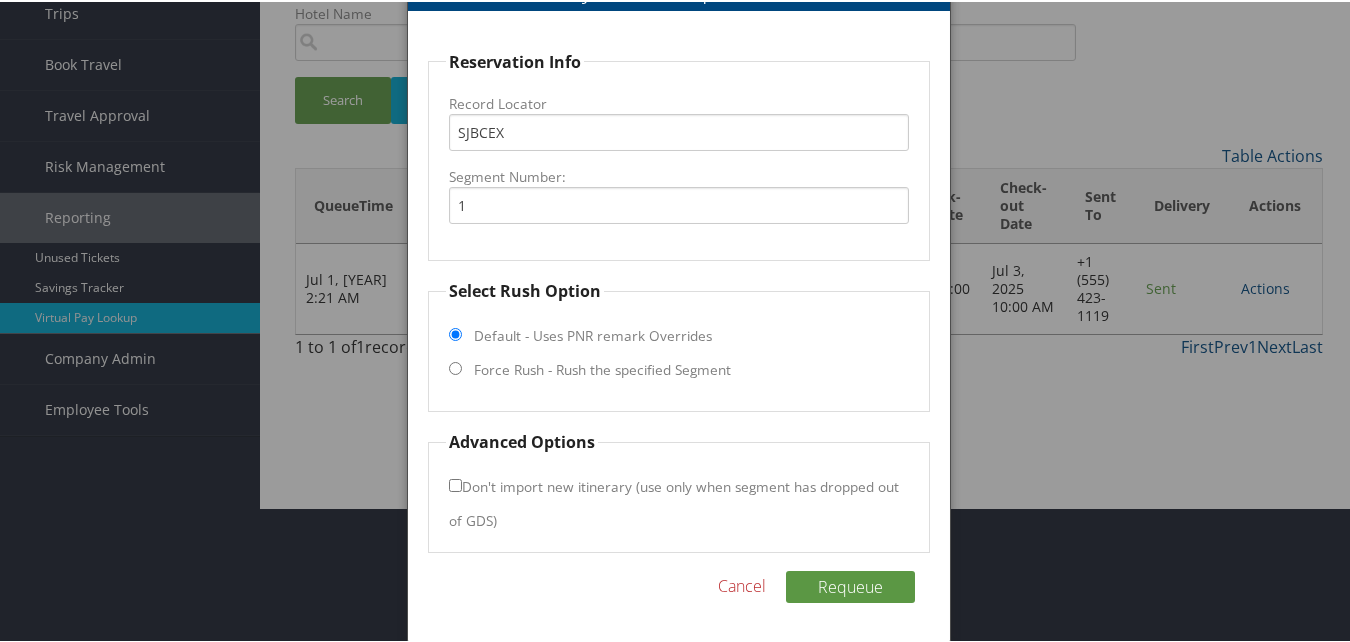 click on "Force Rush - Rush the specified Segment" at bounding box center [602, 368] 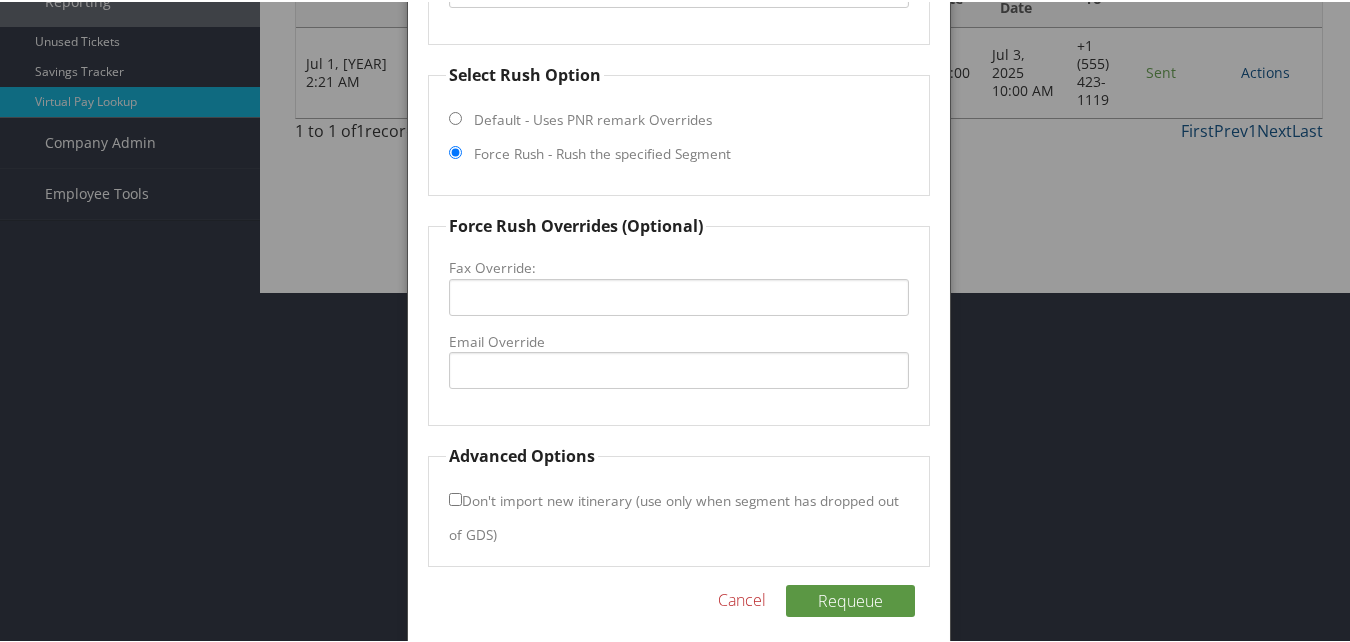 scroll, scrollTop: 365, scrollLeft: 0, axis: vertical 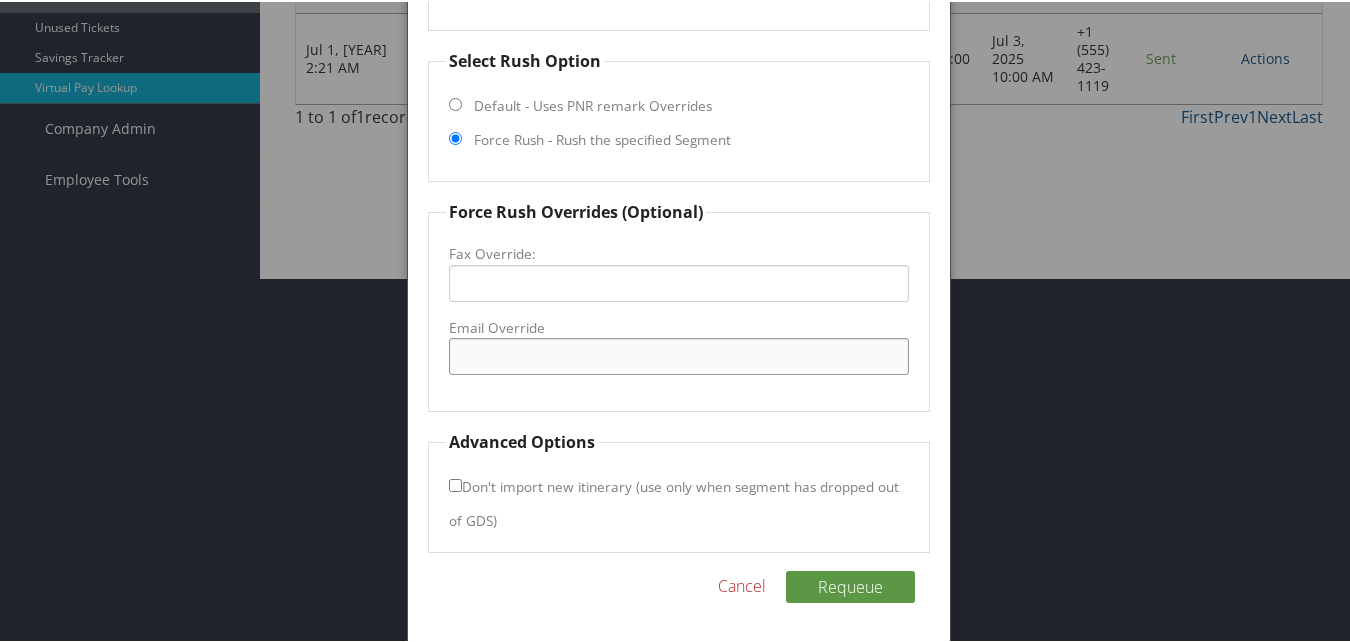 click on "Email Override" at bounding box center (678, 354) 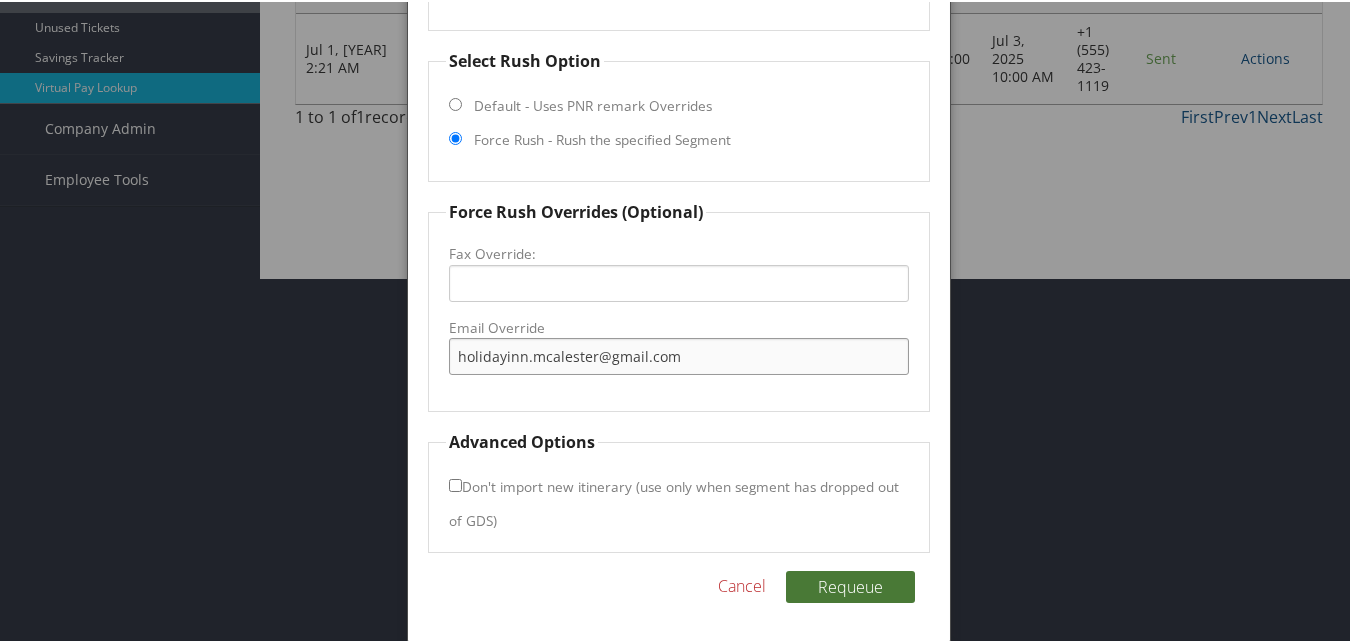 type on "holidayinn.mcalester@gmail.com" 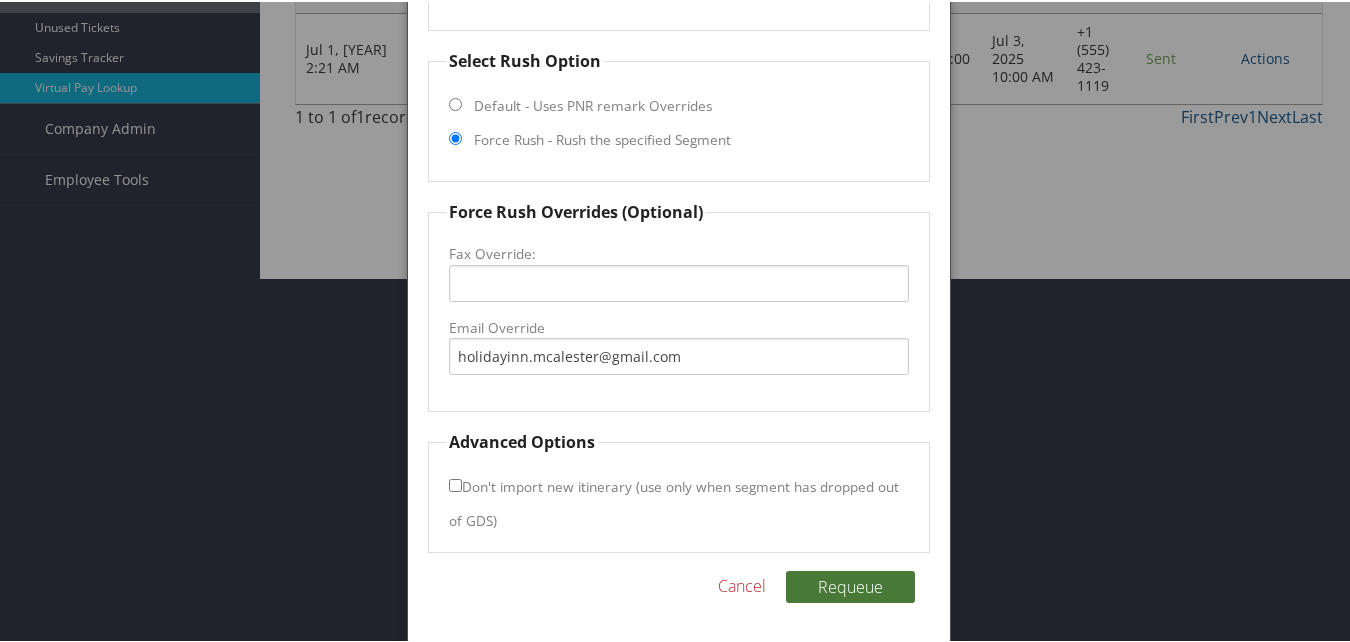 click on "Requeue" at bounding box center [850, 585] 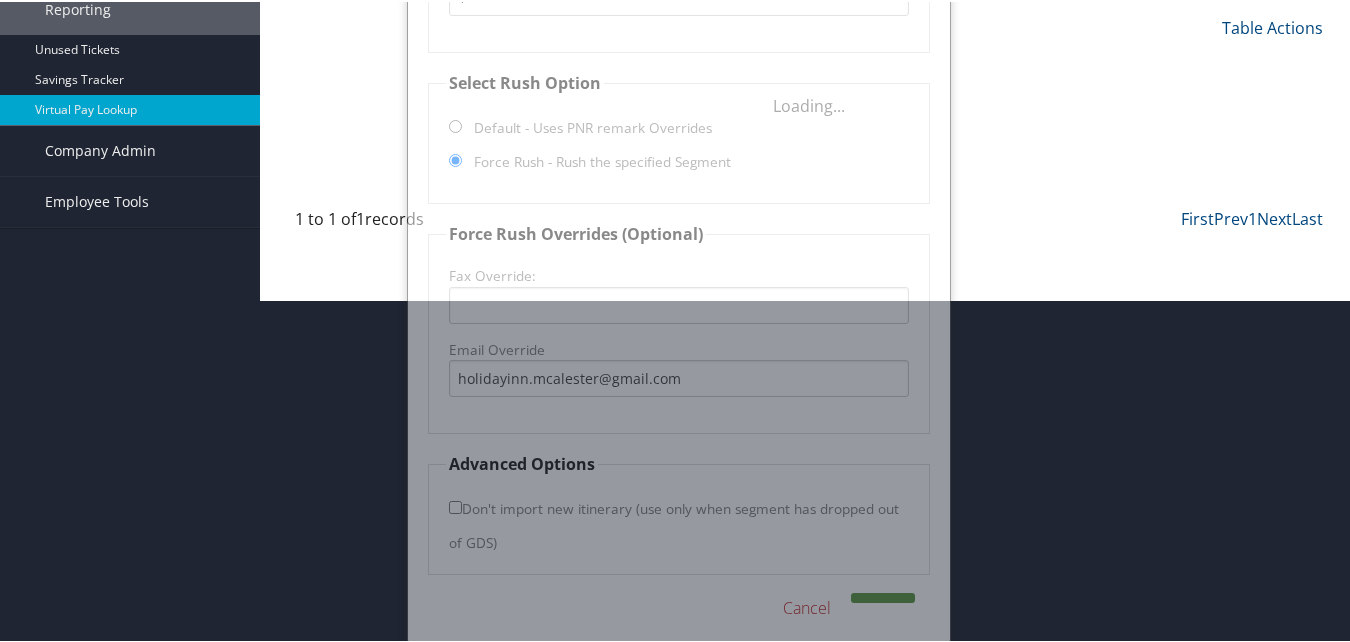 scroll, scrollTop: 0, scrollLeft: 0, axis: both 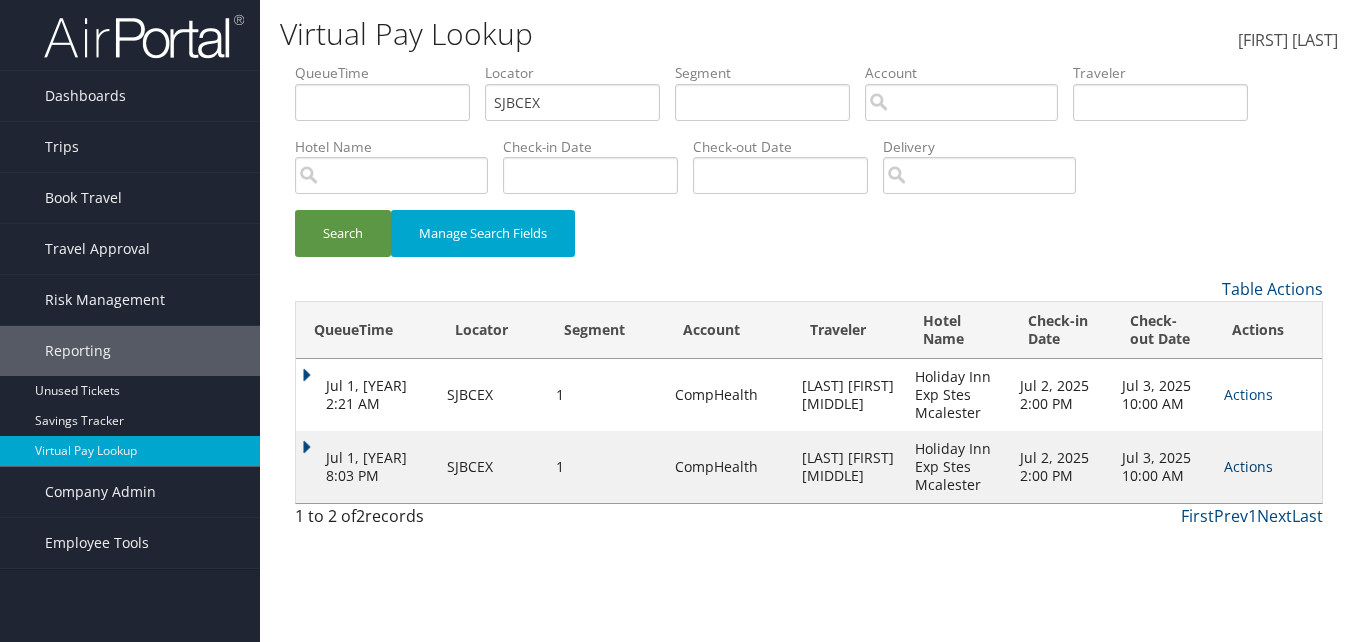 click on "Actions" at bounding box center (1248, 466) 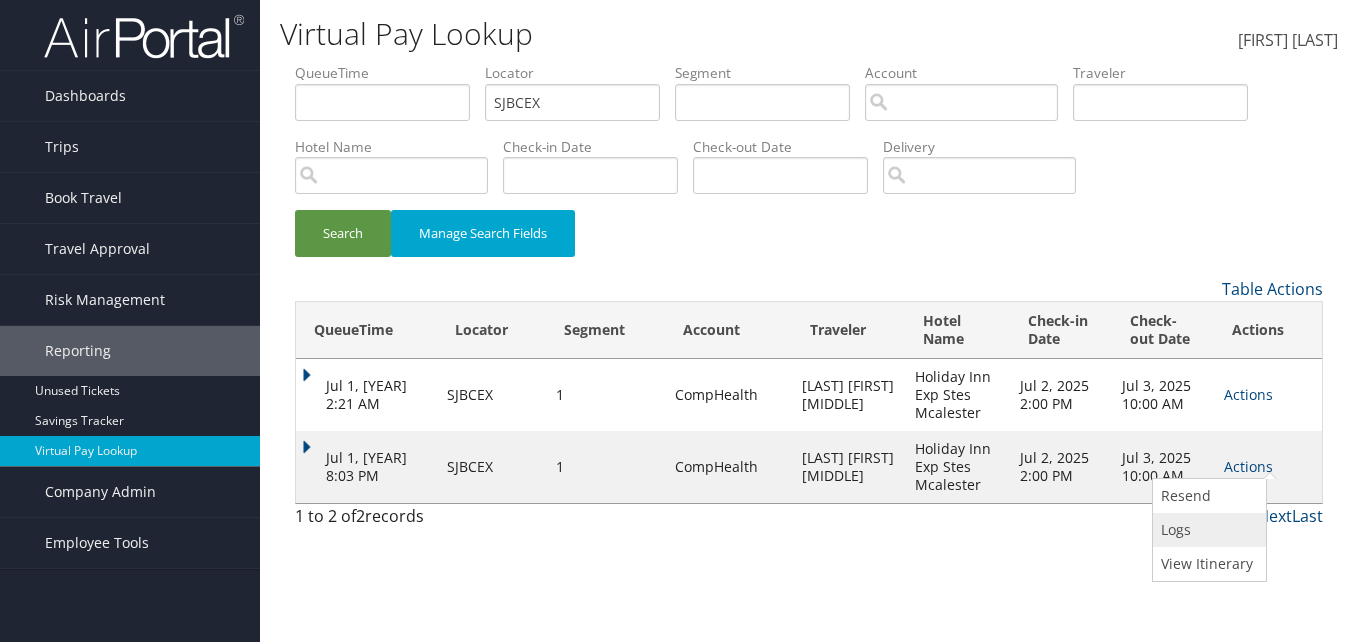 click on "Logs" at bounding box center (1207, 530) 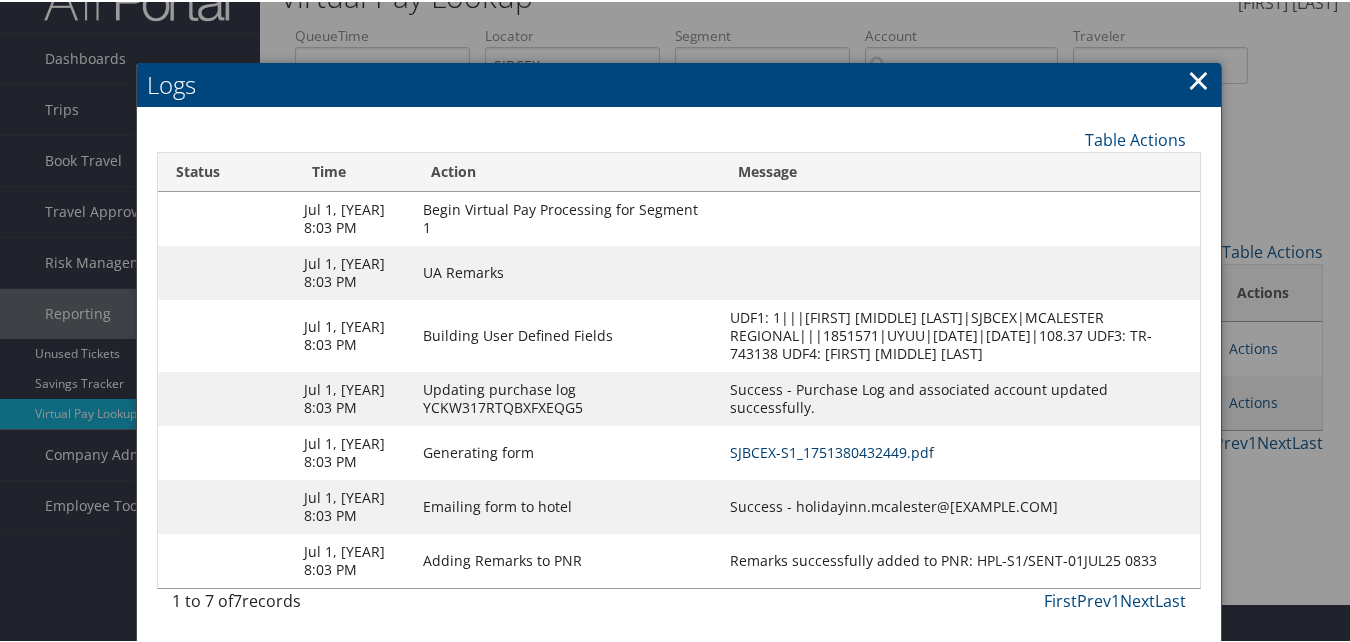 scroll, scrollTop: 111, scrollLeft: 0, axis: vertical 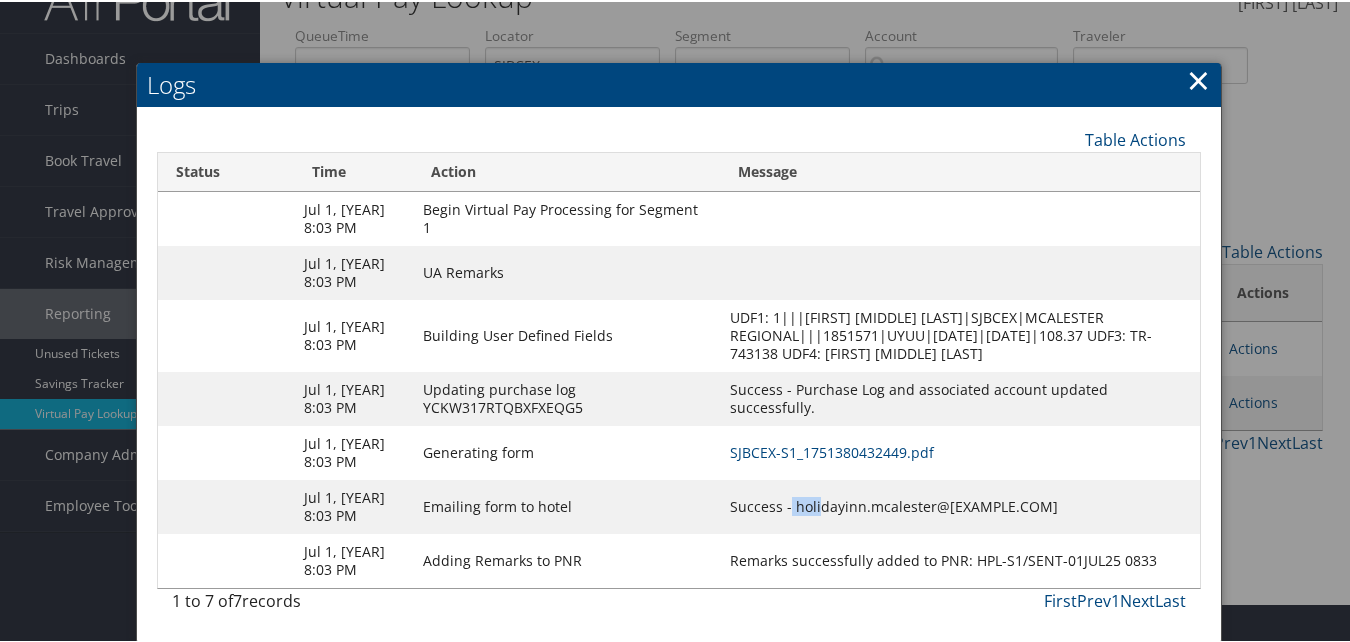 drag, startPoint x: 825, startPoint y: 497, endPoint x: 856, endPoint y: 496, distance: 31.016125 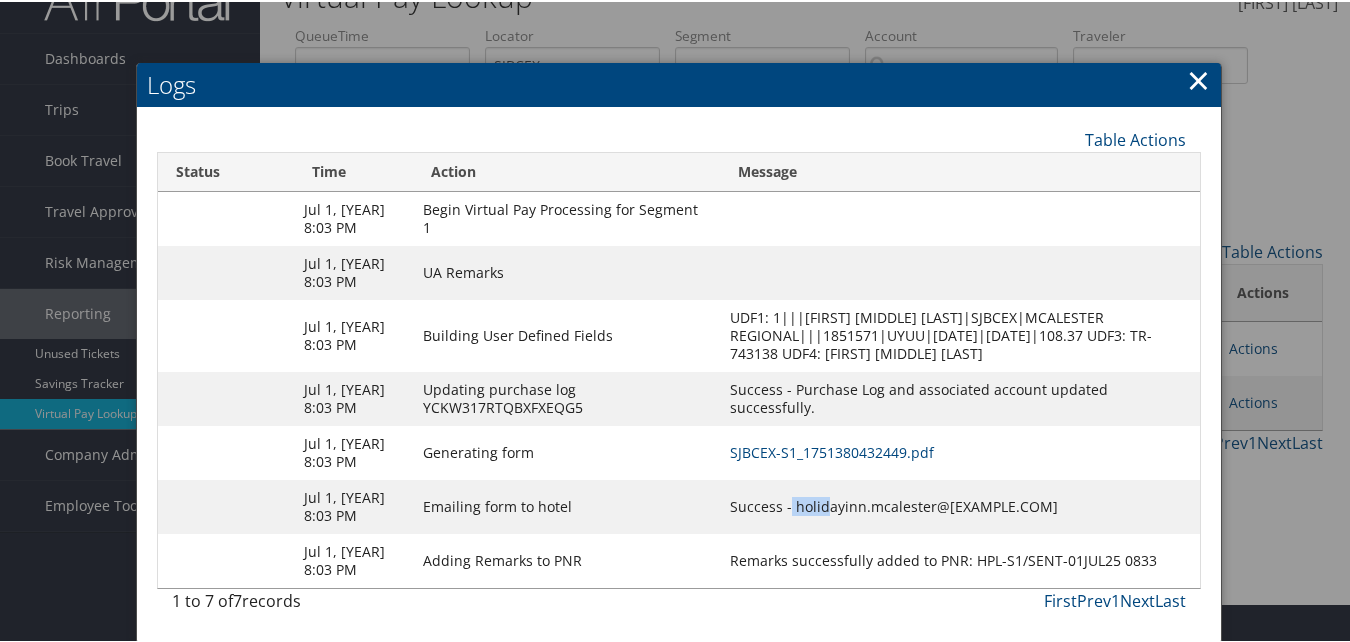 click on "Success - holidayinn.mcalester@gmail.com" at bounding box center (960, 271) 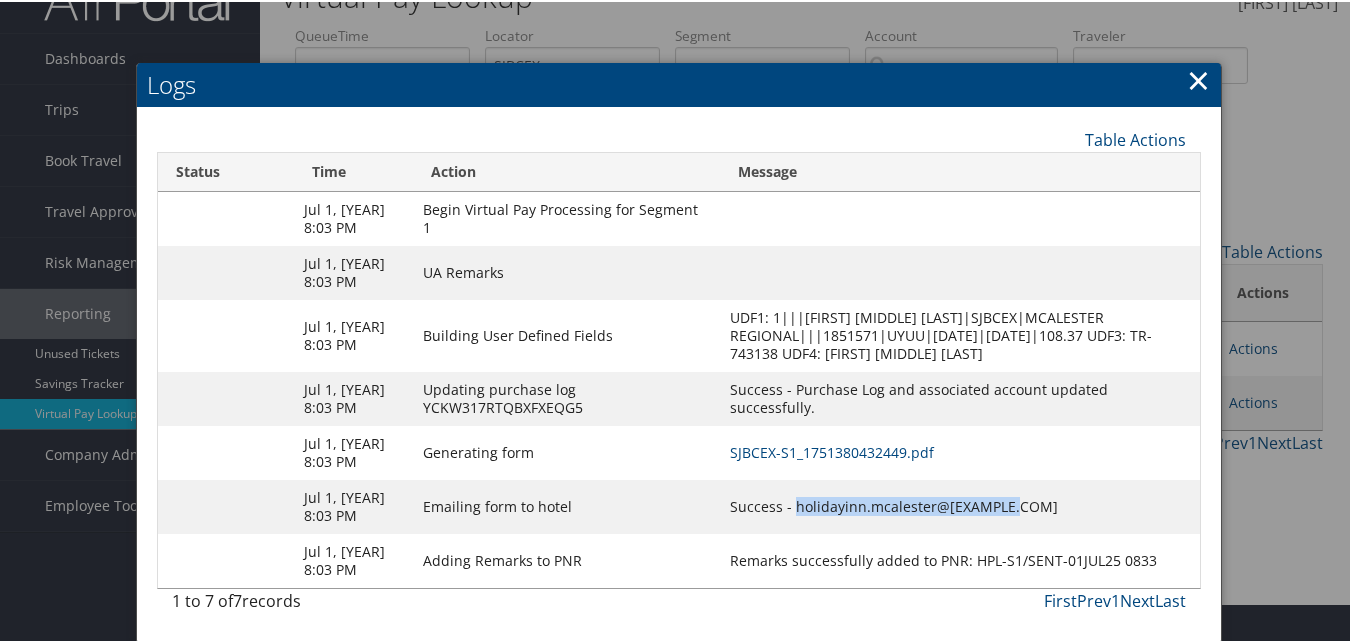 drag, startPoint x: 831, startPoint y: 496, endPoint x: 1042, endPoint y: 485, distance: 211.28653 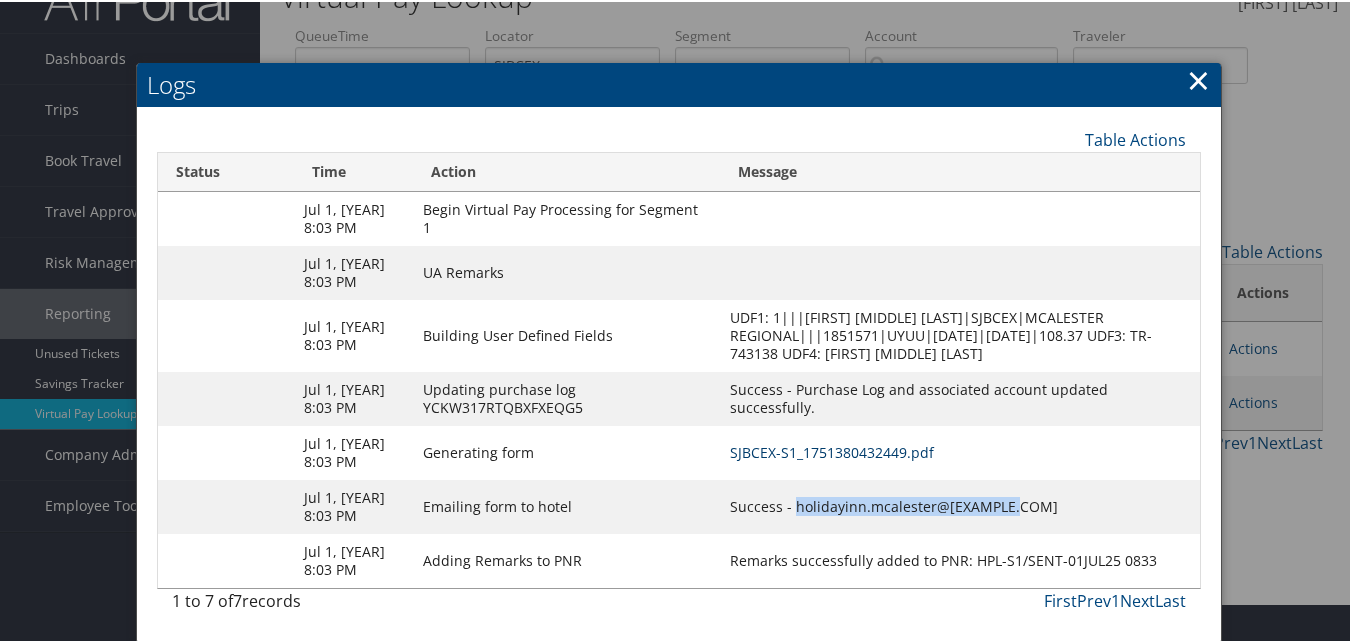 click on "SJBCEX-S1_1751380432449.pdf" at bounding box center [832, 450] 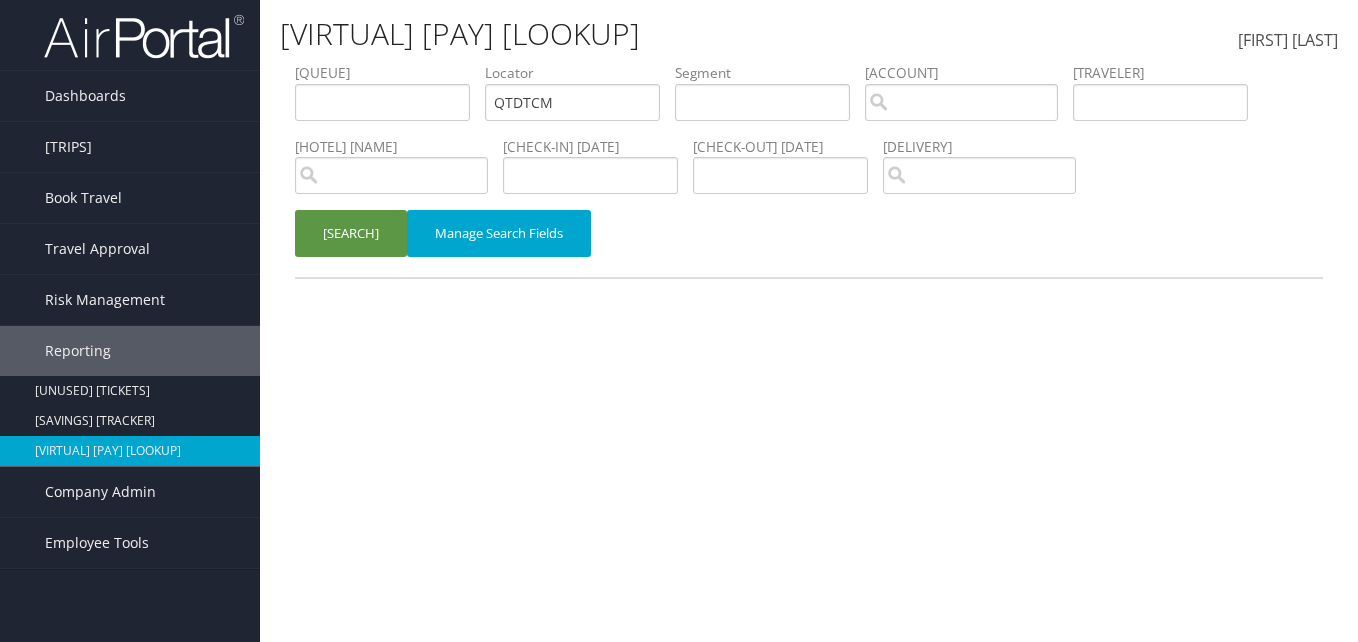 click on "[QUEUE] [LOCATOR] [CODE] [SEGMENT] [ACCOUNT] [TRAVELER] [HOTEL] [CHECK-IN] [CHECK-OUT] [DELIVERY]" at bounding box center [809, 63] 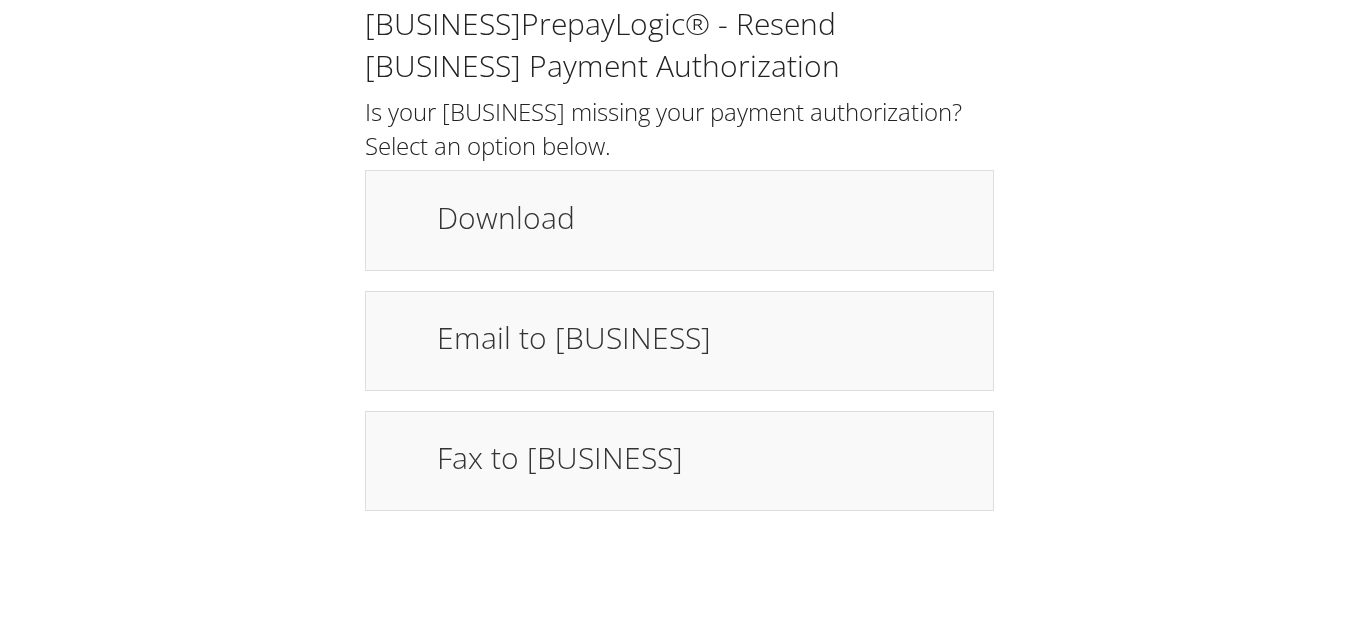 scroll, scrollTop: 0, scrollLeft: 0, axis: both 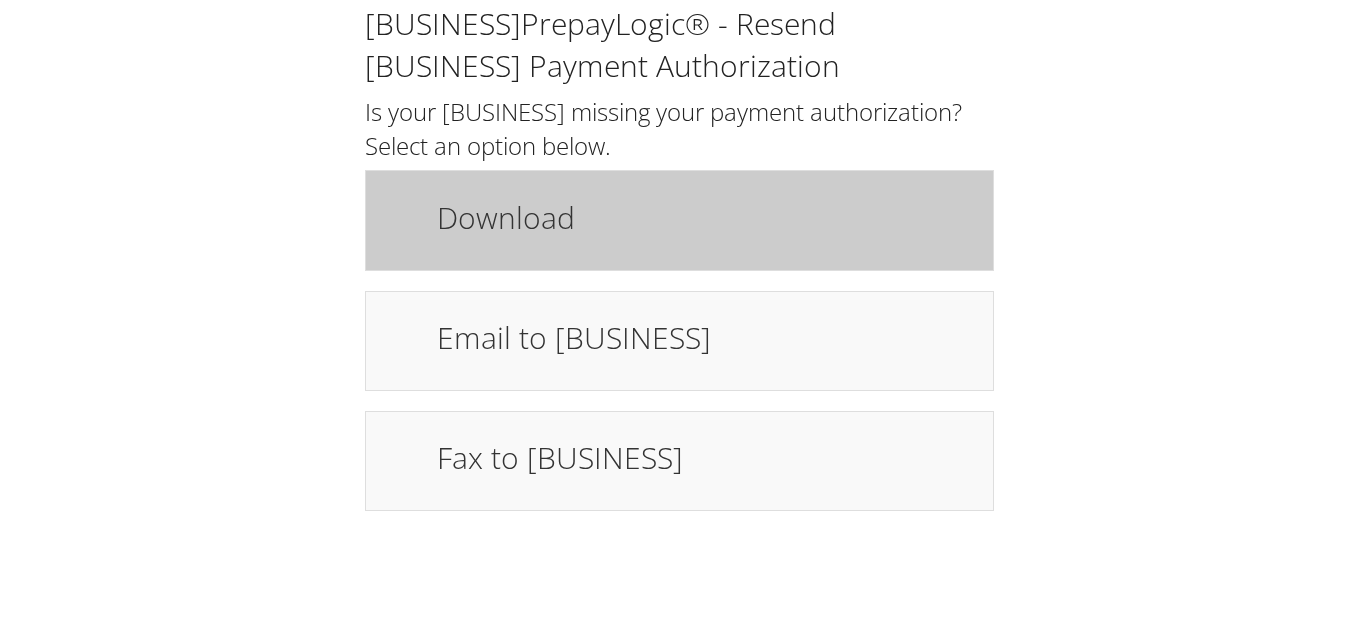 drag, startPoint x: 0, startPoint y: 0, endPoint x: 422, endPoint y: 270, distance: 500.98303 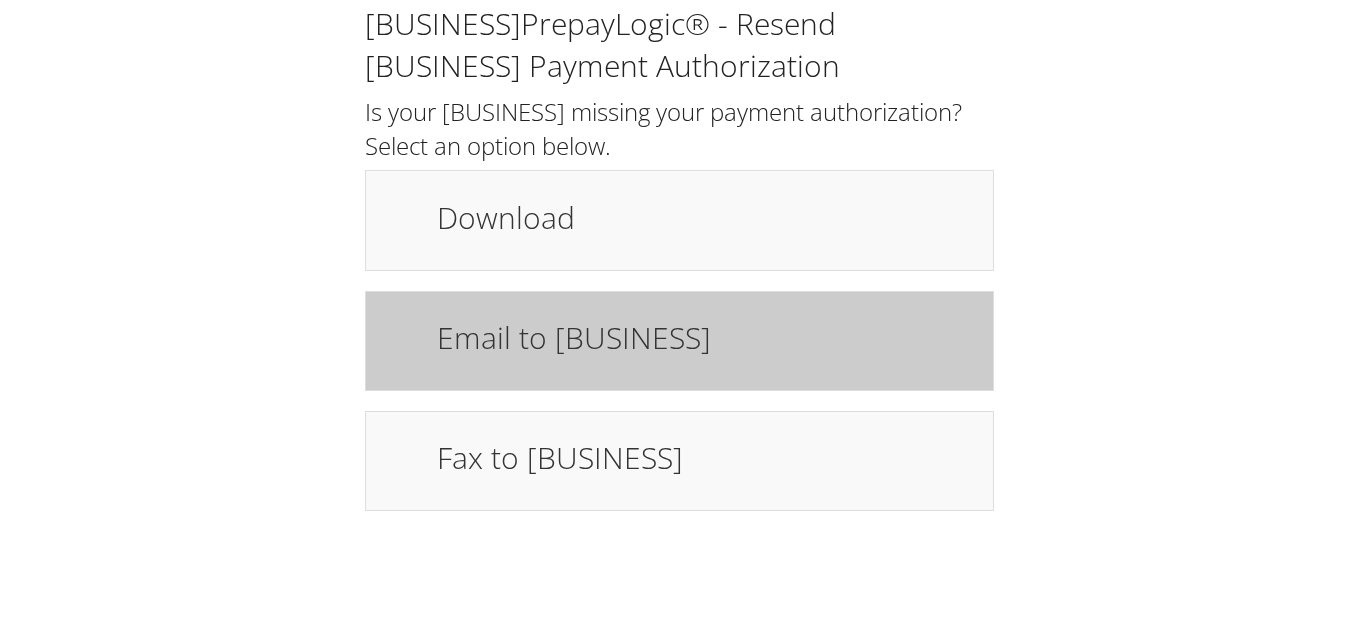 click on "Email to hotel" at bounding box center (679, 341) 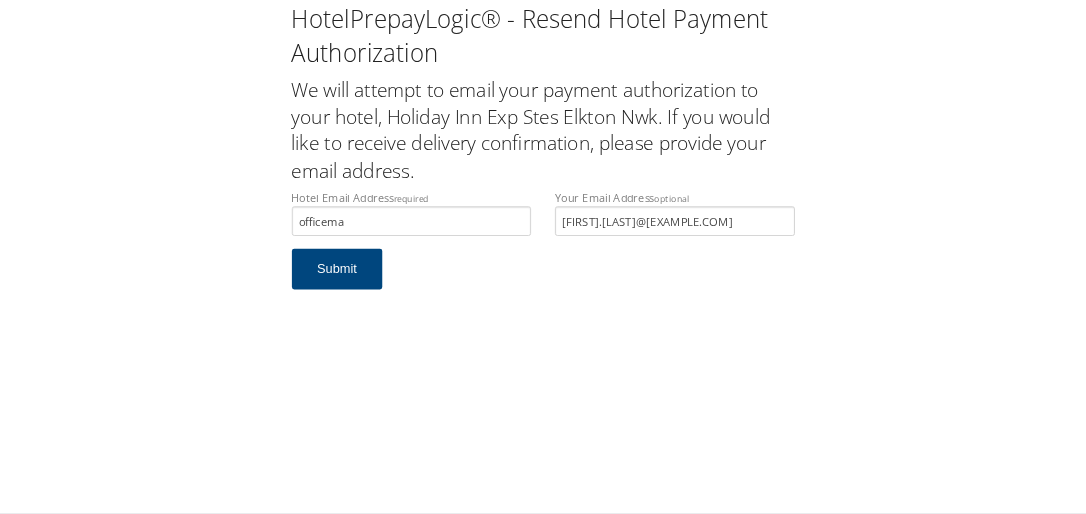 scroll, scrollTop: 0, scrollLeft: 0, axis: both 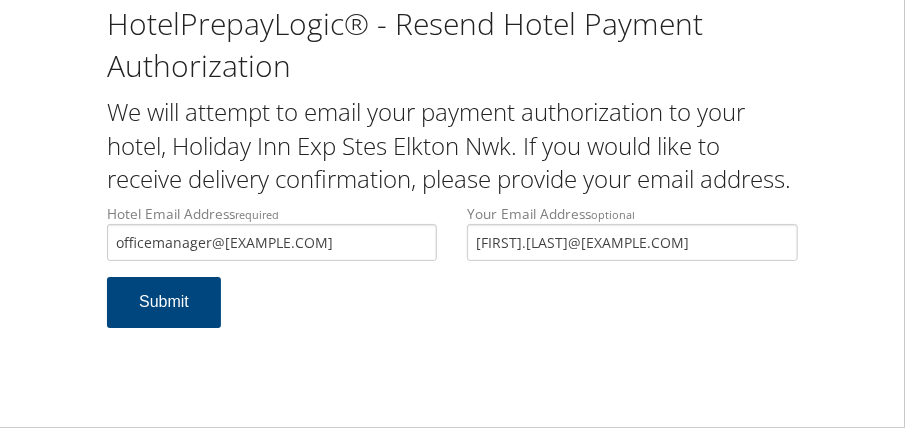 click on "officemanager@[EXAMPLE.COM]" at bounding box center [272, 242] 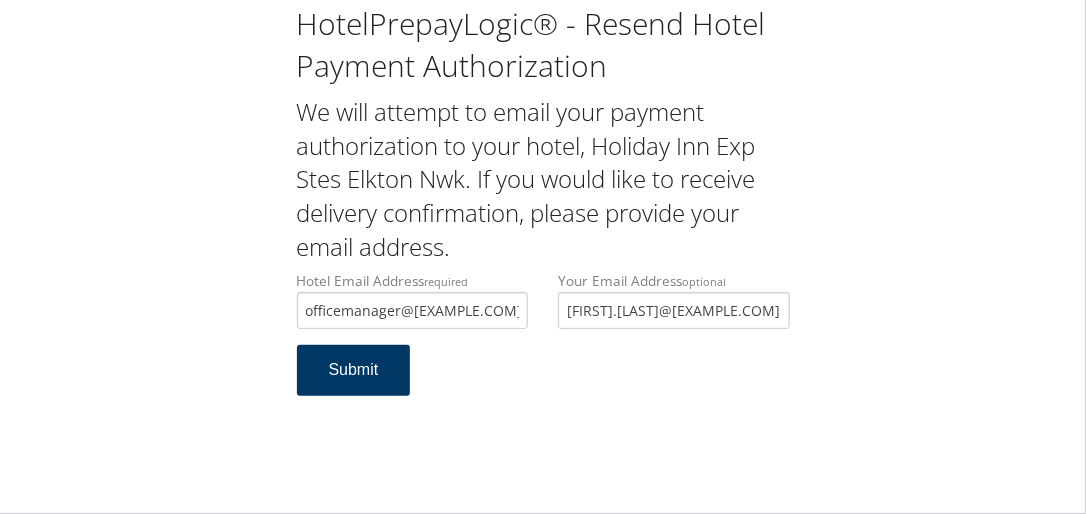 type on "officemanager@hiexelkton.com" 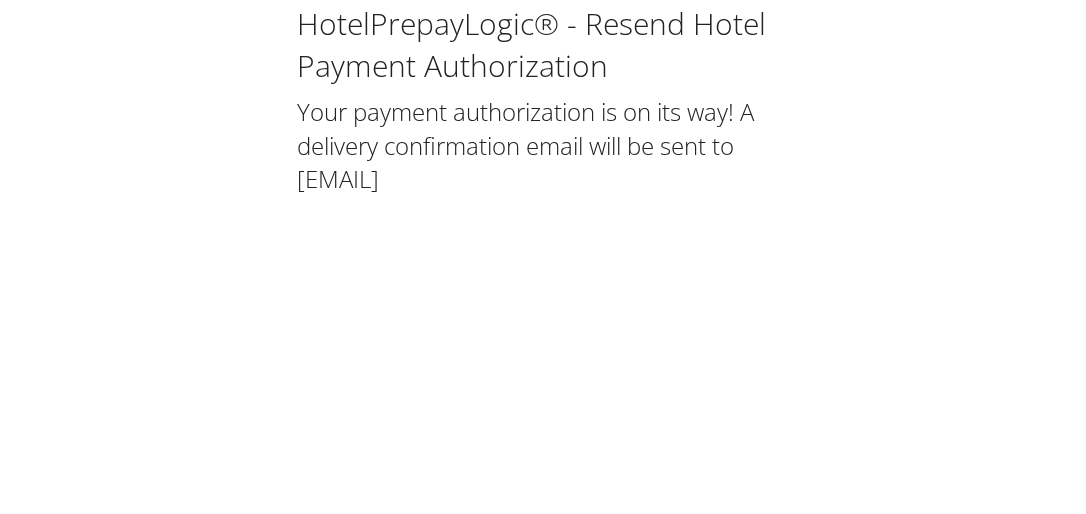 scroll, scrollTop: 0, scrollLeft: 0, axis: both 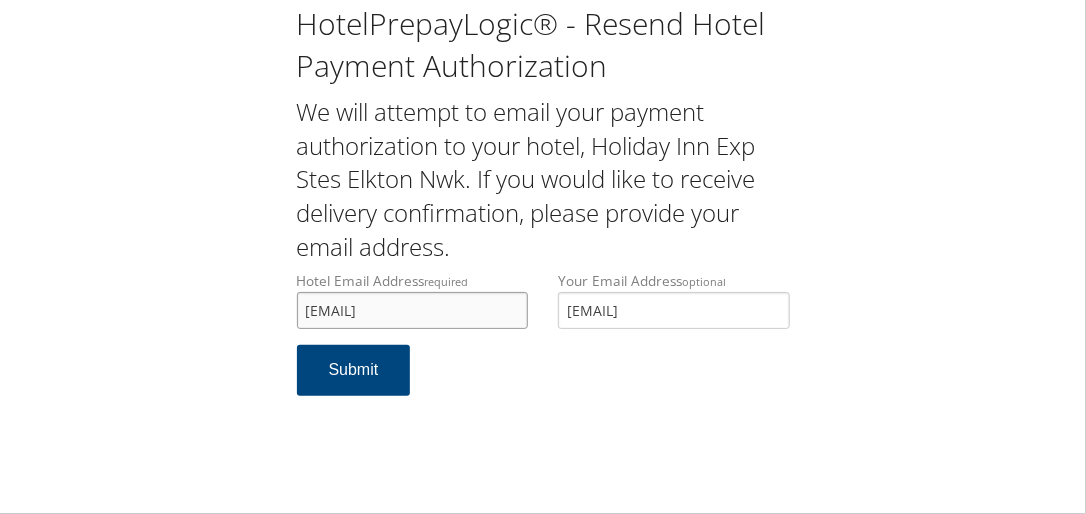 drag, startPoint x: 514, startPoint y: 313, endPoint x: 295, endPoint y: 317, distance: 219.03653 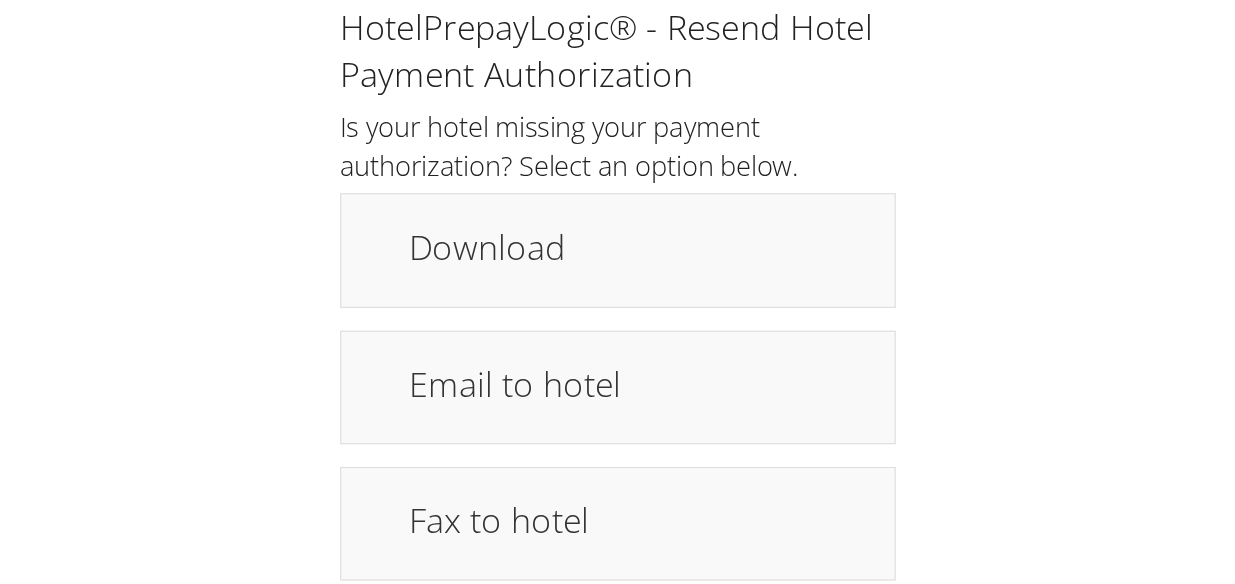 scroll, scrollTop: 0, scrollLeft: 0, axis: both 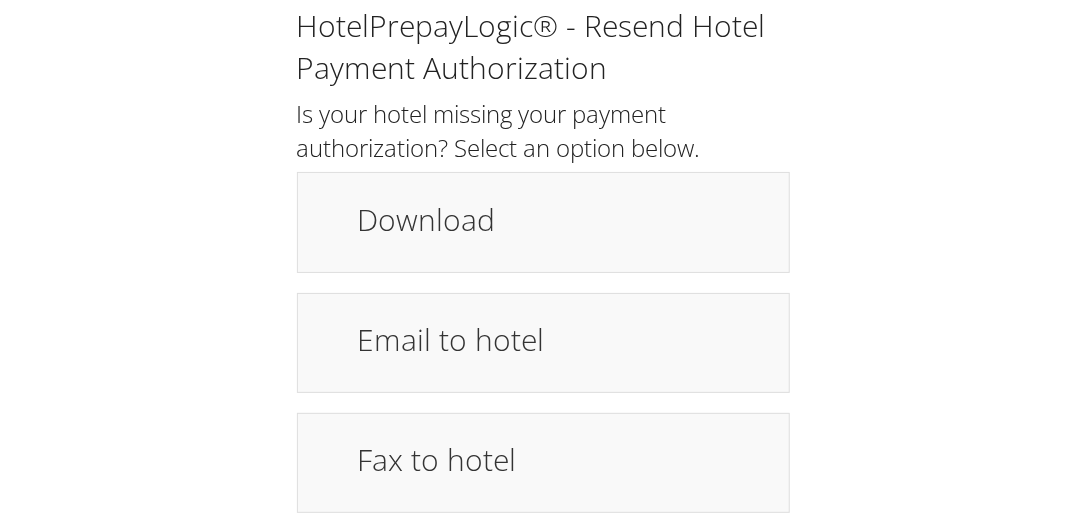 click on "Is your hotel missing your payment authorization? Select an option below." at bounding box center [543, 128] 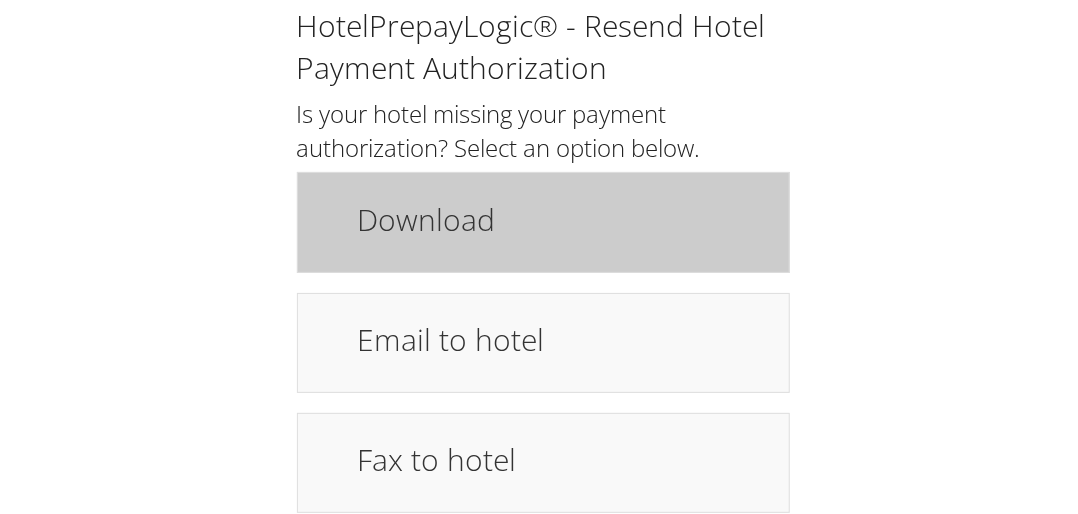 click on "Download" at bounding box center (543, 220) 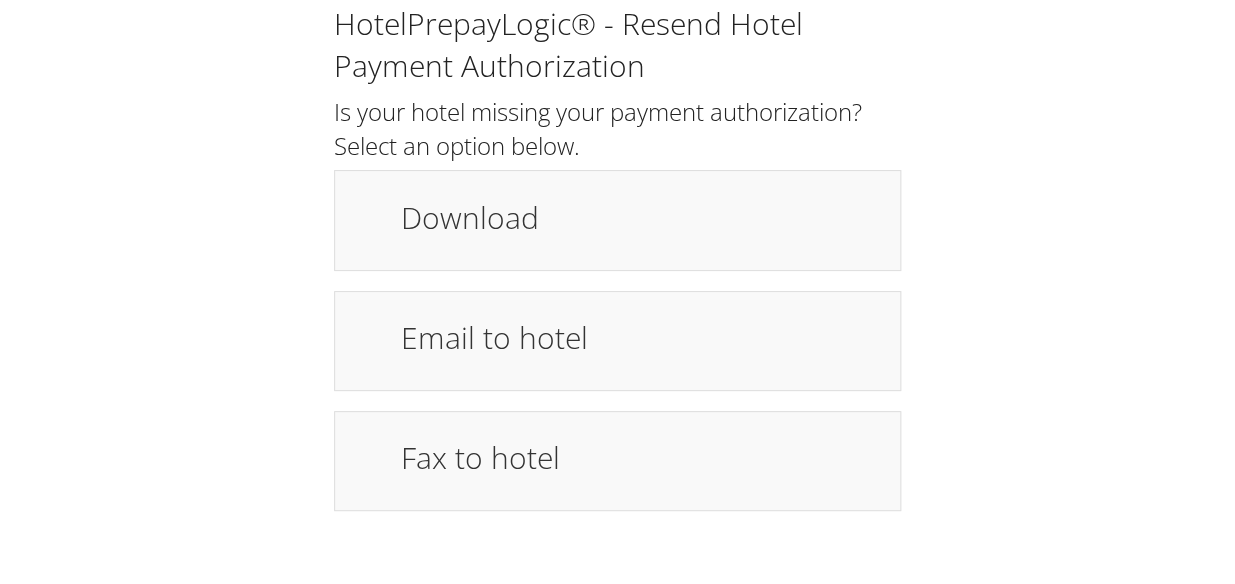 click on "HotelPrepayLogic® - Resend Hotel Payment Authorization
Is your hotel missing your payment authorization? Select an option below.
Download
Email to hotel
Fax to hotel
Resend" at bounding box center (617, 265) 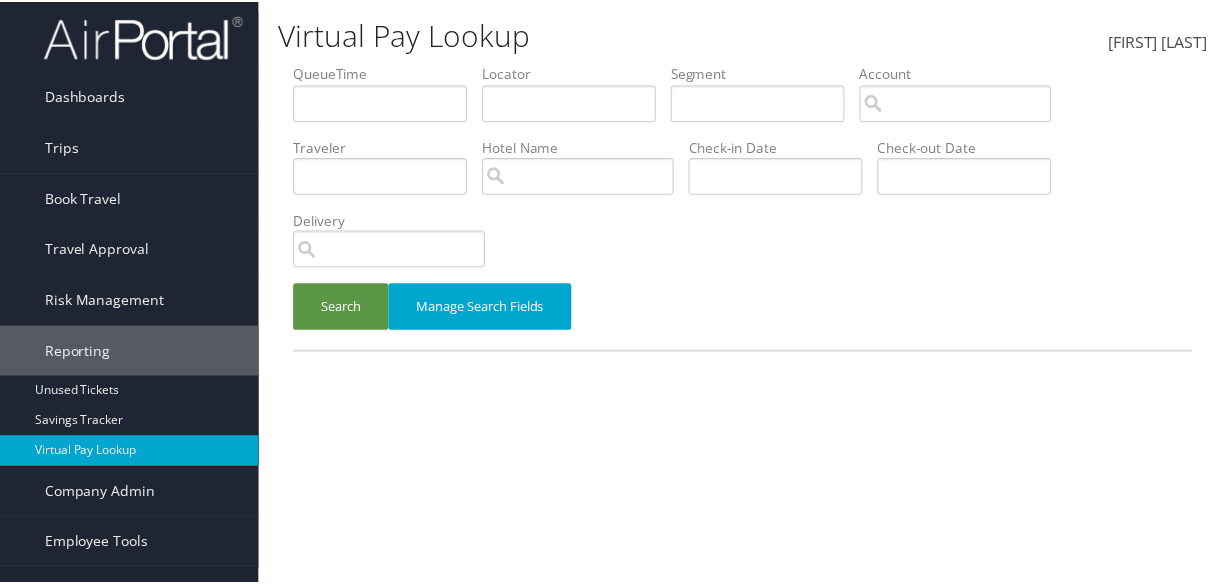 scroll, scrollTop: 0, scrollLeft: 0, axis: both 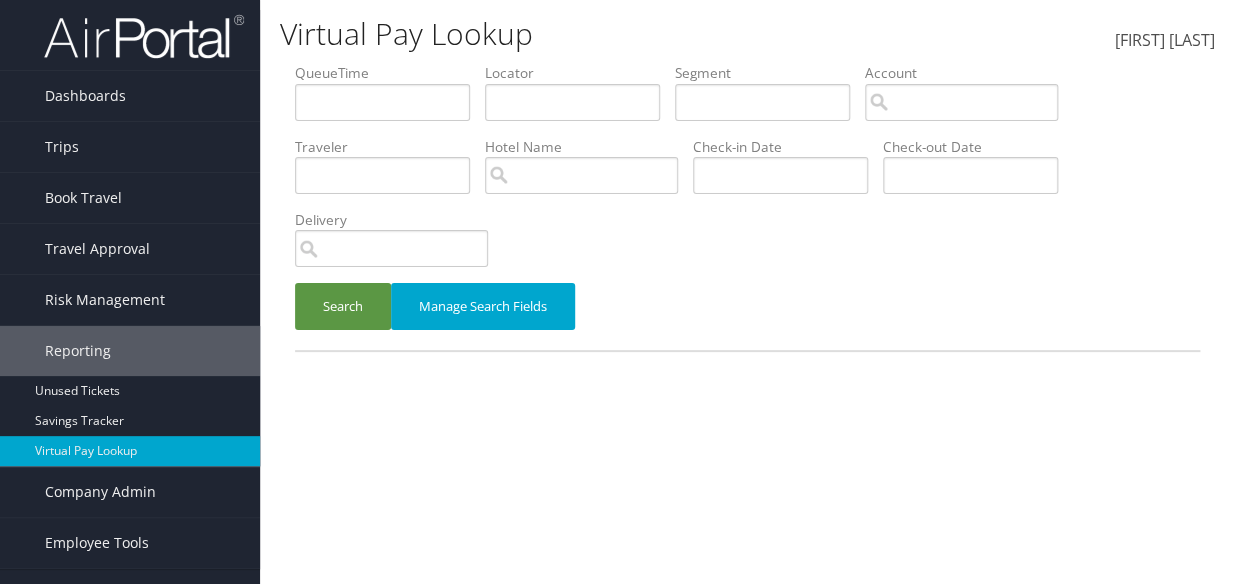 click on "QueueTime" at bounding box center [390, 99] 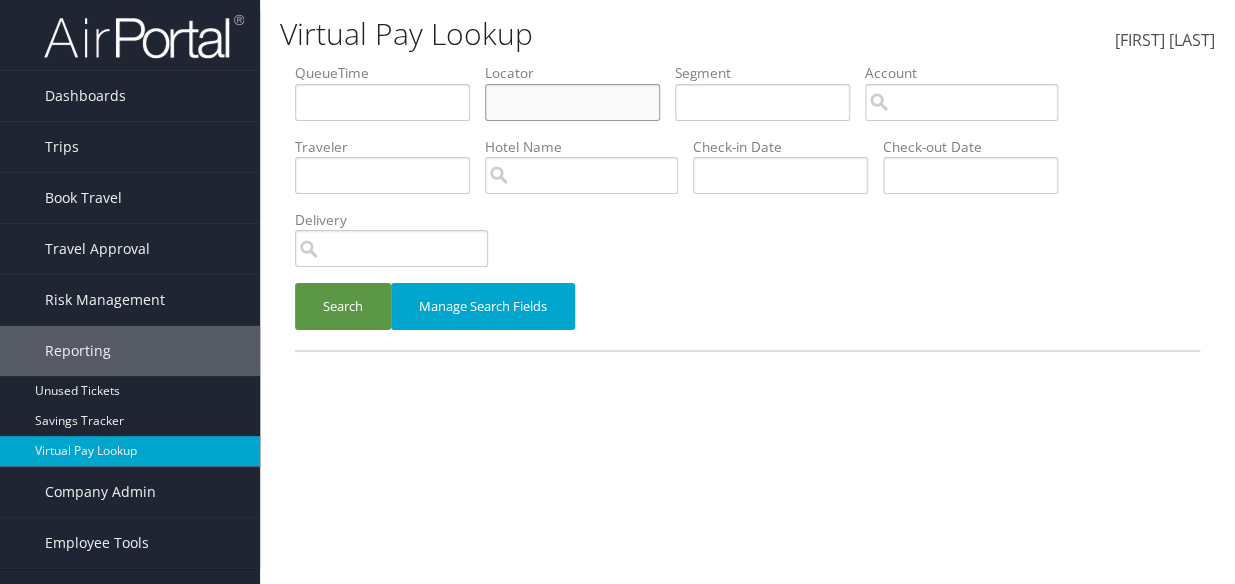 click at bounding box center [382, 102] 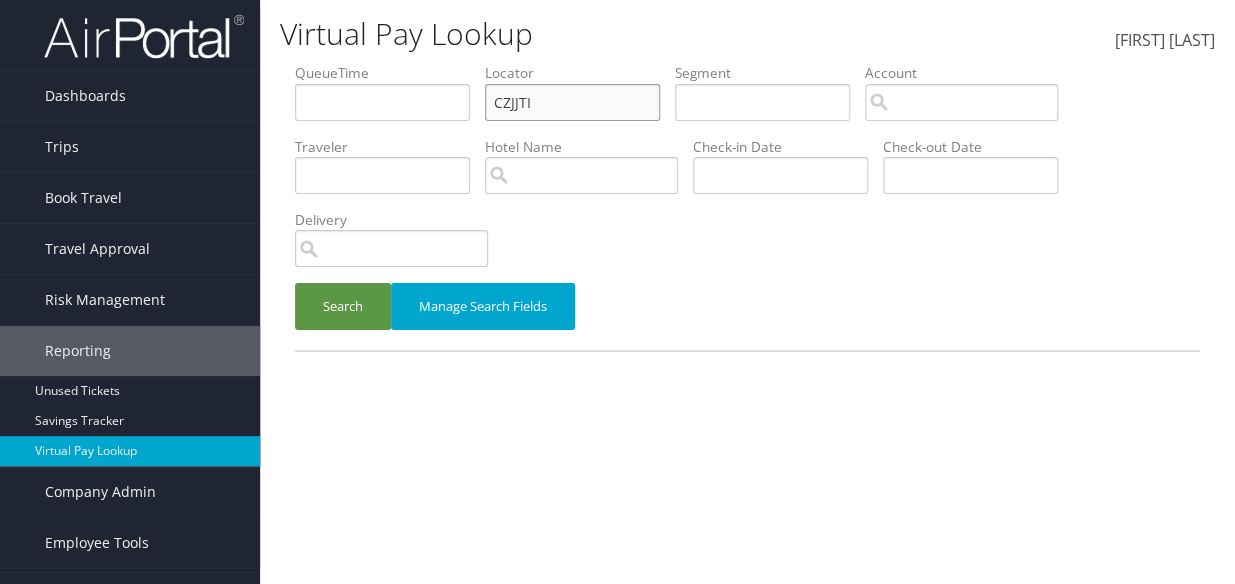 drag, startPoint x: 534, startPoint y: 104, endPoint x: 542, endPoint y: 112, distance: 11.313708 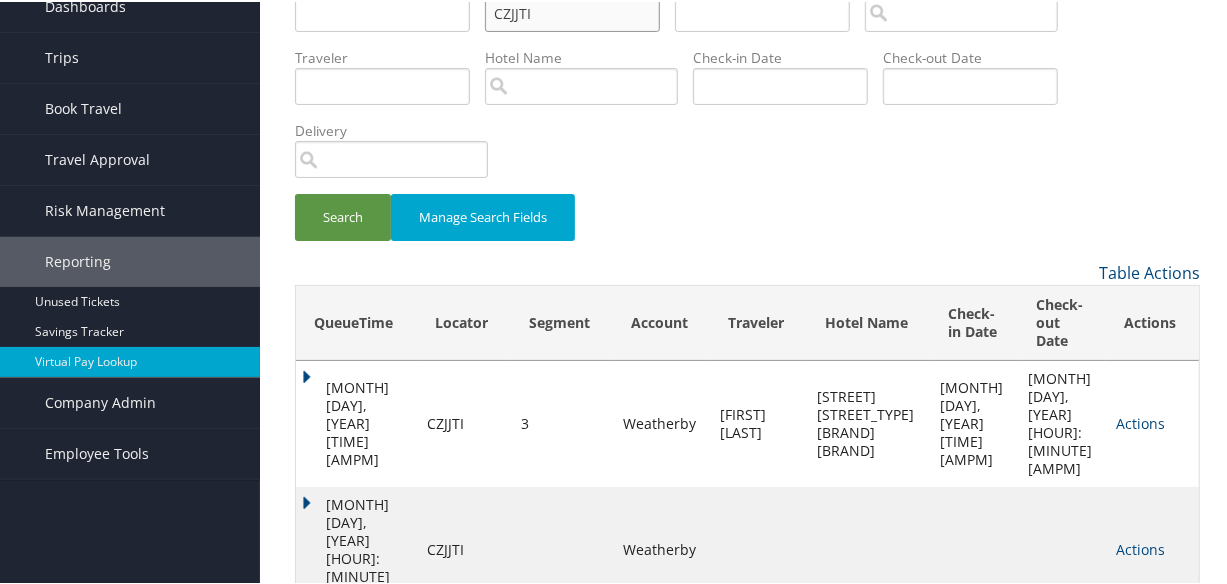 scroll, scrollTop: 98, scrollLeft: 0, axis: vertical 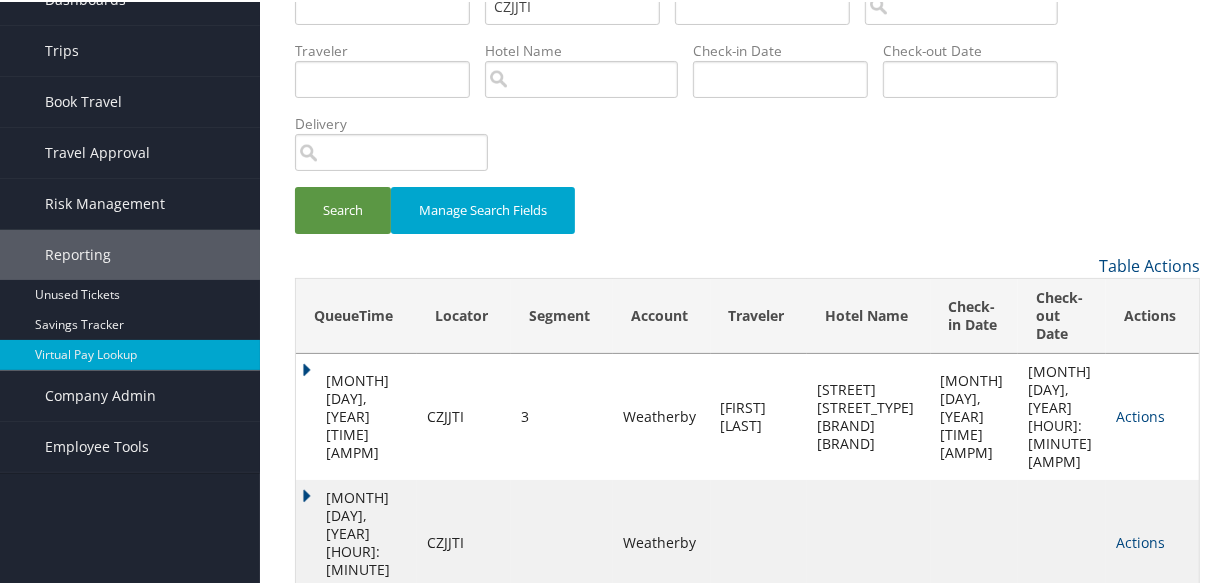 click on "Actions" at bounding box center [1140, 414] 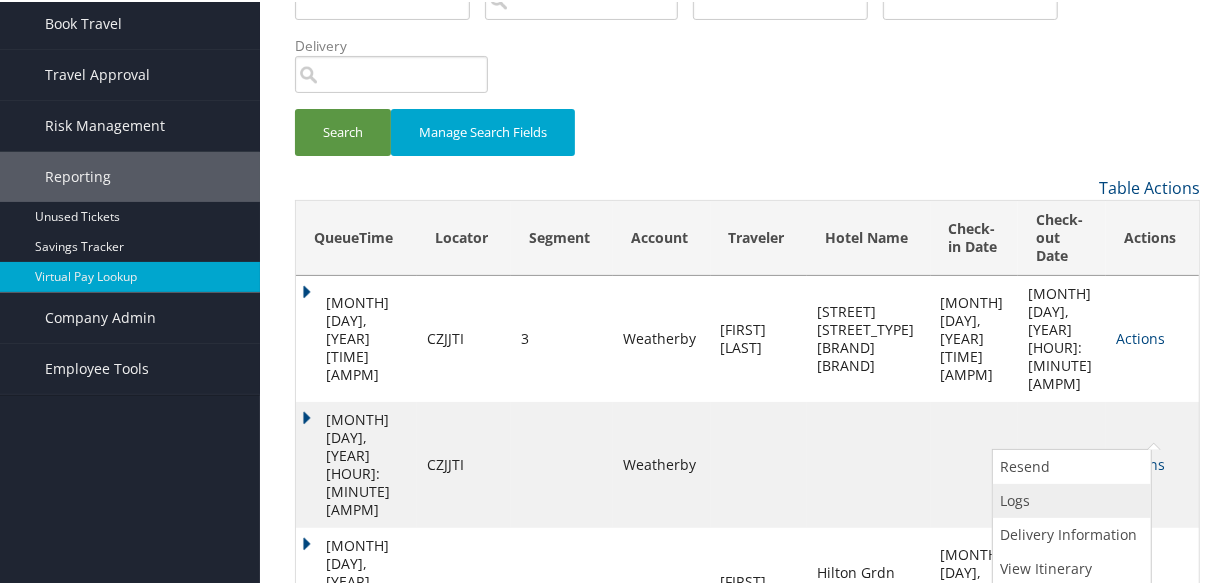 click on "Logs" at bounding box center [1069, 499] 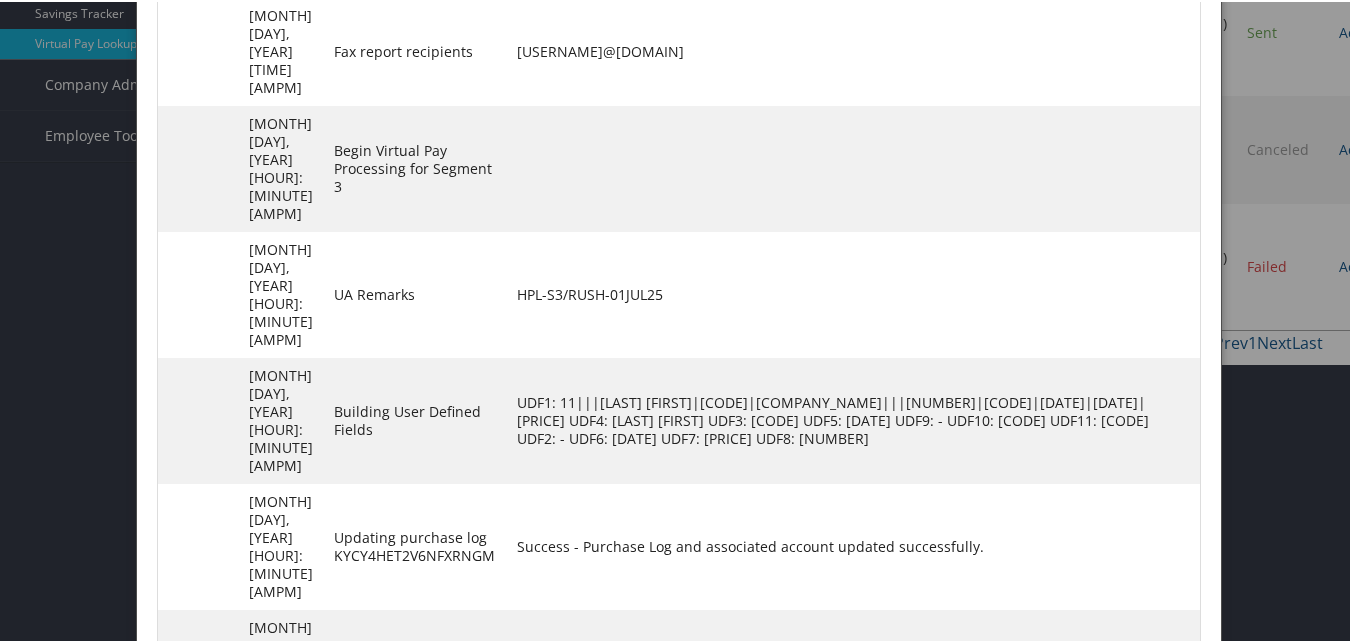 scroll, scrollTop: 539, scrollLeft: 0, axis: vertical 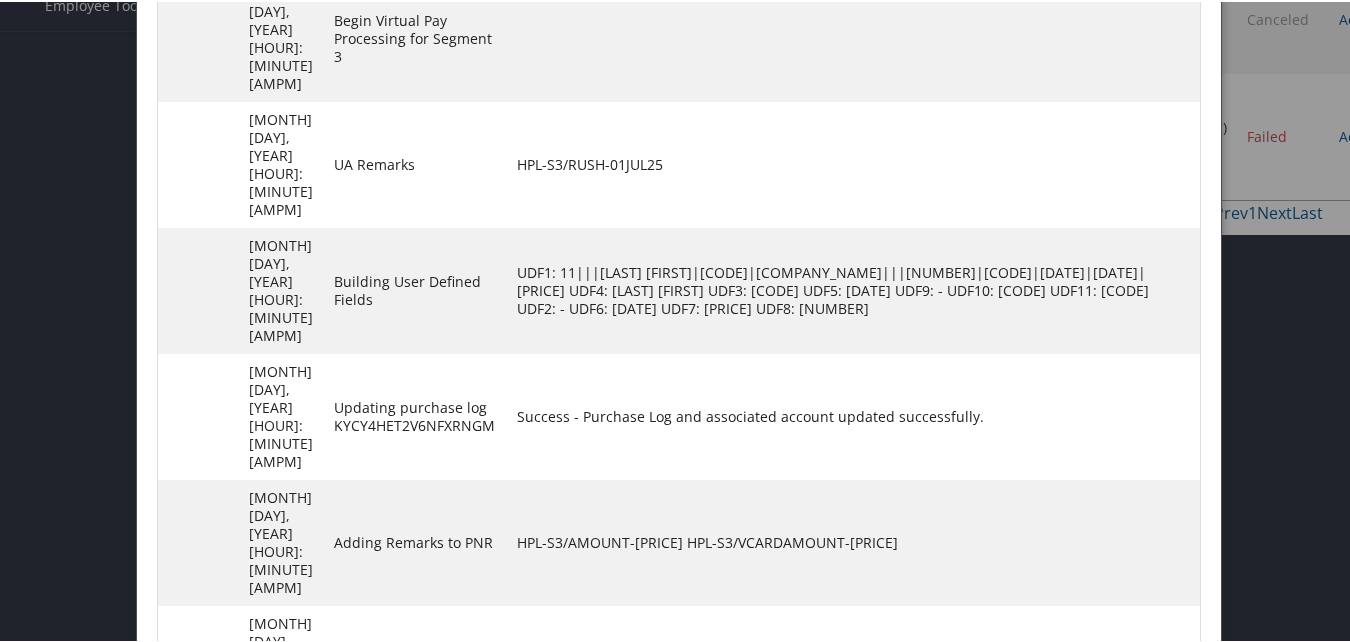 click on "[CODE]-S3_[NUMBER].pdf" at bounding box center (619, 666) 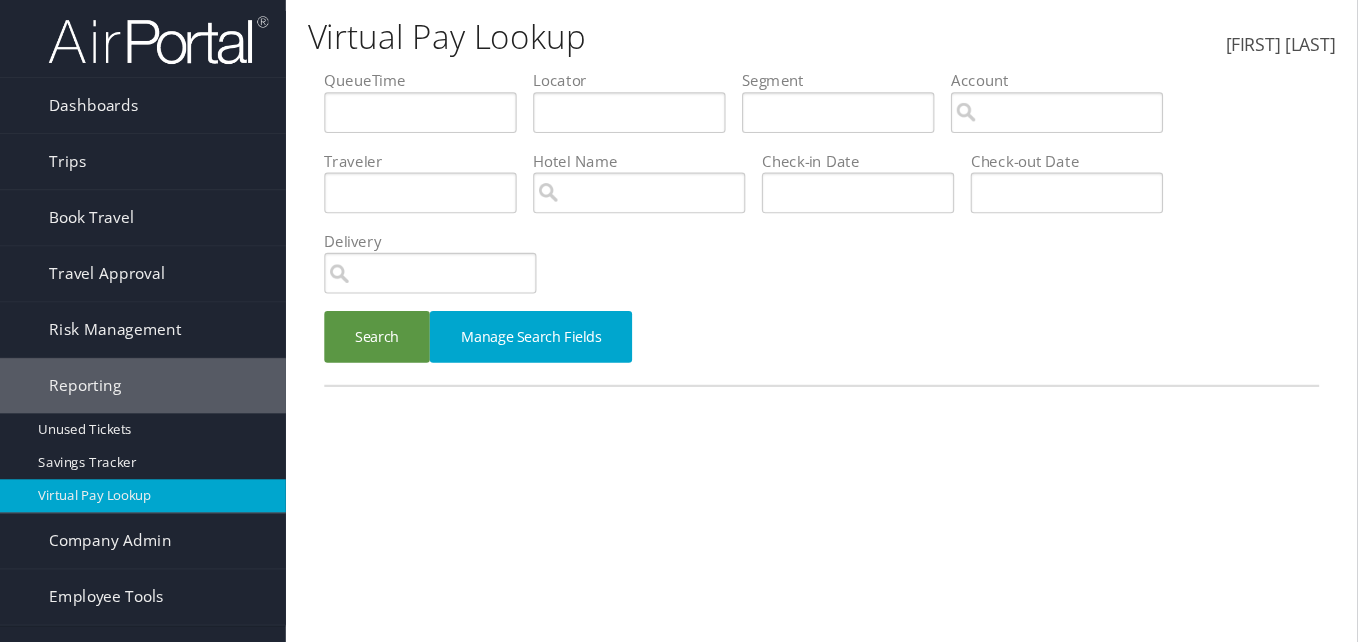 scroll, scrollTop: 0, scrollLeft: 0, axis: both 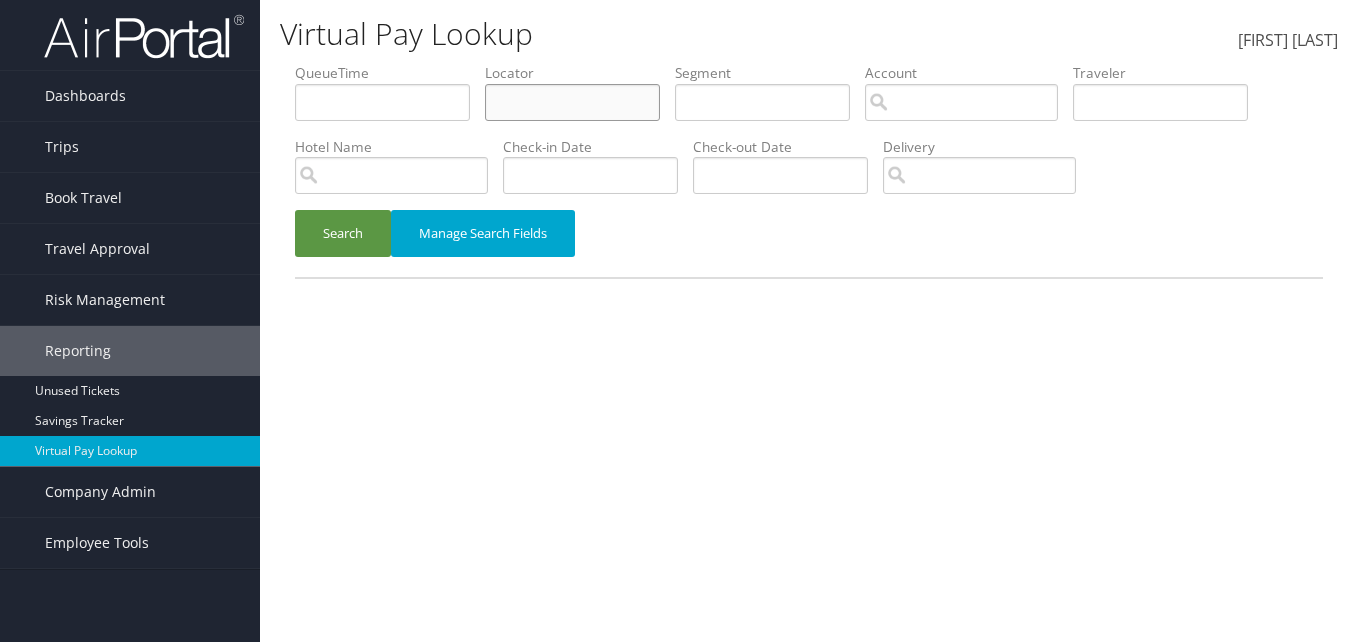 click at bounding box center (382, 102) 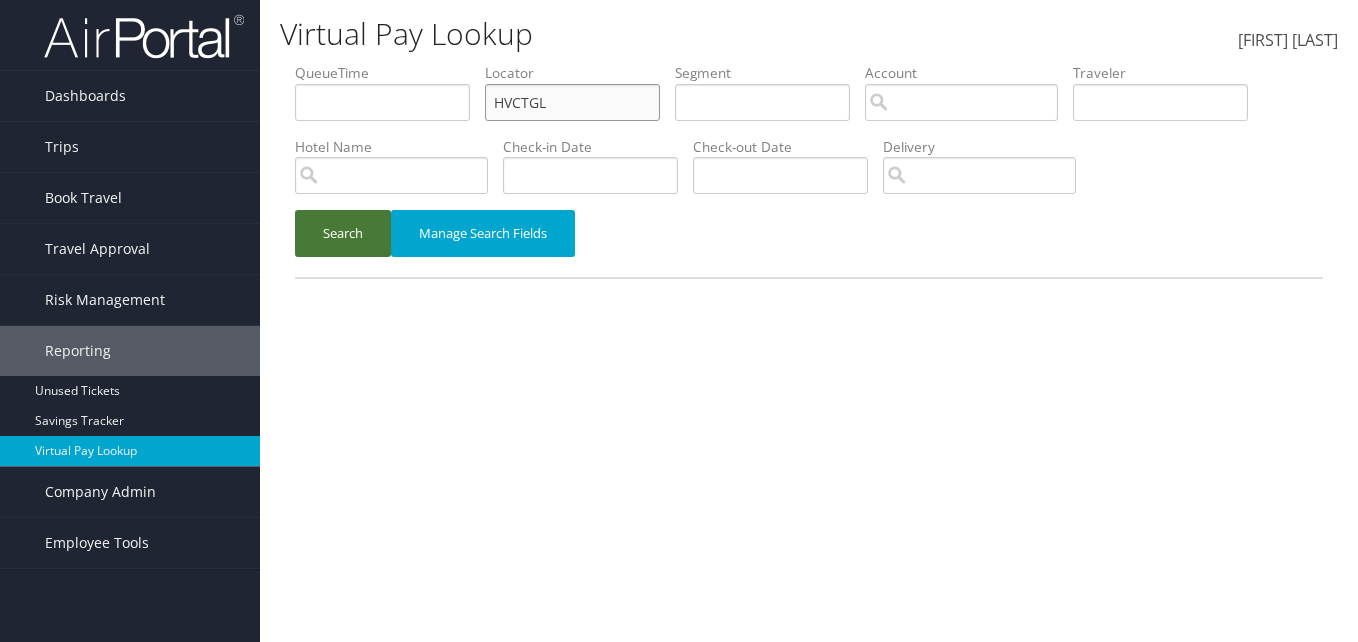 type on "HVCTGL" 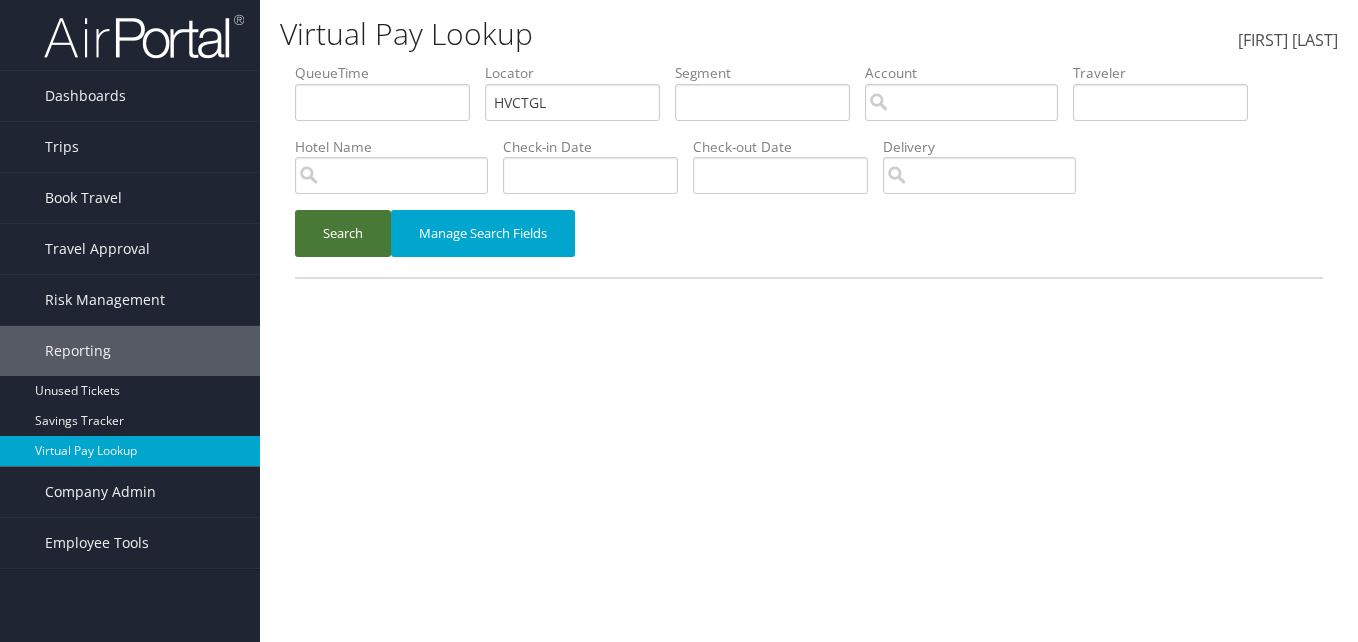click on "Search" at bounding box center (343, 233) 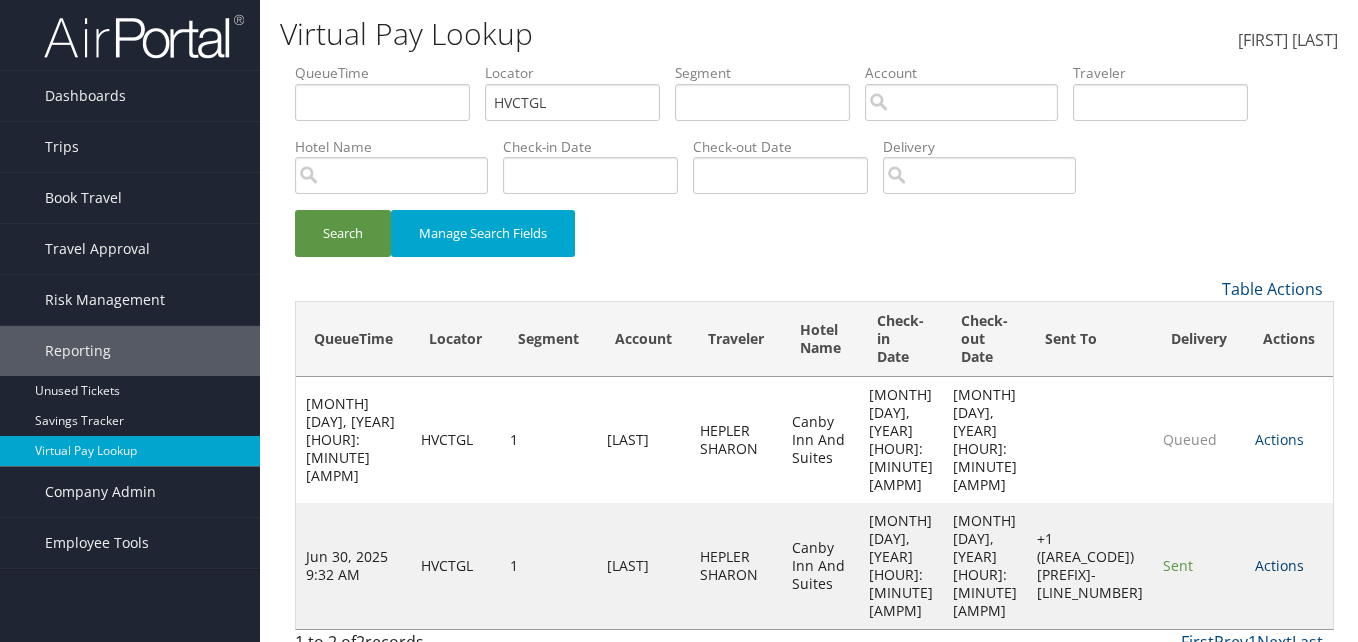click on "Actions" at bounding box center (1279, 565) 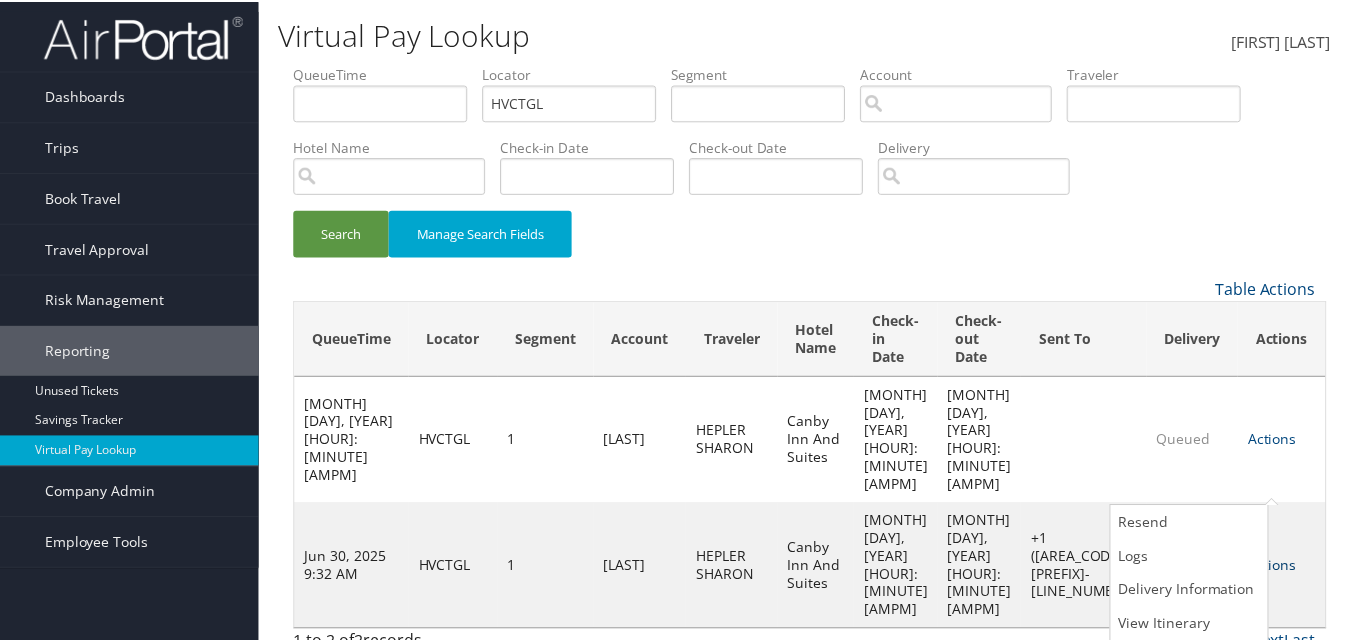 scroll, scrollTop: 1, scrollLeft: 0, axis: vertical 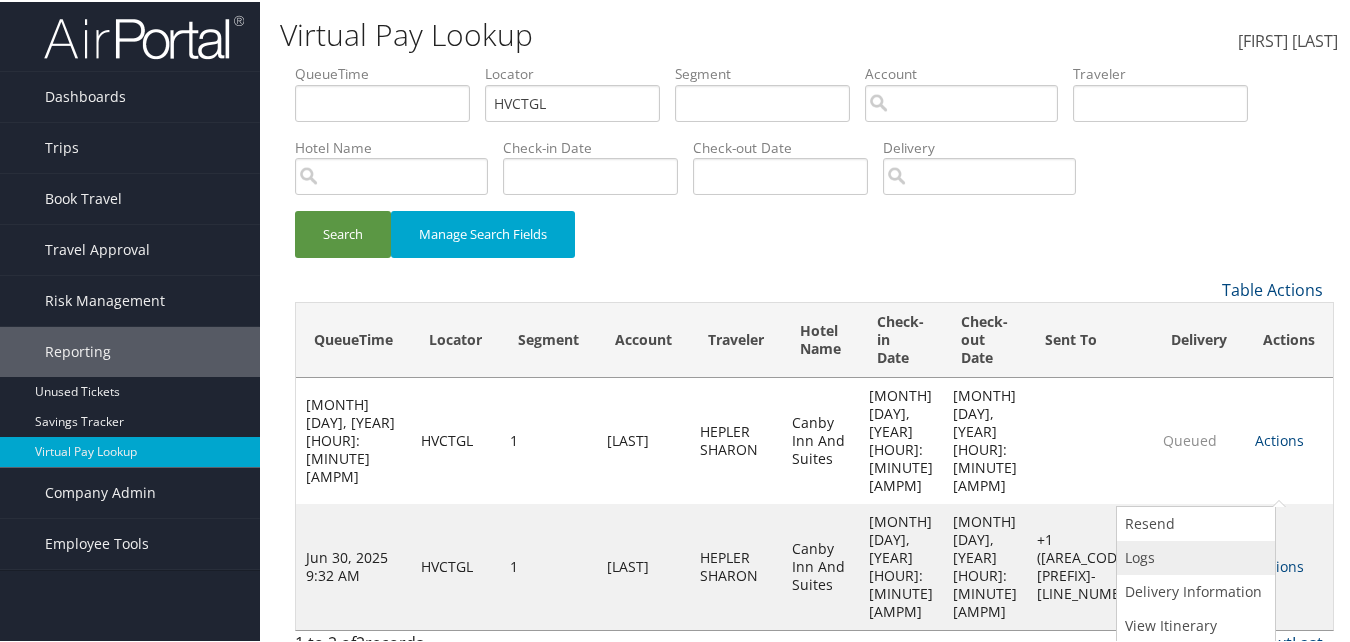 click on "Logs" at bounding box center [1193, 556] 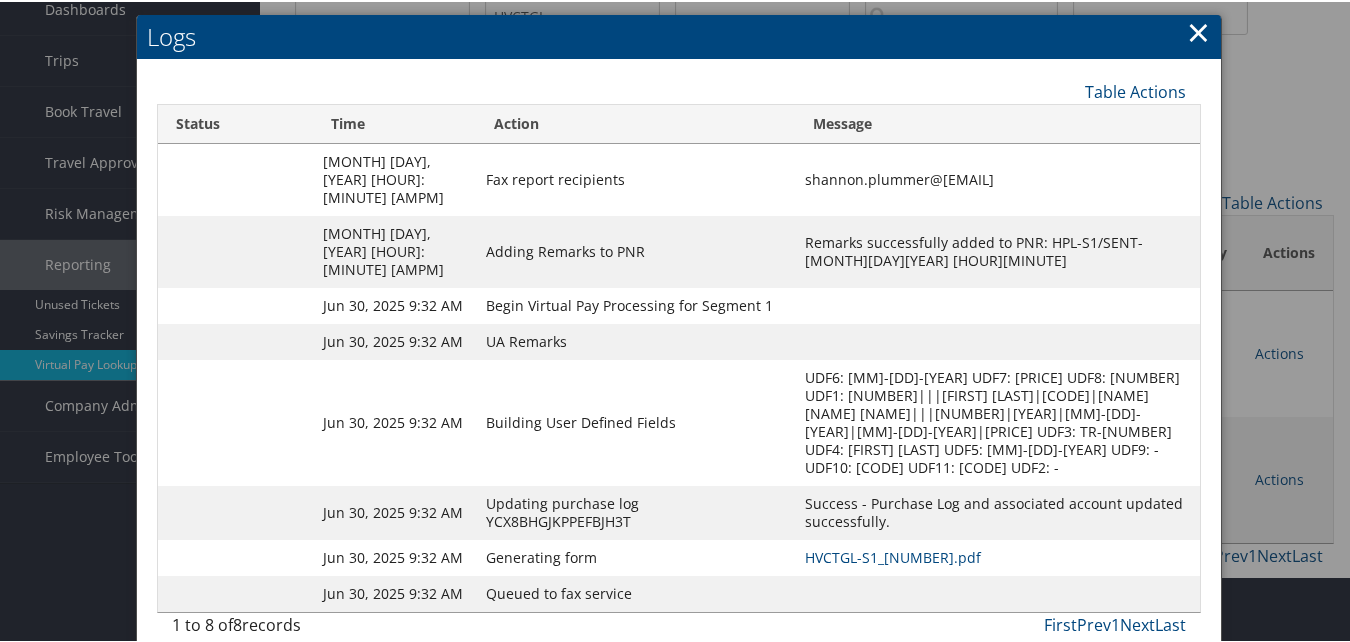scroll, scrollTop: 172, scrollLeft: 0, axis: vertical 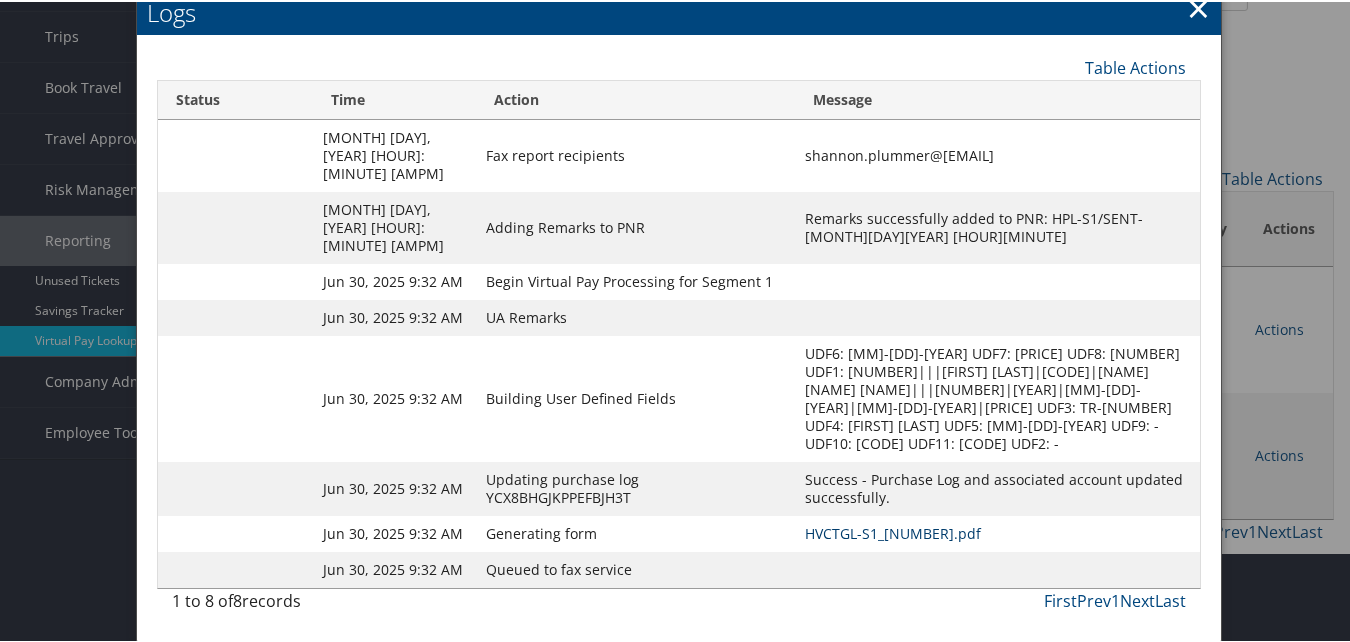 click on "HVCTGL-S1_1751256166754.pdf" at bounding box center [893, 531] 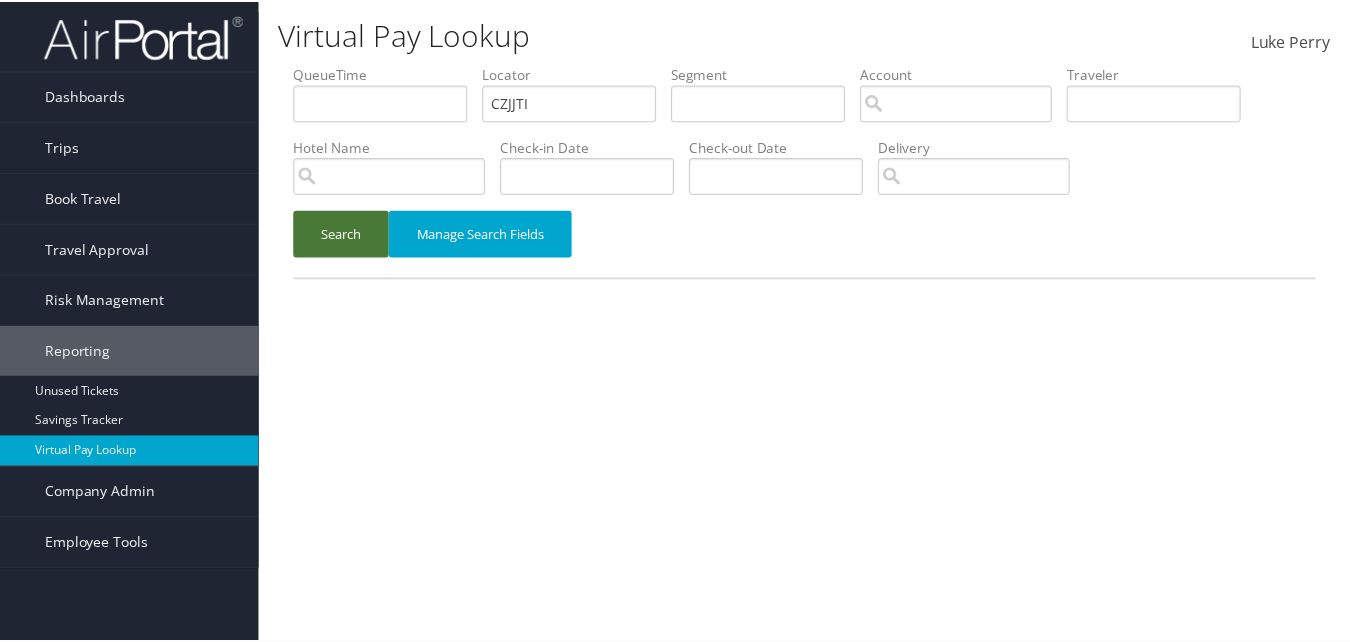 scroll, scrollTop: 0, scrollLeft: 0, axis: both 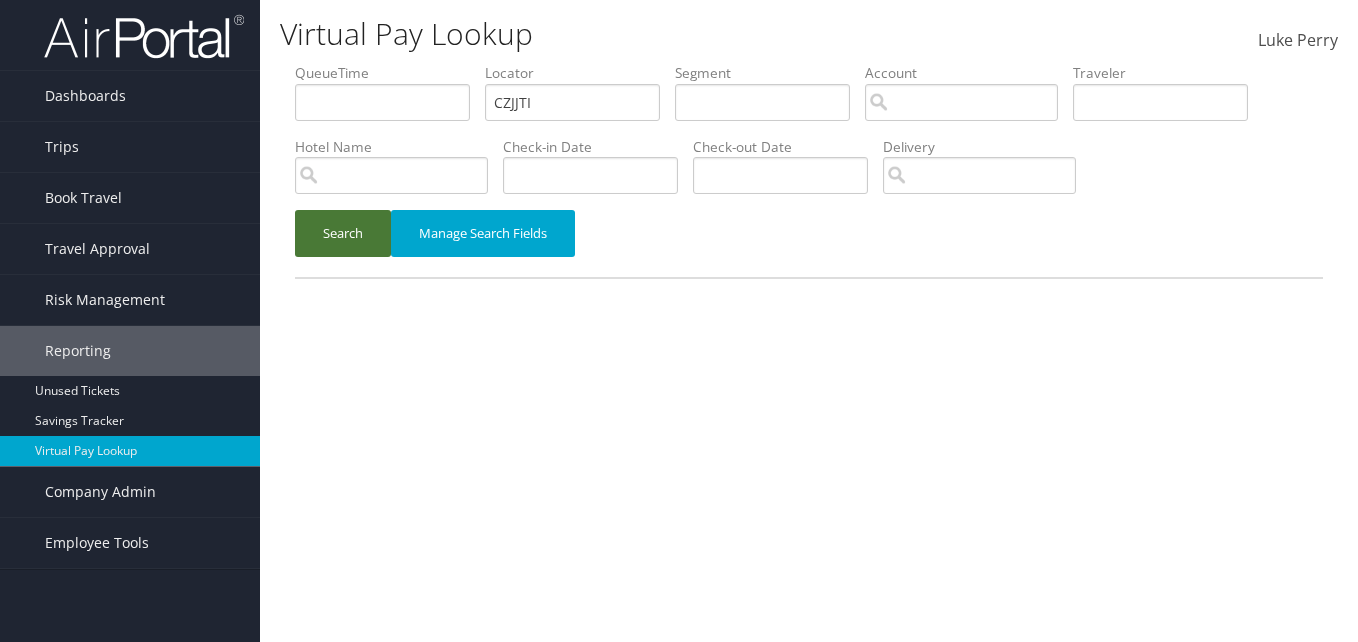 click on "Search" at bounding box center [343, 233] 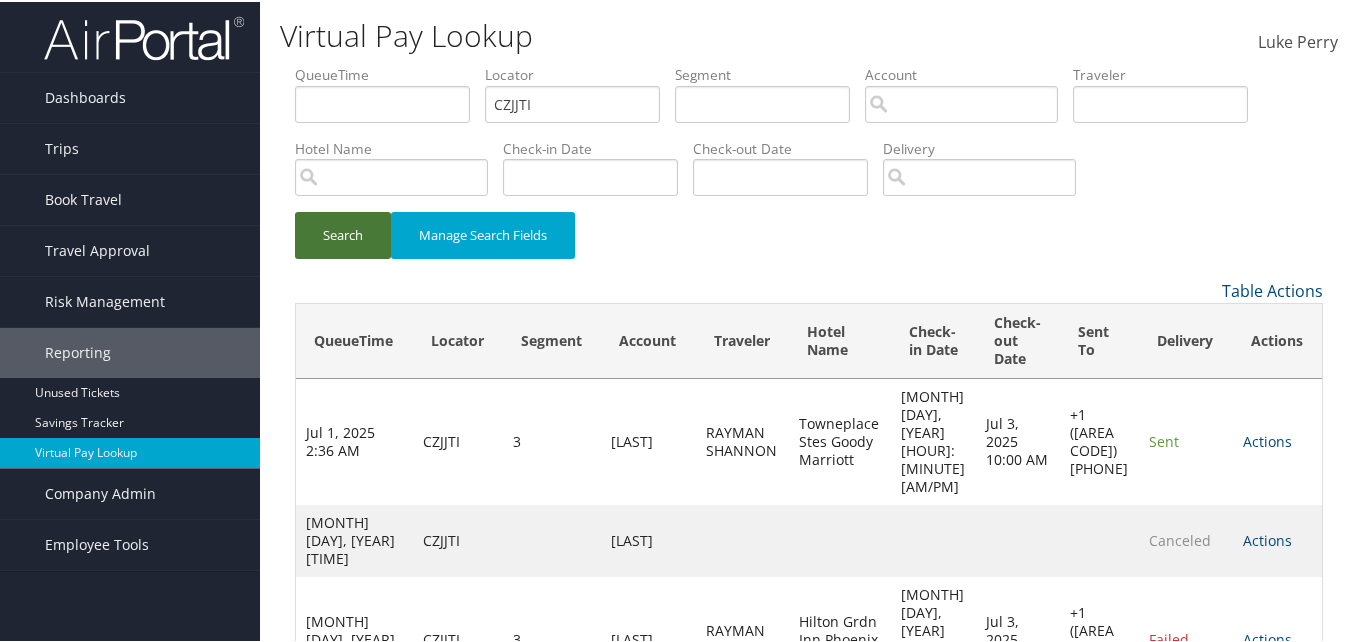 scroll, scrollTop: 4, scrollLeft: 0, axis: vertical 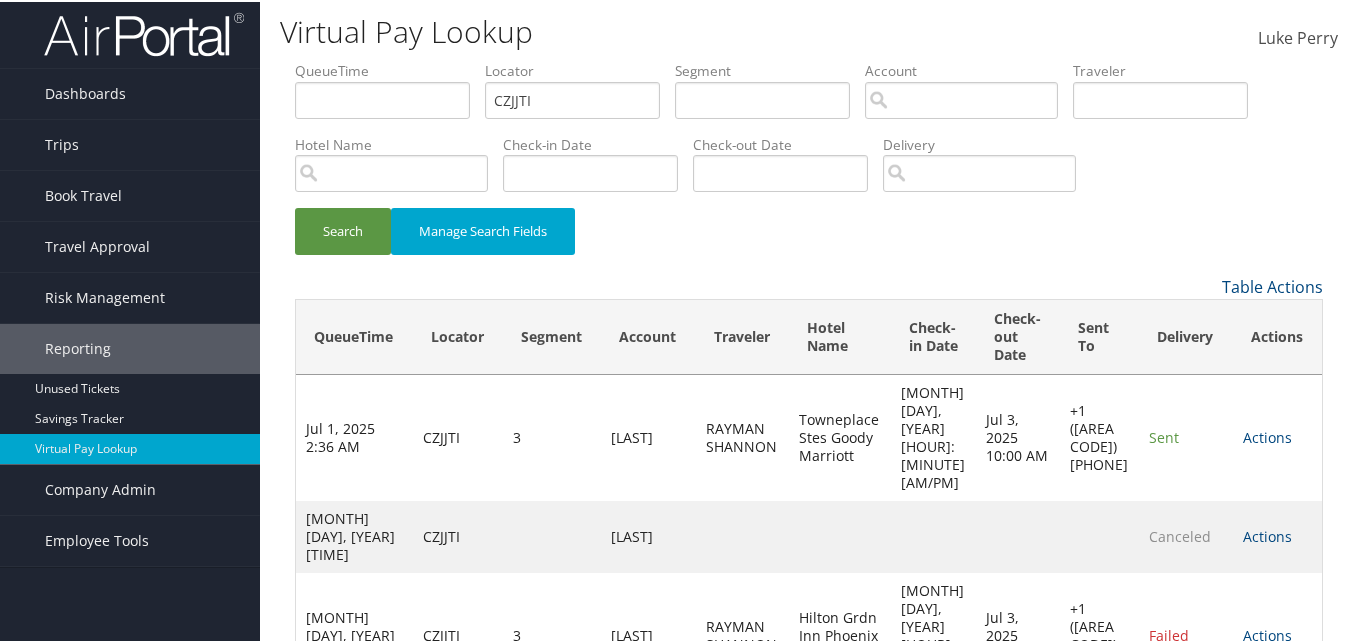 click on "Actions   Resend  Logs  Delivery Information  View Itinerary" at bounding box center (1277, 436) 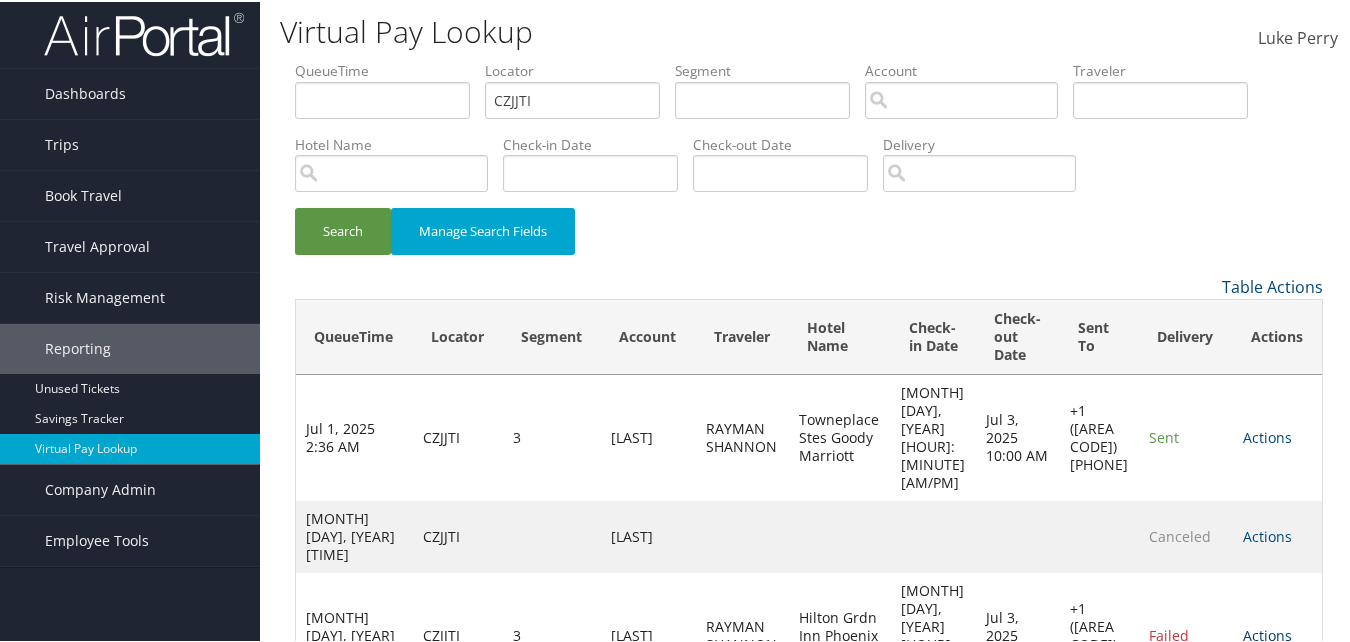 click on "Actions" at bounding box center (1267, 435) 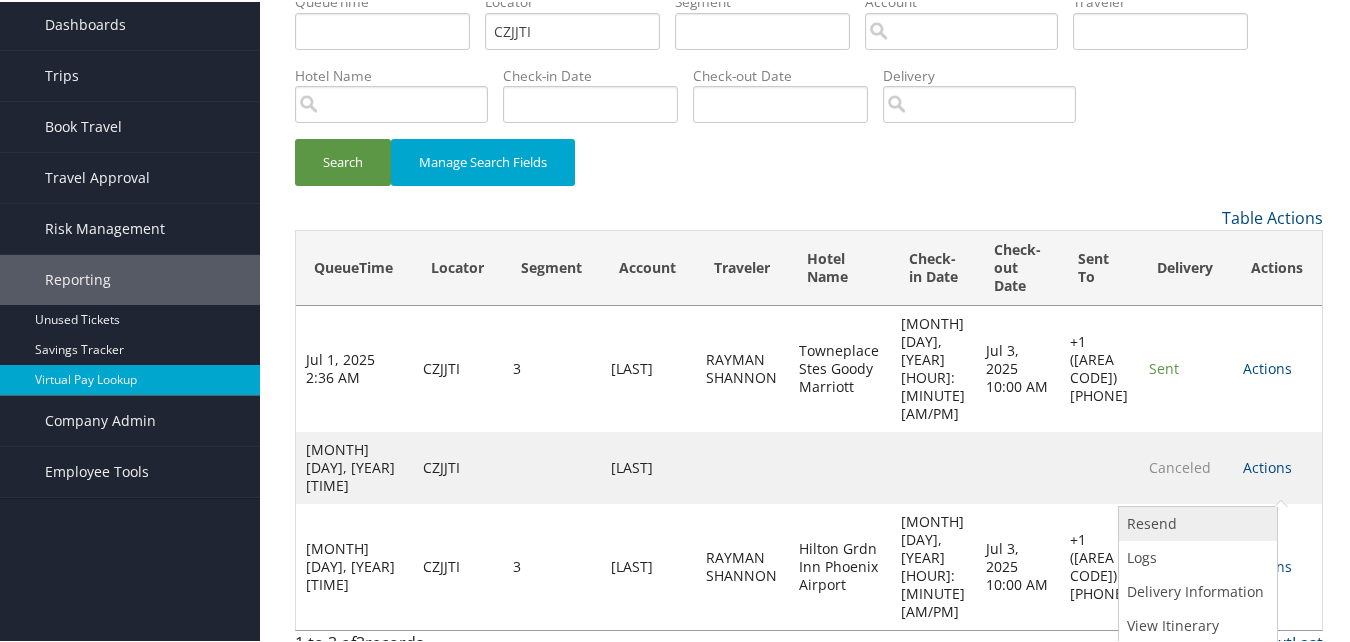 click on "Resend" at bounding box center [1195, 522] 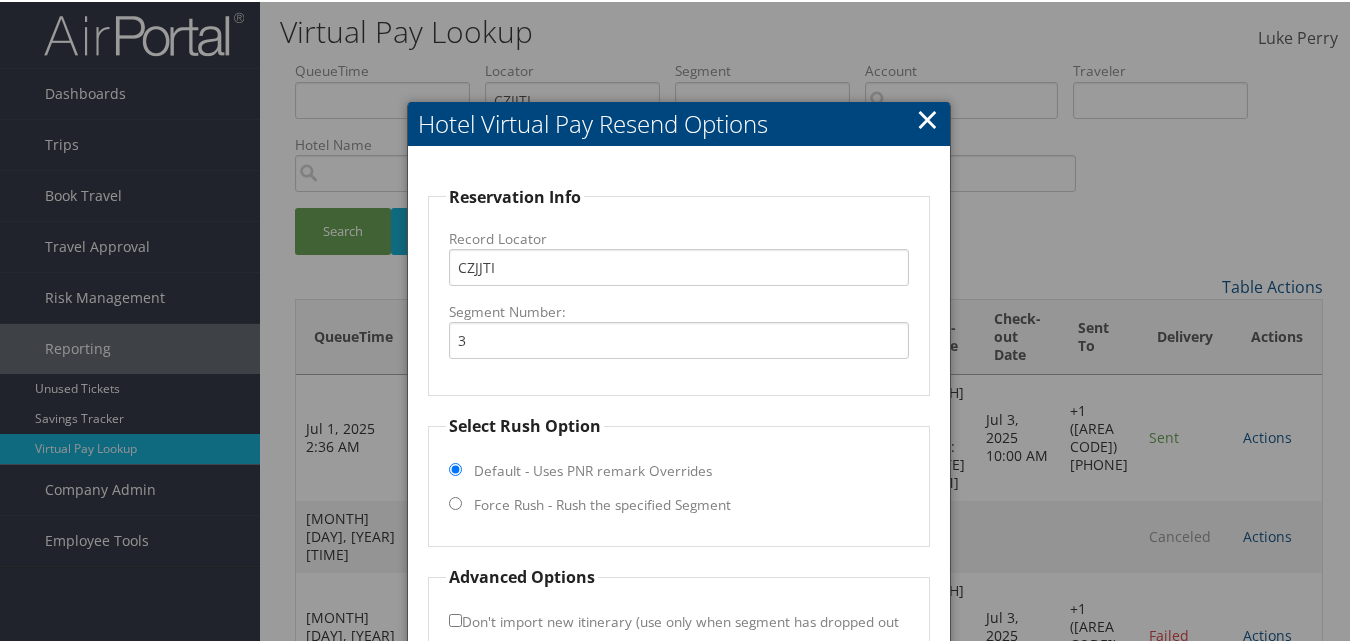 click on "Force Rush - Rush the specified Segment" at bounding box center [602, 503] 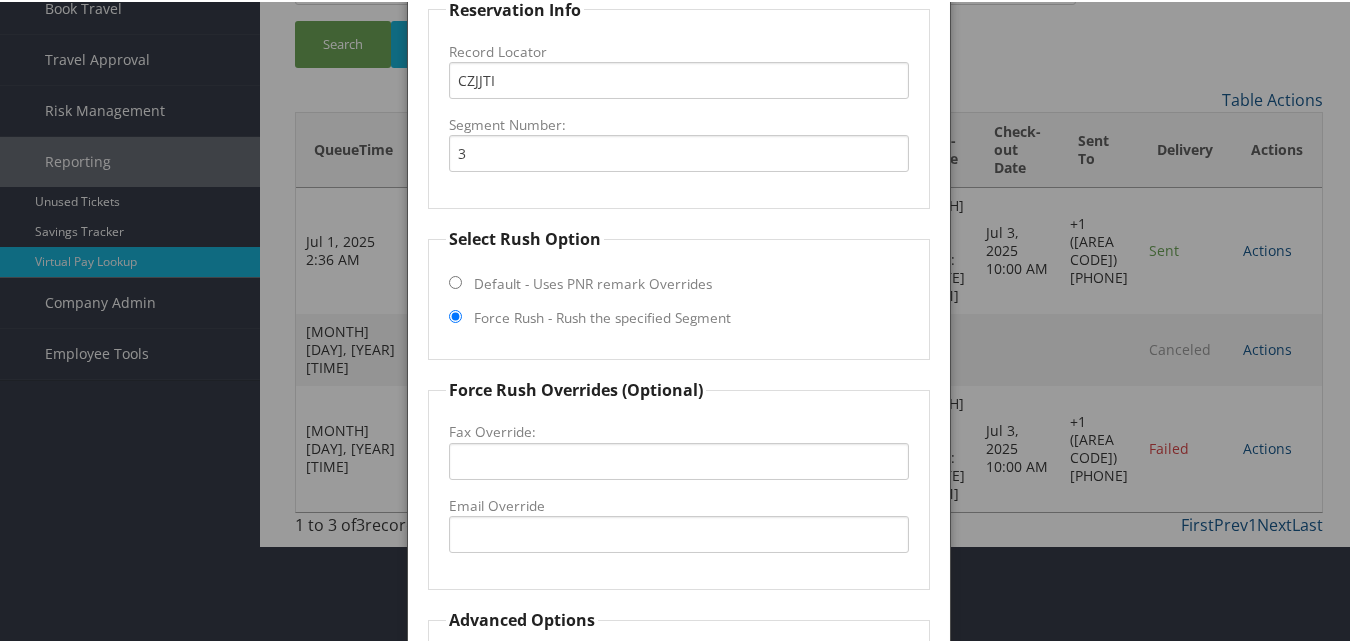 scroll, scrollTop: 0, scrollLeft: 0, axis: both 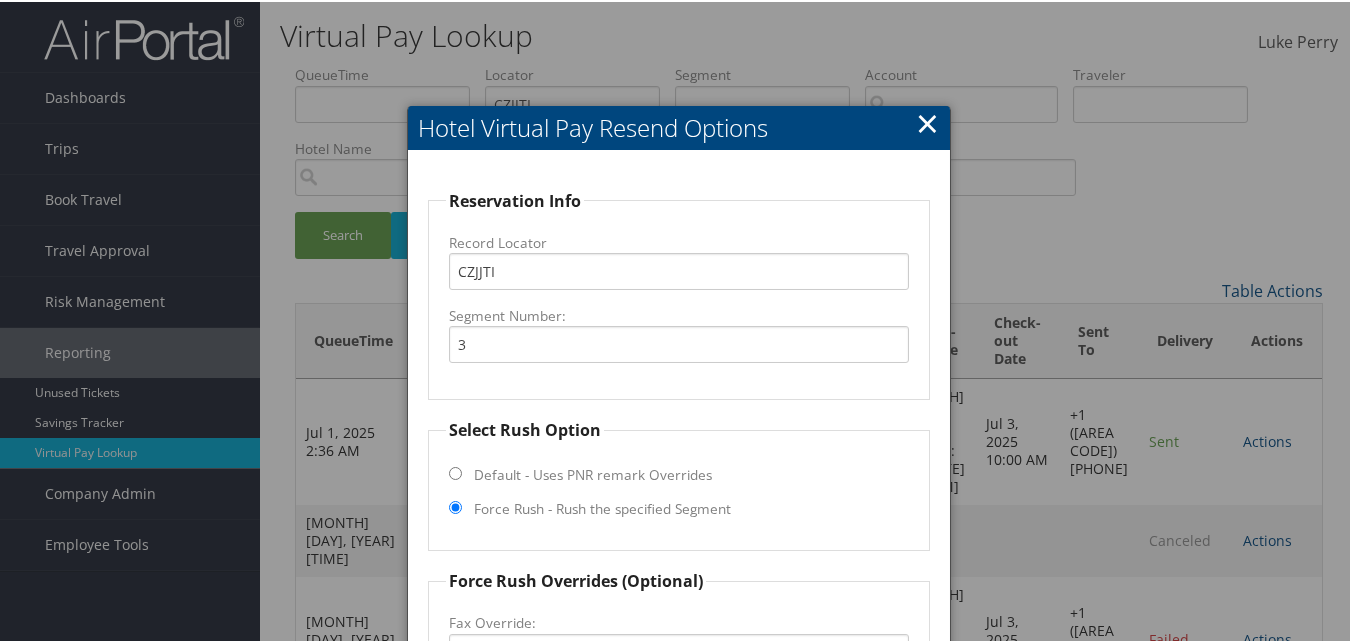 click on "×" at bounding box center (927, 121) 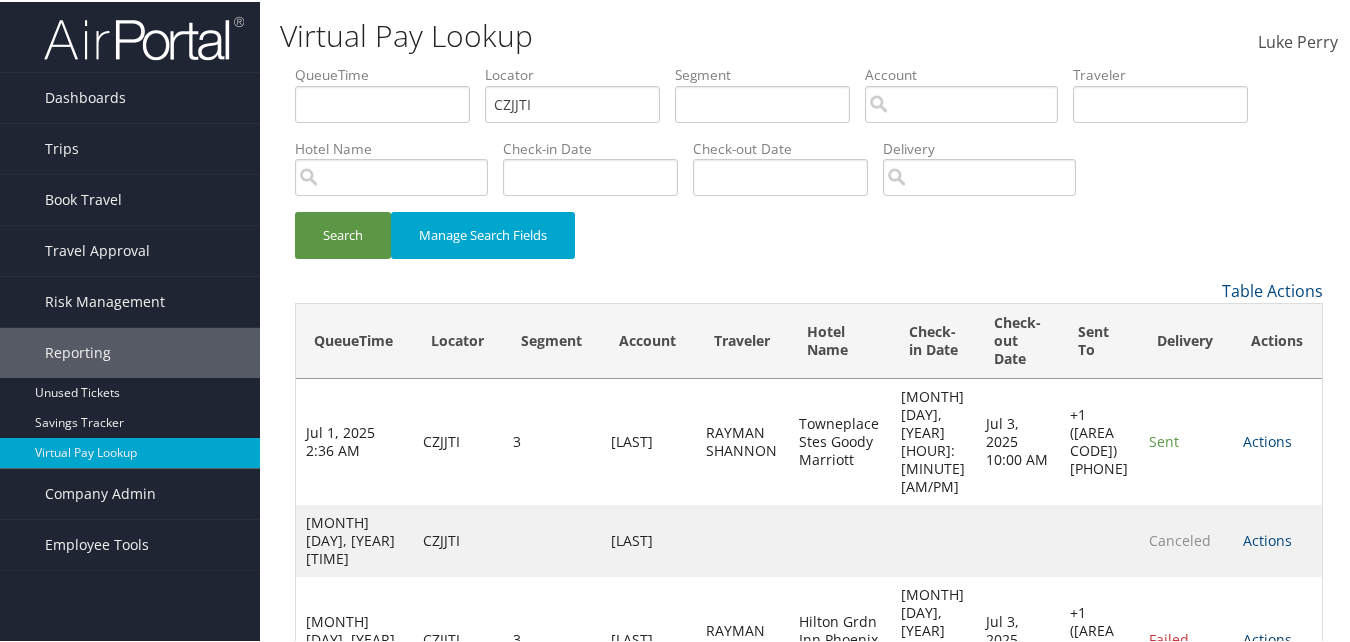 click on "Actions" at bounding box center (1267, 439) 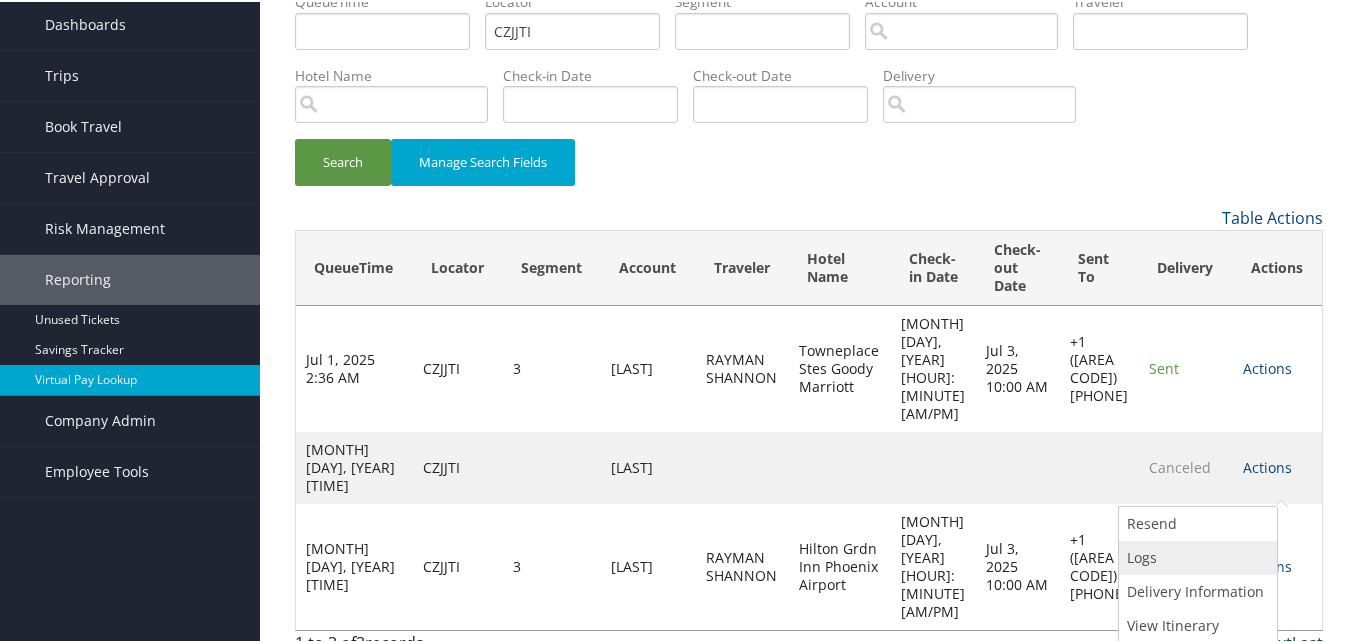 click at bounding box center (1127, 555) 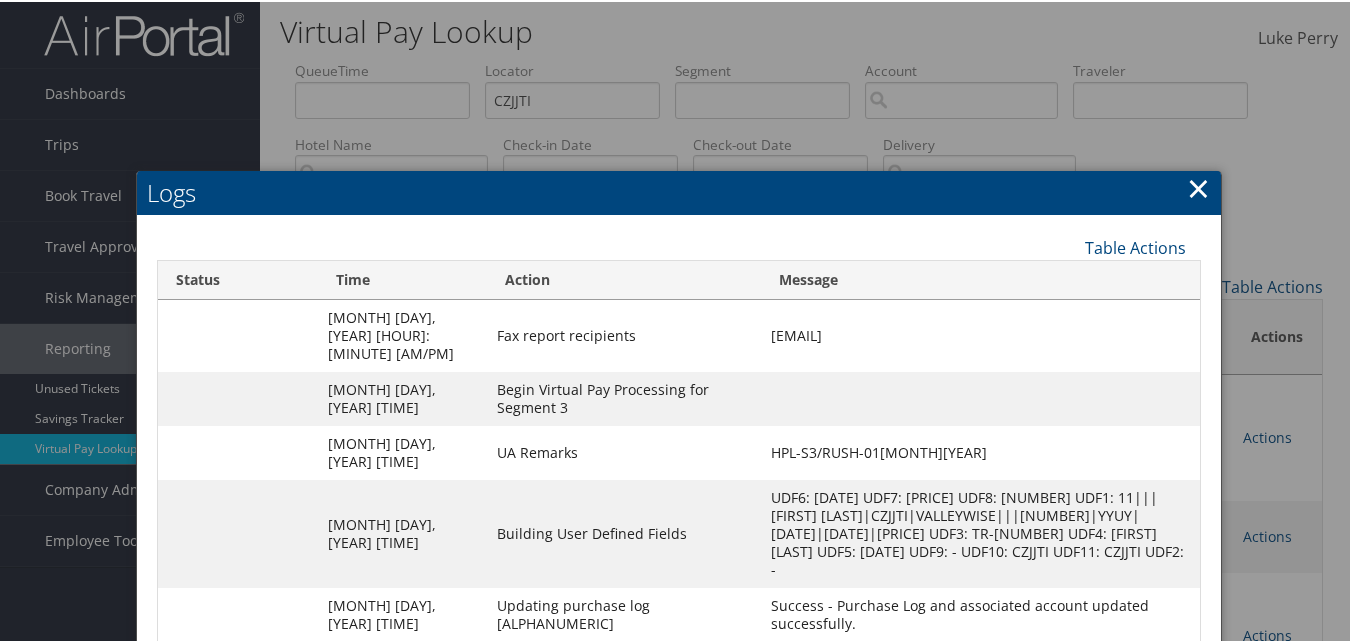scroll, scrollTop: 226, scrollLeft: 0, axis: vertical 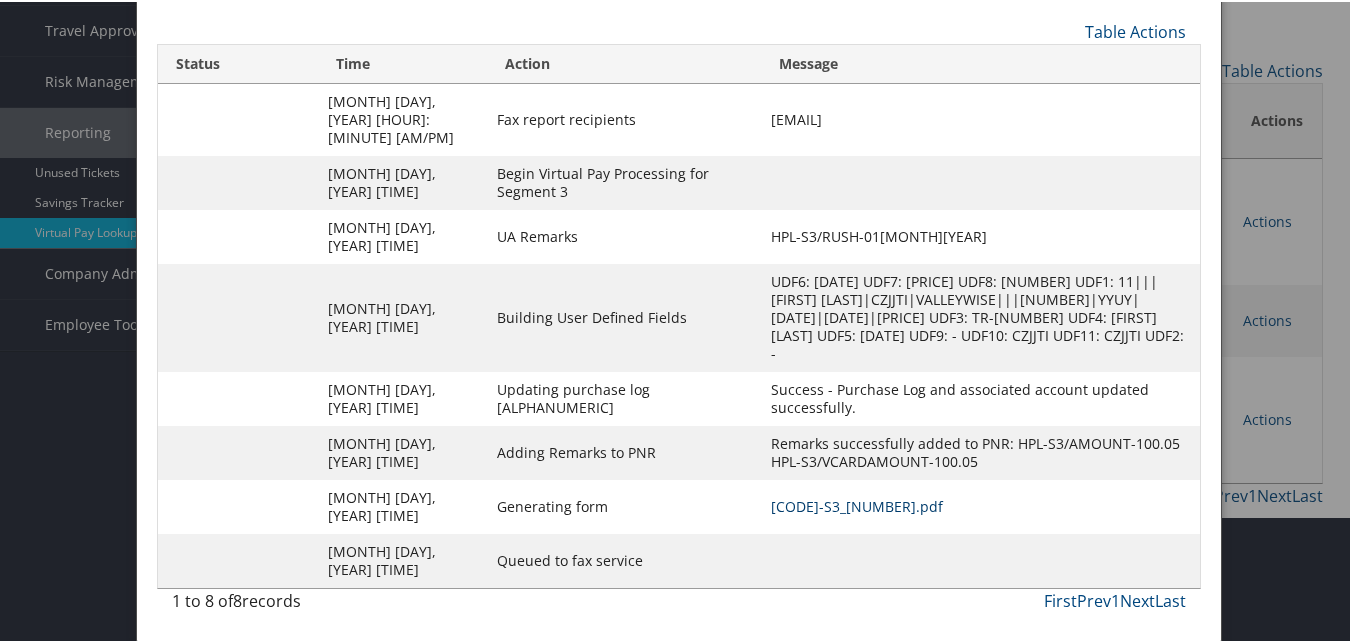 click on "CZJJTI-S3_1751378952670.pdf" at bounding box center [857, 504] 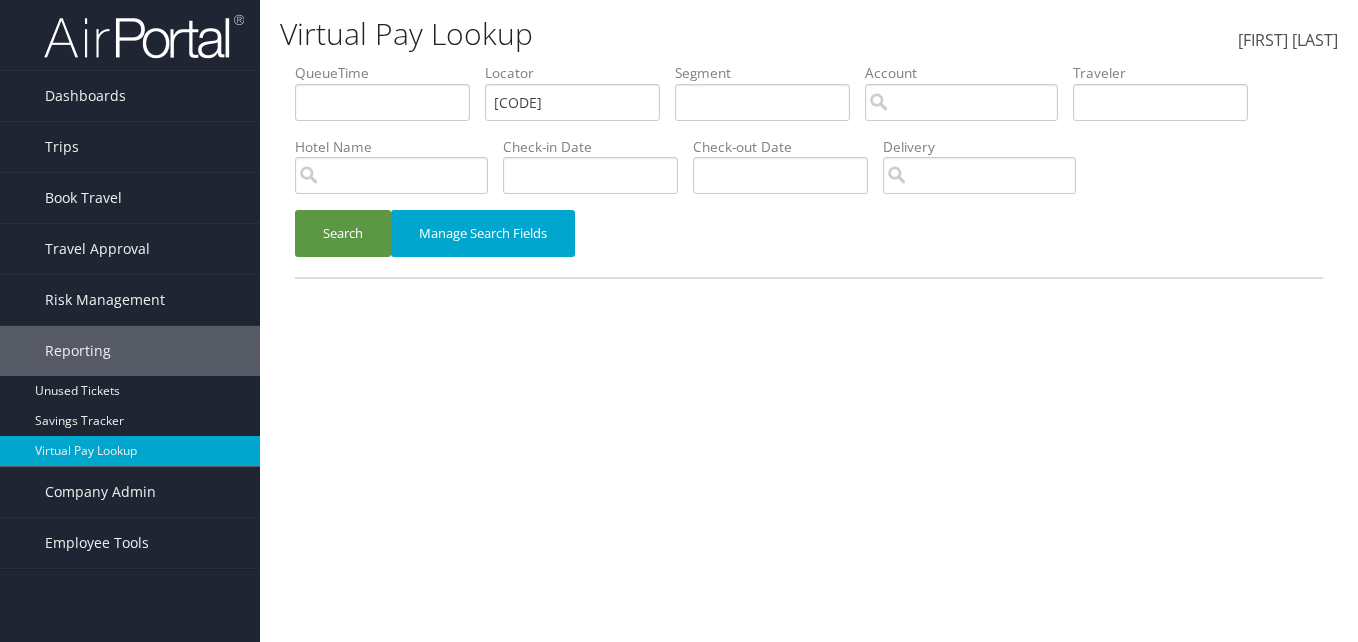 scroll, scrollTop: 0, scrollLeft: 0, axis: both 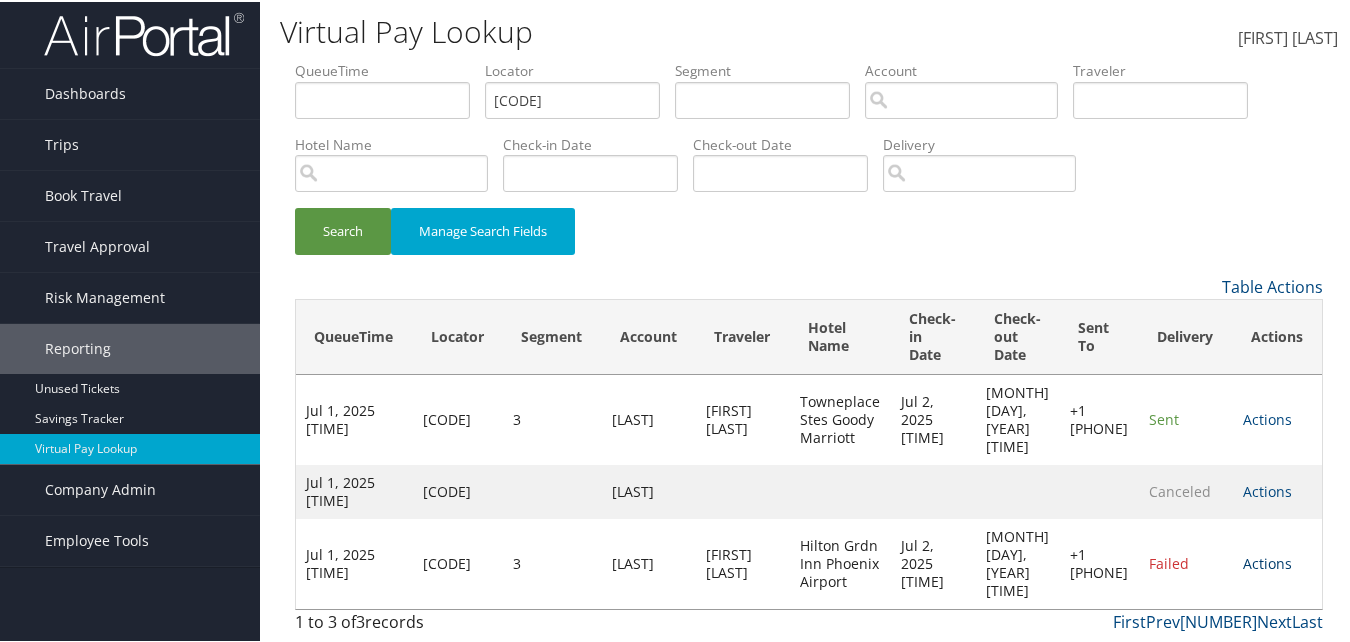 click on "Actions" at bounding box center (1267, 417) 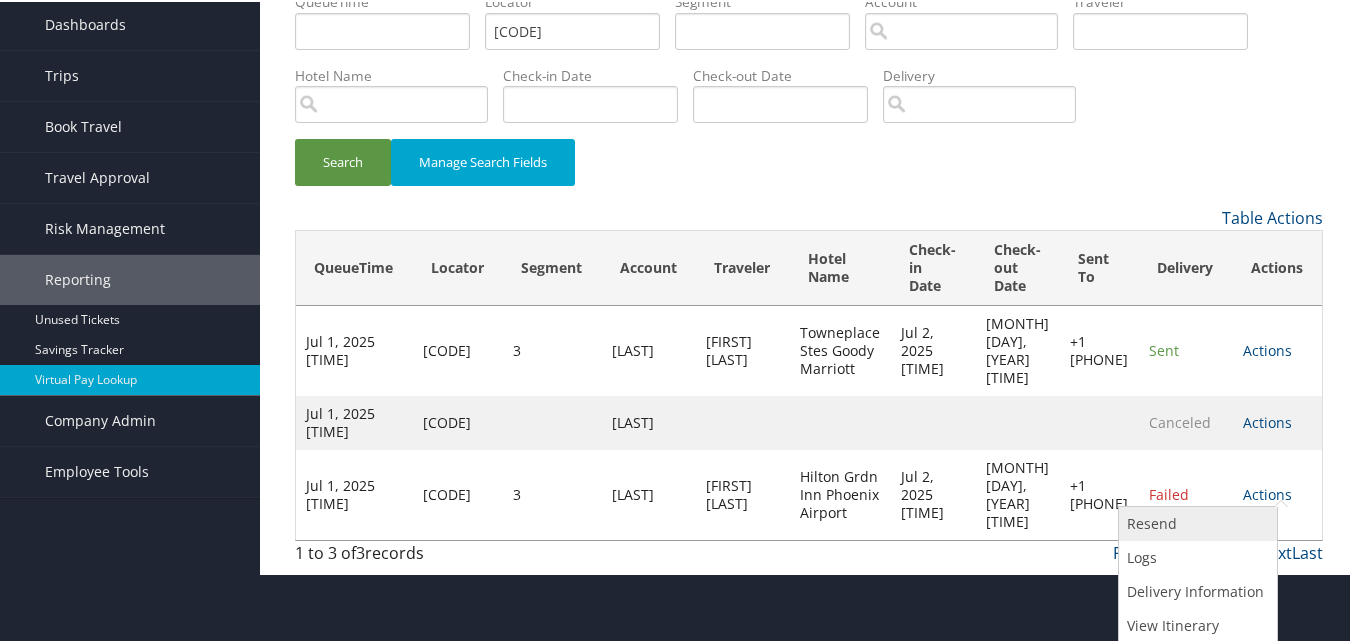 click at bounding box center (1127, 521) 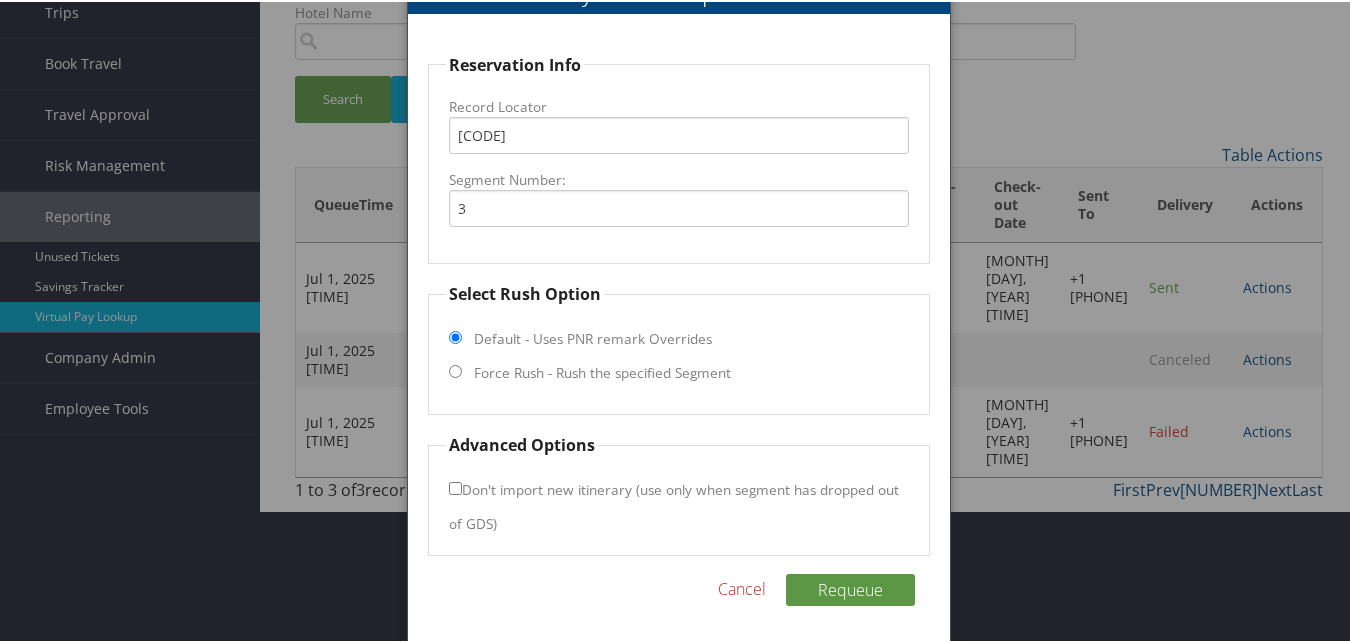 click on "Force Rush - Rush the specified Segment" at bounding box center (602, 371) 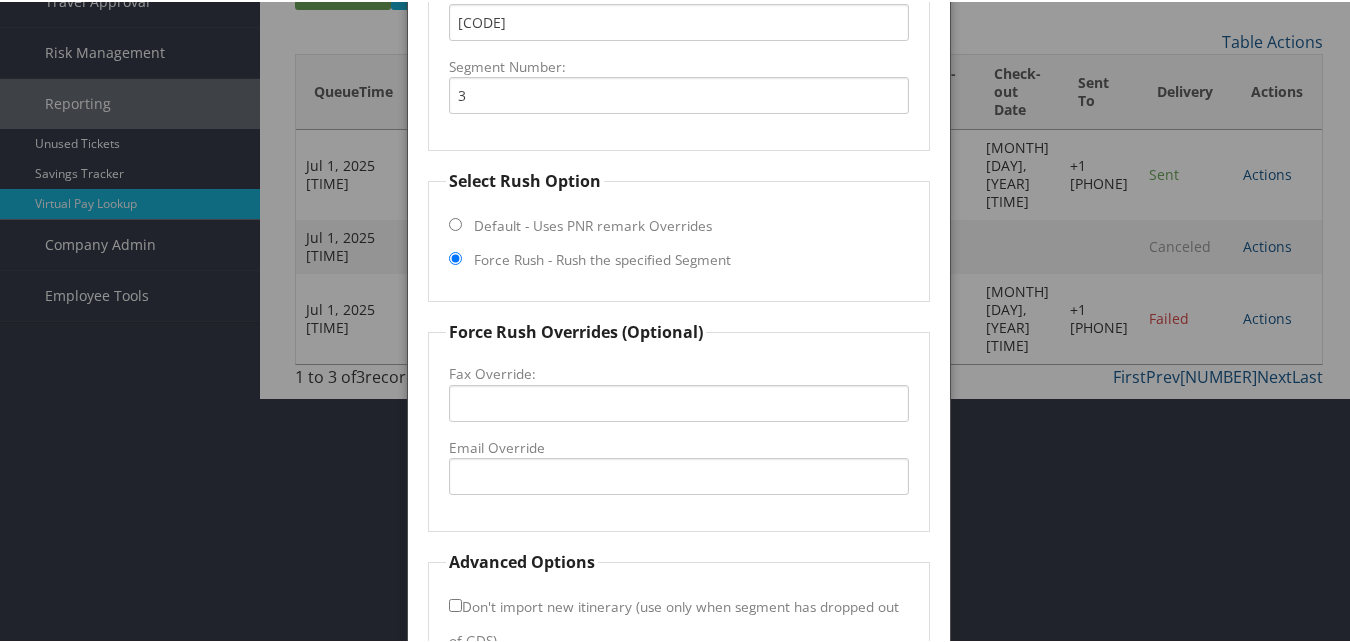 scroll, scrollTop: 369, scrollLeft: 0, axis: vertical 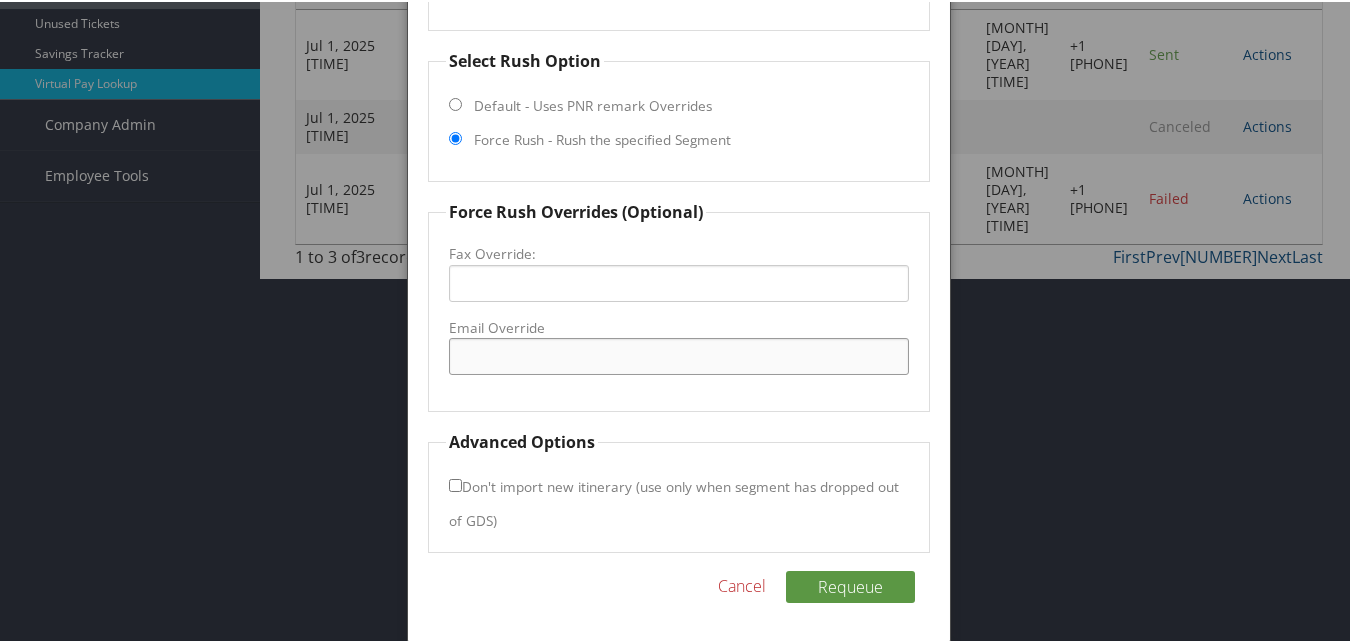 click on "Email Override" at bounding box center [678, 354] 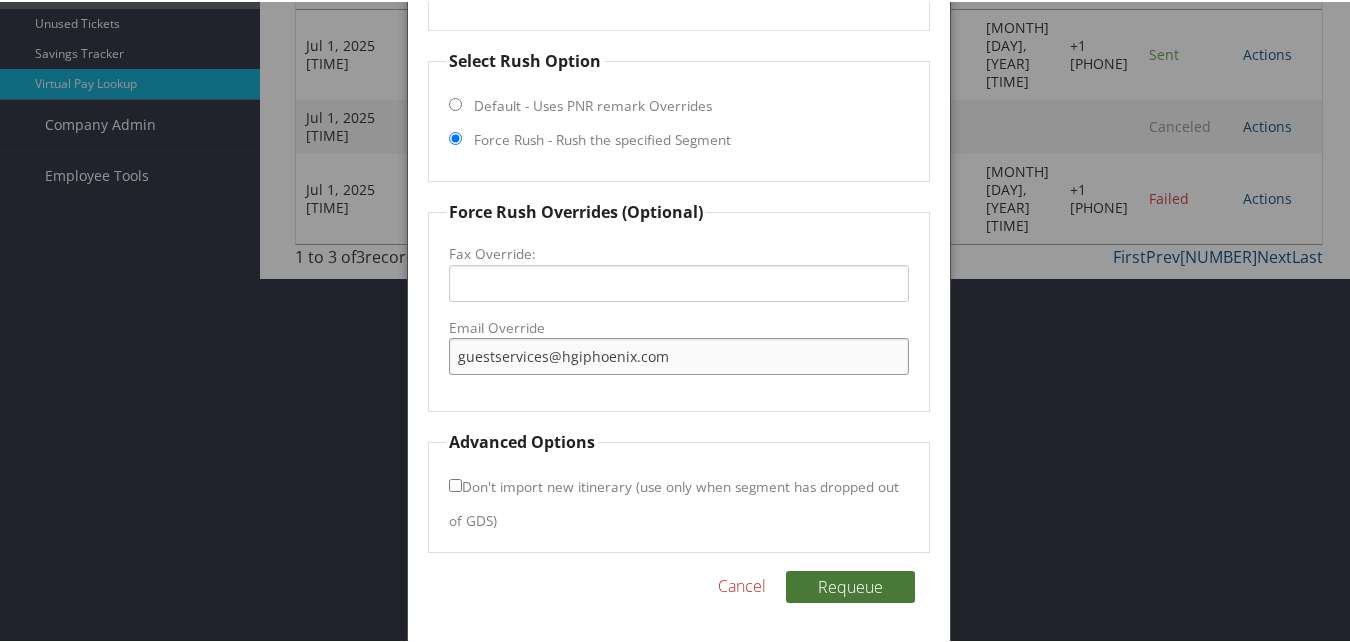 type on "guestservices@hgiphoenix.com" 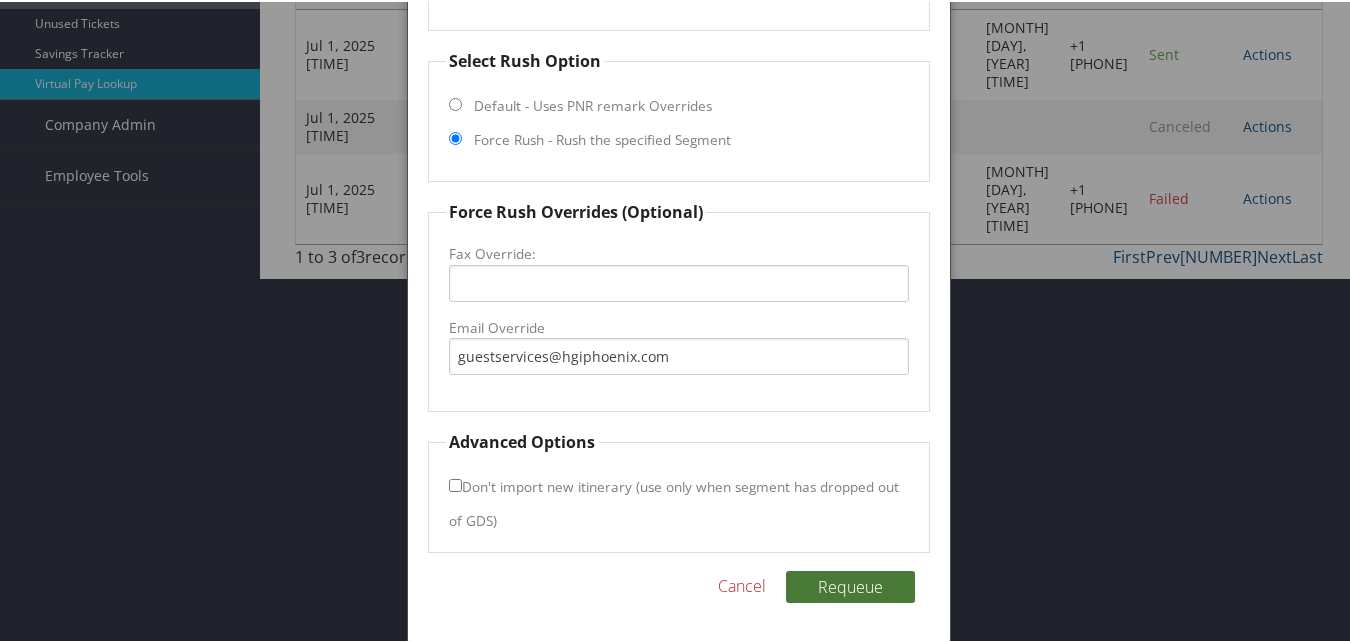 click on "Requeue" at bounding box center [850, 585] 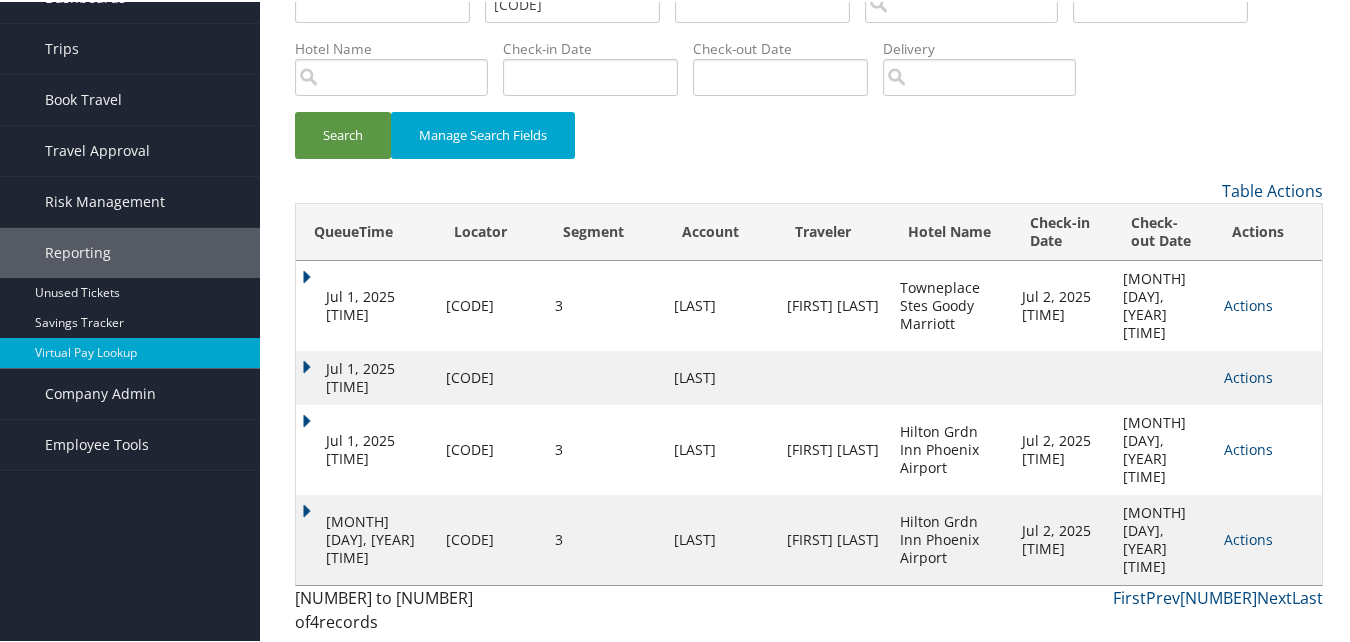 scroll, scrollTop: 22, scrollLeft: 0, axis: vertical 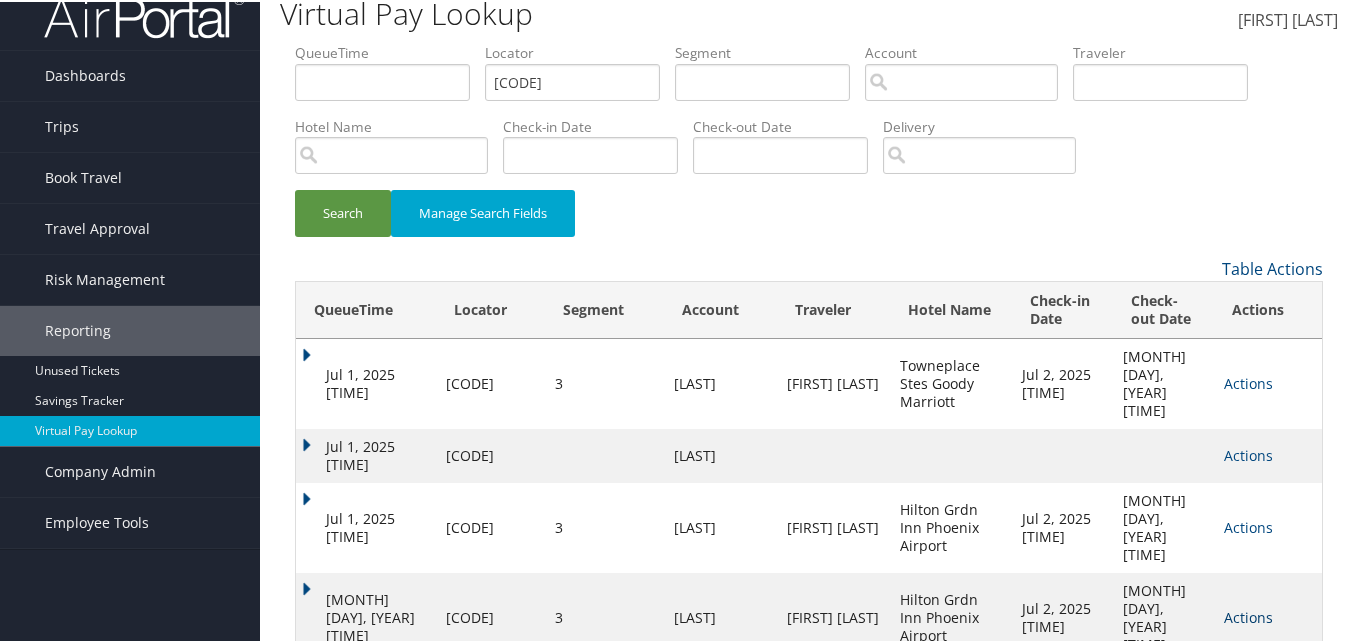 click on "Actions" at bounding box center [1248, 453] 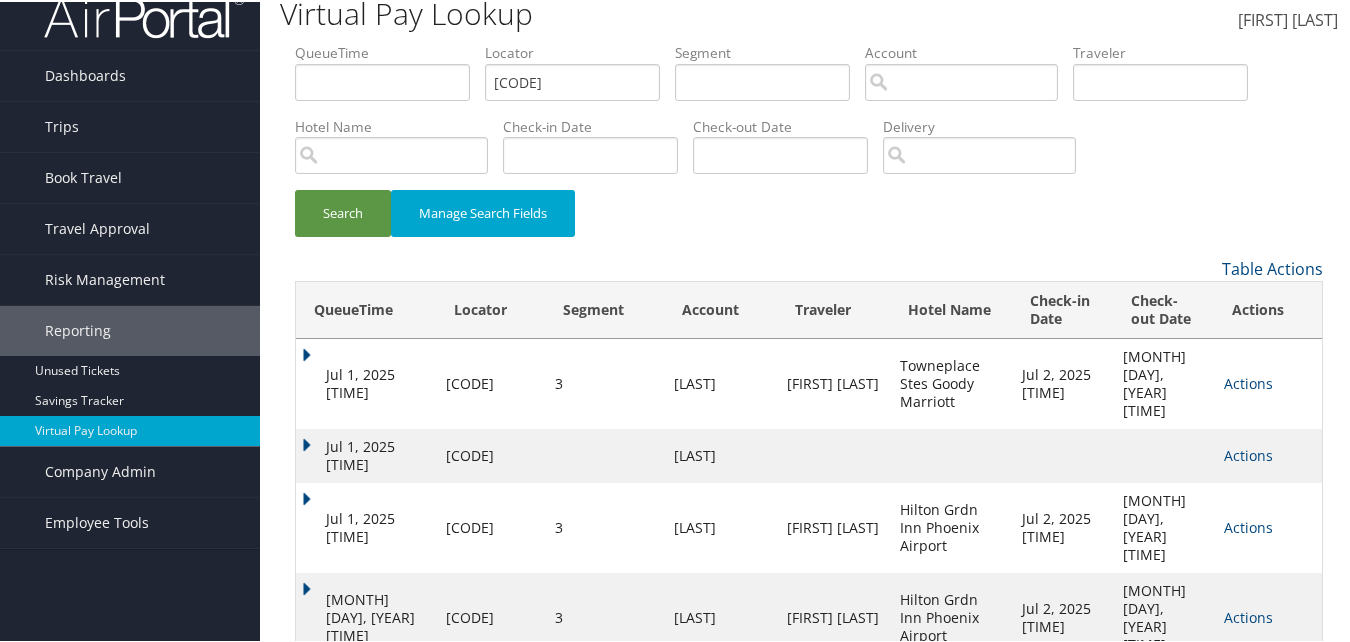 scroll, scrollTop: 84, scrollLeft: 0, axis: vertical 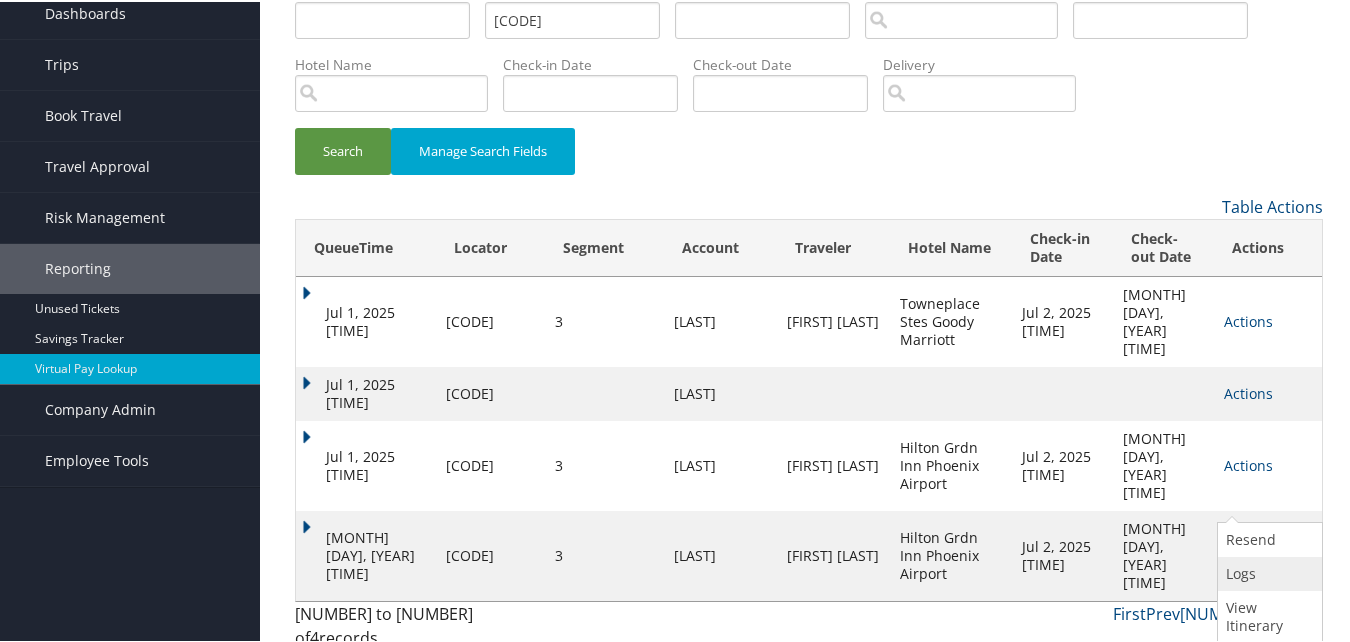 click at bounding box center (1226, 571) 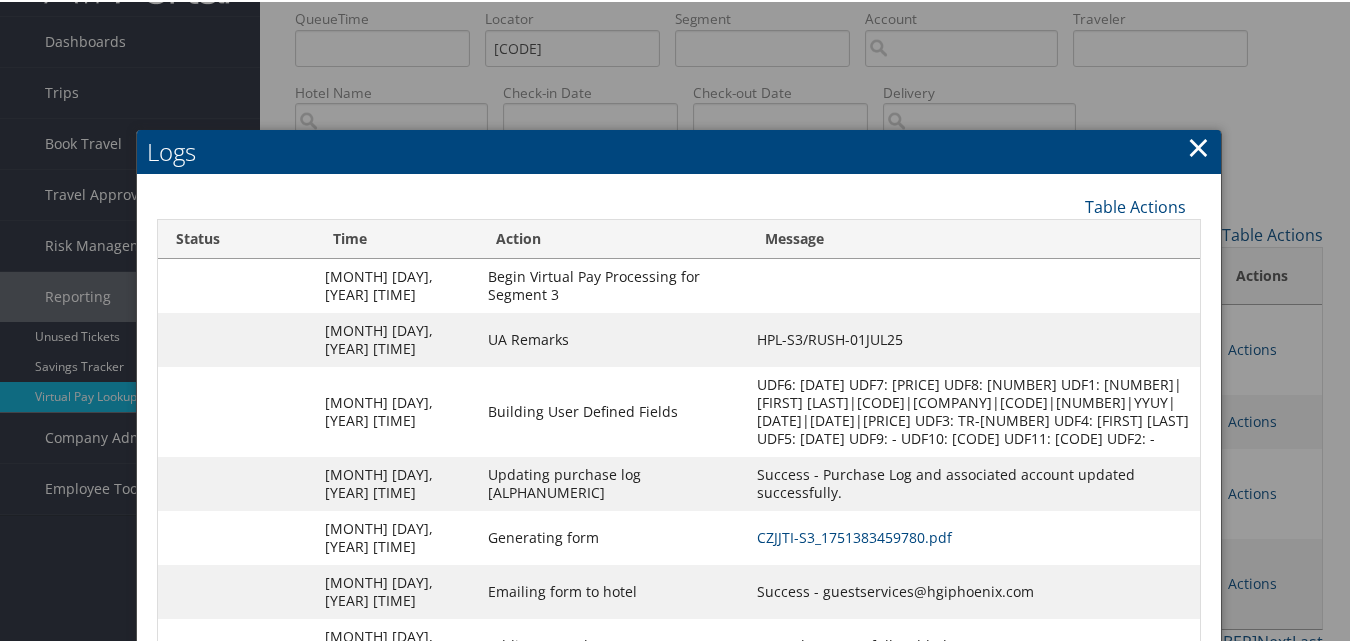scroll, scrollTop: 177, scrollLeft: 0, axis: vertical 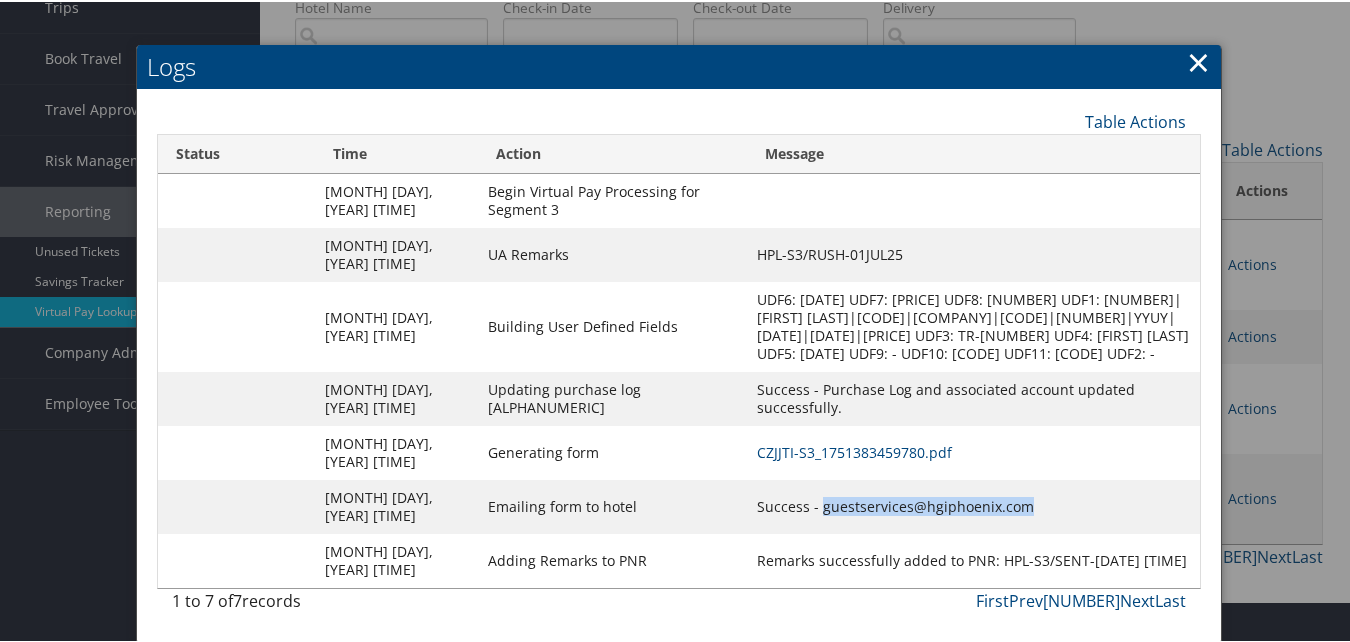 drag, startPoint x: 728, startPoint y: 492, endPoint x: 952, endPoint y: 503, distance: 224.26993 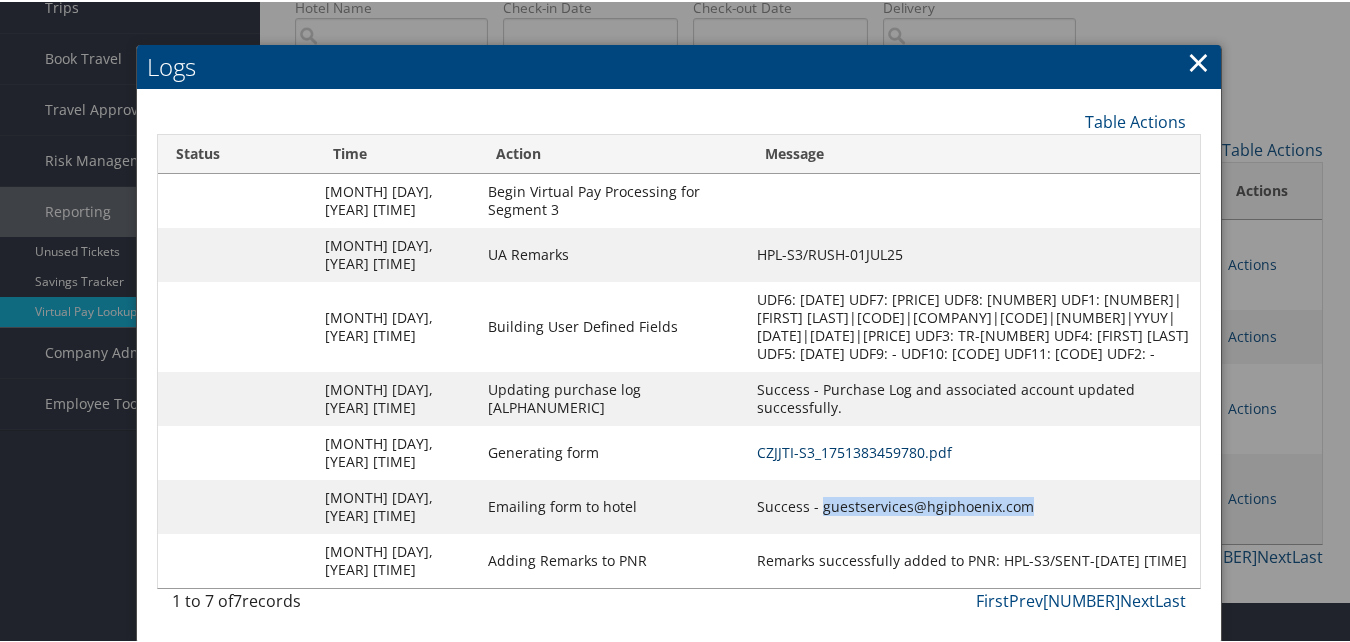 click on "CZJJTI-S3_1751383459780.pdf" at bounding box center (854, 450) 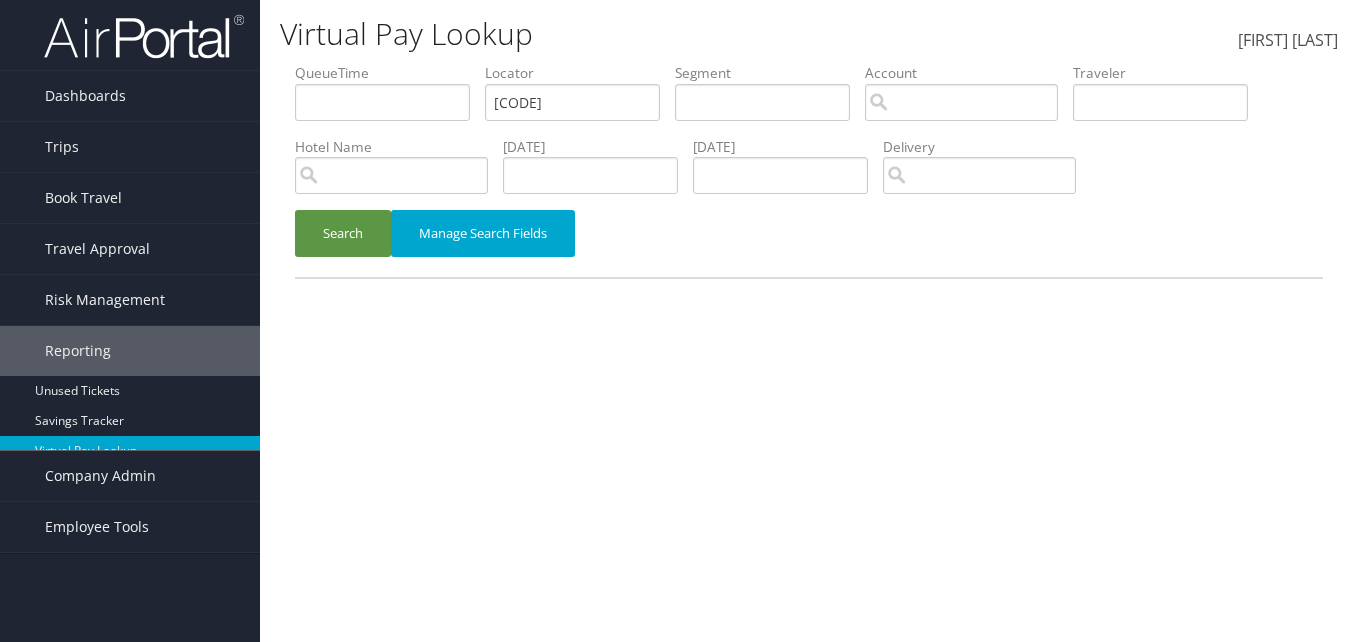scroll, scrollTop: 0, scrollLeft: 0, axis: both 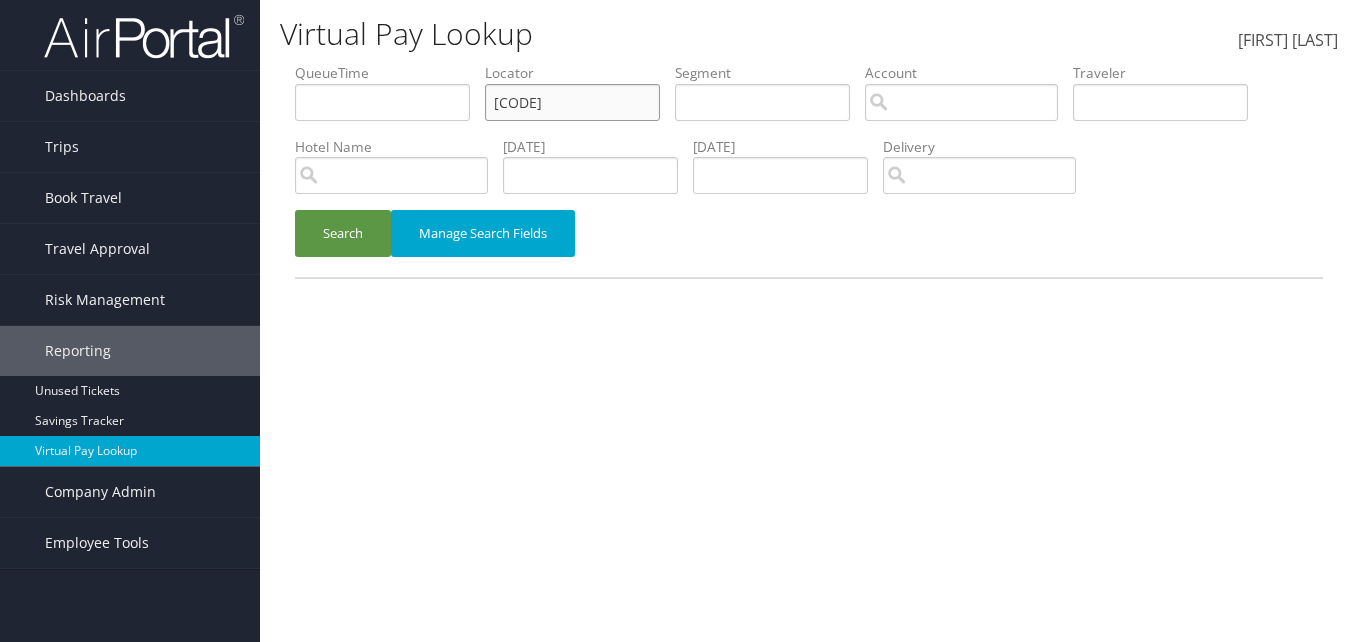 drag, startPoint x: 513, startPoint y: 104, endPoint x: 400, endPoint y: 118, distance: 113.86395 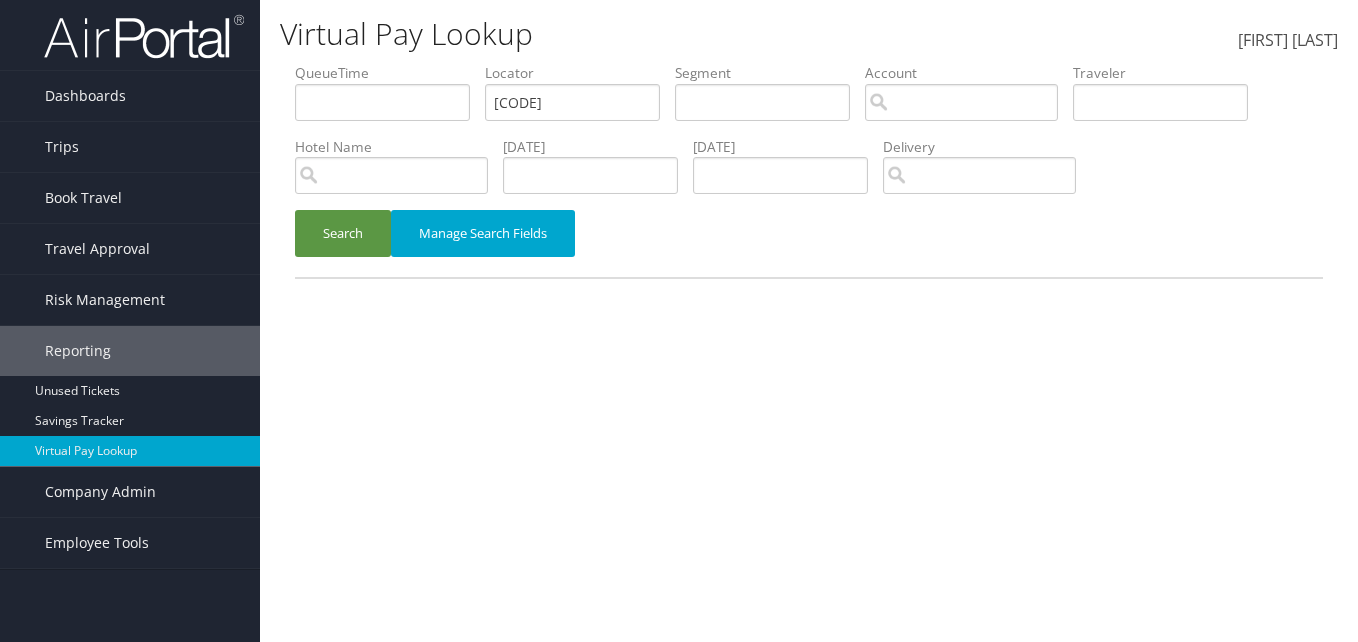 click on "Search Manage Search Fields" at bounding box center [809, 243] 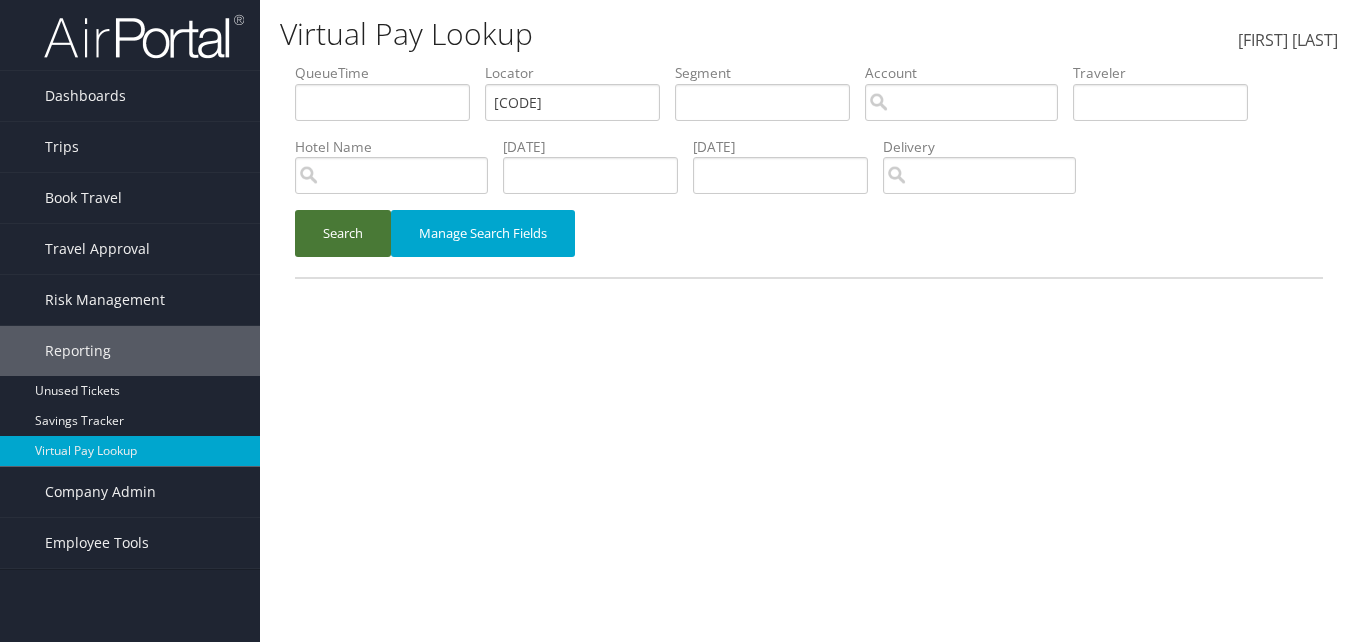 click on "Search" at bounding box center (343, 233) 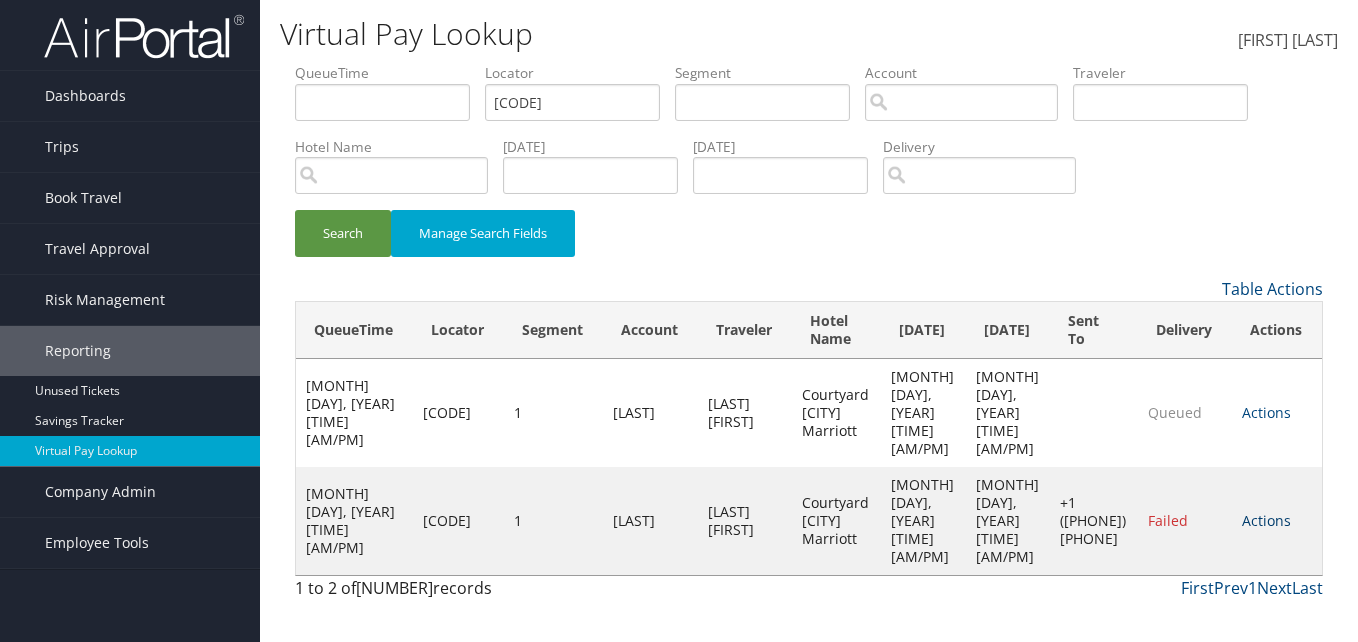 click on "Actions" at bounding box center (1266, 520) 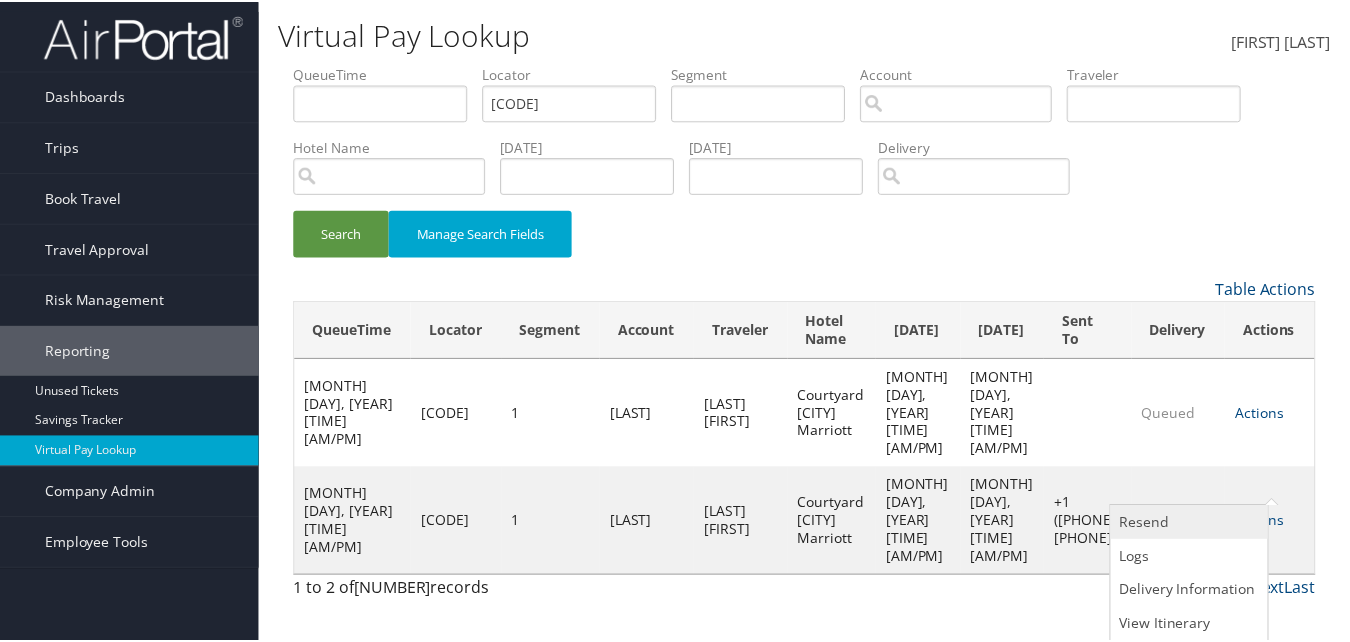 scroll, scrollTop: 1, scrollLeft: 0, axis: vertical 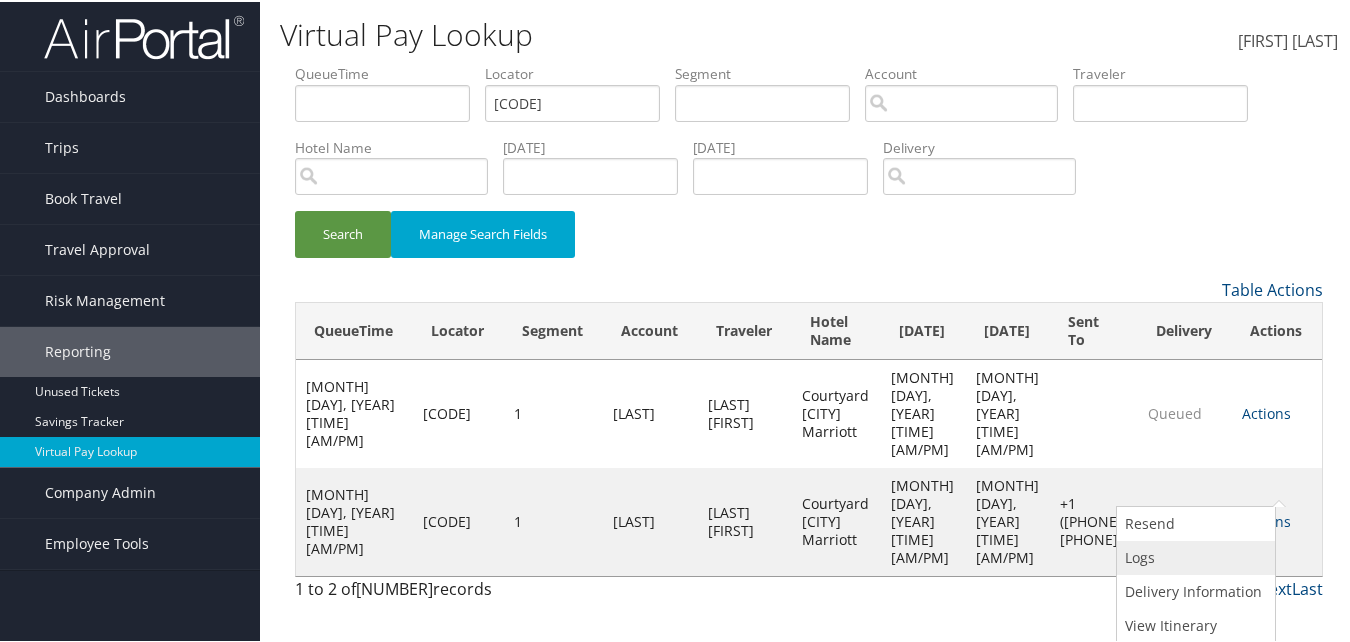 click at bounding box center (1125, 555) 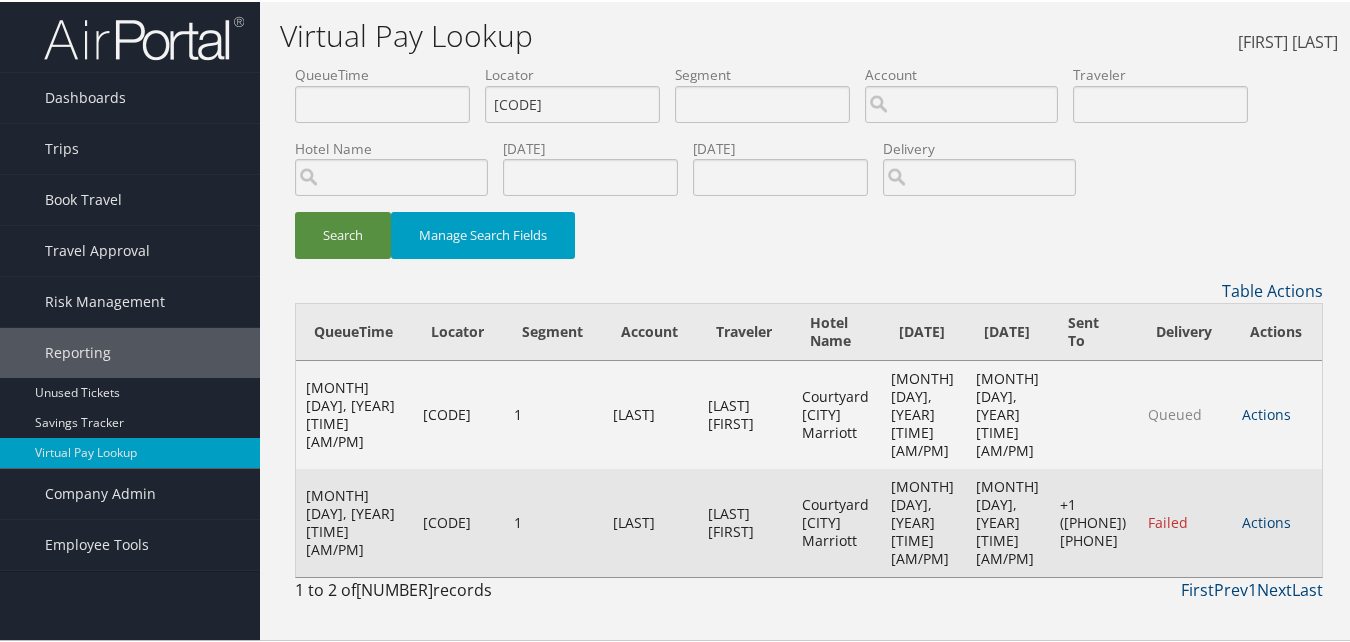 scroll, scrollTop: 0, scrollLeft: 0, axis: both 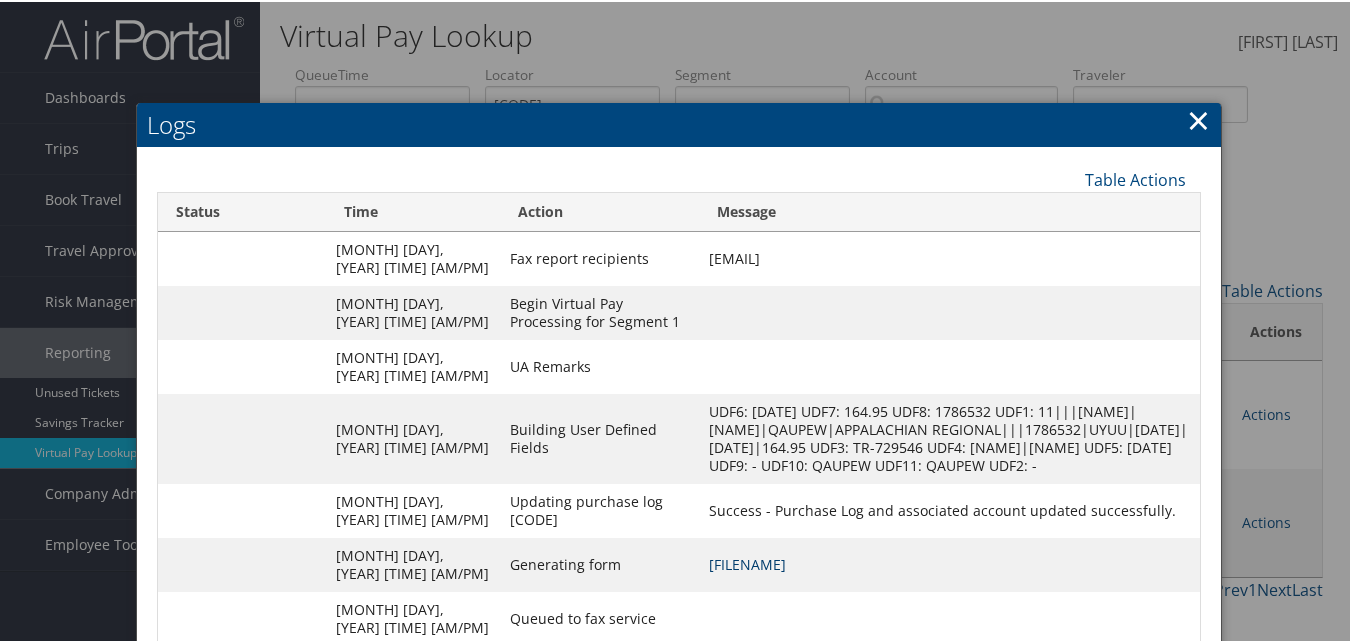 click on "QAUPEW-S1_1751256163033.pdf" at bounding box center [747, 562] 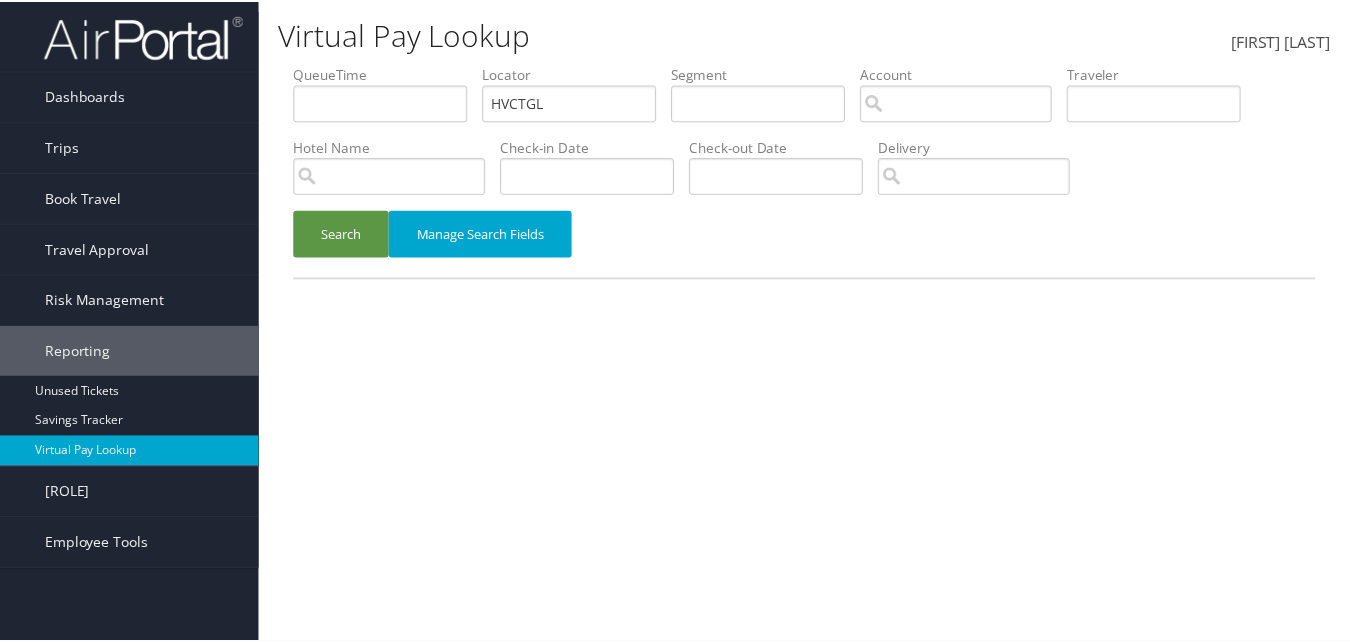 scroll, scrollTop: 0, scrollLeft: 0, axis: both 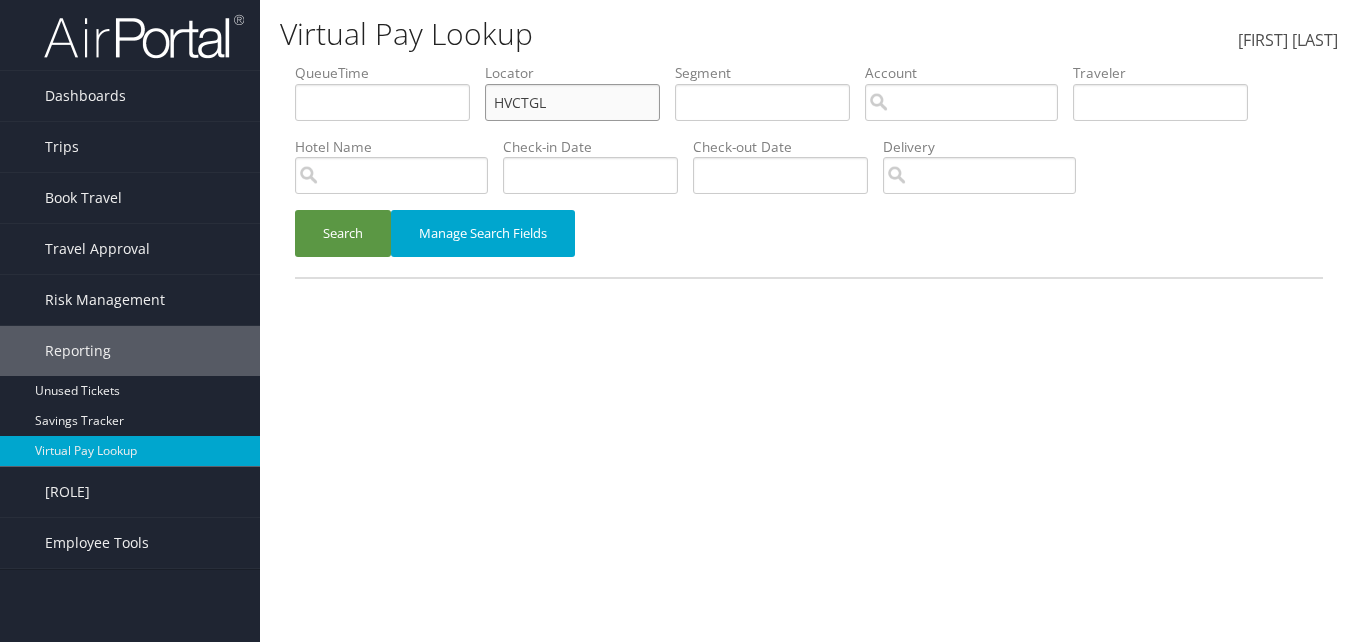 drag, startPoint x: 560, startPoint y: 112, endPoint x: 392, endPoint y: 111, distance: 168.00298 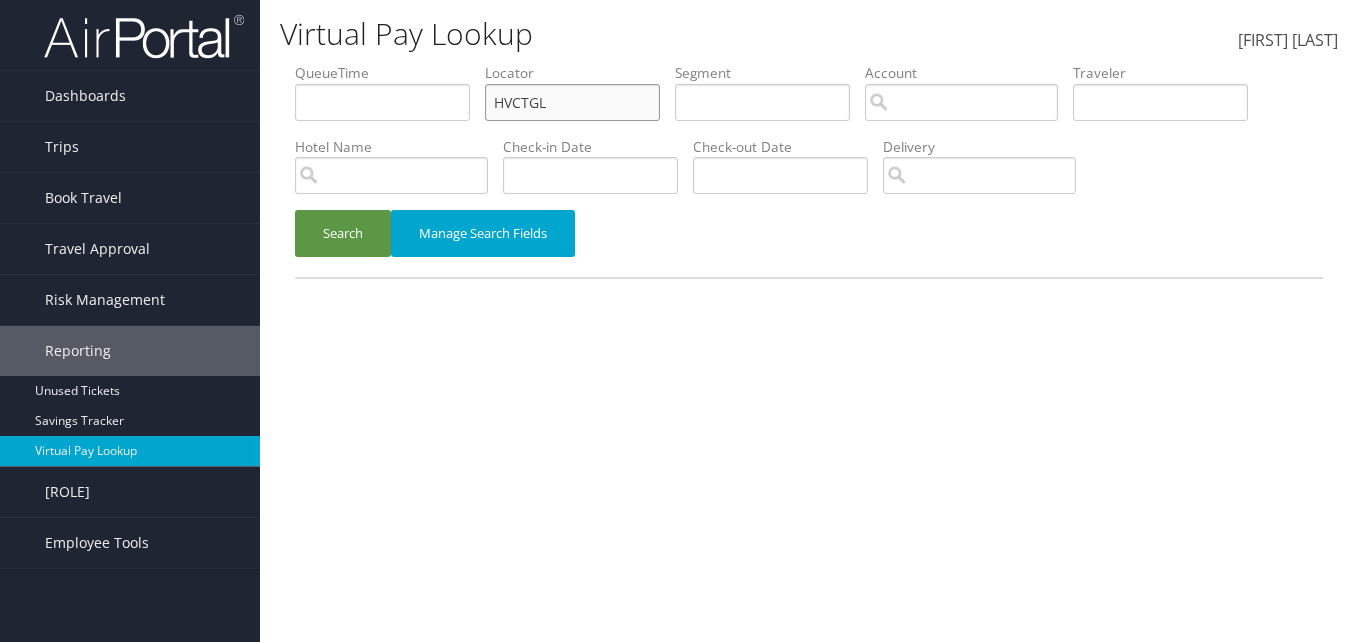 click on "QueueTime Locator HVCTGL Segment Account Traveler Hotel Name Check-in Date Check-out Date Delivery" at bounding box center (809, 63) 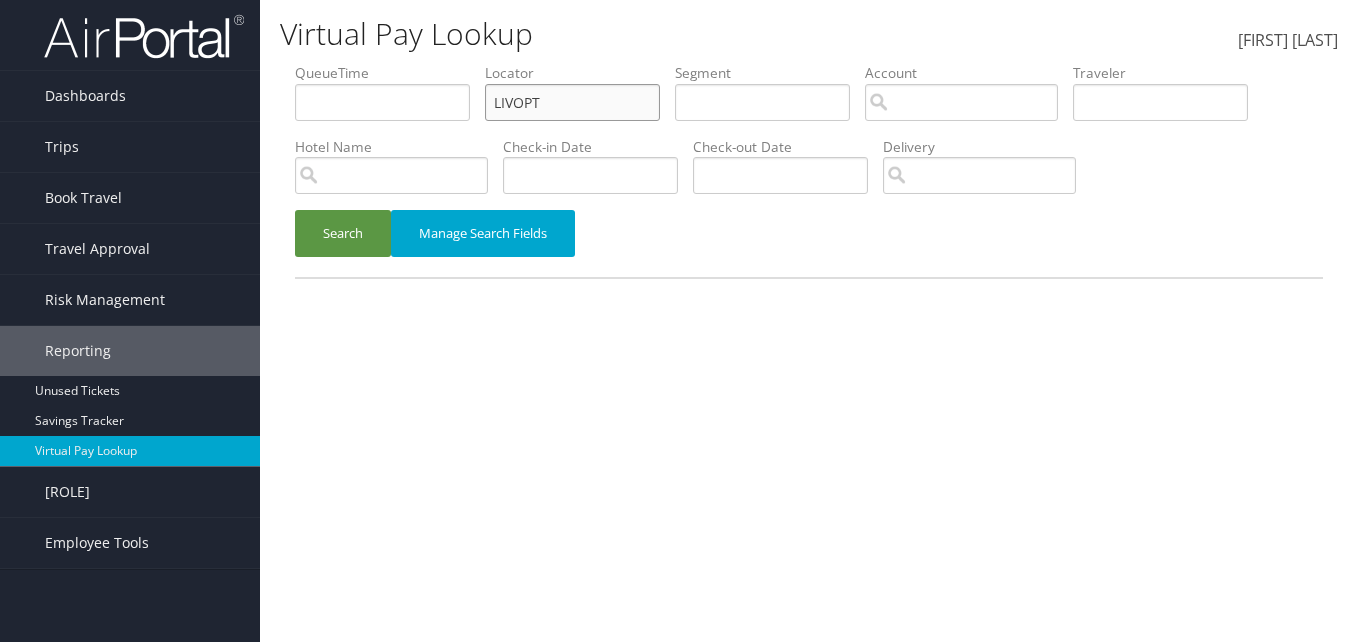 click on "LIVOPT" at bounding box center [382, 102] 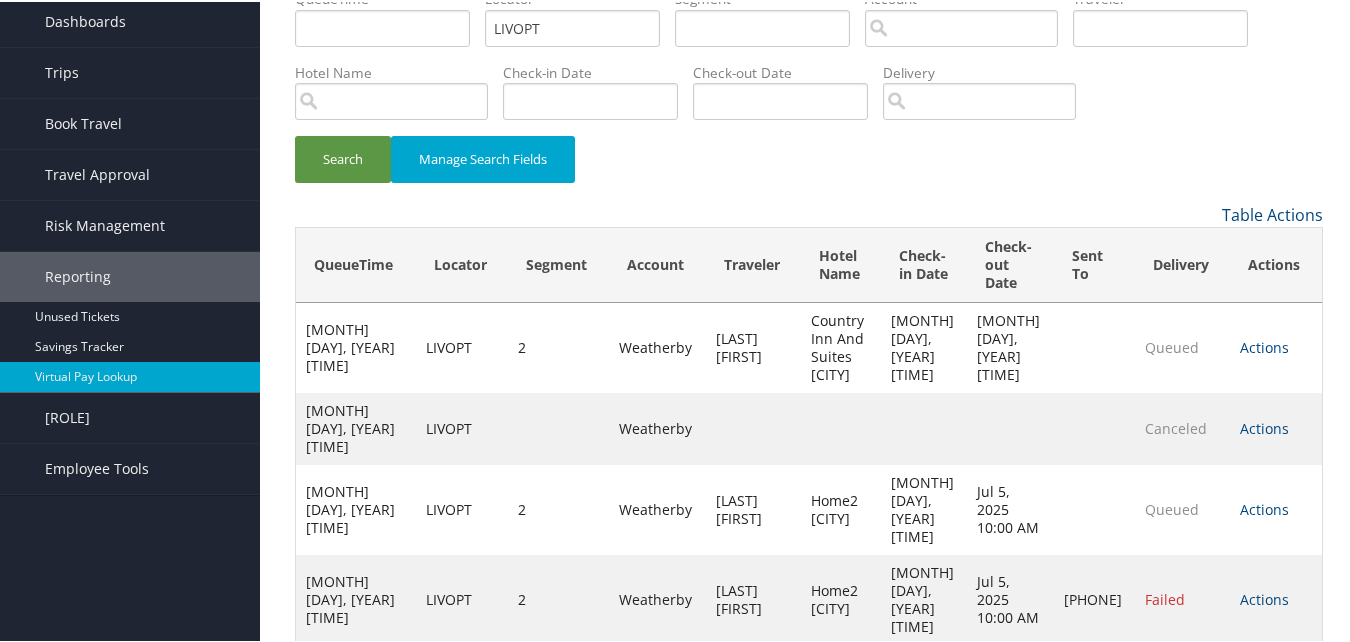 drag, startPoint x: 1249, startPoint y: 562, endPoint x: 1222, endPoint y: 567, distance: 27.45906 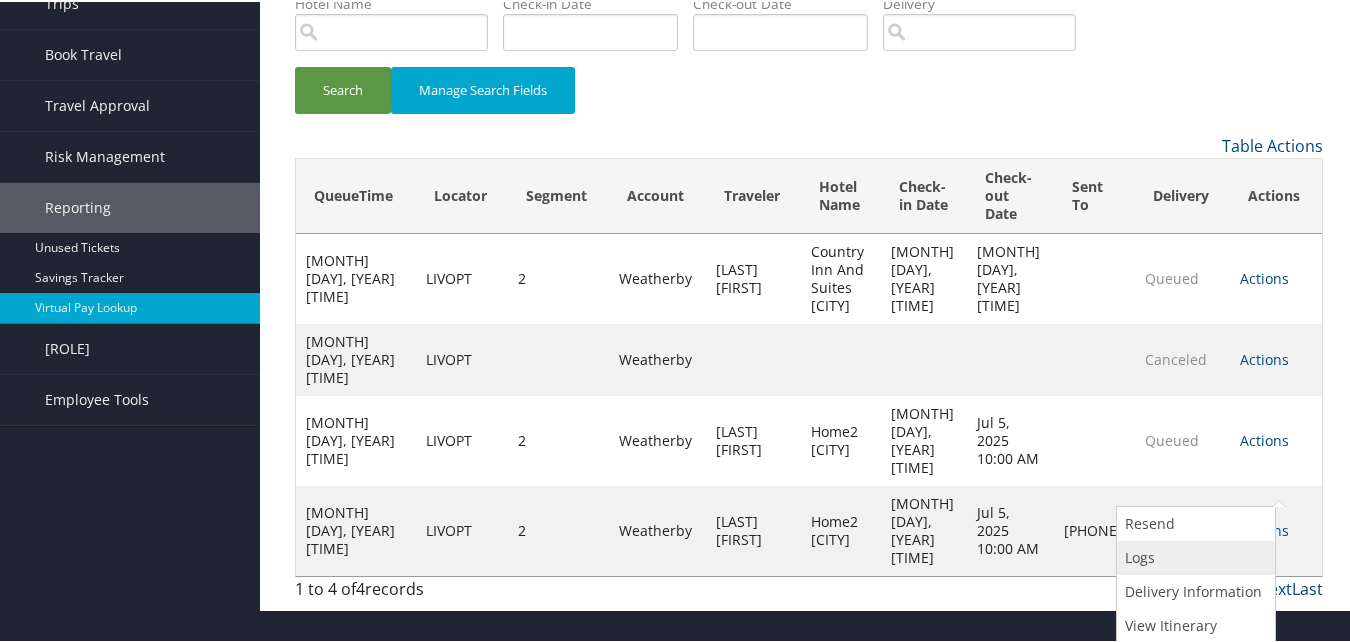 click on "Logs" at bounding box center [1193, 556] 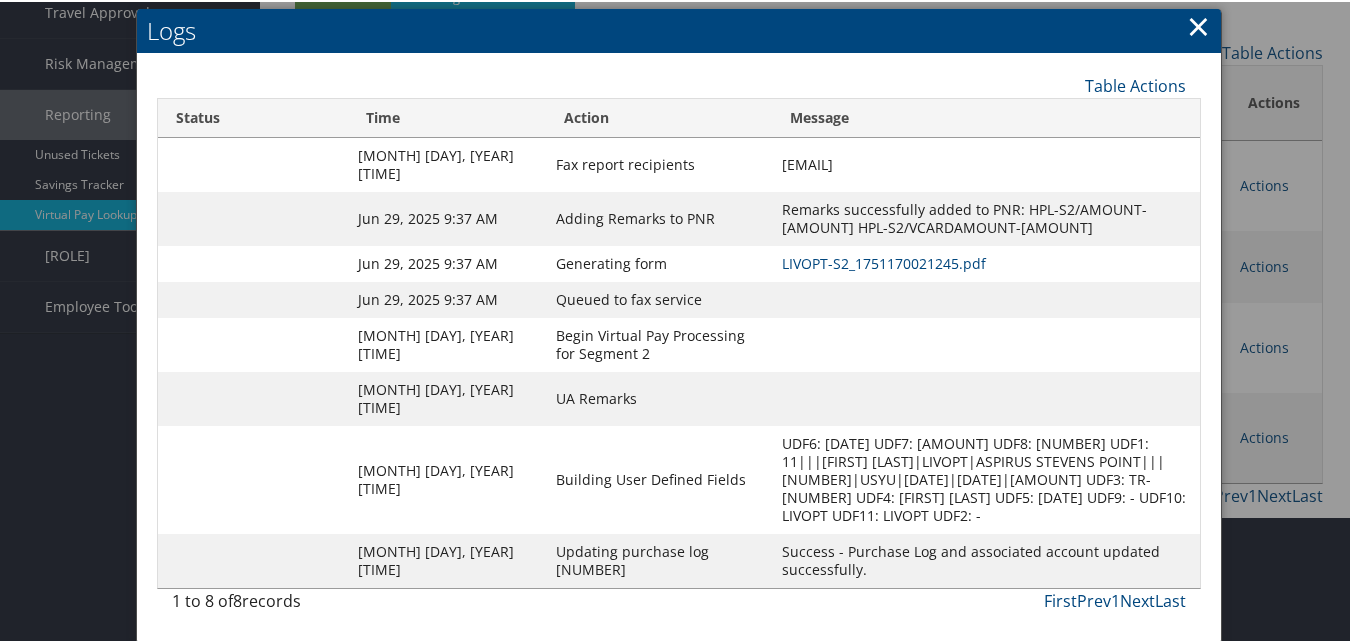 scroll, scrollTop: 307, scrollLeft: 0, axis: vertical 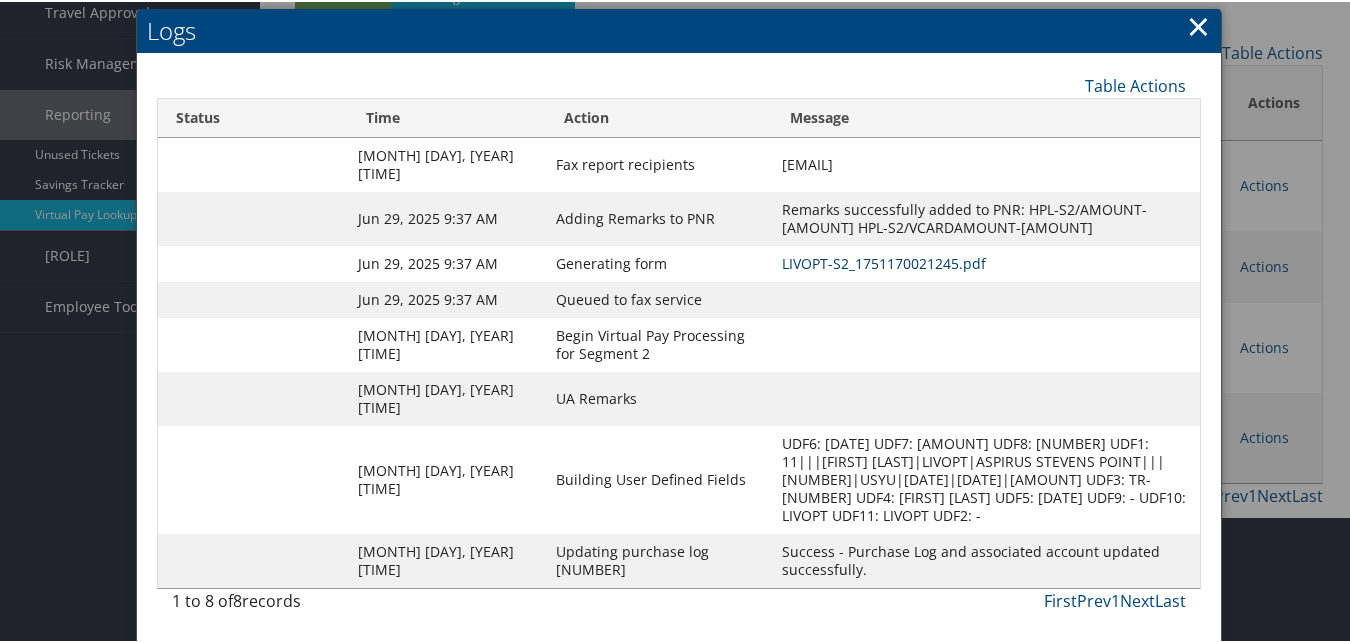 click on "LIVOPT-S2_1751170021245.pdf" at bounding box center [884, 261] 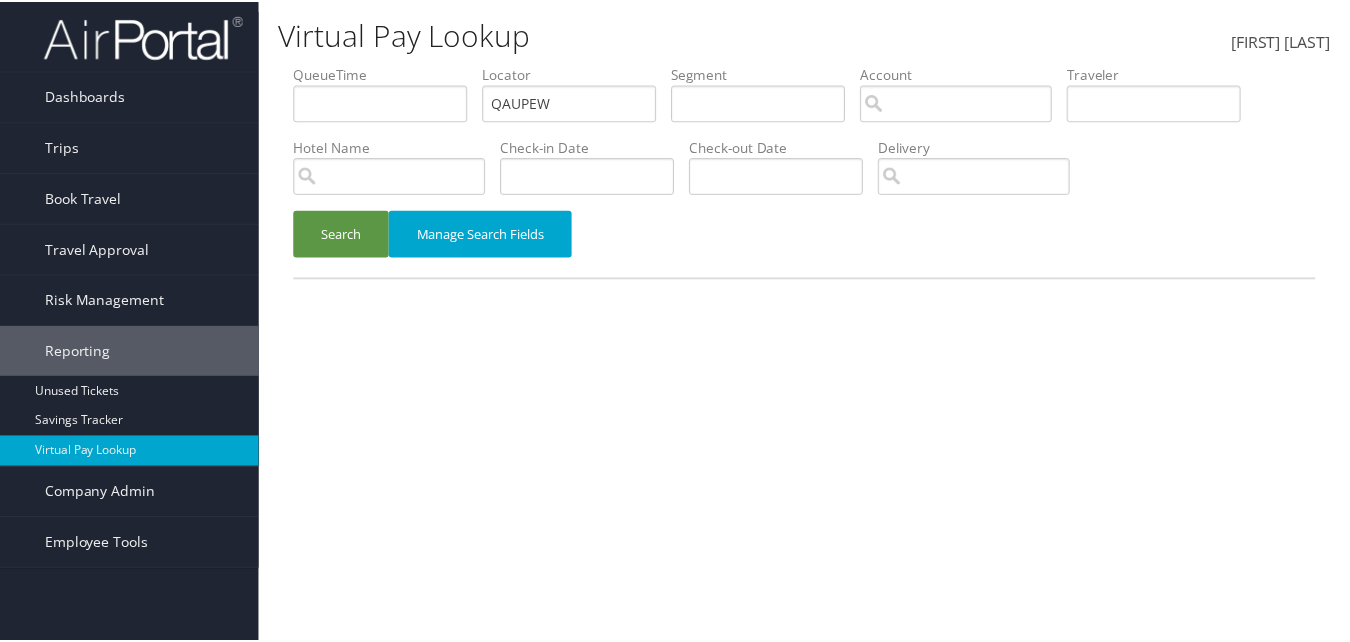 scroll, scrollTop: 0, scrollLeft: 0, axis: both 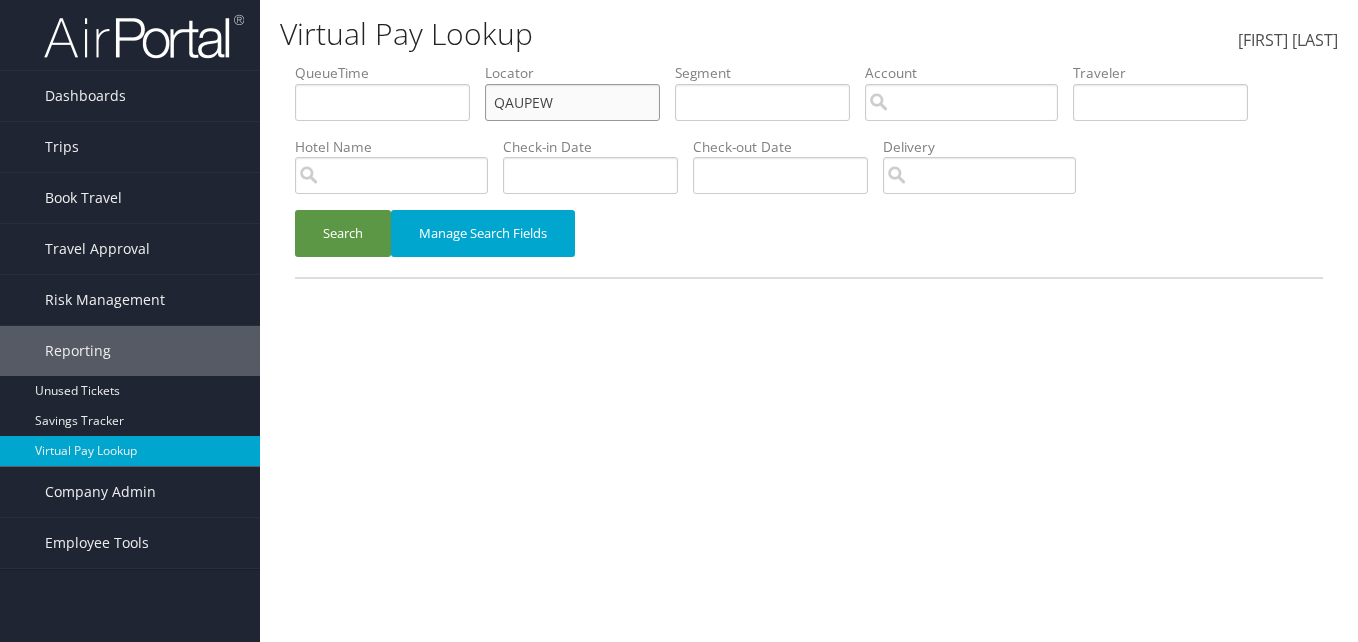 paste on "LIVOPT" 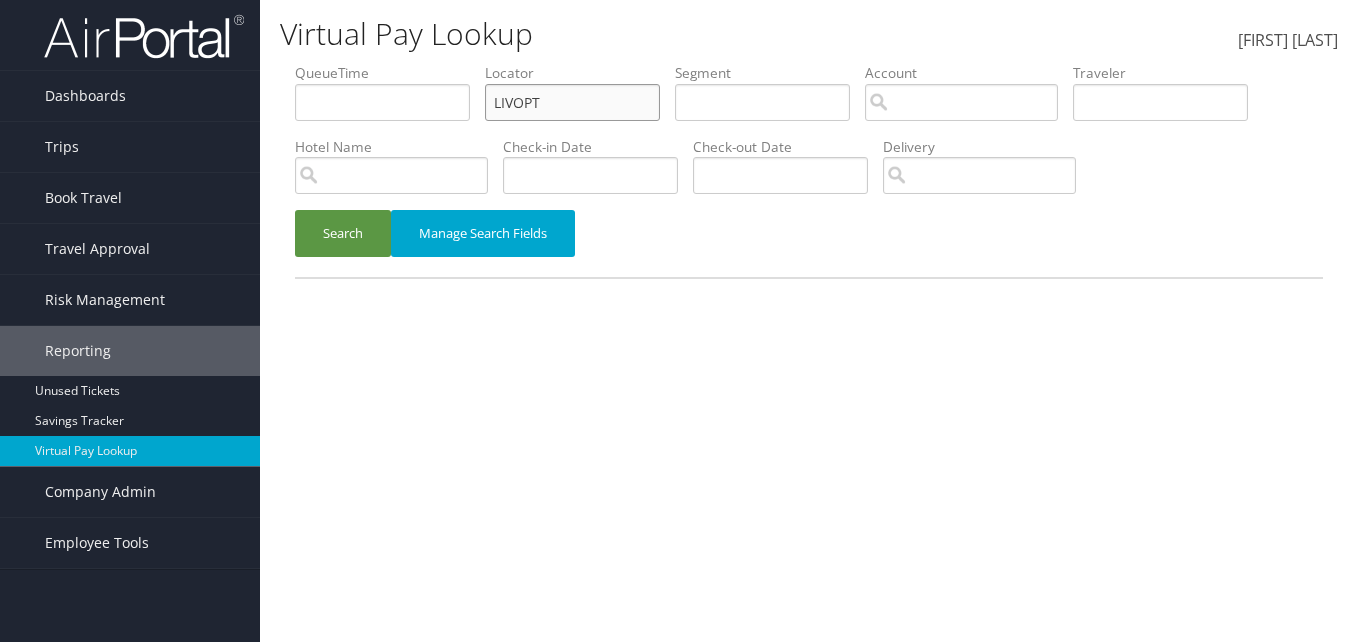 drag, startPoint x: 592, startPoint y: 116, endPoint x: 437, endPoint y: 136, distance: 156.285 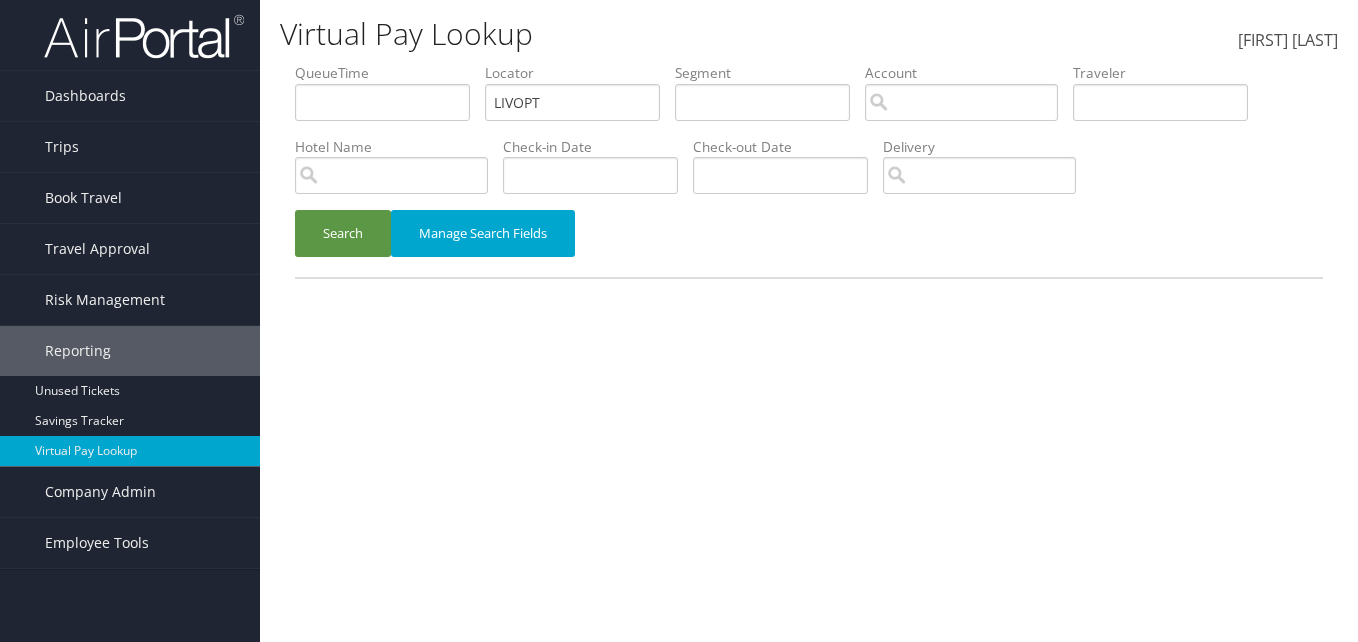 click on "Search Manage Search Fields" at bounding box center [809, 243] 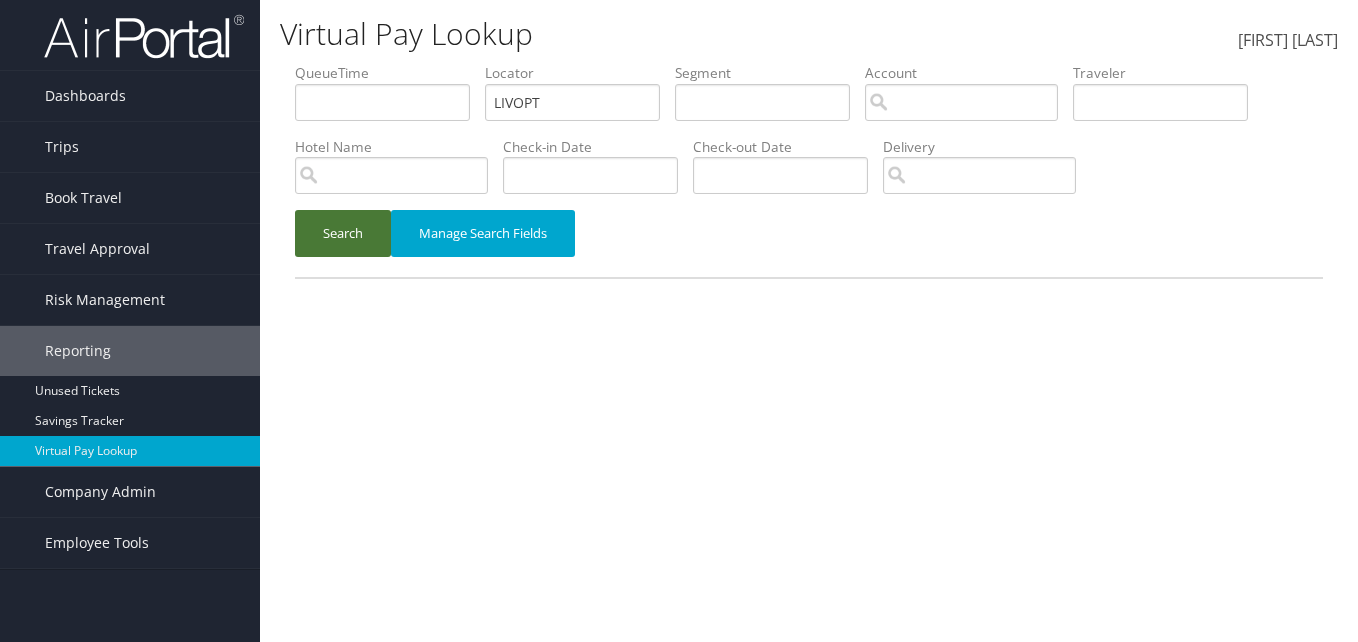click on "Search" at bounding box center (343, 233) 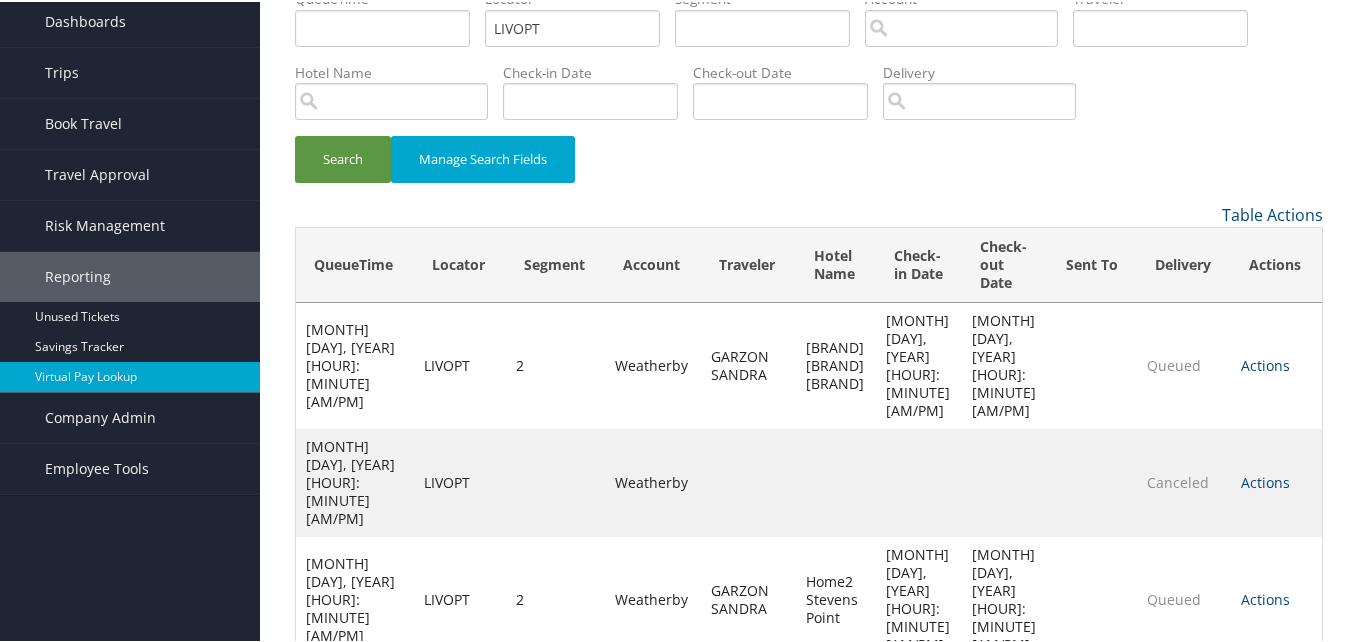 click on "Actions" at bounding box center (1265, 480) 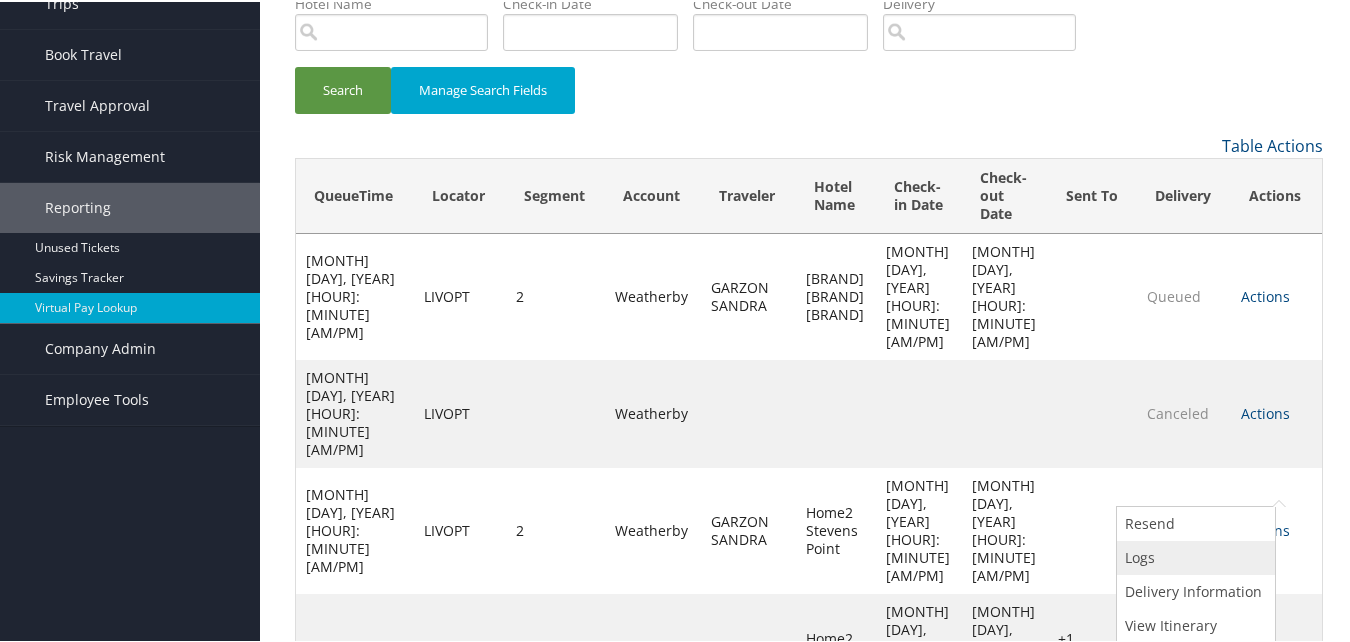 click on "Logs" at bounding box center [1193, 556] 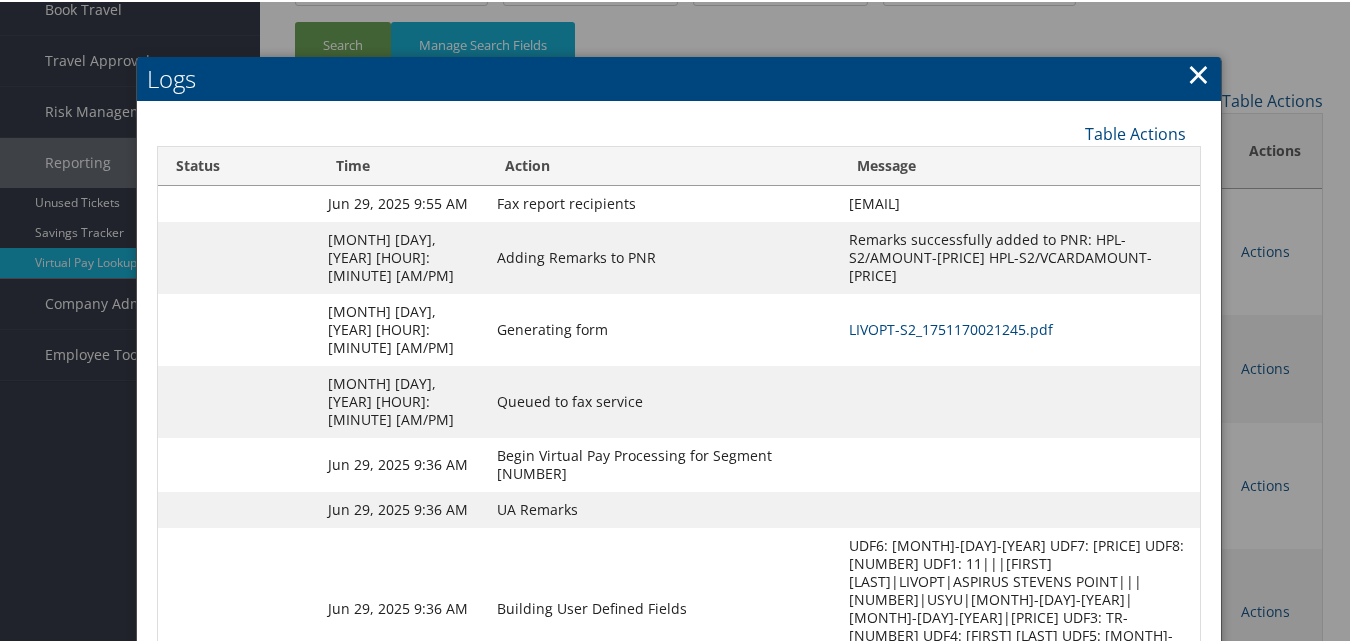 scroll, scrollTop: 316, scrollLeft: 0, axis: vertical 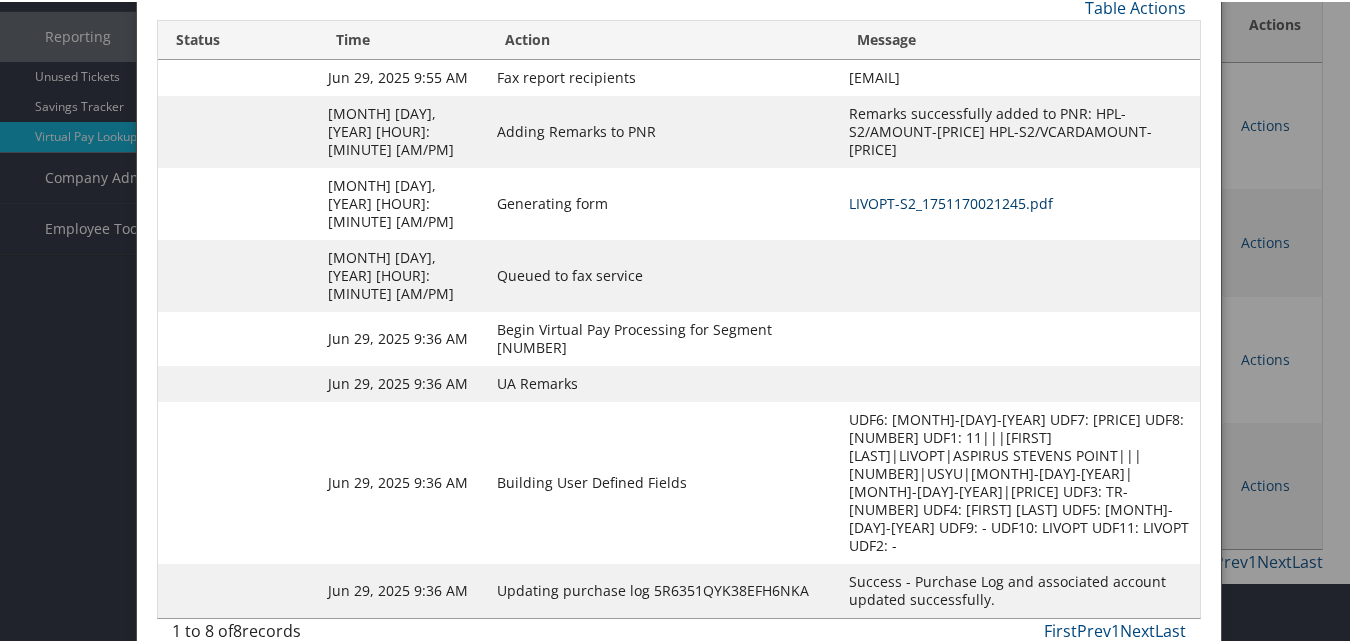 click on "LIVOPT-S2_1751170021245.pdf" at bounding box center (951, 201) 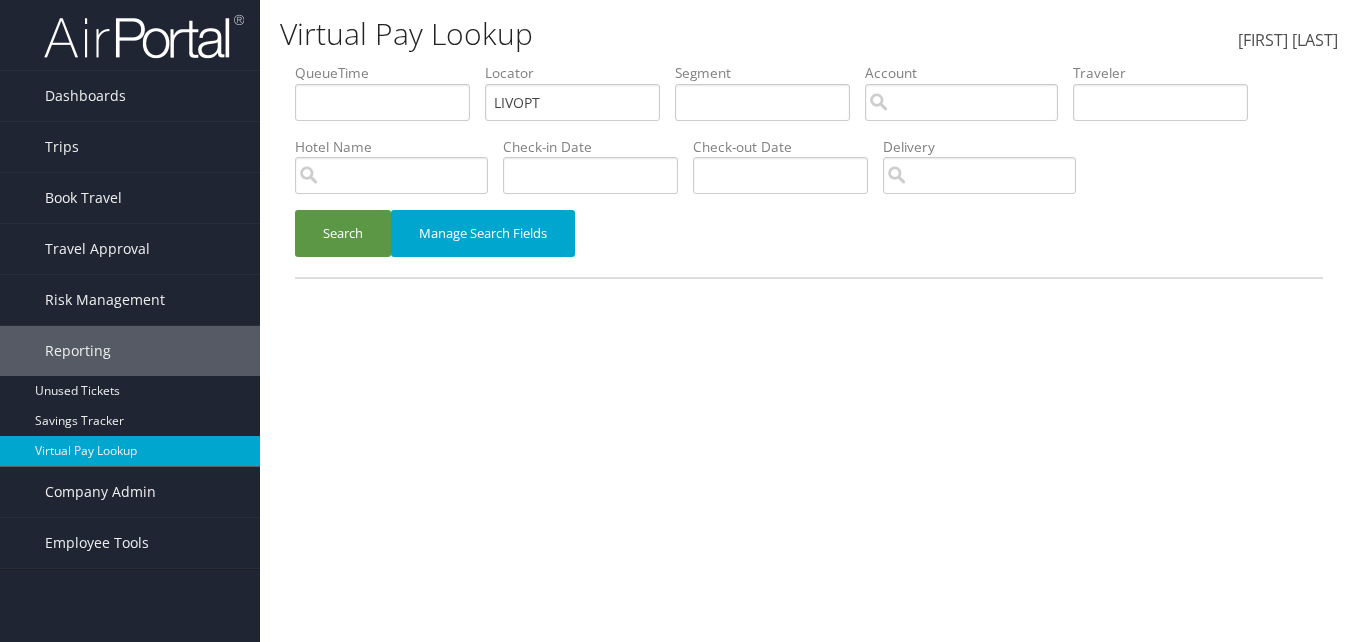 click on "Search" at bounding box center (343, 233) 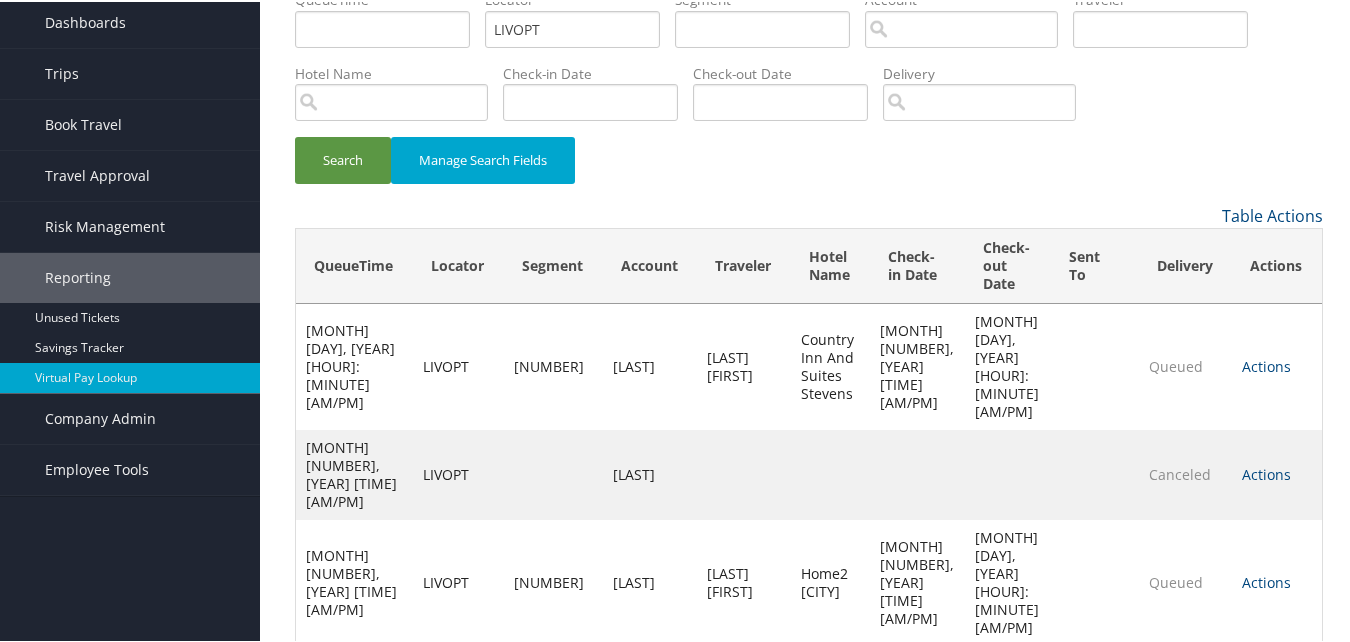 scroll, scrollTop: 76, scrollLeft: 0, axis: vertical 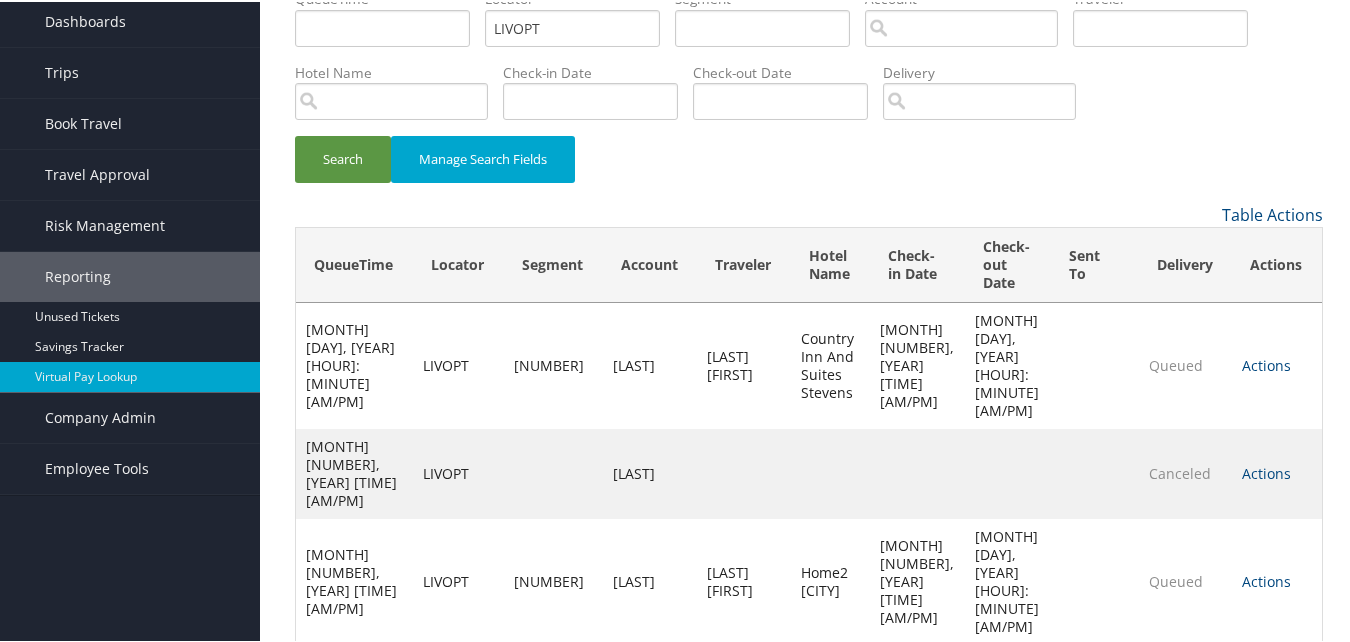 click on "Actions" at bounding box center (1266, 471) 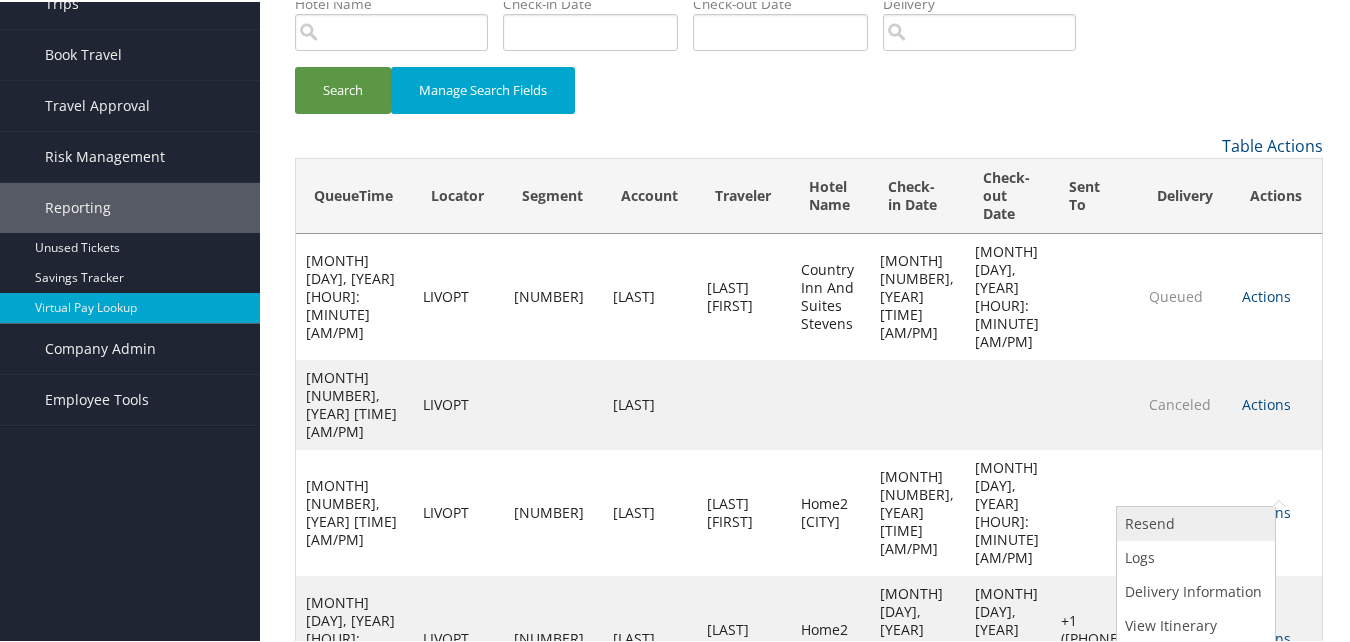 click on "Resend" at bounding box center [1193, 522] 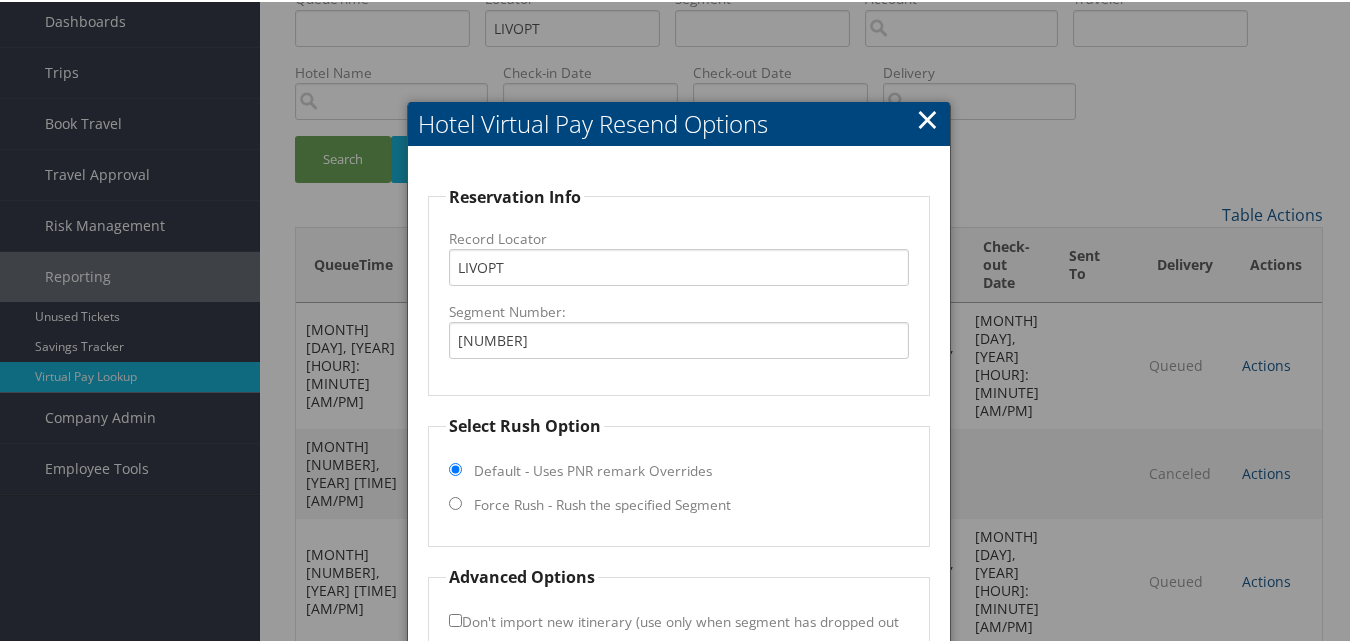 click on "Force Rush - Rush the specified Segment" at bounding box center (602, 503) 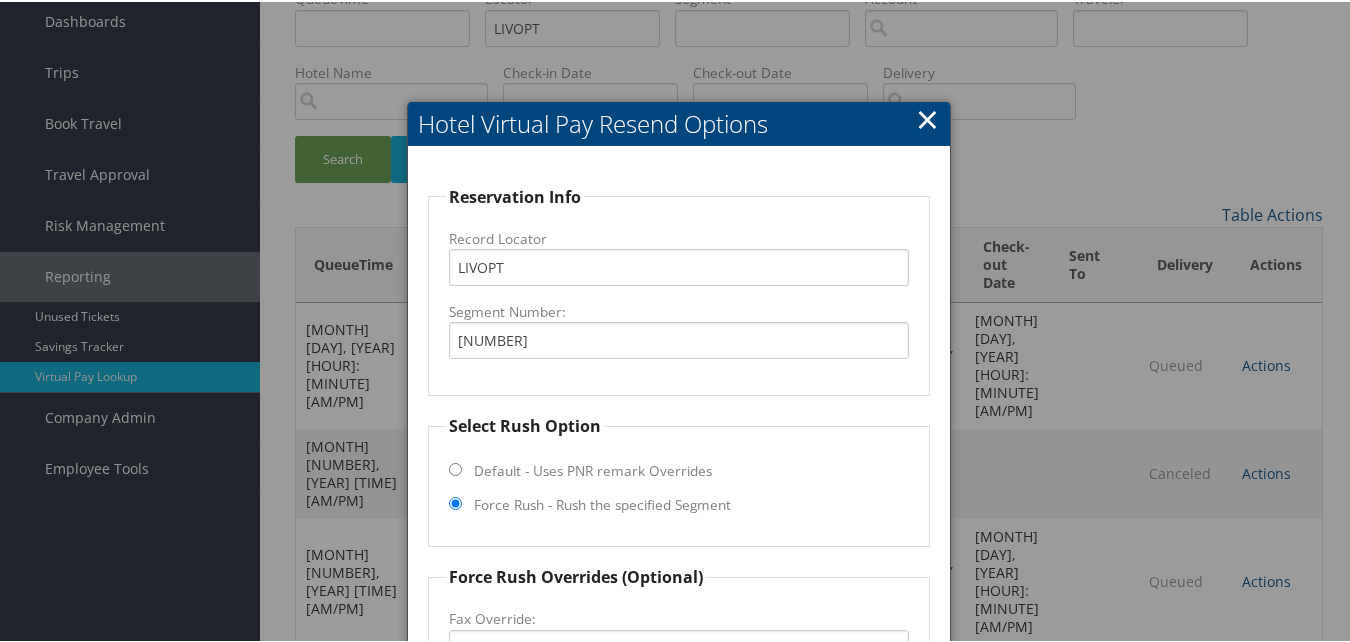 scroll, scrollTop: 441, scrollLeft: 0, axis: vertical 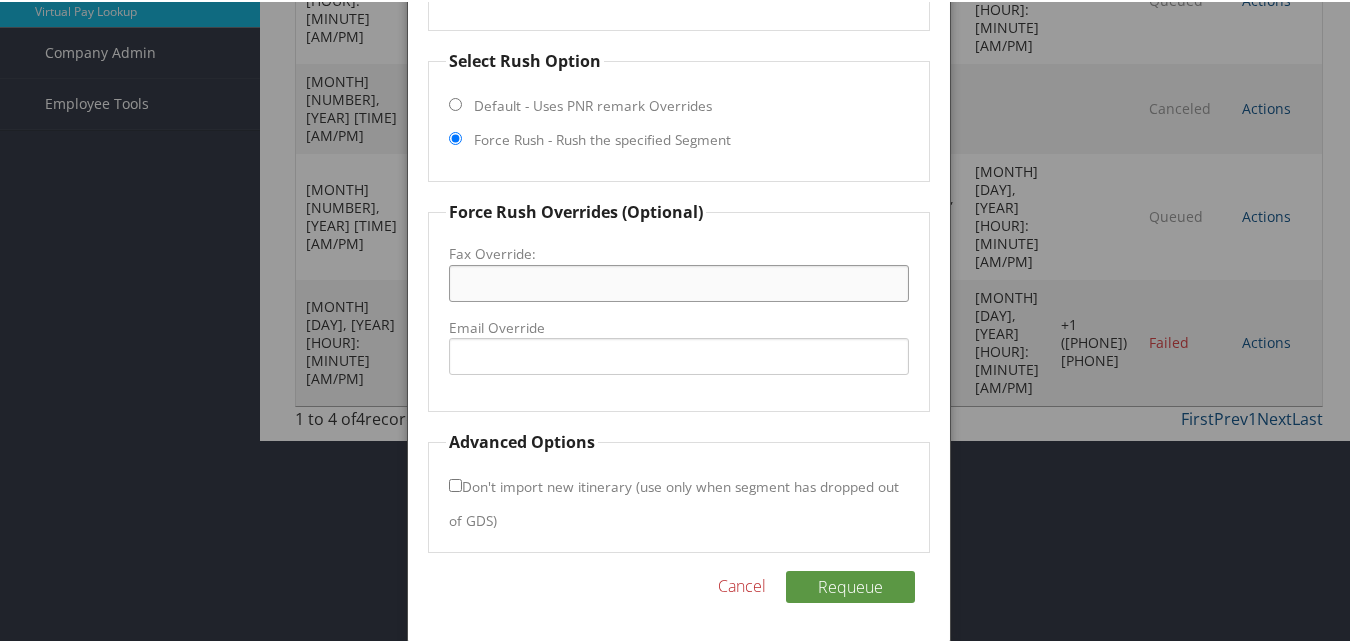 click on "Fax Override:" at bounding box center [678, 281] 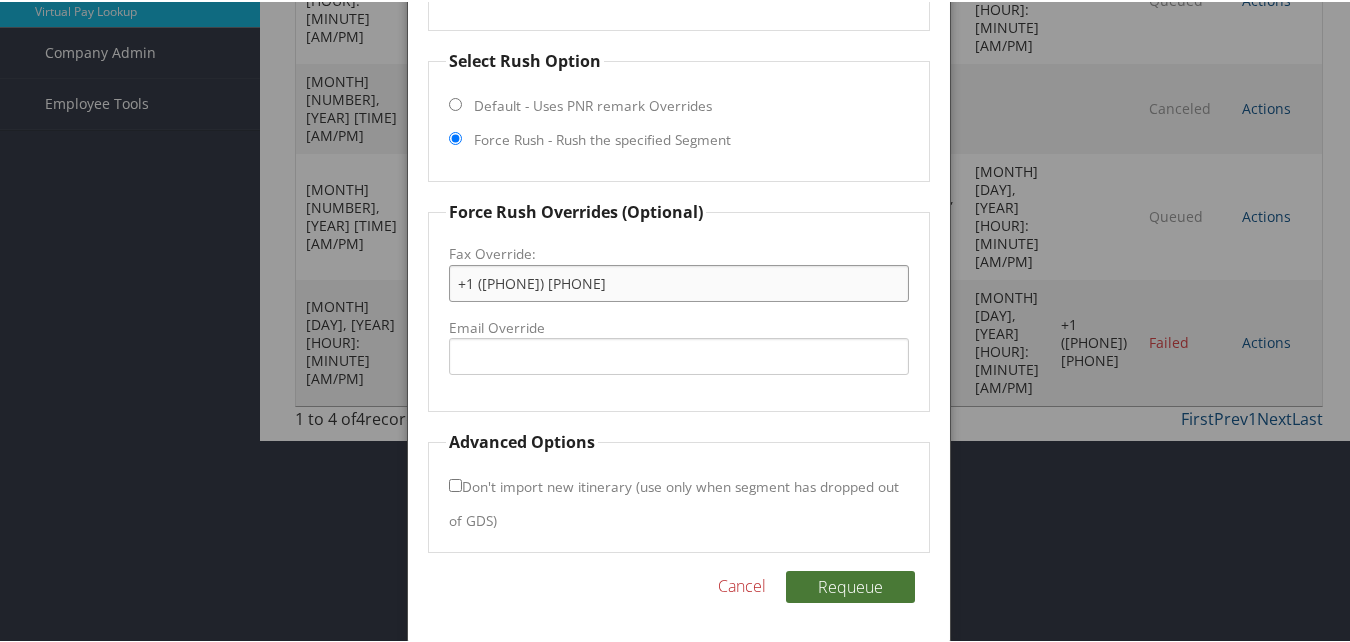 type on "+1 (715) 396-1000" 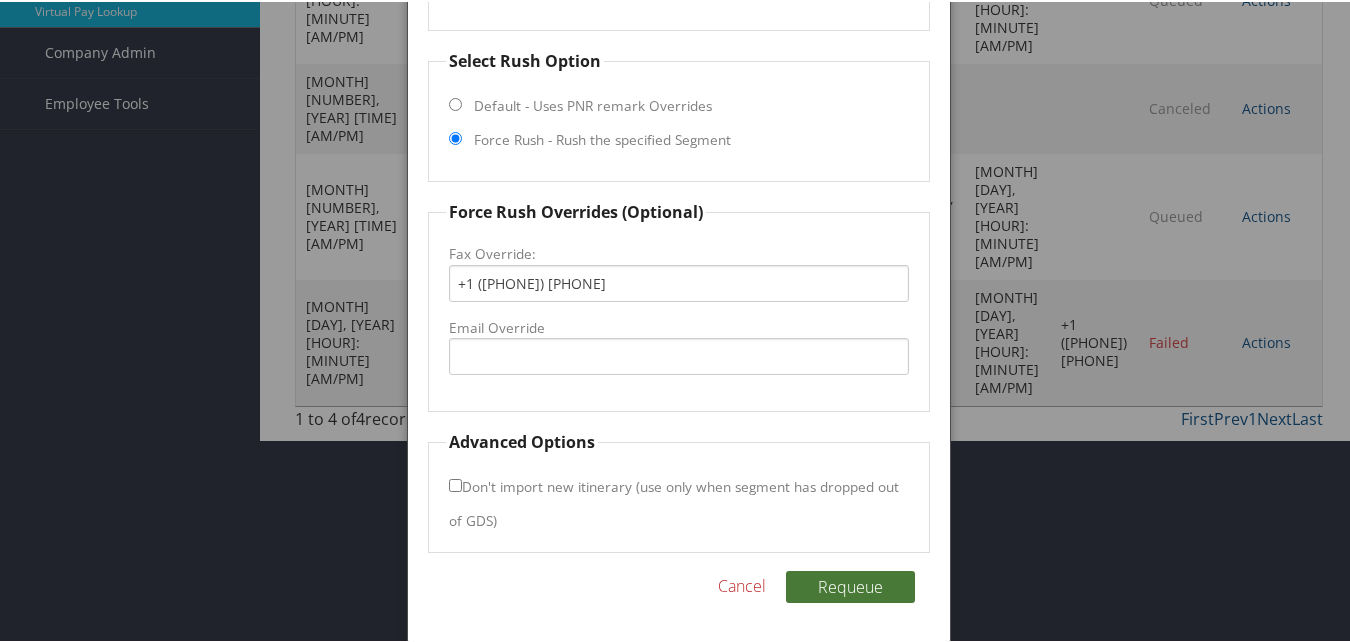 drag, startPoint x: 857, startPoint y: 580, endPoint x: 874, endPoint y: 570, distance: 19.723083 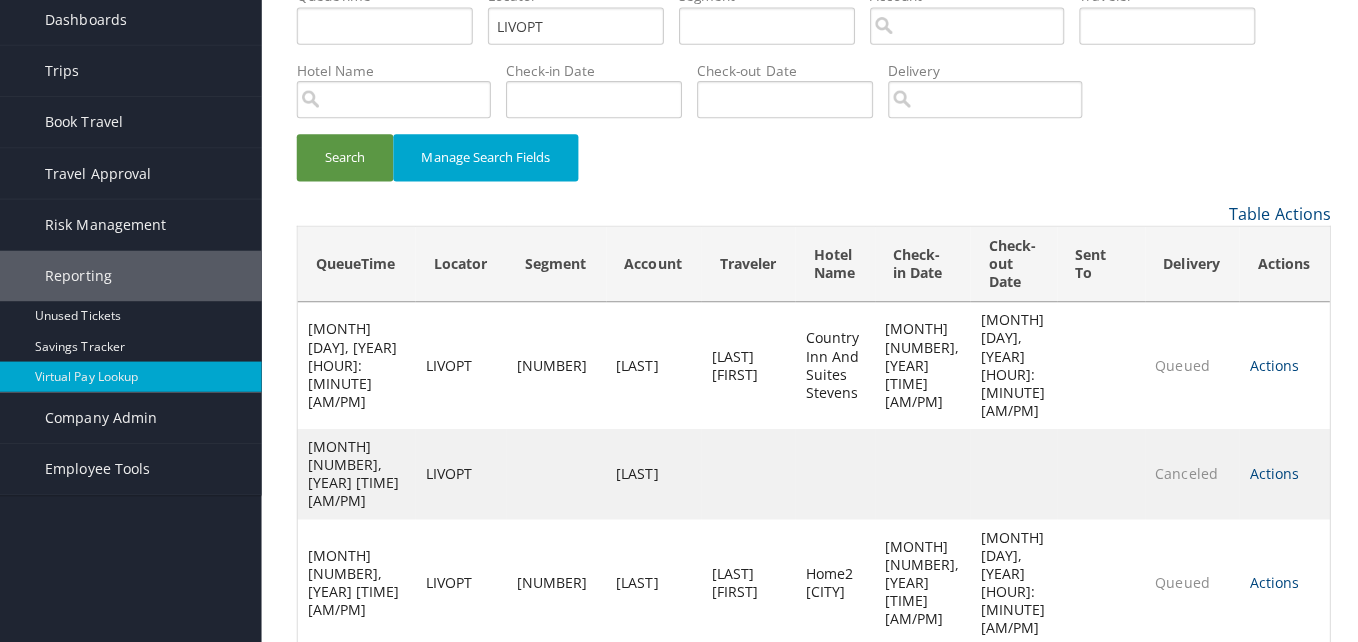 scroll, scrollTop: 0, scrollLeft: 0, axis: both 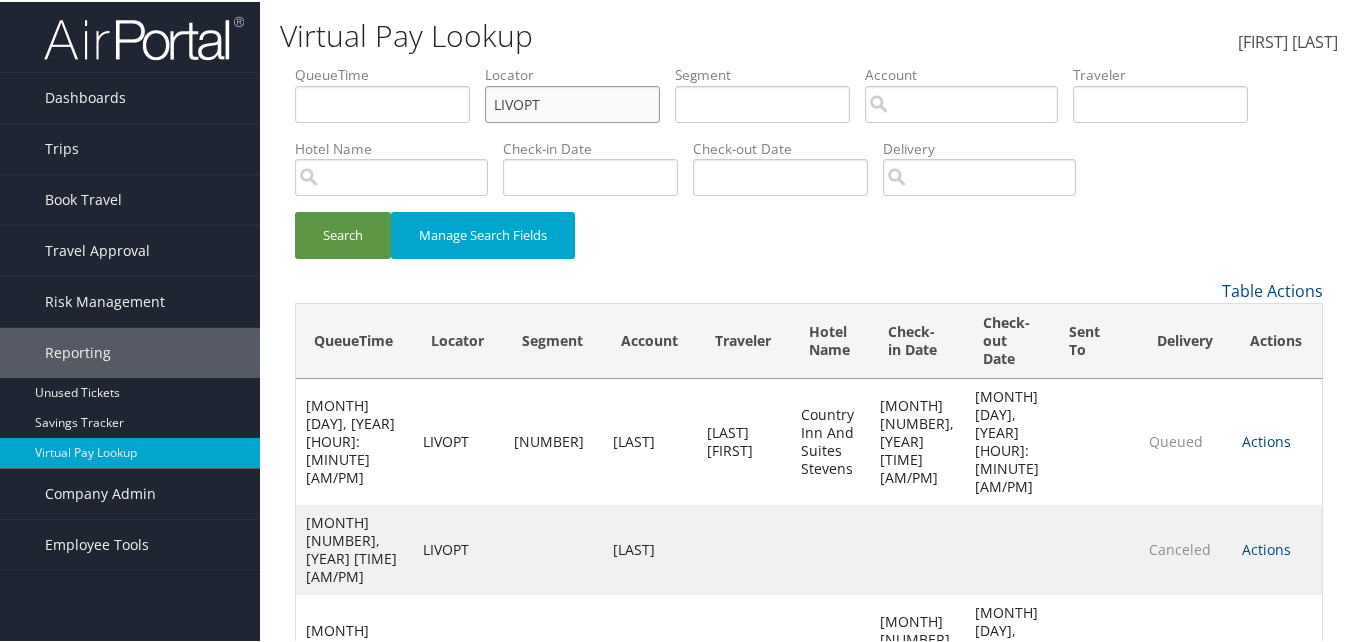 drag, startPoint x: 532, startPoint y: 99, endPoint x: 383, endPoint y: 79, distance: 150.33629 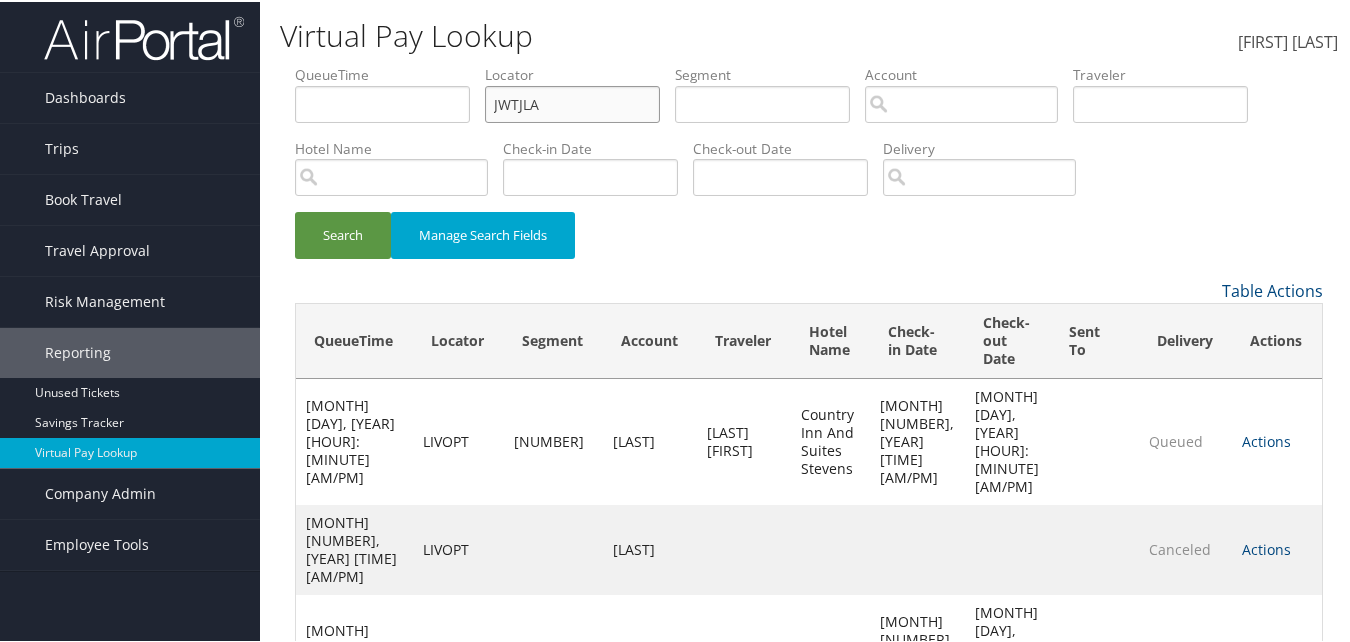 click on "JWTJLA" at bounding box center (382, 102) 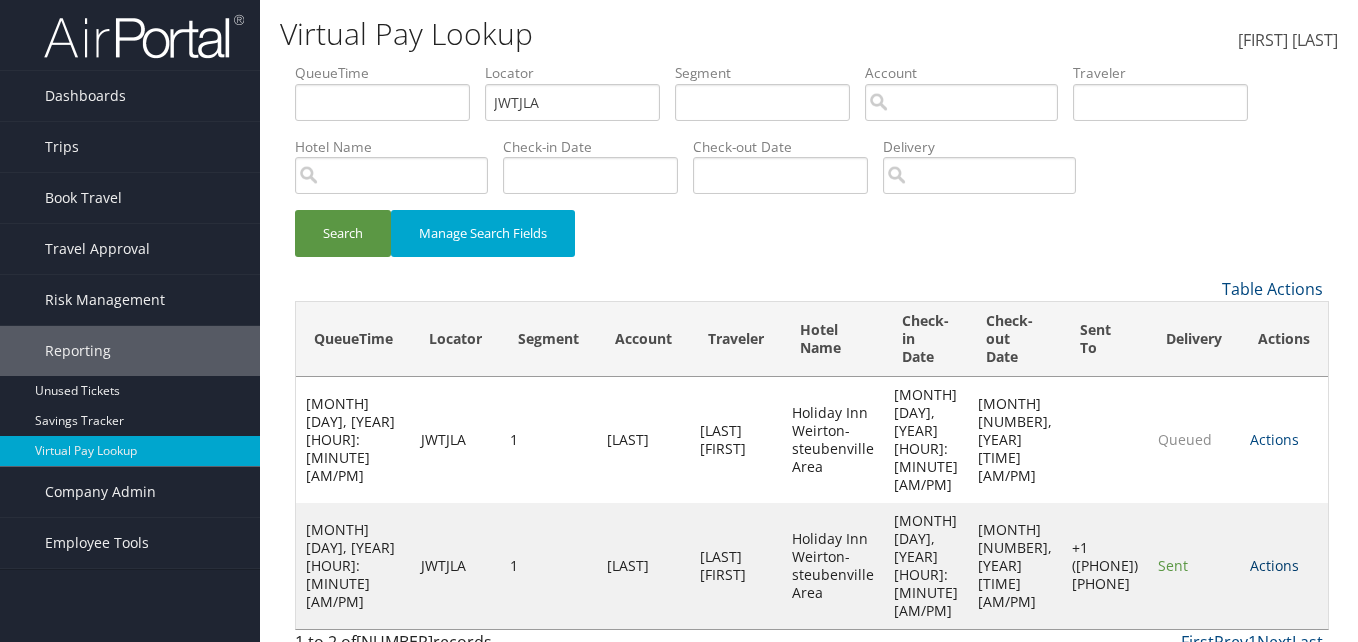 click on "Actions" at bounding box center [1274, 565] 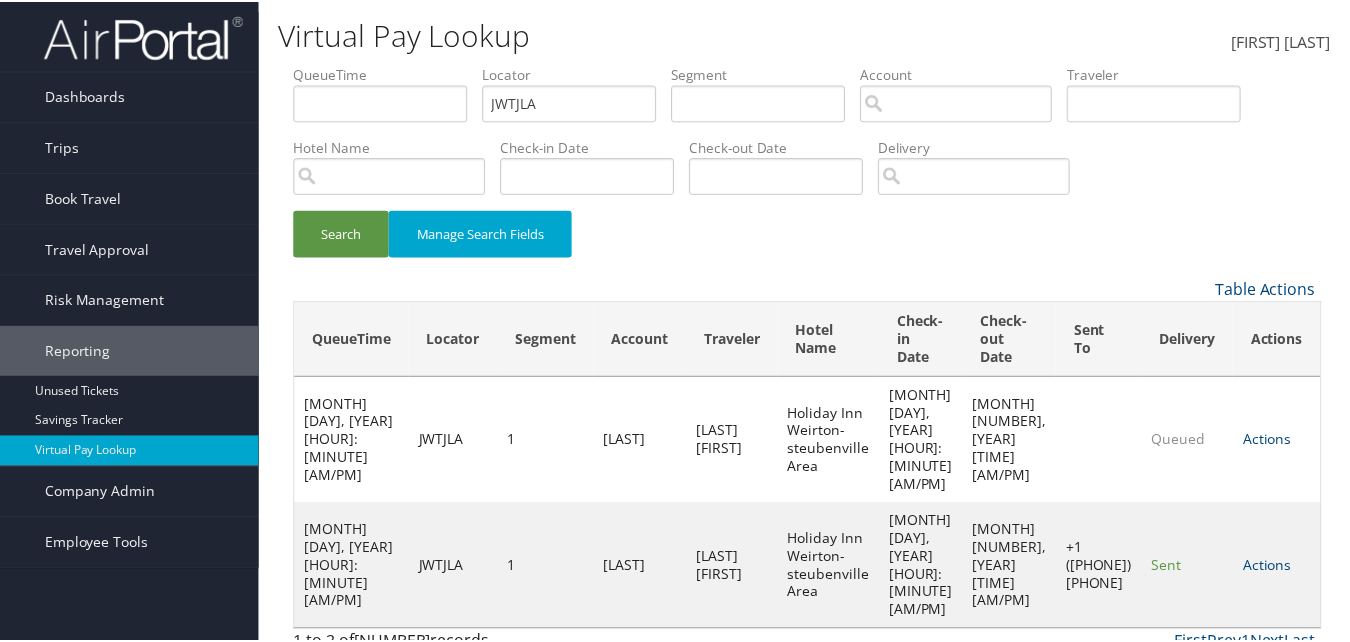 scroll, scrollTop: 19, scrollLeft: 0, axis: vertical 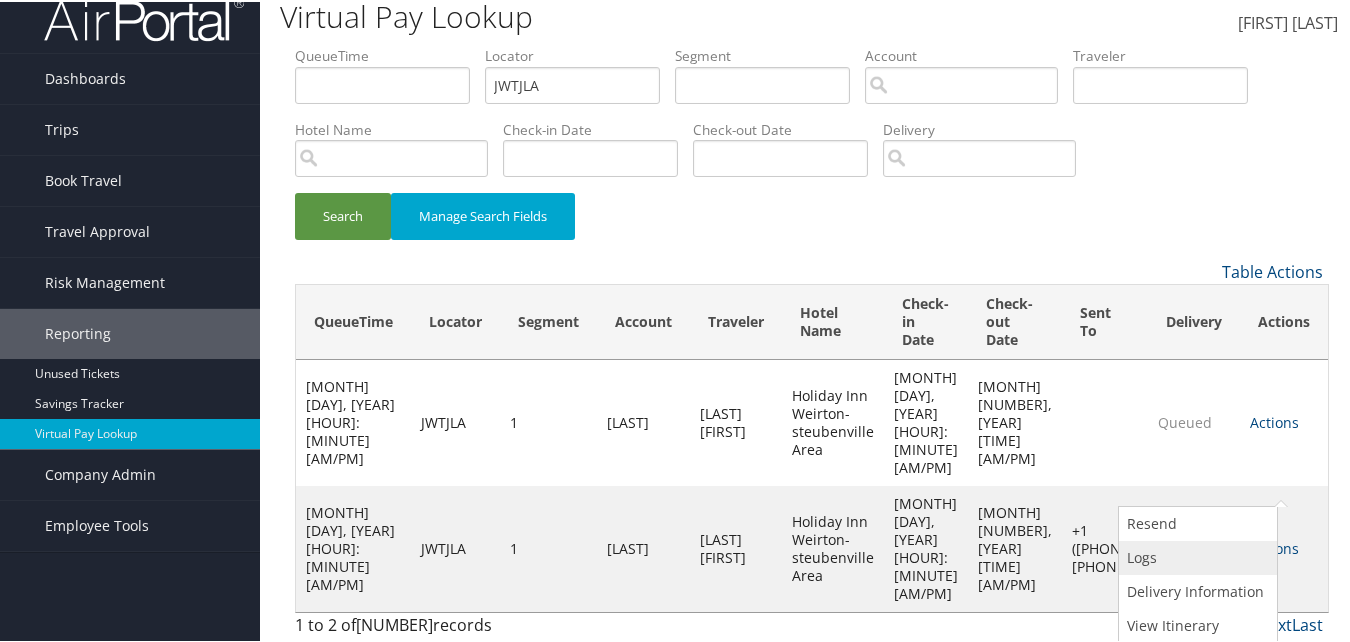 click at bounding box center (1127, 555) 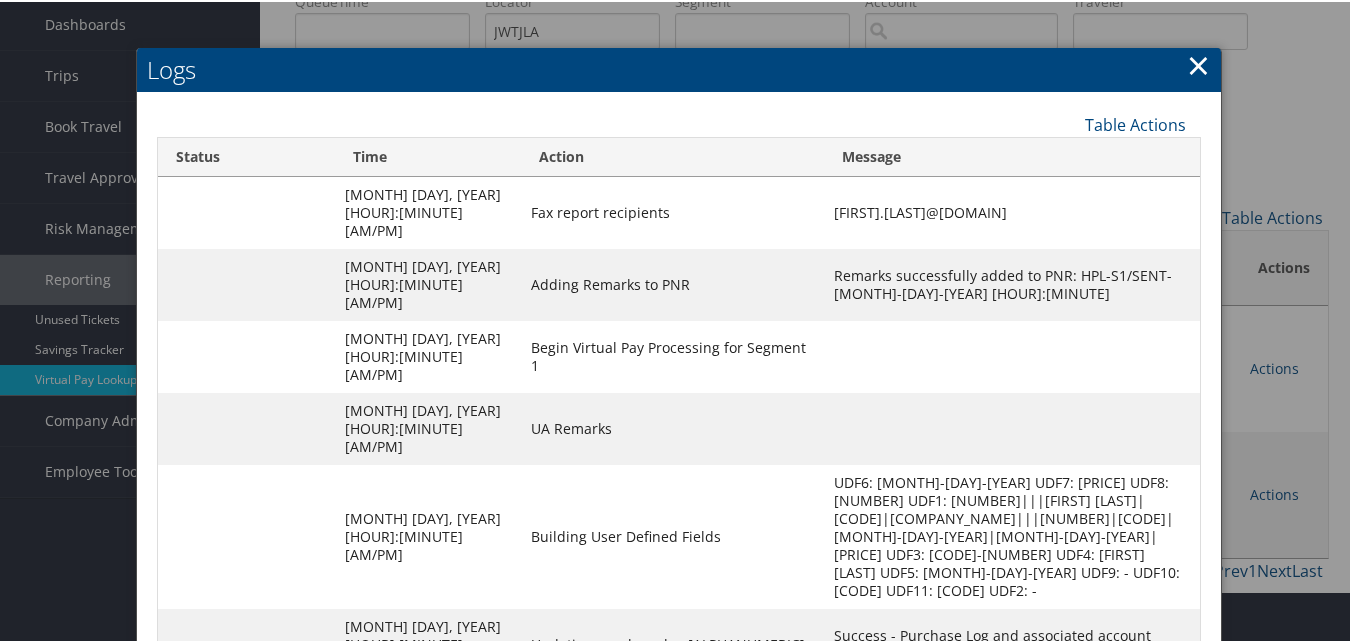 scroll, scrollTop: 172, scrollLeft: 0, axis: vertical 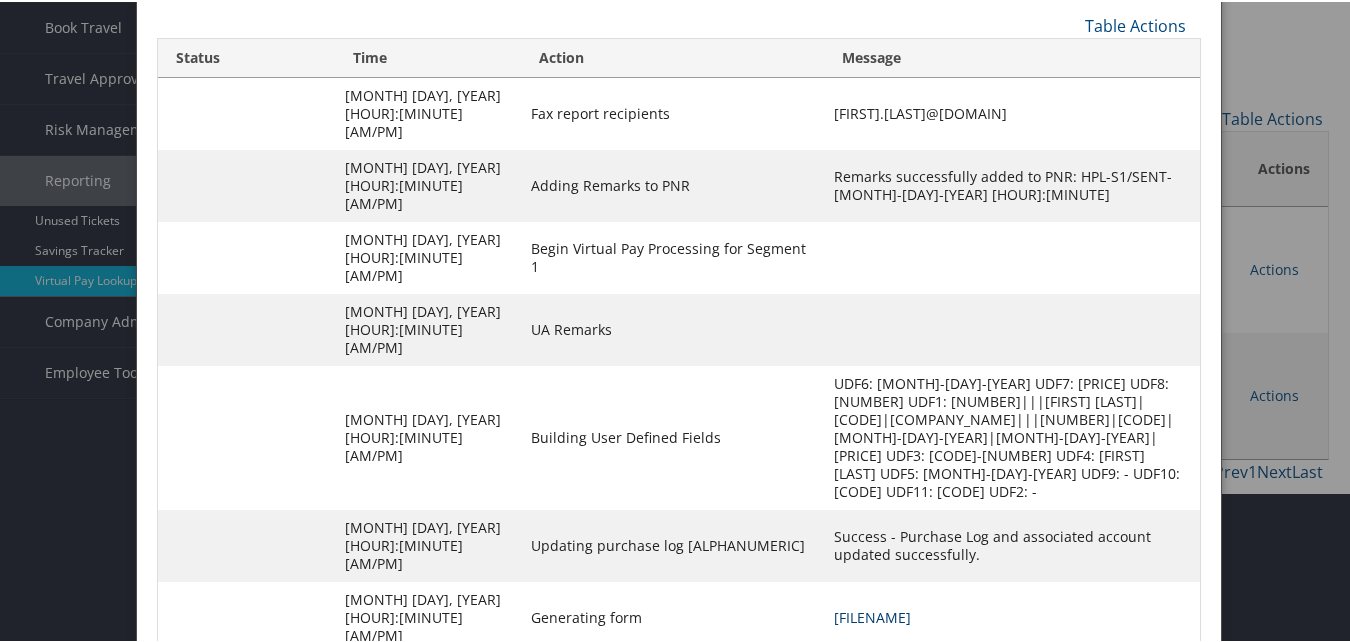 click on "JWTJLA-S1_1751256328478.pdf" at bounding box center (872, 615) 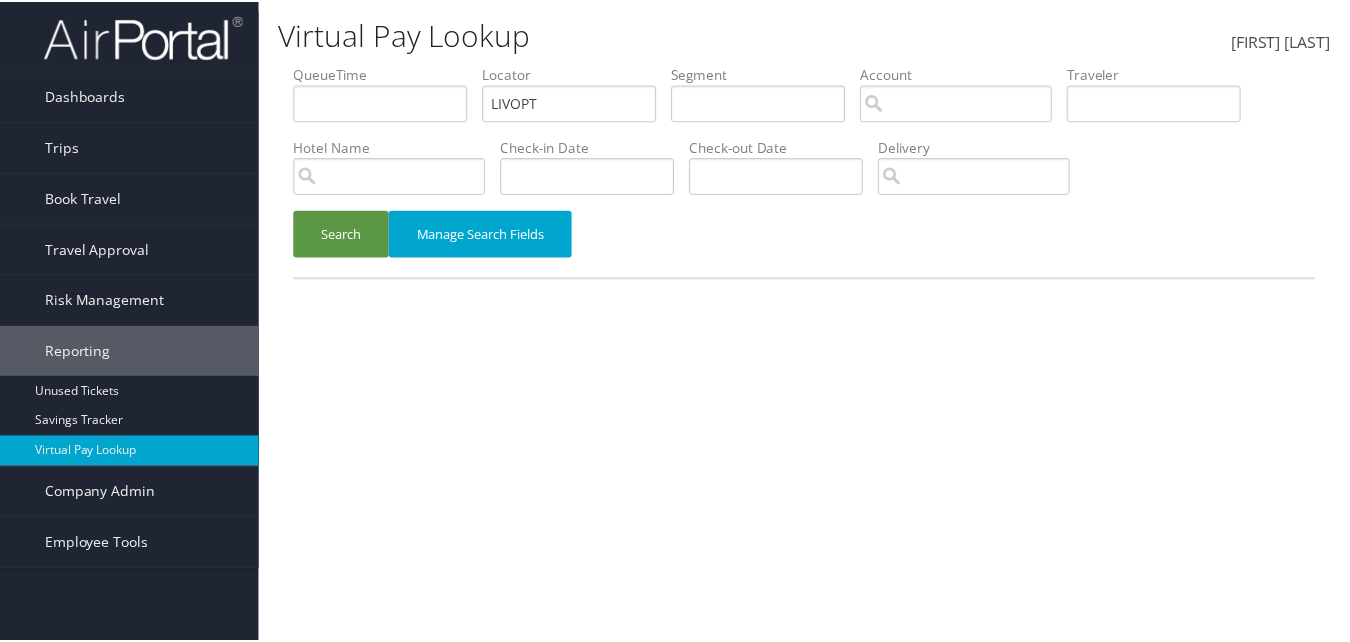 scroll, scrollTop: 0, scrollLeft: 0, axis: both 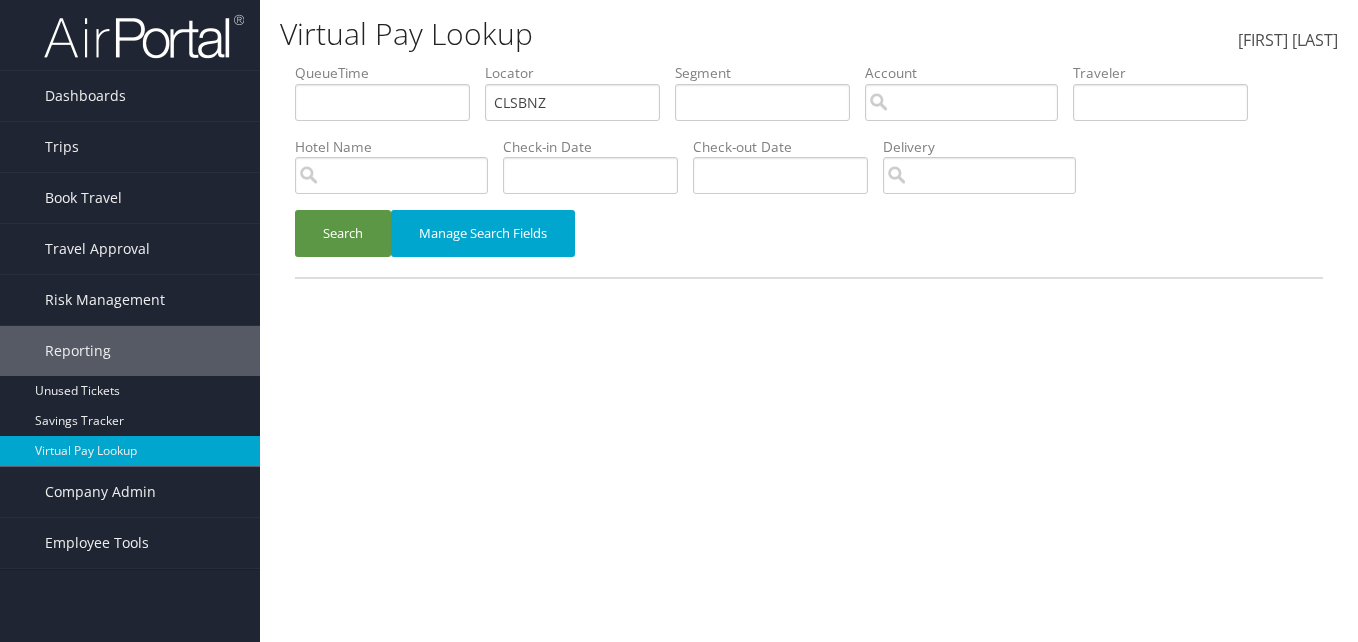 click on "QueueTime Locator CLSBNZ Segment Account Traveler Hotel Name Check-in Date Check-out Date Delivery" at bounding box center (809, 63) 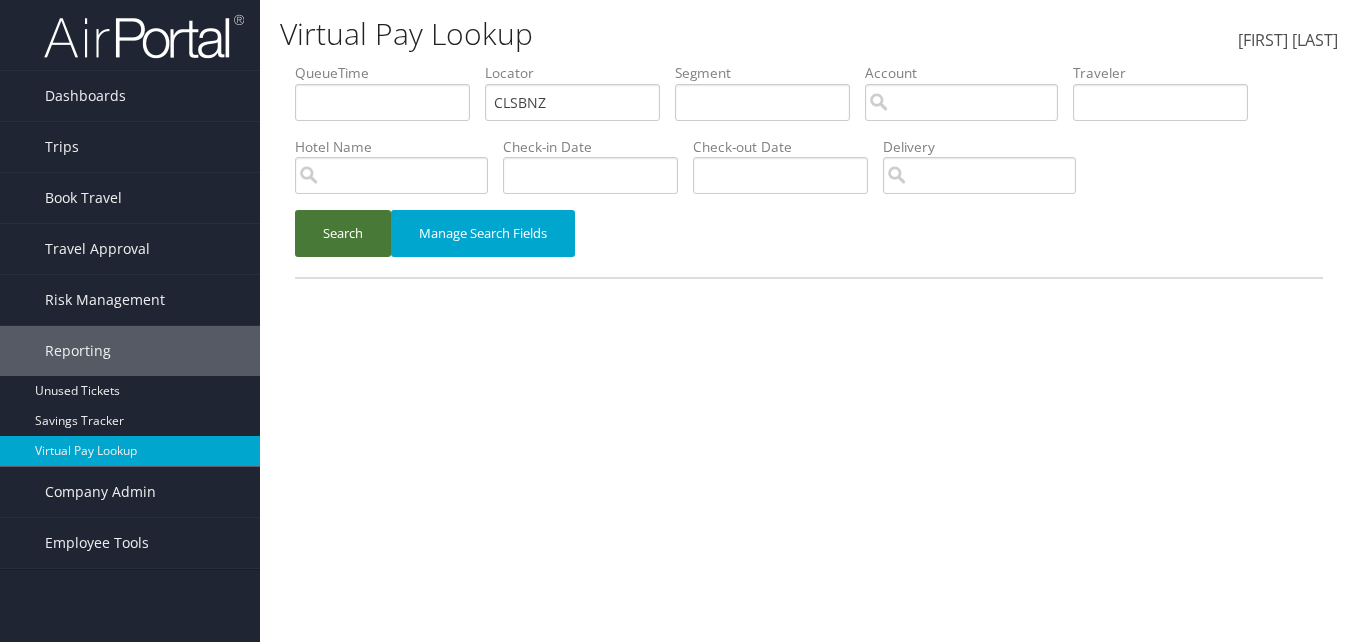 type on "CLSBNZ" 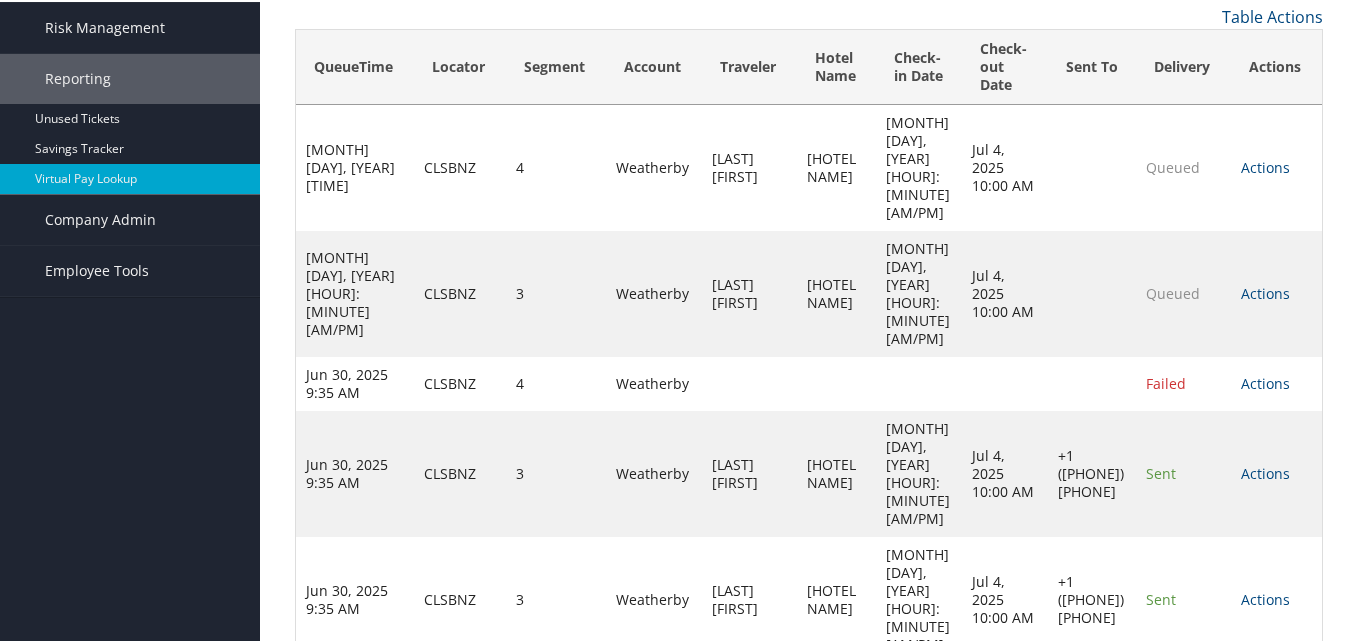 click on "Actions" at bounding box center [1265, 291] 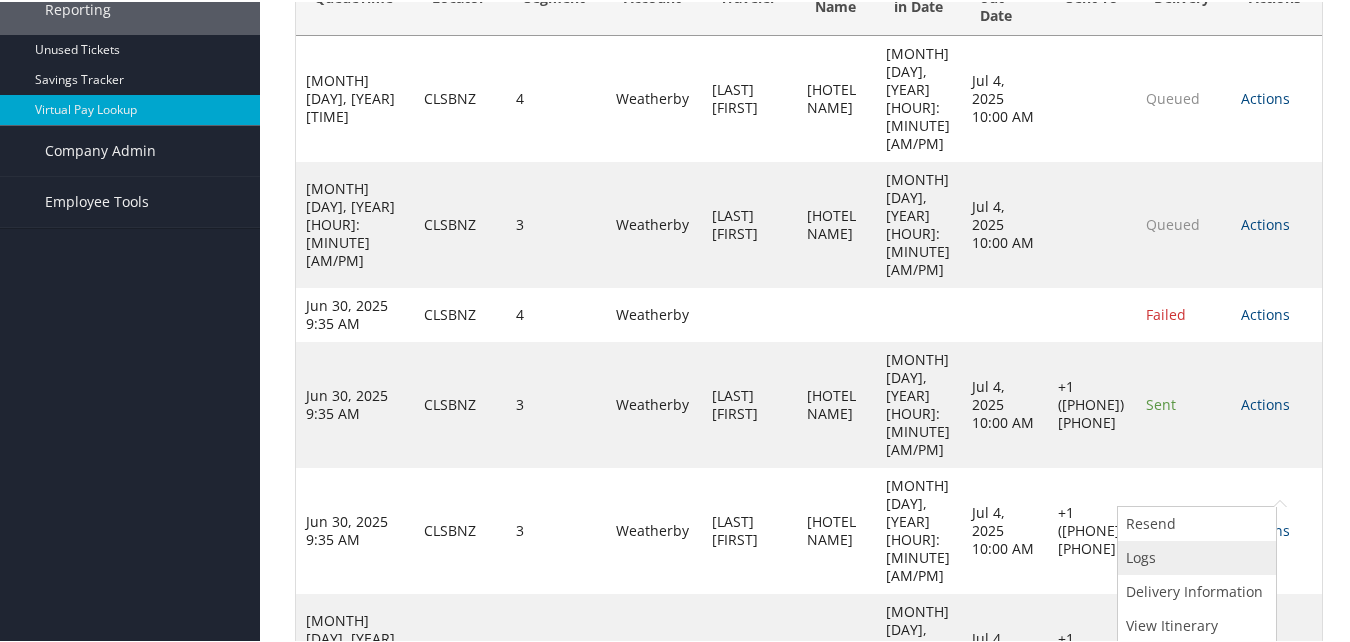 click on "Logs" at bounding box center (1194, 556) 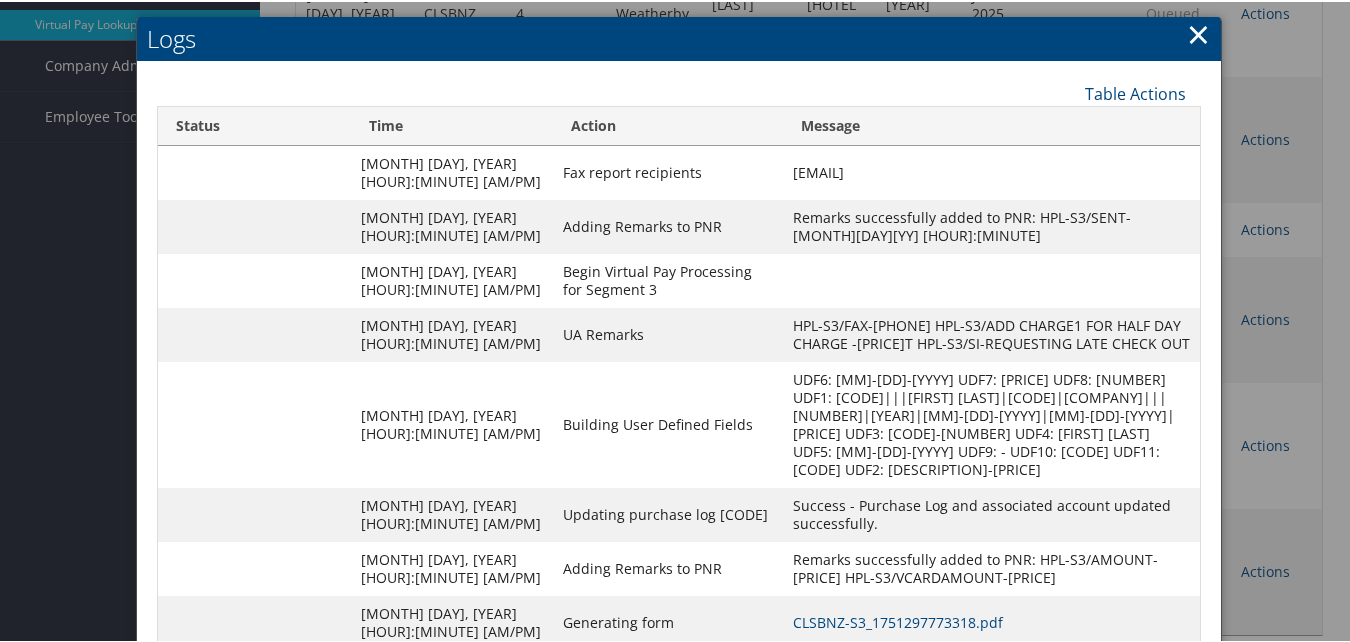 scroll, scrollTop: 574, scrollLeft: 0, axis: vertical 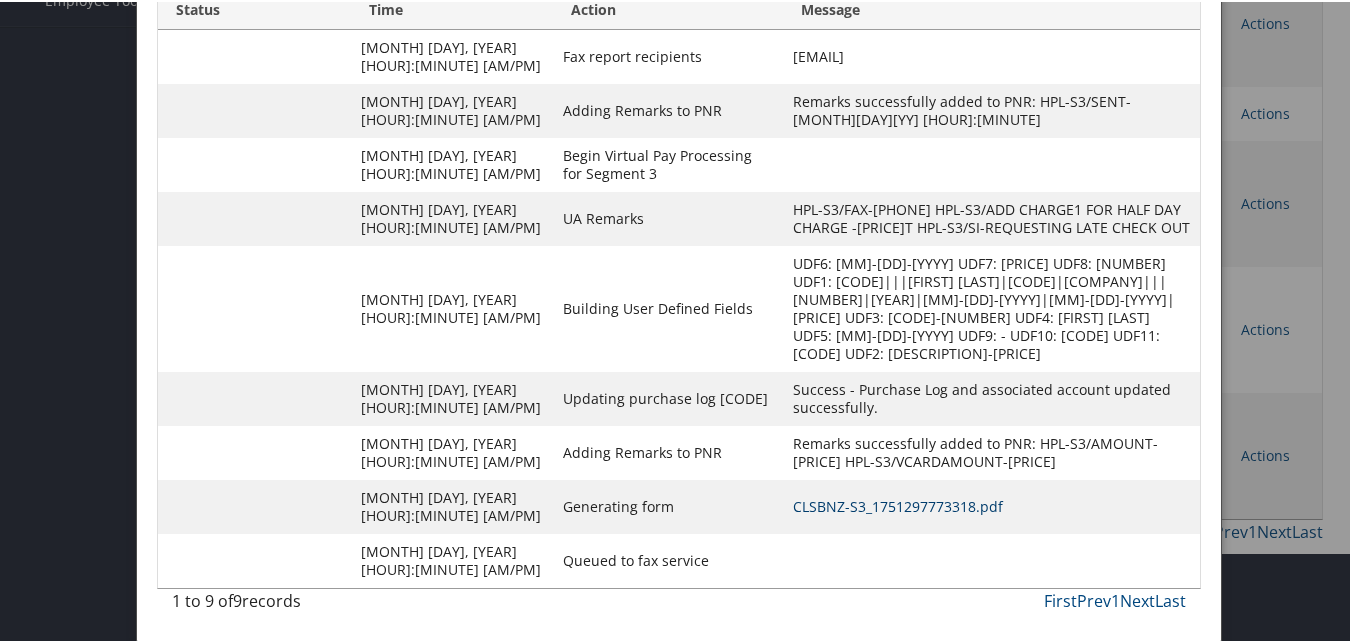 click on "CLSBNZ-S3_1751297773318.pdf" at bounding box center [898, 504] 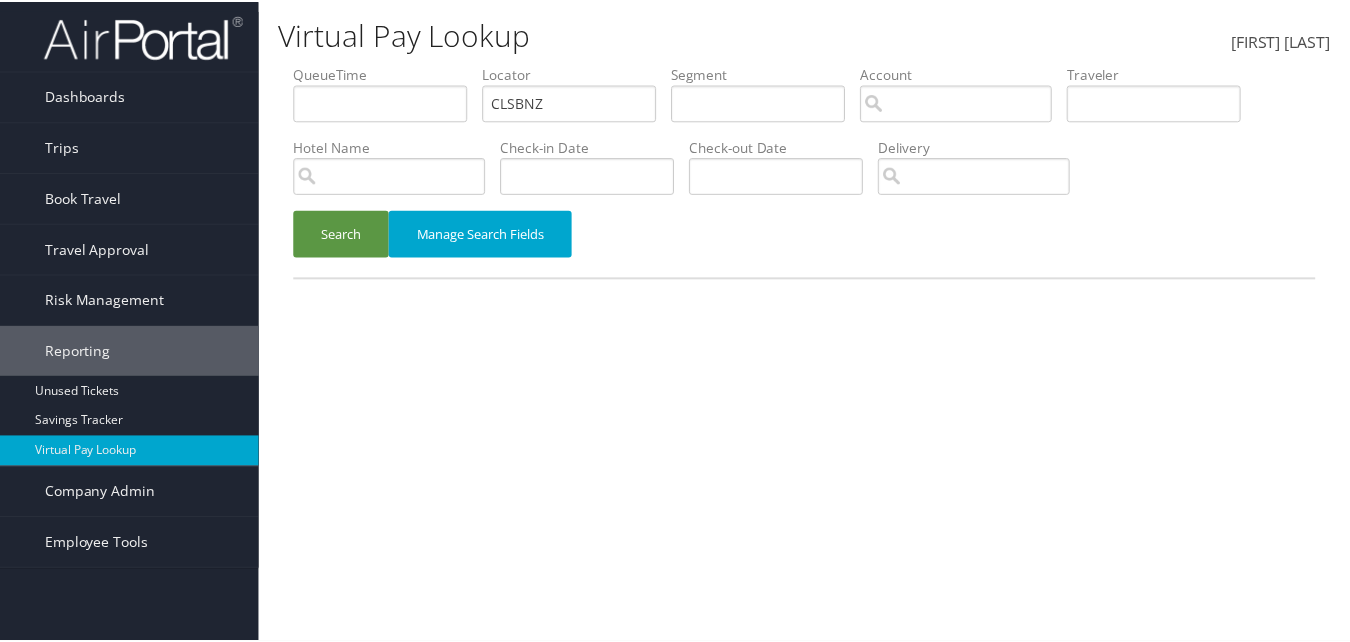 scroll, scrollTop: 0, scrollLeft: 0, axis: both 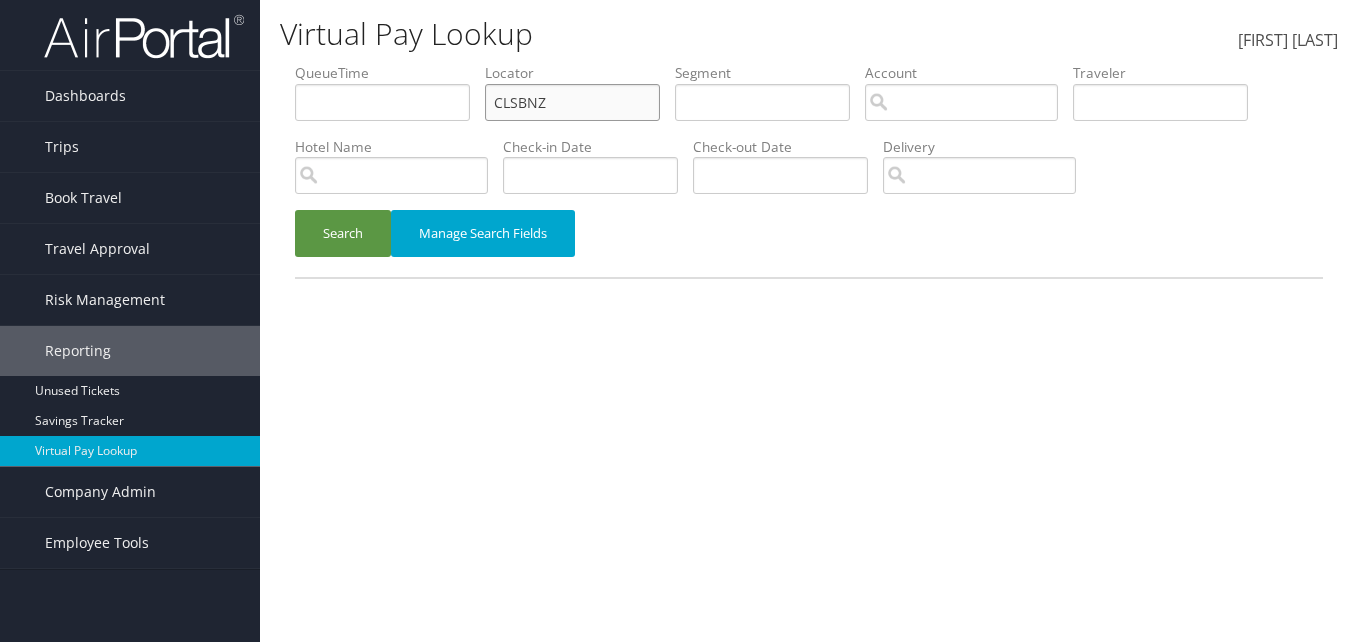 drag, startPoint x: 529, startPoint y: 103, endPoint x: 490, endPoint y: 107, distance: 39.20459 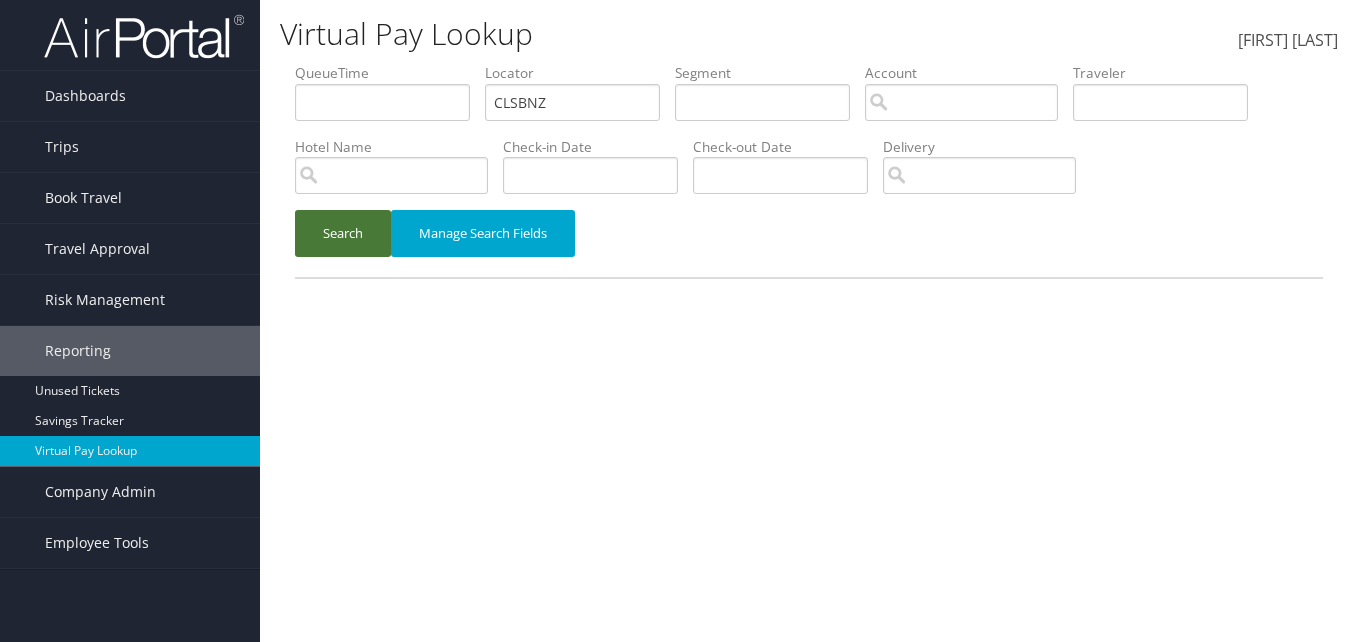 click on "Search" at bounding box center [343, 233] 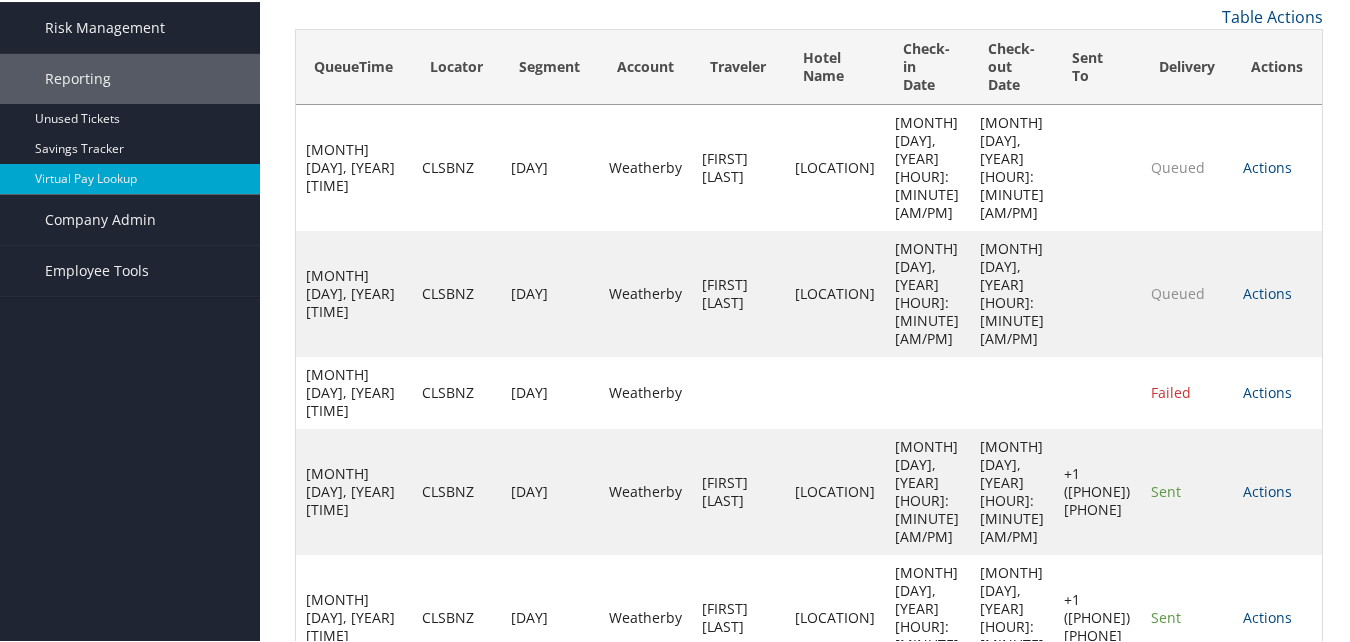 click on "Actions" at bounding box center [1267, 291] 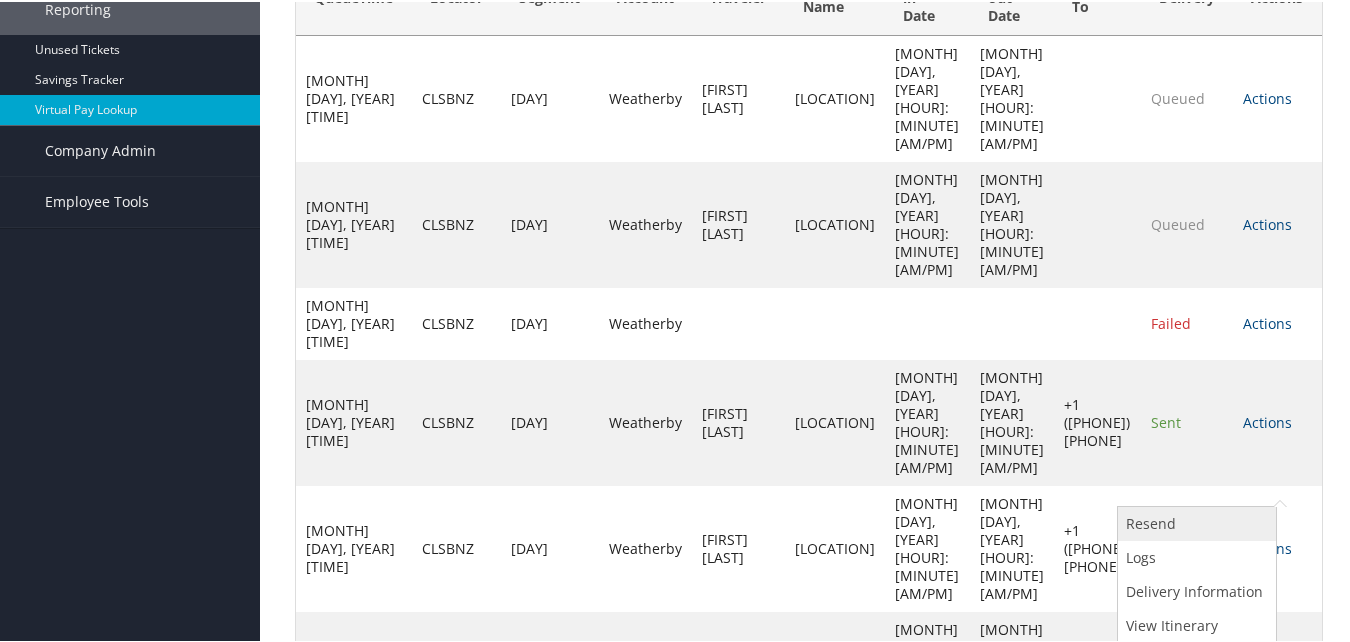 click on "Resend" at bounding box center [1194, 522] 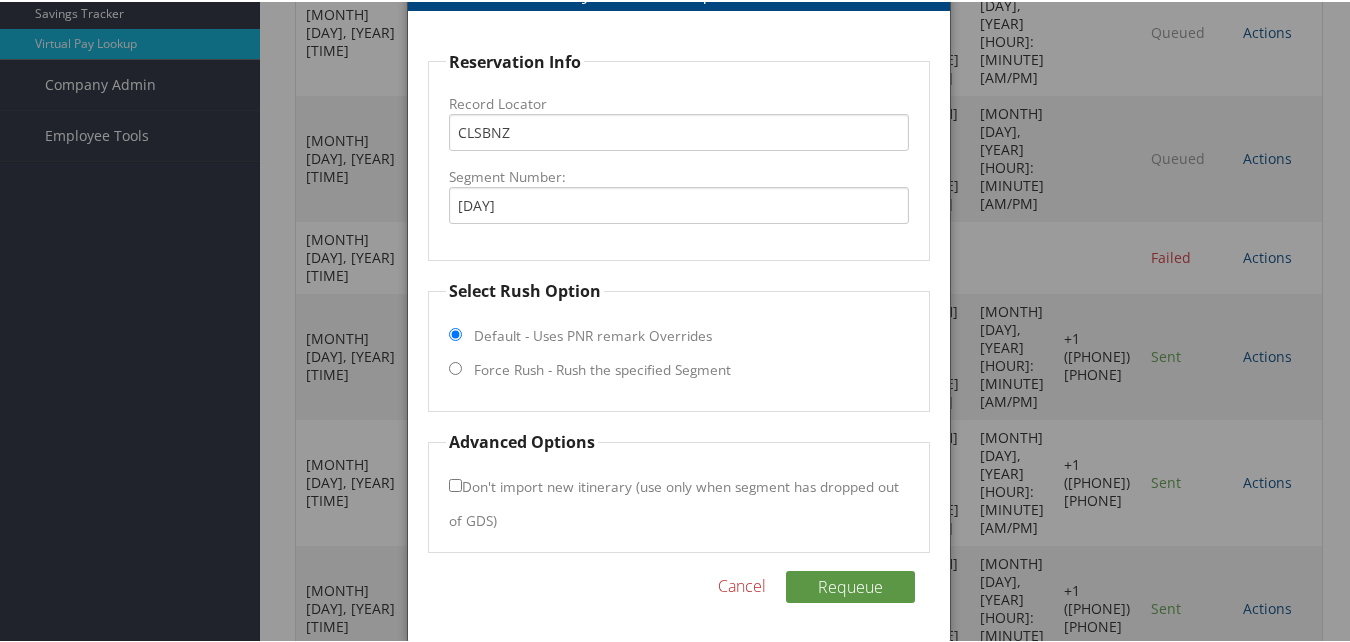 click on "Force Rush - Rush the specified Segment" at bounding box center (602, 368) 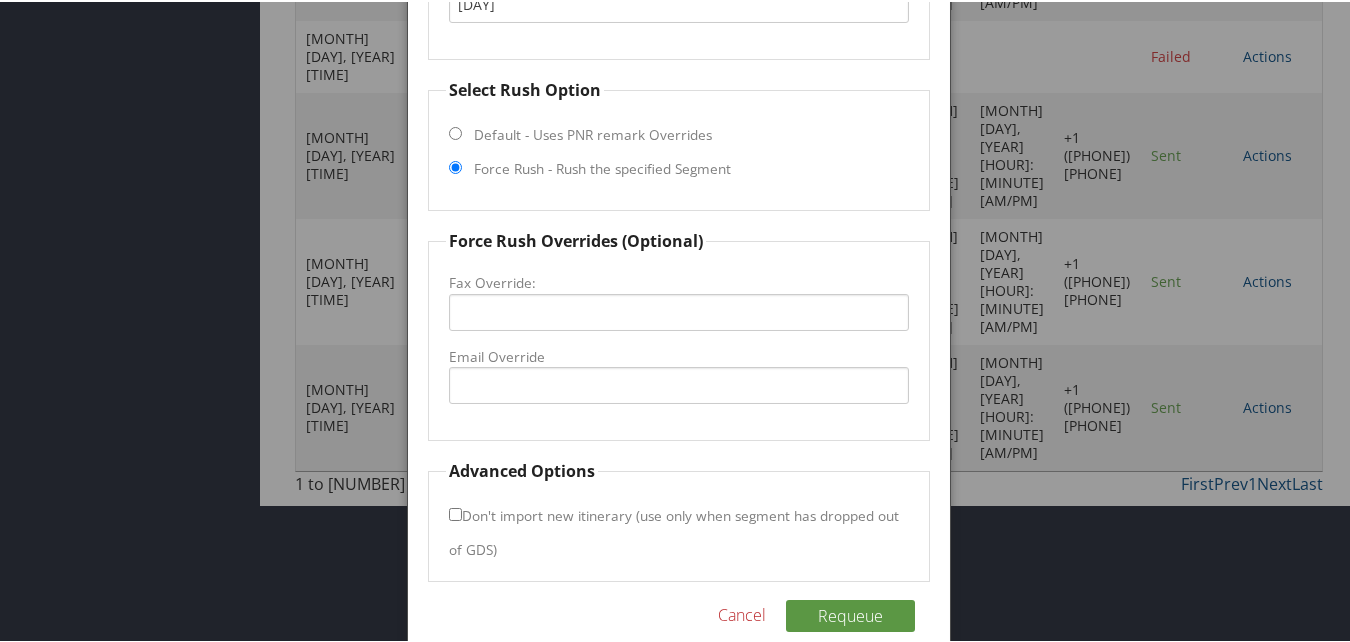 scroll, scrollTop: 639, scrollLeft: 0, axis: vertical 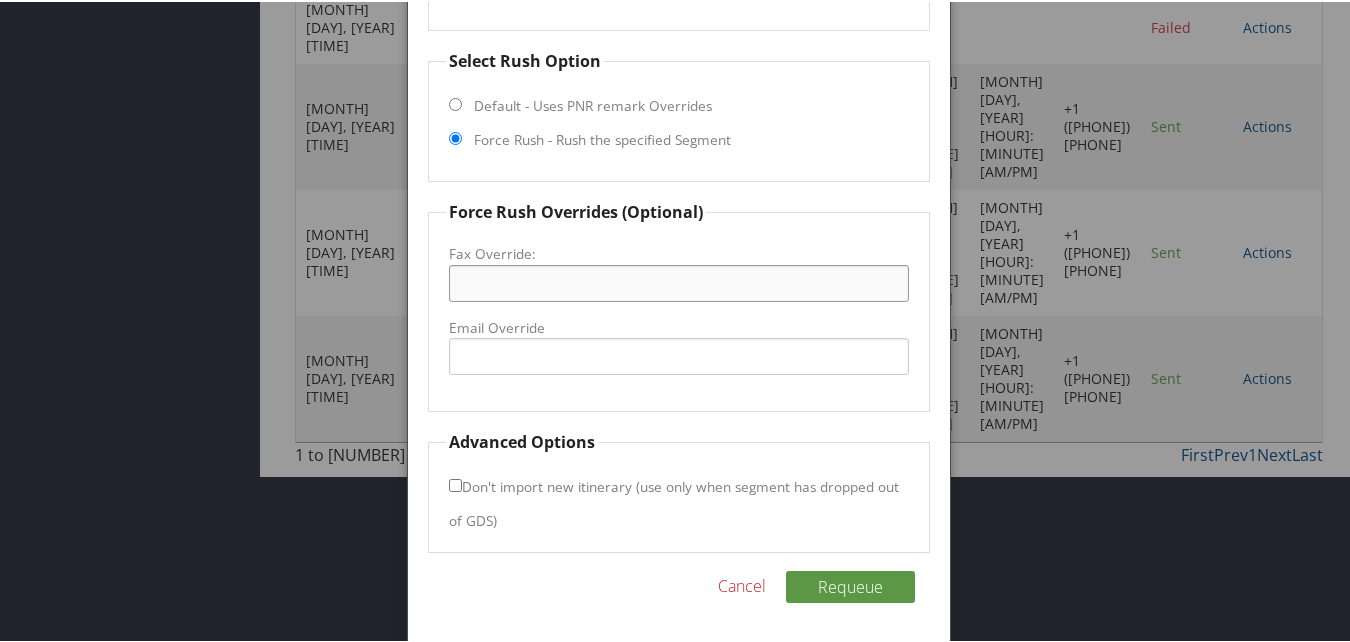 click on "Fax Override:" at bounding box center (678, 281) 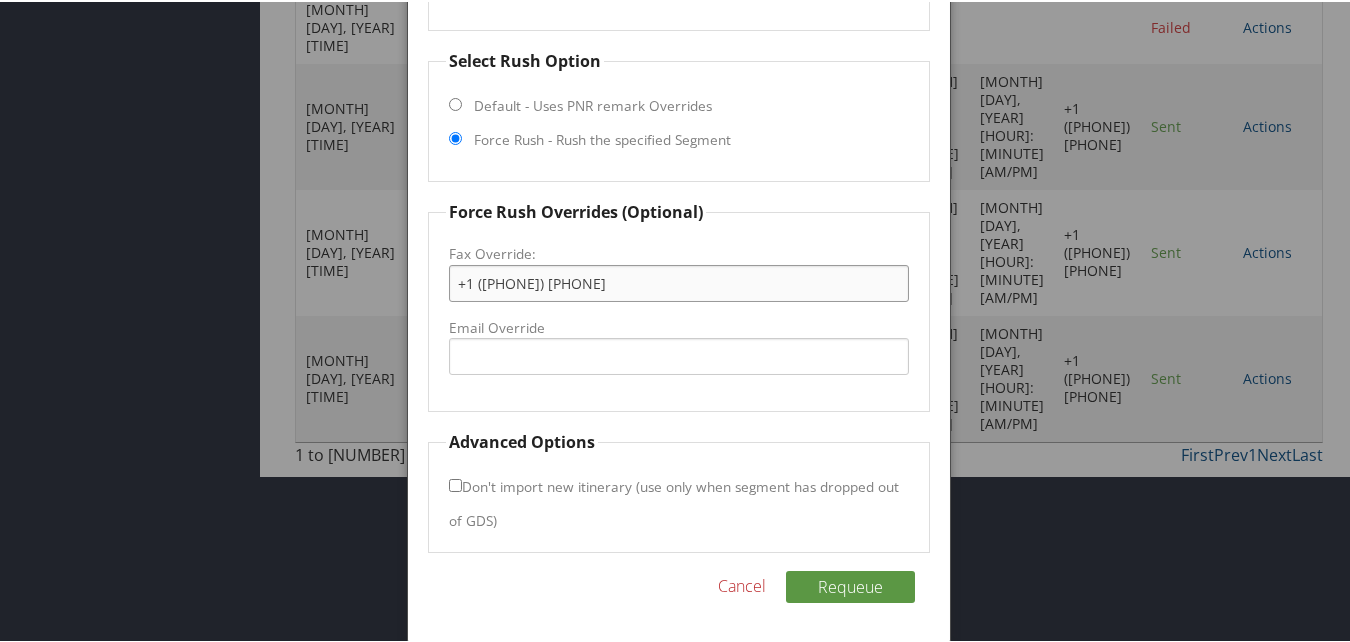 type on "+1 (563) 345-1131" 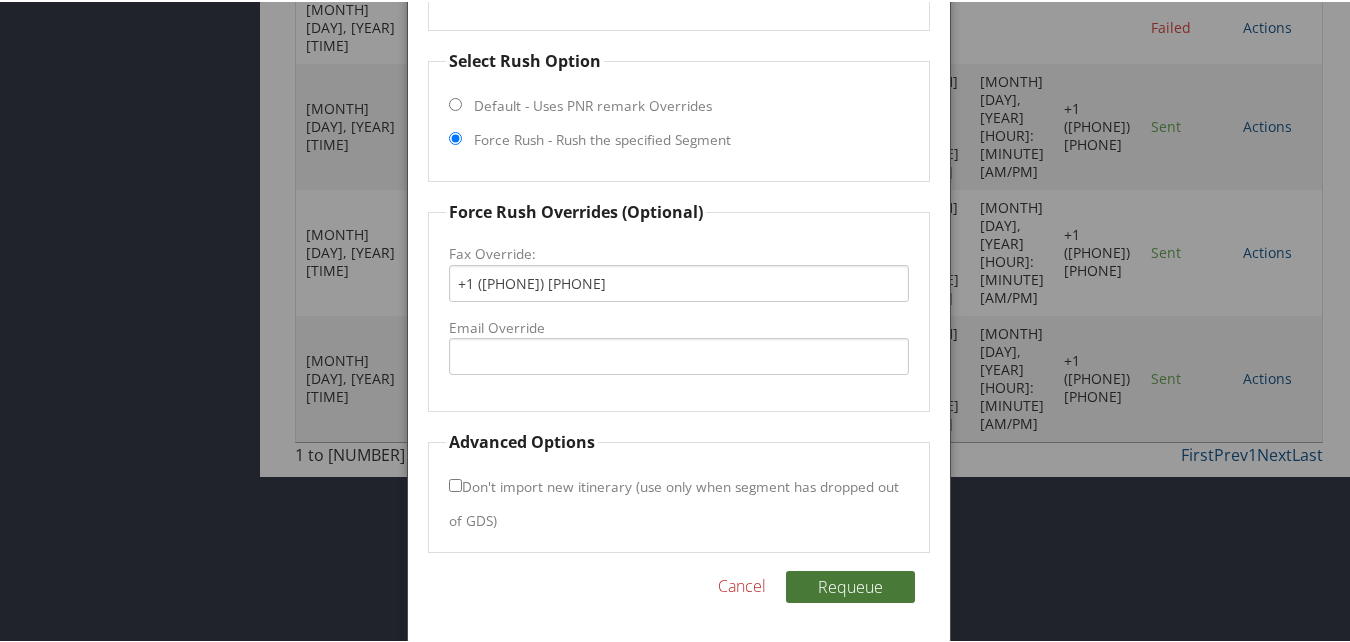 click on "Requeue" at bounding box center (850, 585) 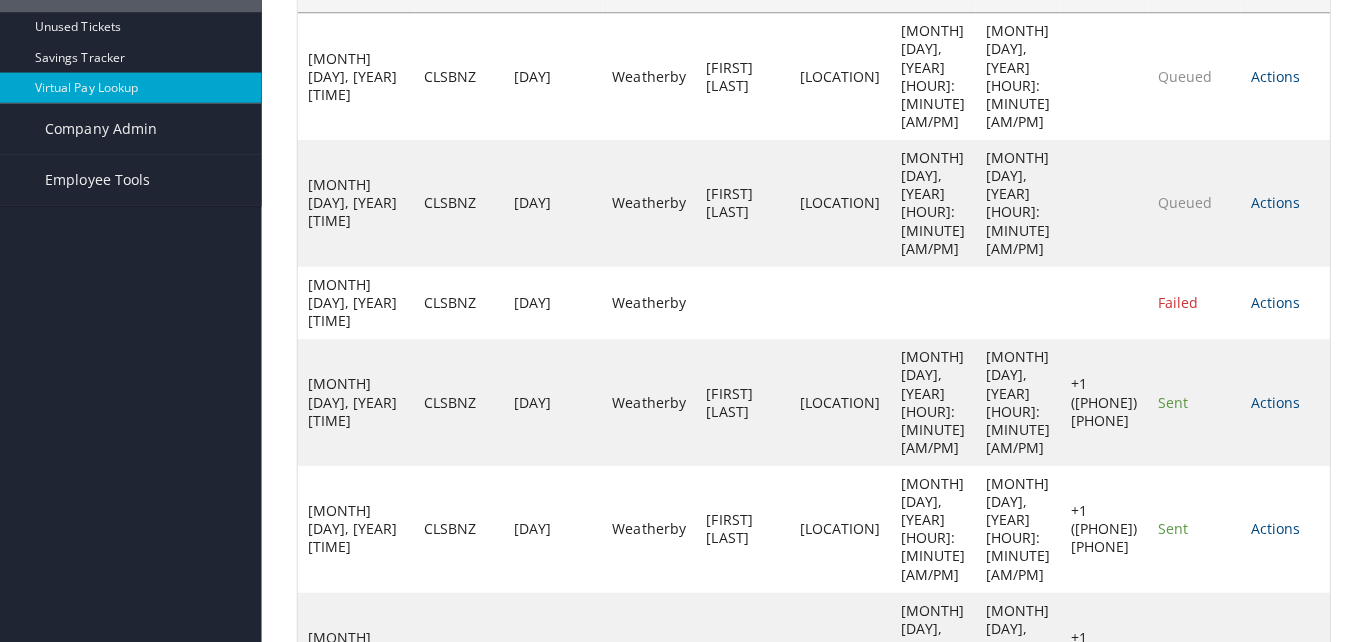 scroll, scrollTop: 0, scrollLeft: 0, axis: both 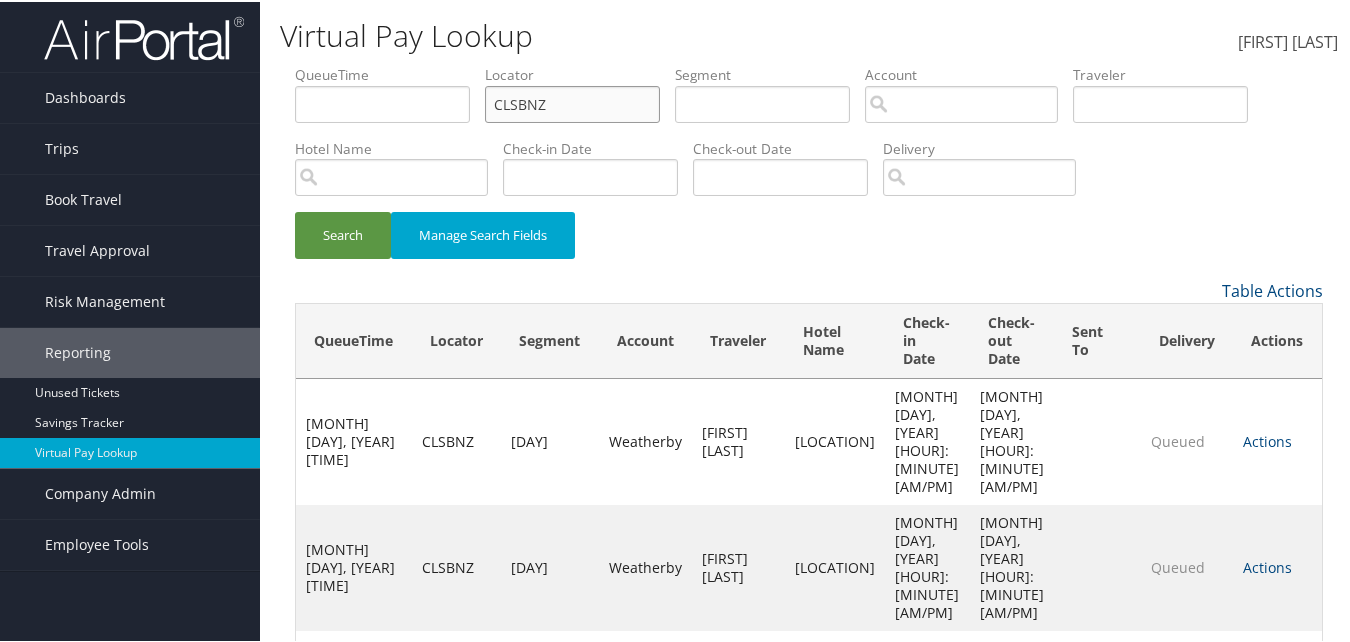 paste on "OITVVQ" 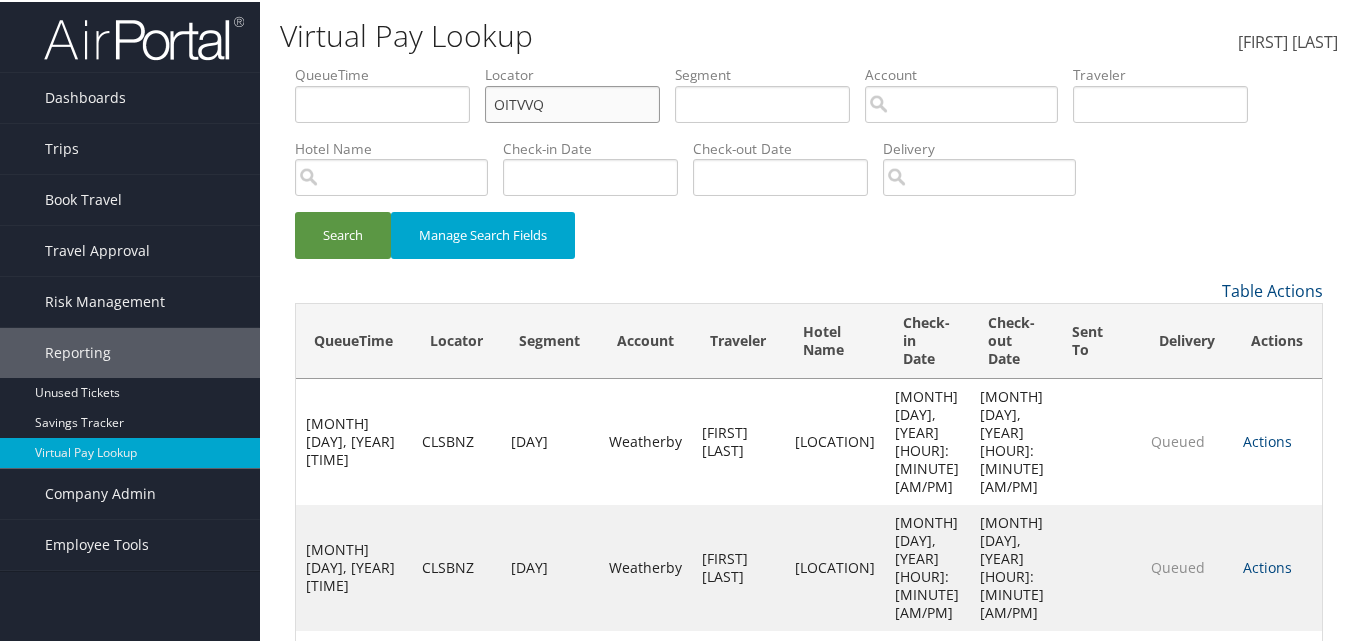 drag, startPoint x: 546, startPoint y: 109, endPoint x: 451, endPoint y: 114, distance: 95.131485 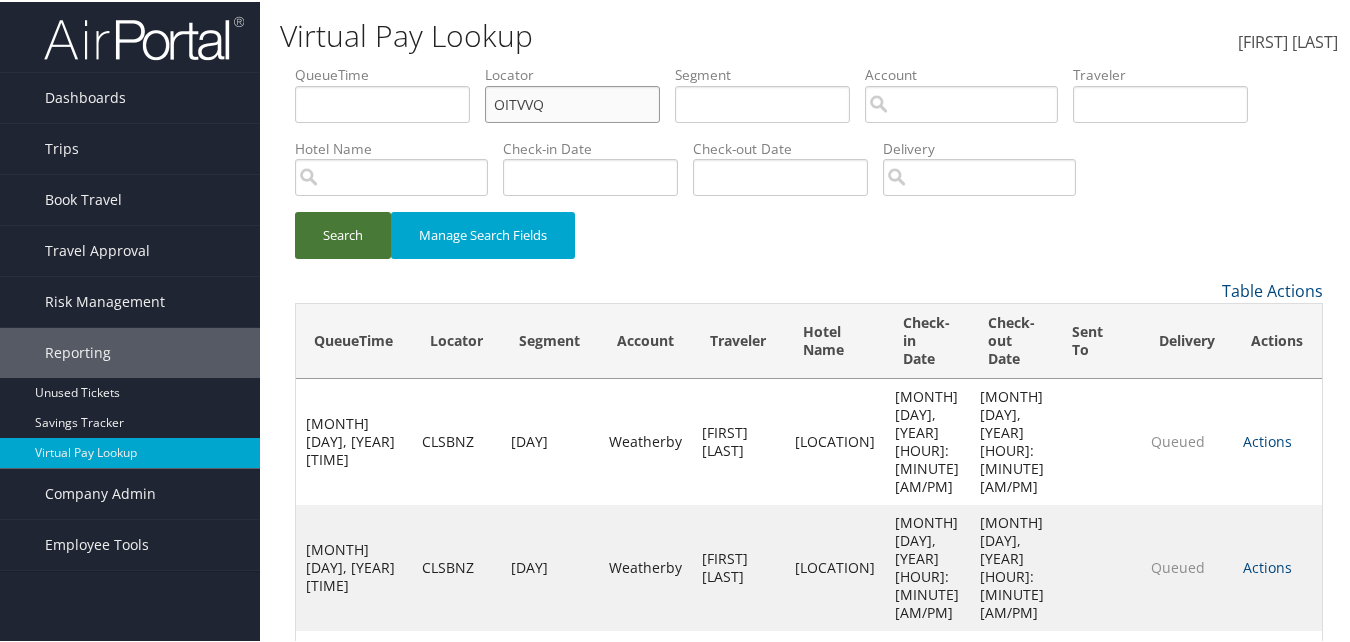 type on "OITVVQ" 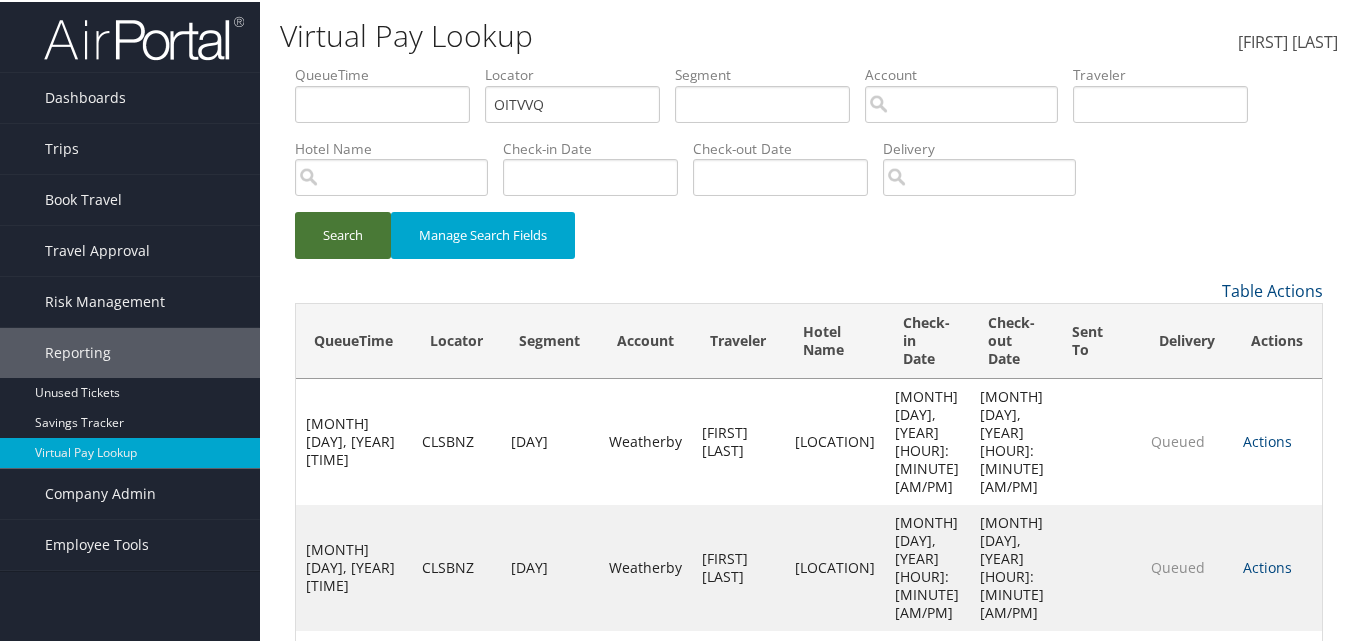 click on "Search" at bounding box center (343, 233) 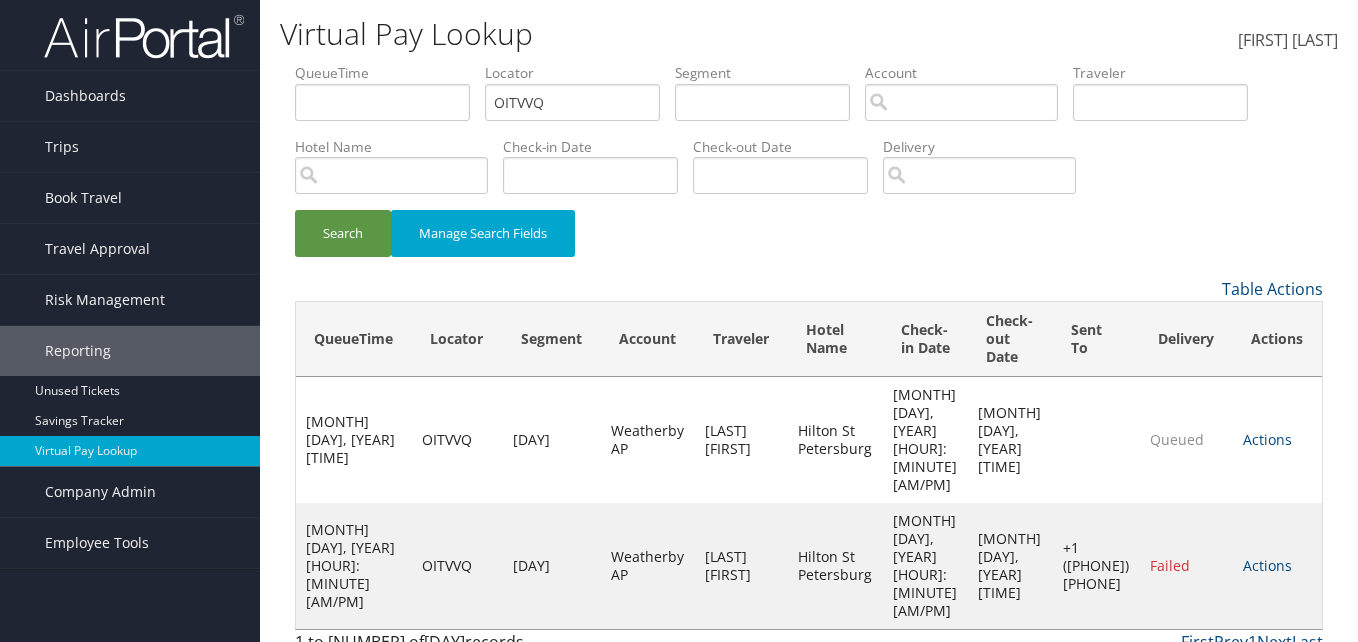 click on "Virtual Pay Lookup
Luke Perry
Luke Perry
My Settings
Travel Agency Contacts
View Travel Profile
Give Feedback
Sign Out
2" at bounding box center [809, 332] 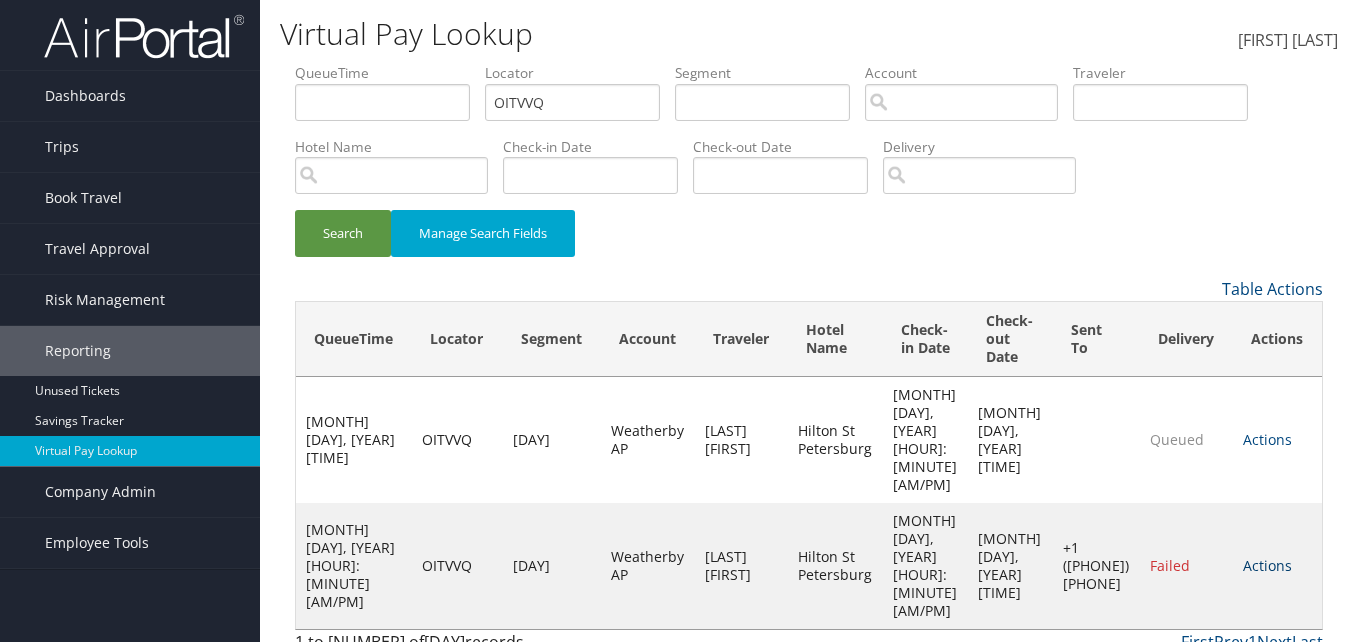 click on "Actions" at bounding box center [1267, 565] 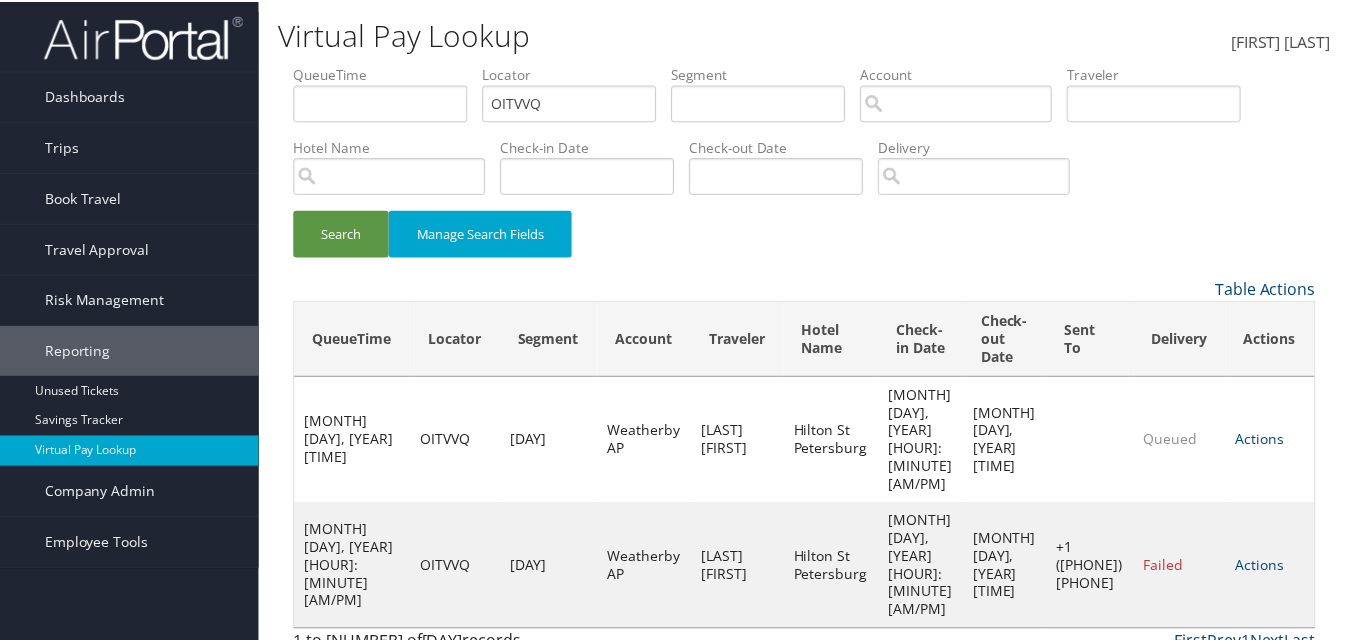 scroll, scrollTop: 1, scrollLeft: 0, axis: vertical 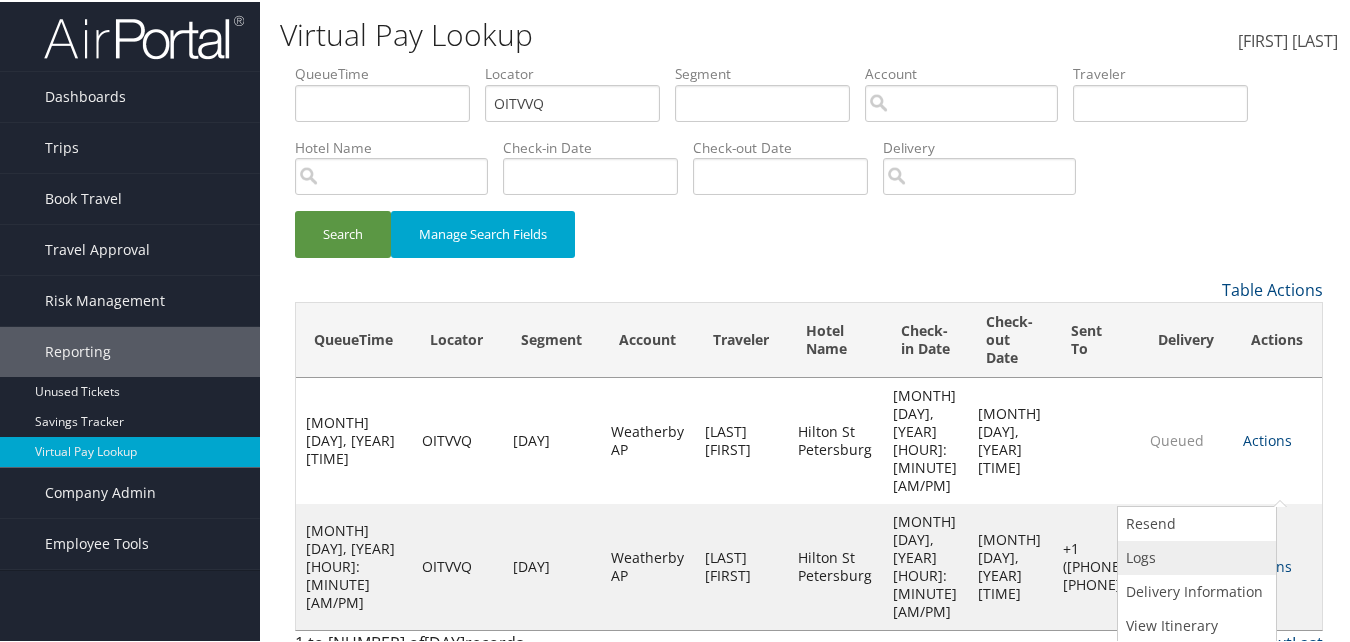 click on "Logs" at bounding box center [1194, 556] 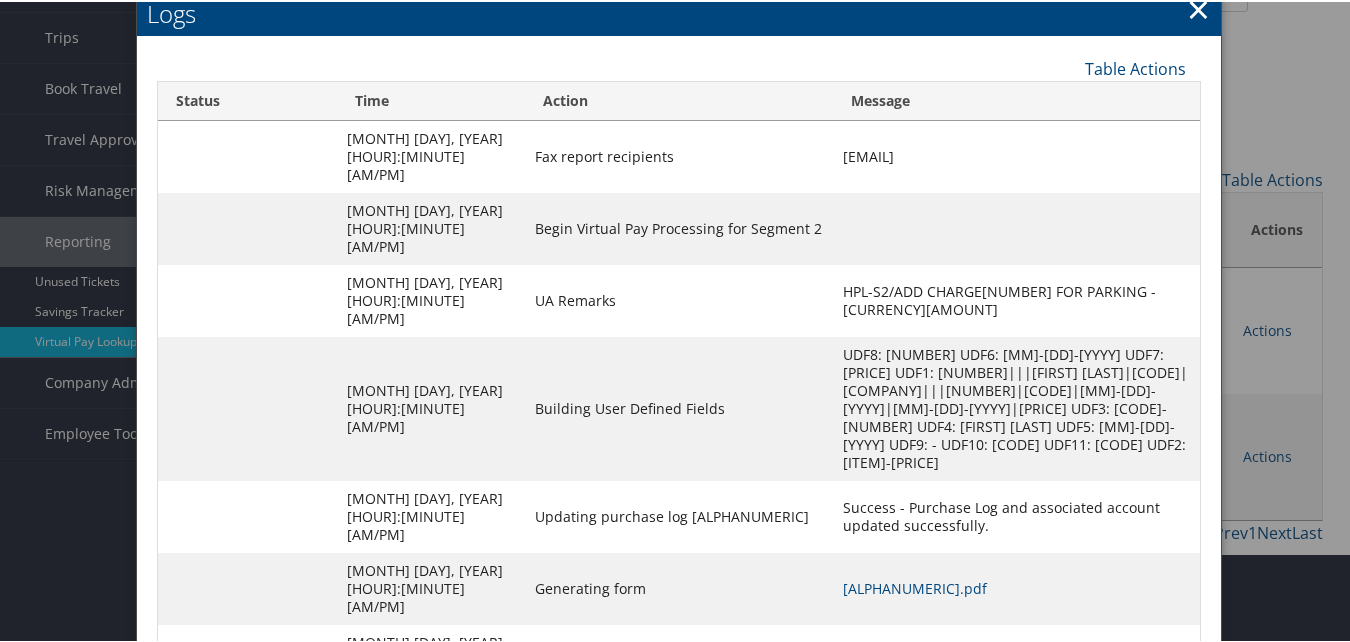 scroll, scrollTop: 112, scrollLeft: 0, axis: vertical 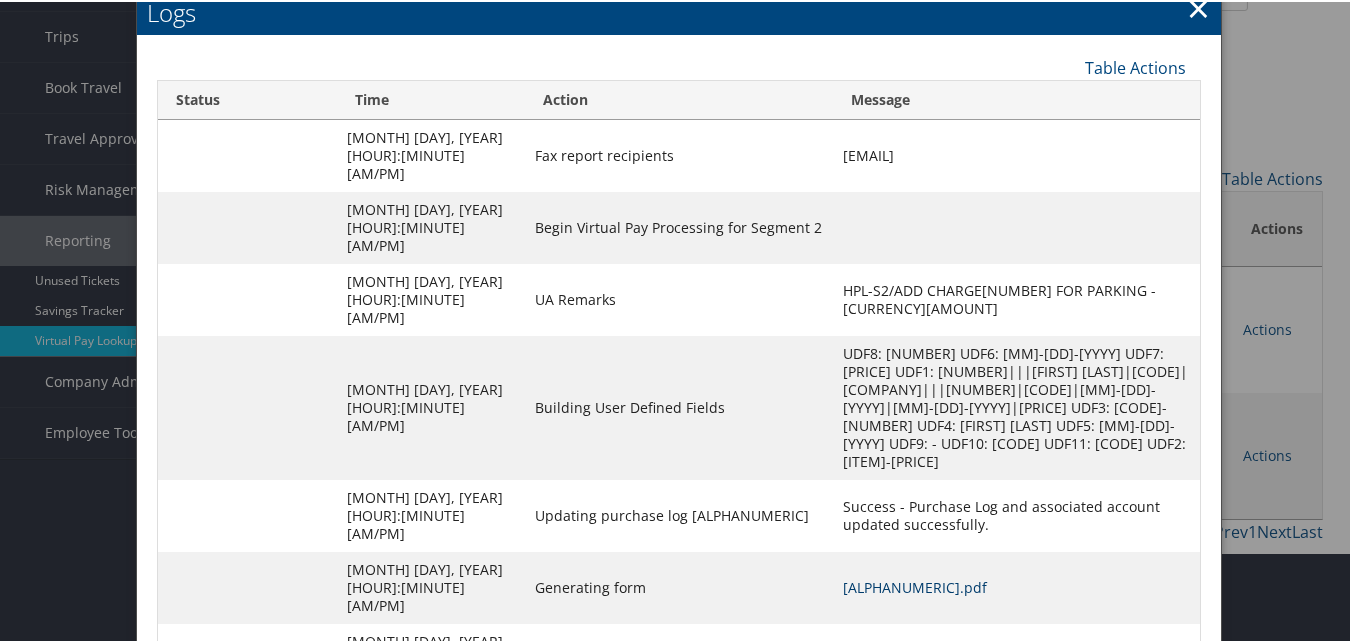 click on "OITVVQ-S2_1751256146121.pdf" at bounding box center [915, 585] 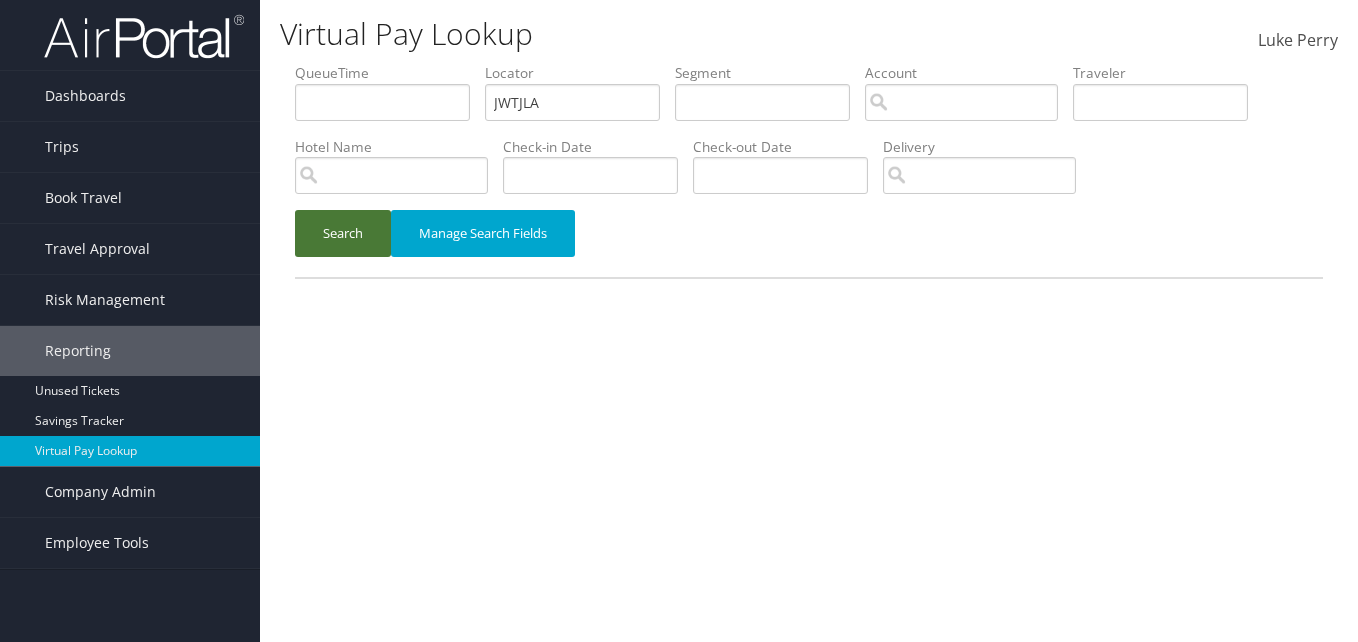 scroll, scrollTop: 0, scrollLeft: 0, axis: both 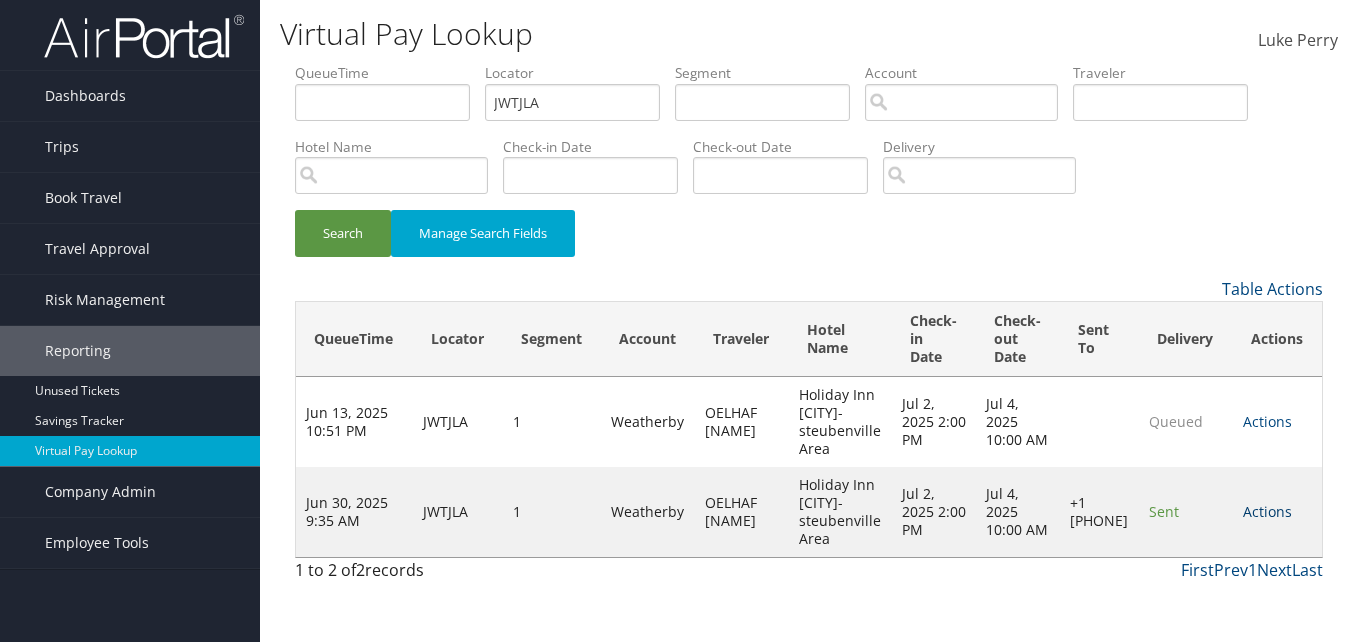click on "Actions" at bounding box center [1267, 511] 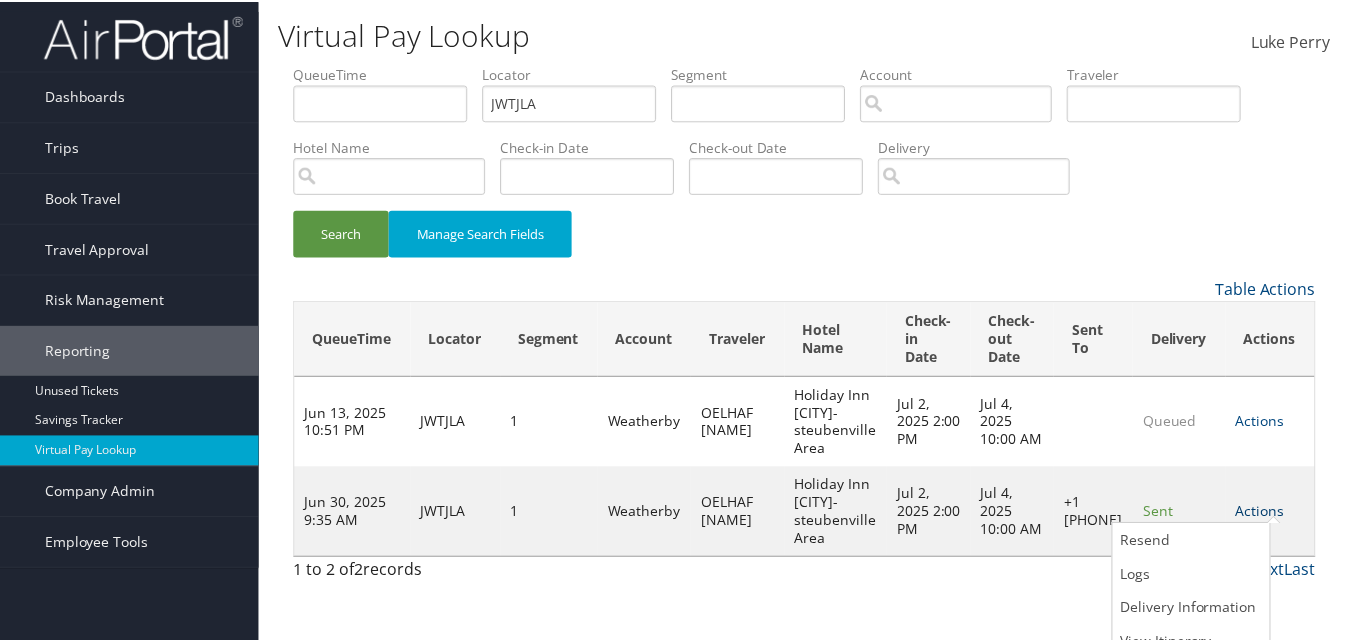 scroll, scrollTop: 19, scrollLeft: 0, axis: vertical 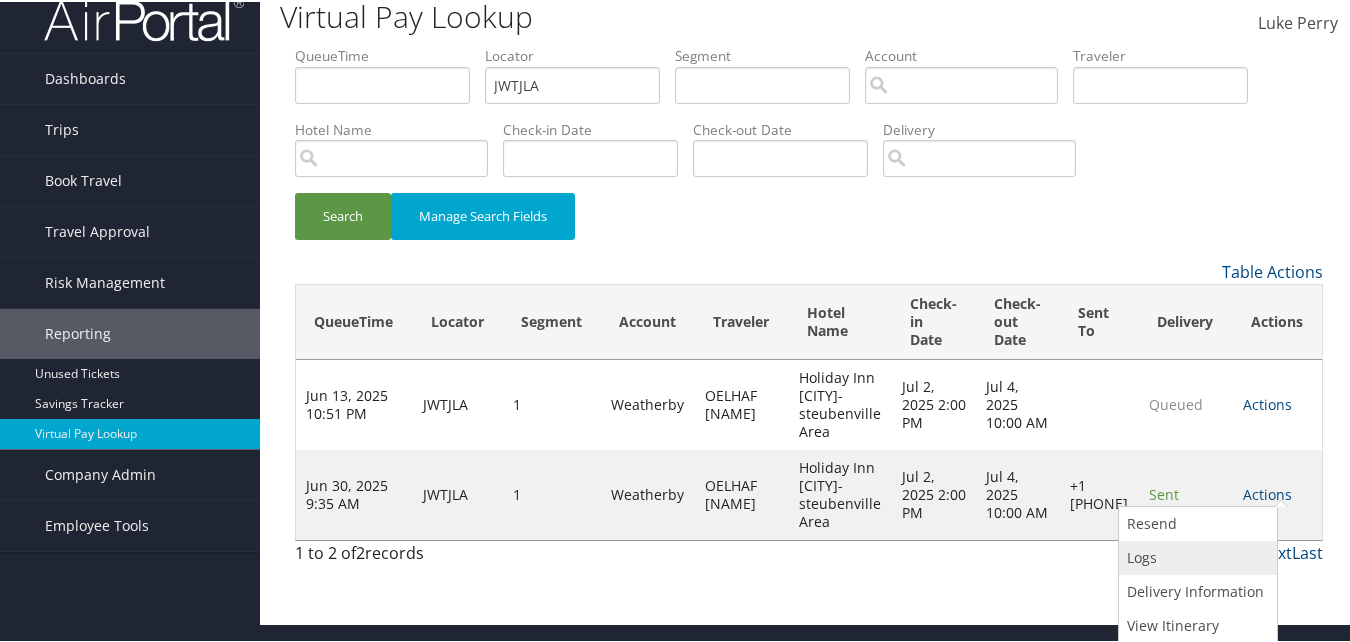 click on "Logs" at bounding box center [1195, 556] 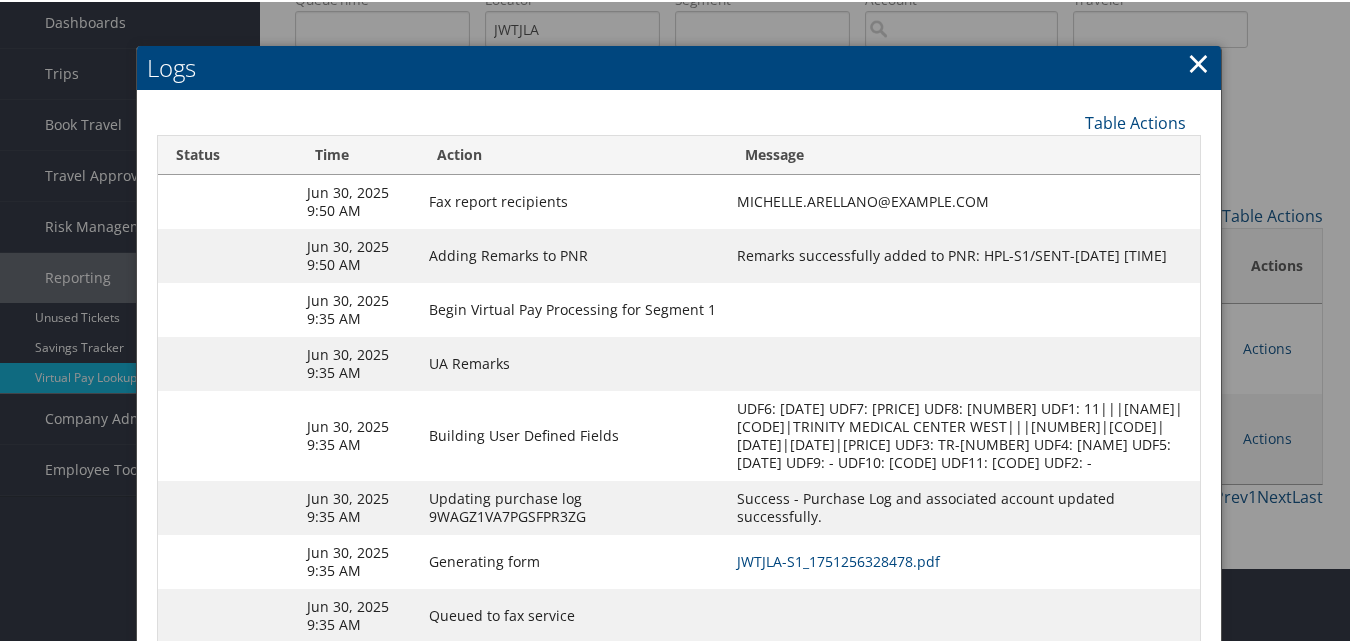 scroll, scrollTop: 172, scrollLeft: 0, axis: vertical 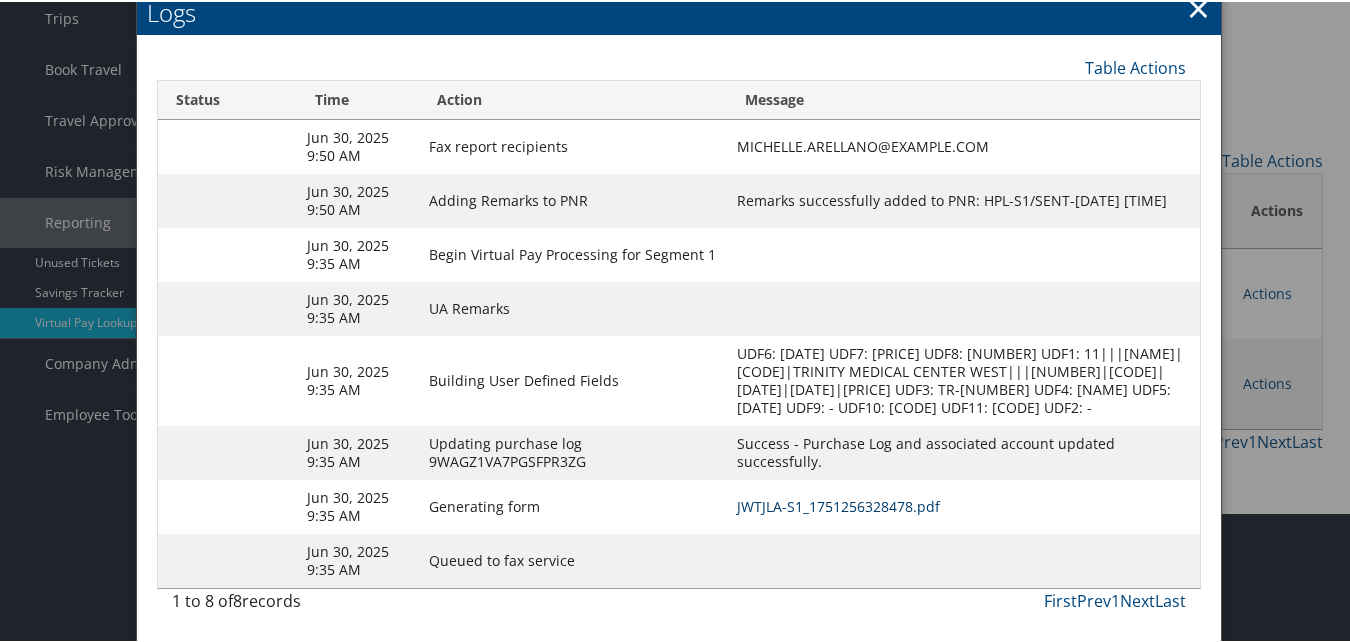 click on "JWTJLA-S1_1751256328478.pdf" at bounding box center (838, 504) 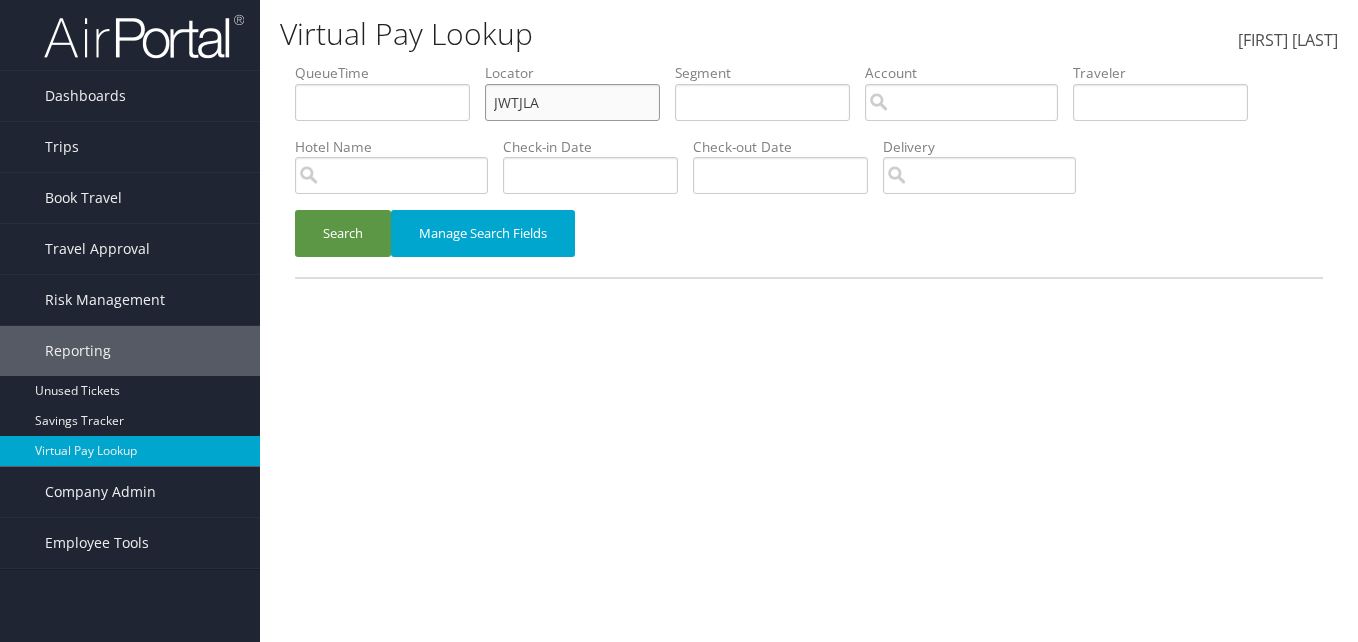 scroll, scrollTop: 0, scrollLeft: 0, axis: both 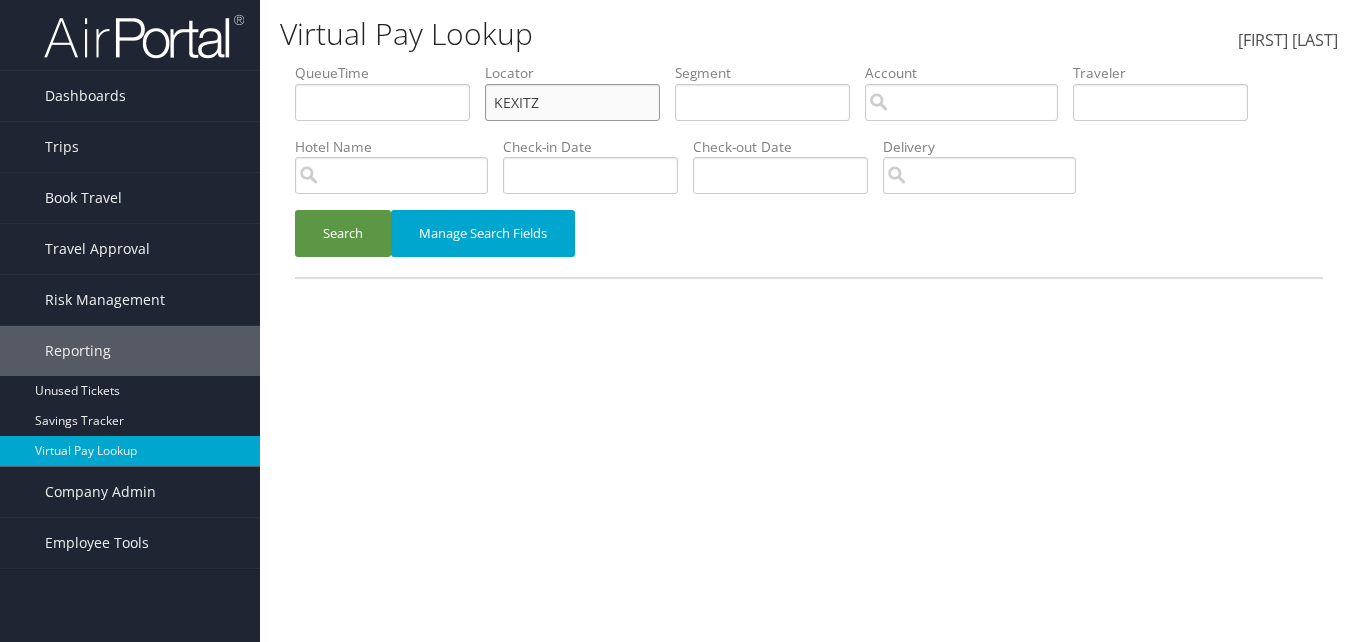 drag, startPoint x: 0, startPoint y: 0, endPoint x: 453, endPoint y: 105, distance: 465.00967 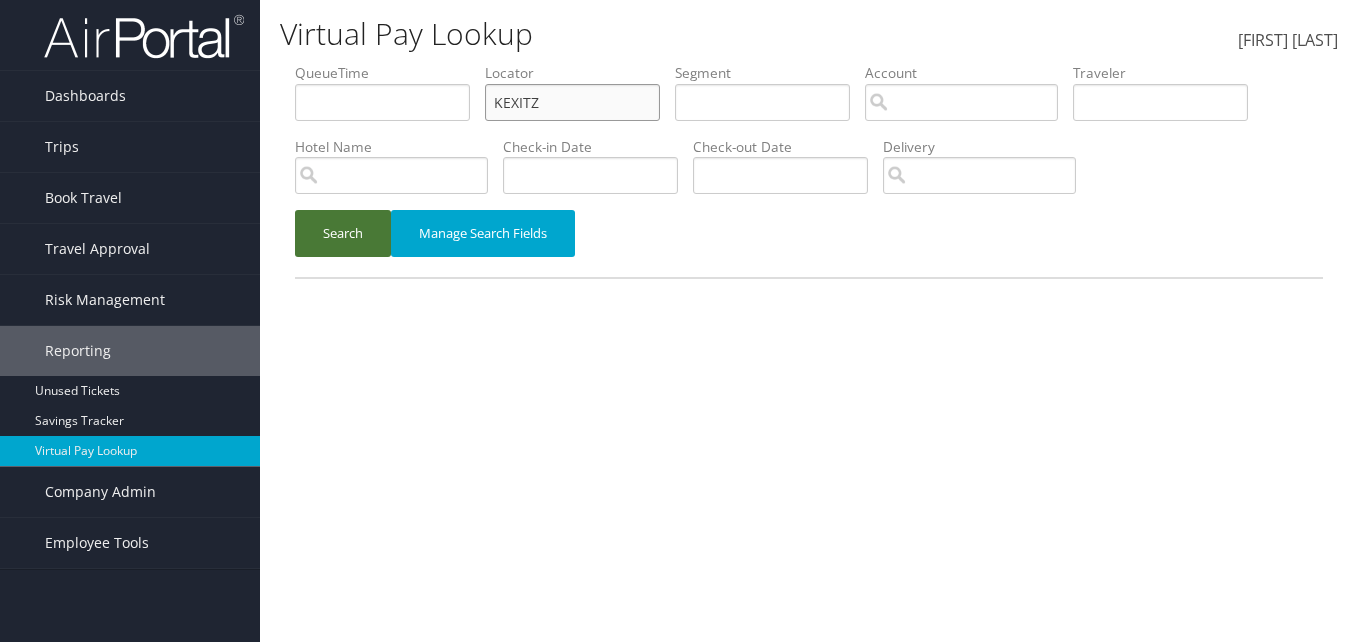 type on "KEXITZ" 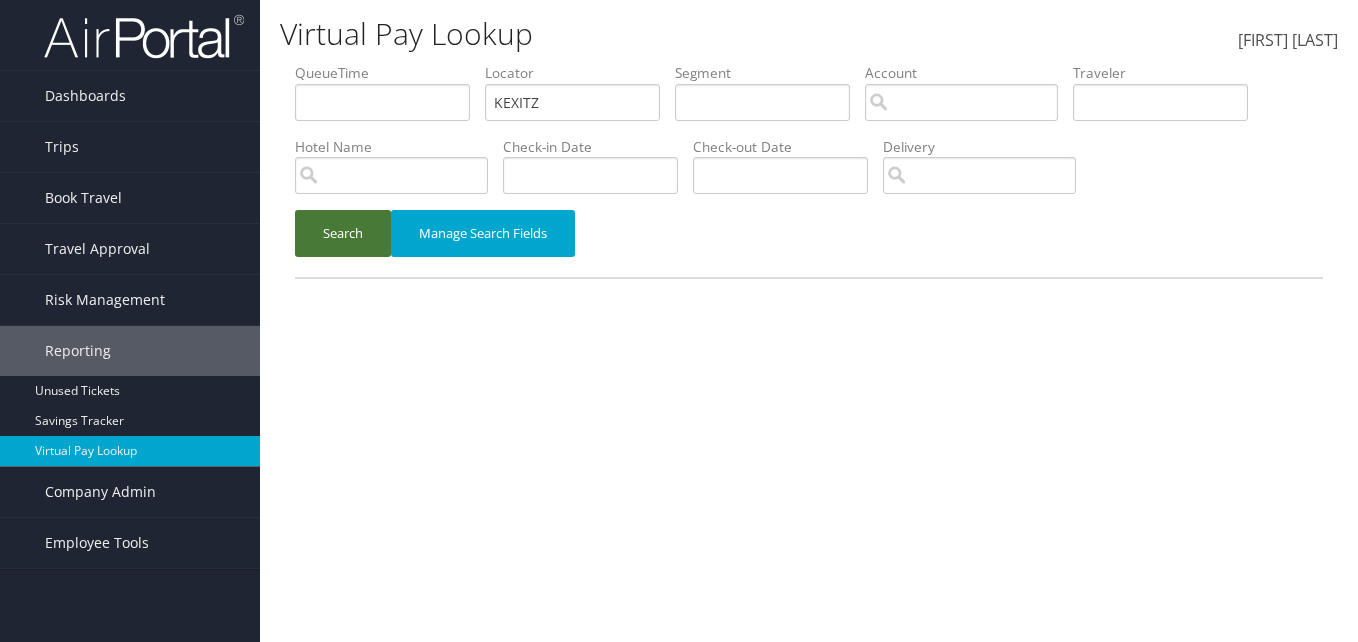 click on "Search" at bounding box center [343, 233] 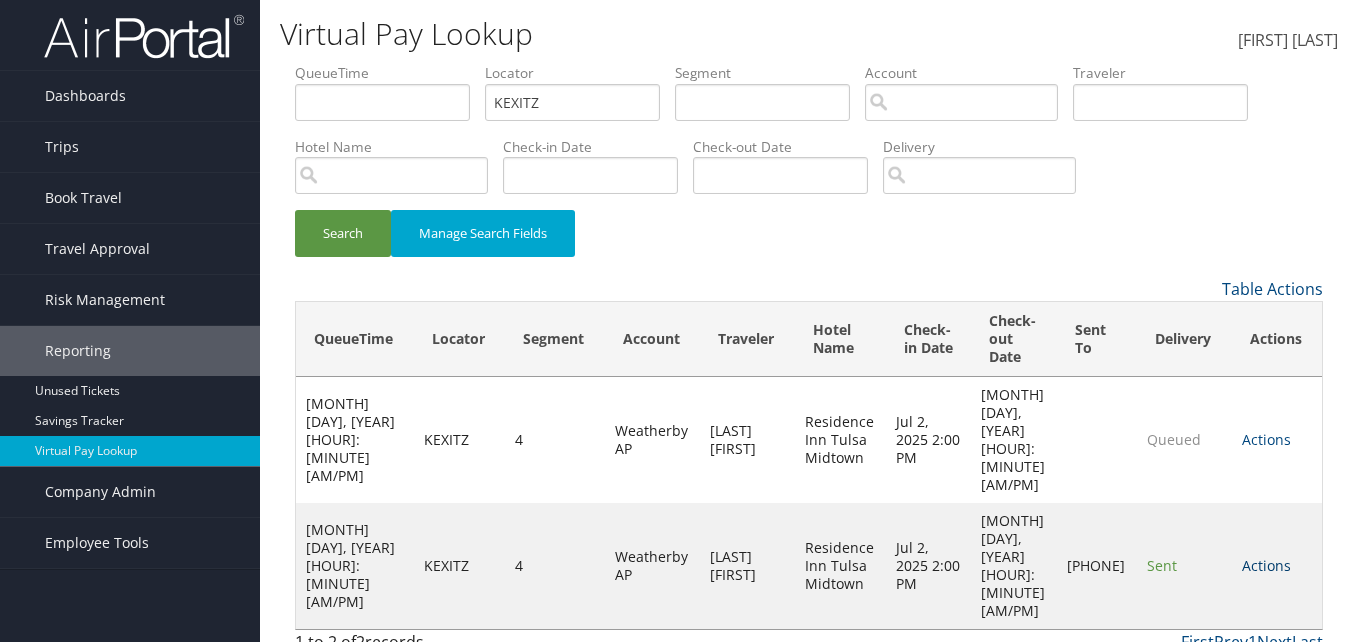 click on "Actions" at bounding box center [1266, 565] 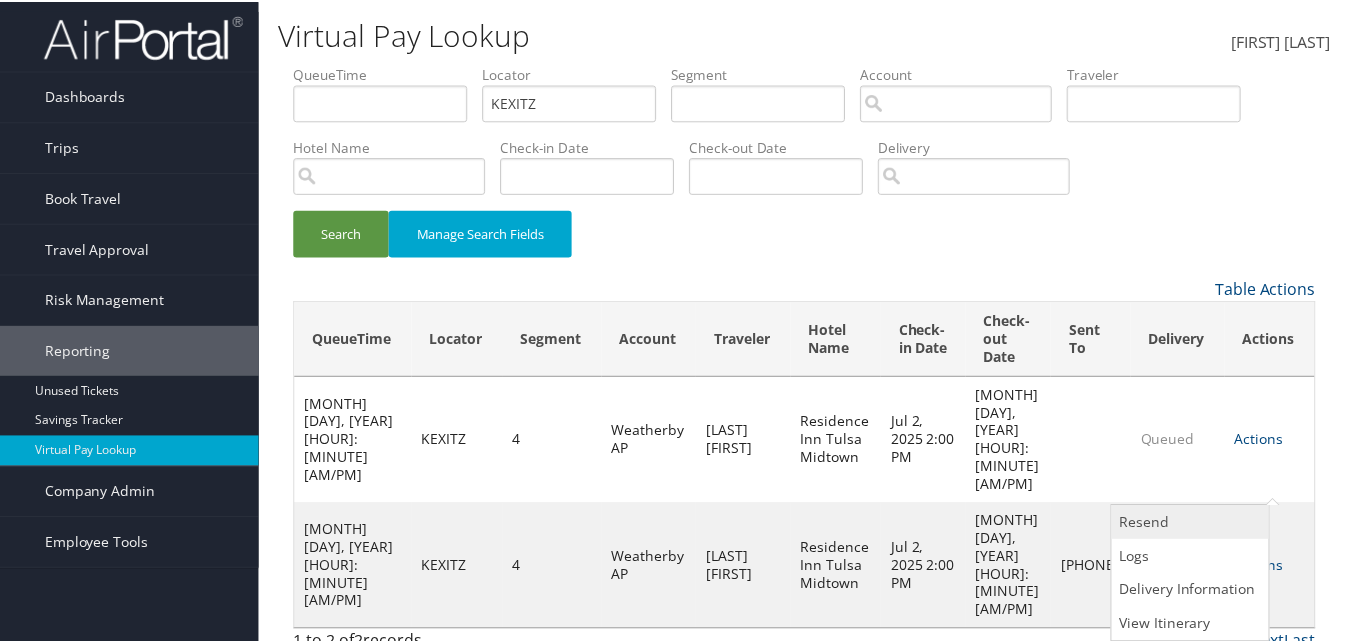 scroll, scrollTop: 1, scrollLeft: 0, axis: vertical 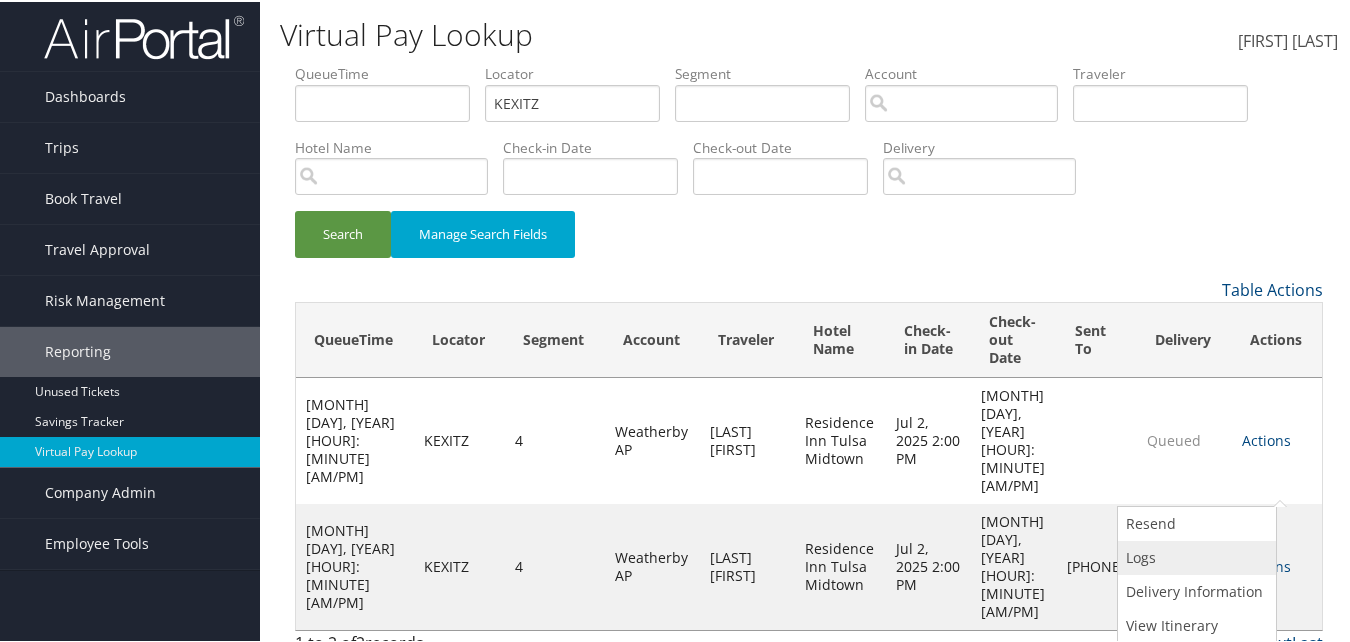 click on "Logs" at bounding box center (1194, 556) 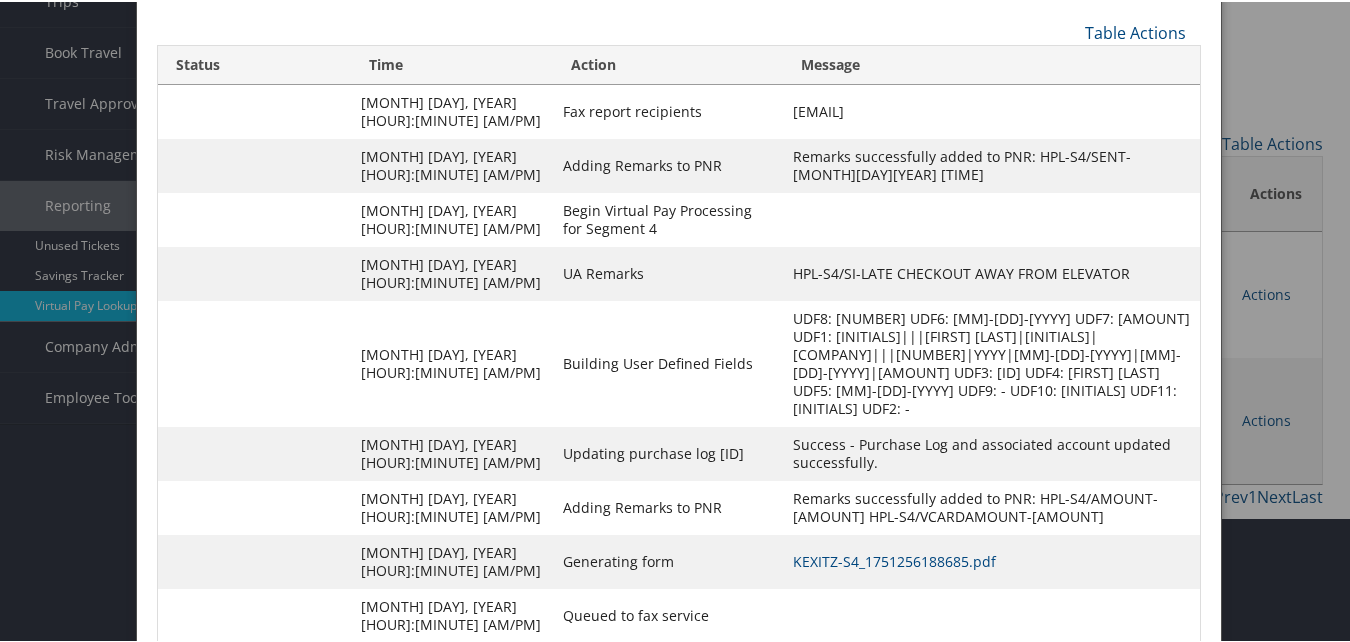 scroll, scrollTop: 214, scrollLeft: 0, axis: vertical 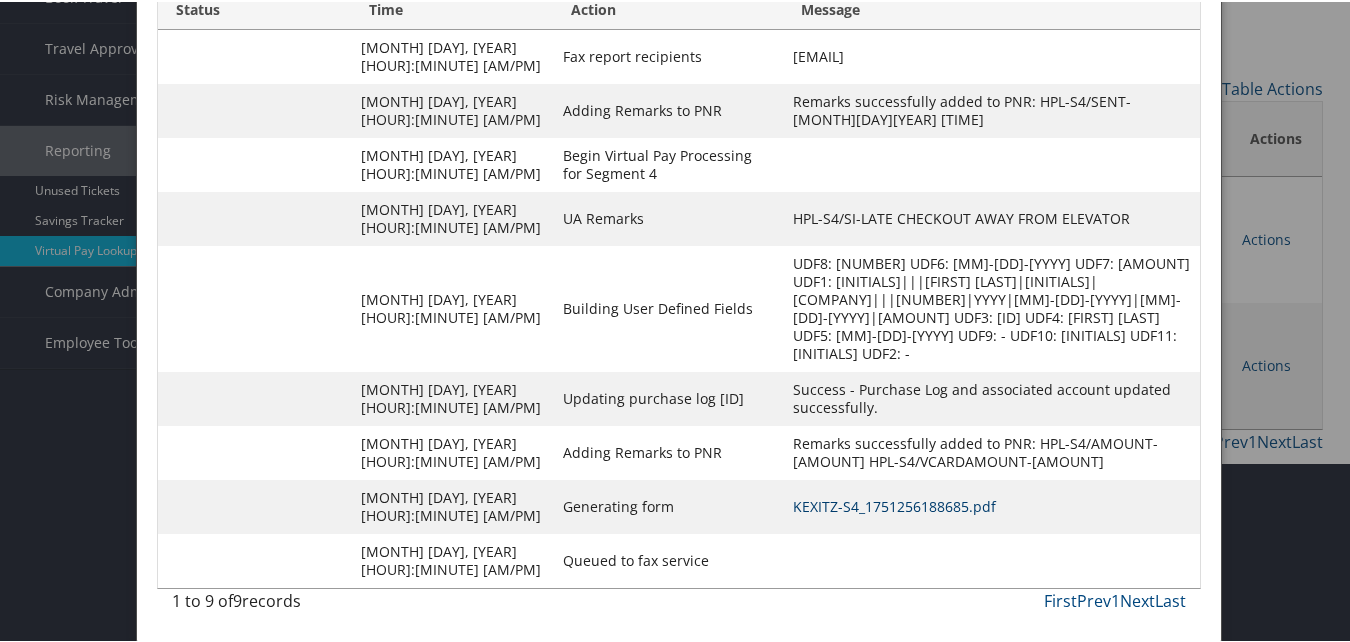 click on "KEXITZ-S4_1751256188685.pdf" at bounding box center [894, 504] 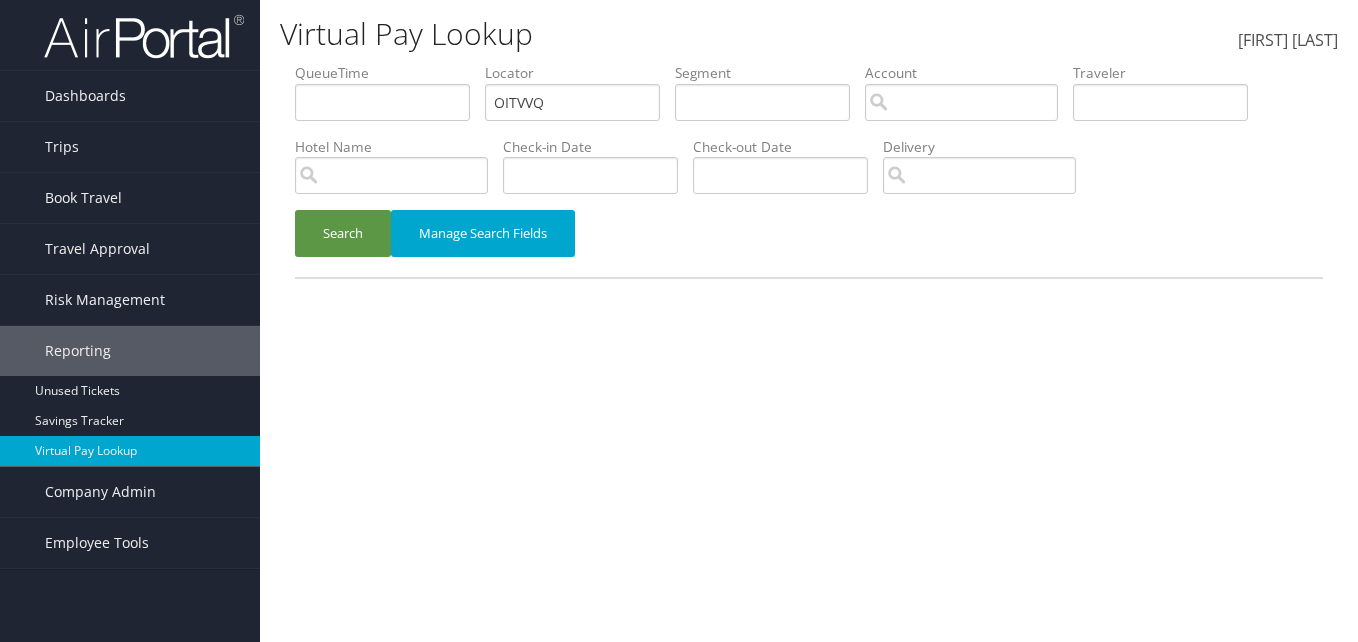 scroll, scrollTop: 0, scrollLeft: 0, axis: both 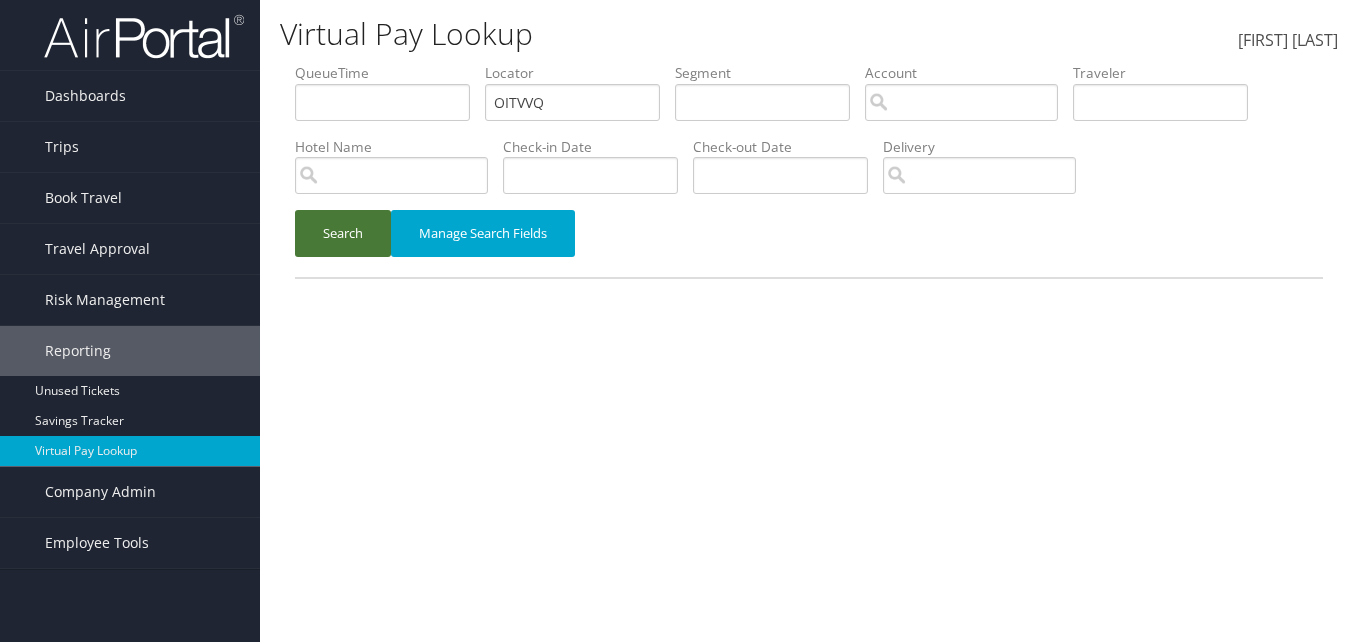 drag, startPoint x: 283, startPoint y: 243, endPoint x: 304, endPoint y: 240, distance: 21.213203 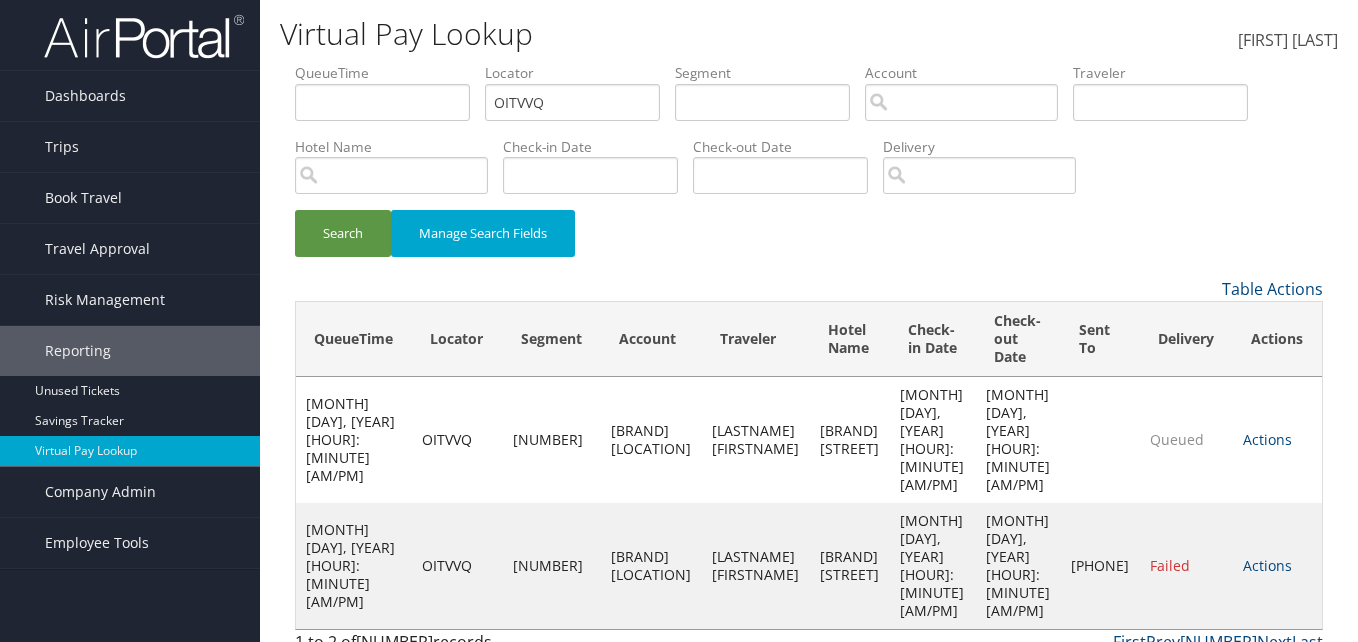 click on "Actions" at bounding box center [1267, 565] 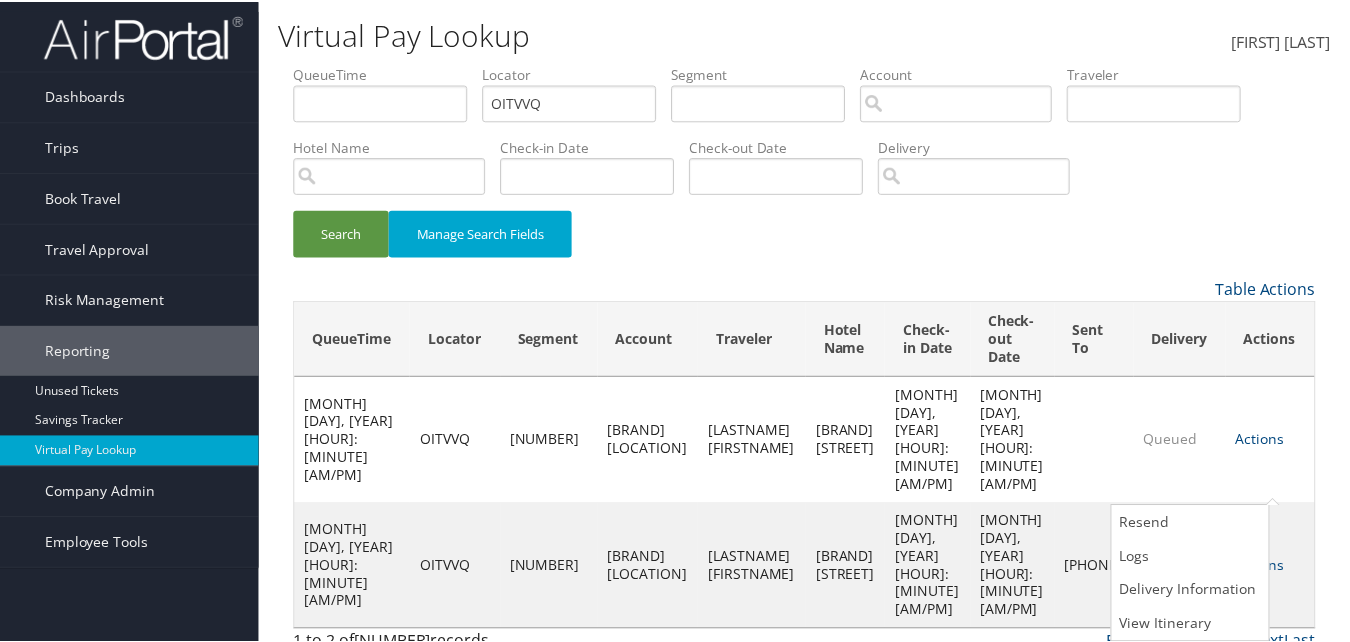 scroll, scrollTop: 1, scrollLeft: 0, axis: vertical 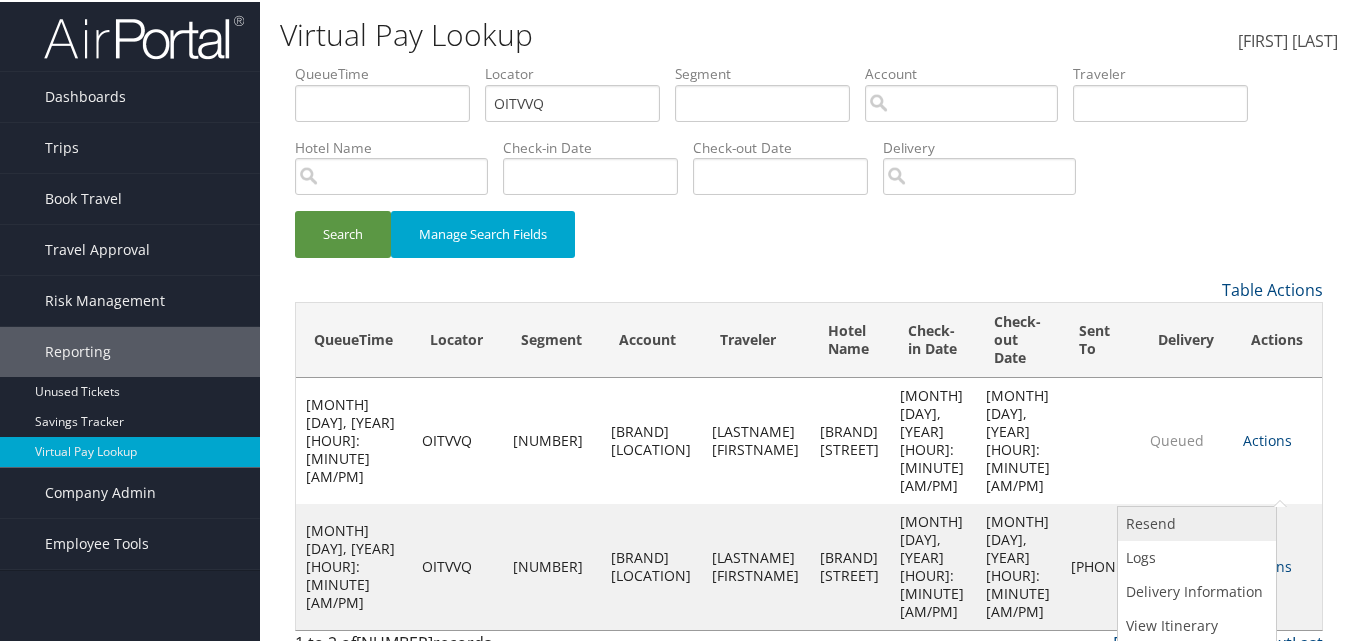 click on "Resend" at bounding box center (1194, 522) 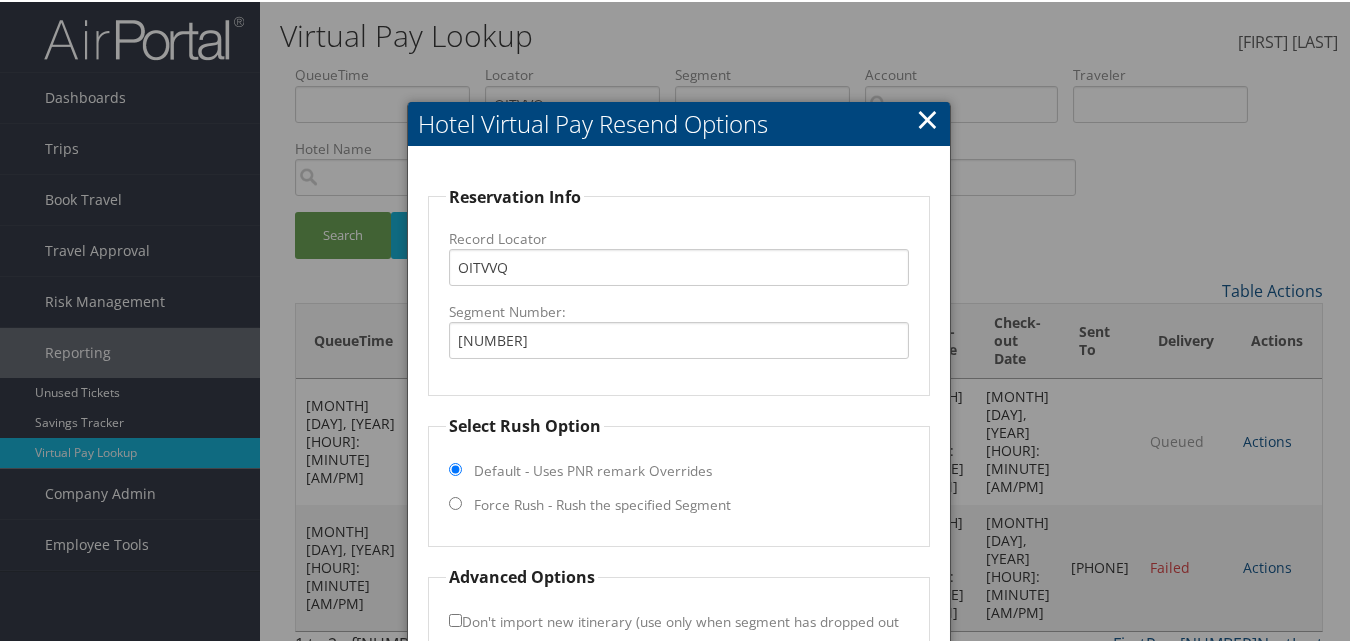 scroll, scrollTop: 135, scrollLeft: 0, axis: vertical 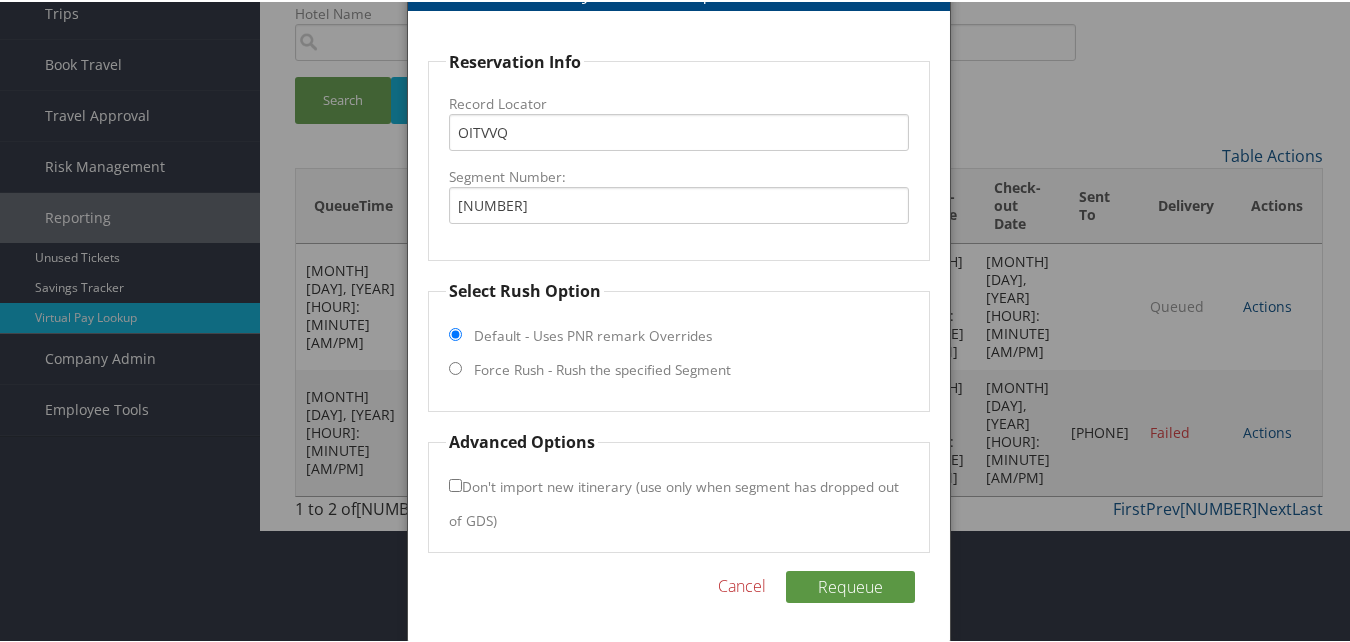 click on "Force Rush - Rush the specified Segment" at bounding box center (602, 368) 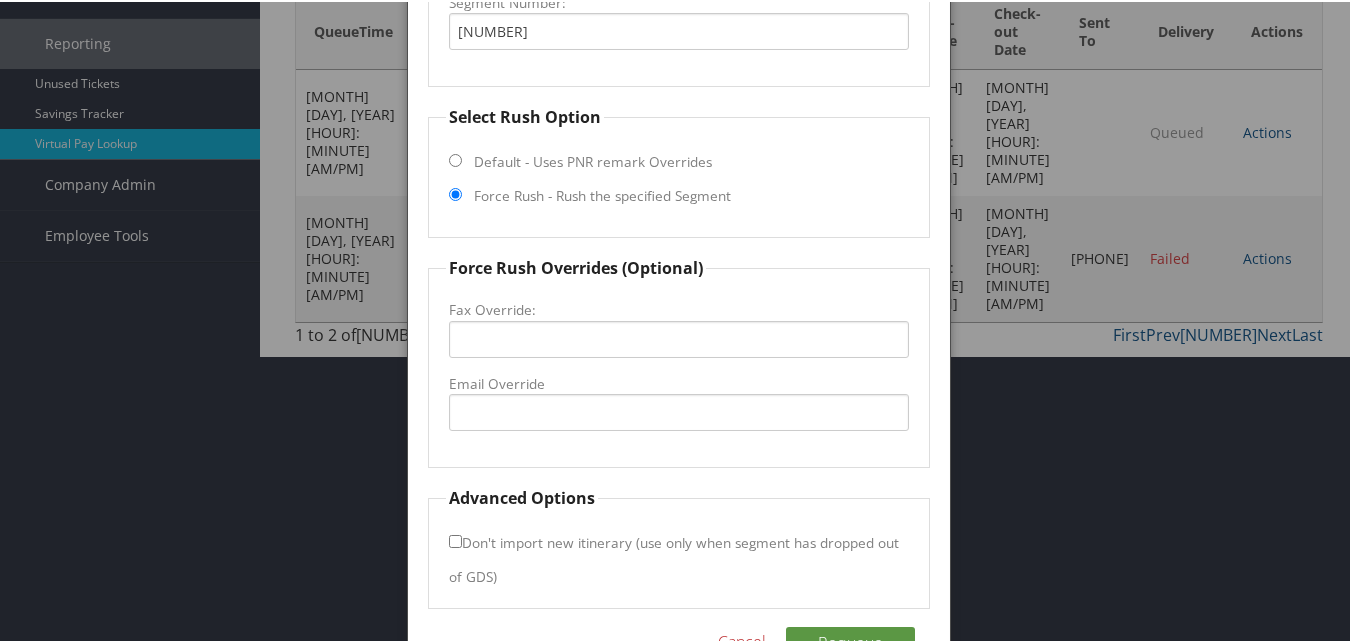 scroll, scrollTop: 365, scrollLeft: 0, axis: vertical 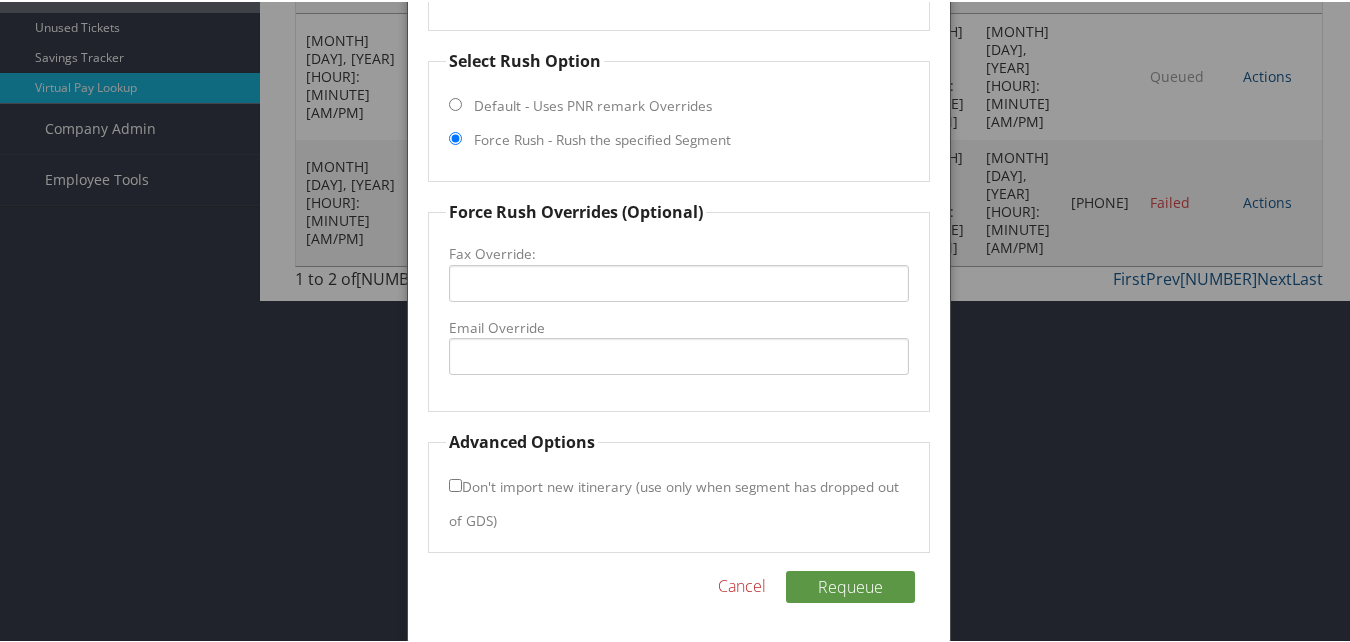 drag, startPoint x: 731, startPoint y: 590, endPoint x: 735, endPoint y: 560, distance: 30.265491 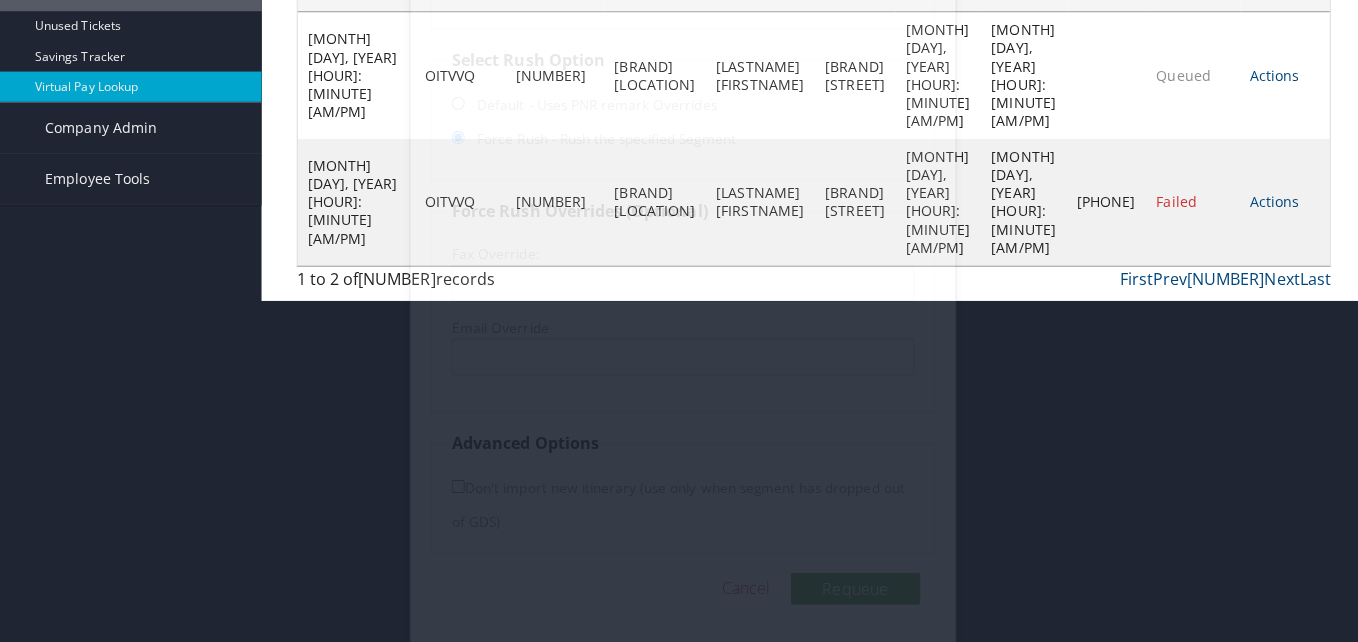 scroll, scrollTop: 0, scrollLeft: 0, axis: both 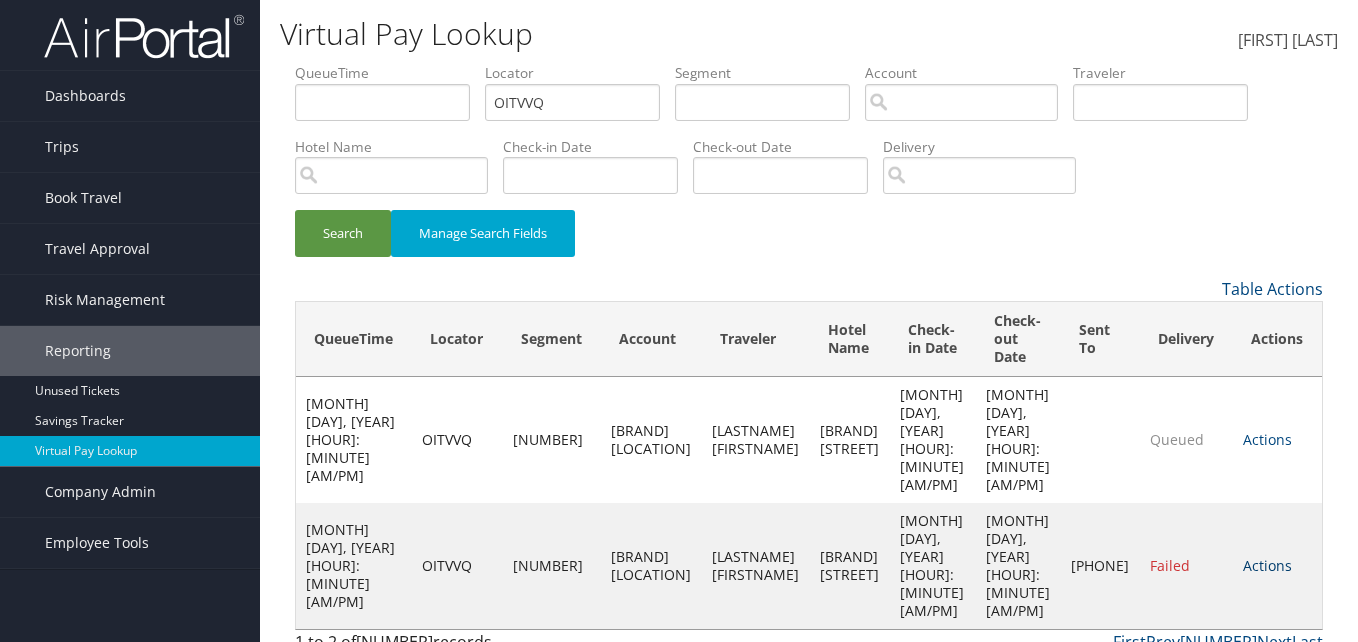click on "Actions" at bounding box center [1267, 565] 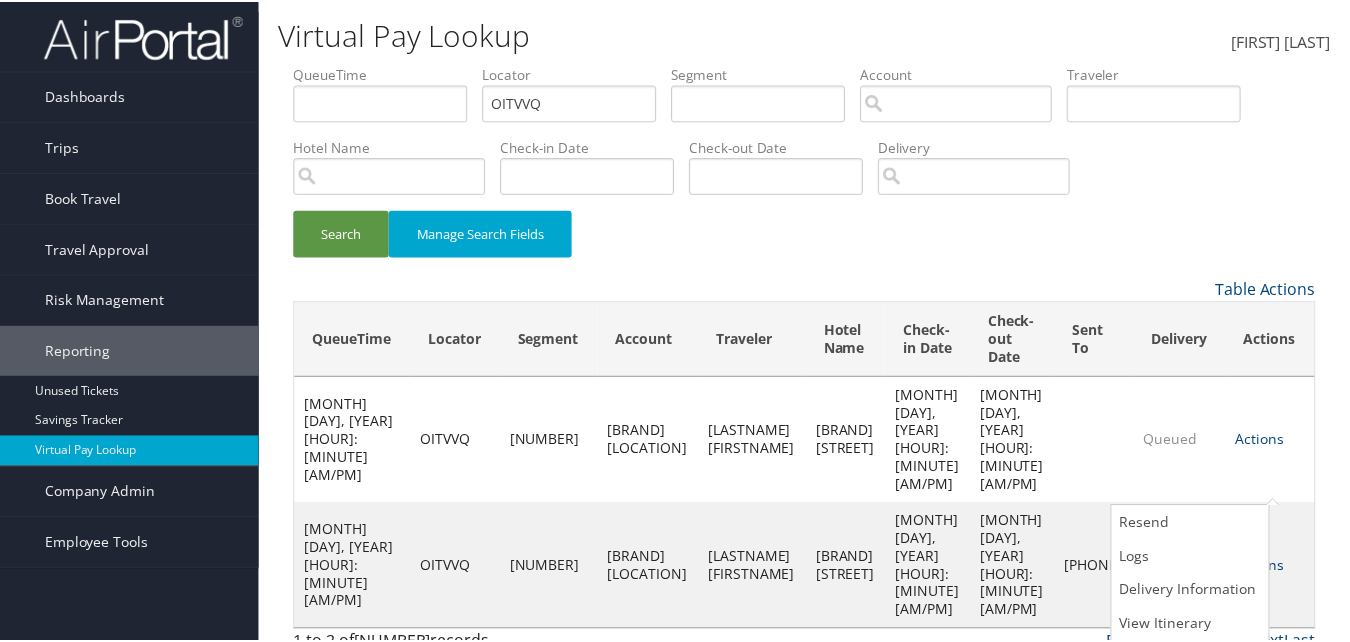 scroll, scrollTop: 1, scrollLeft: 0, axis: vertical 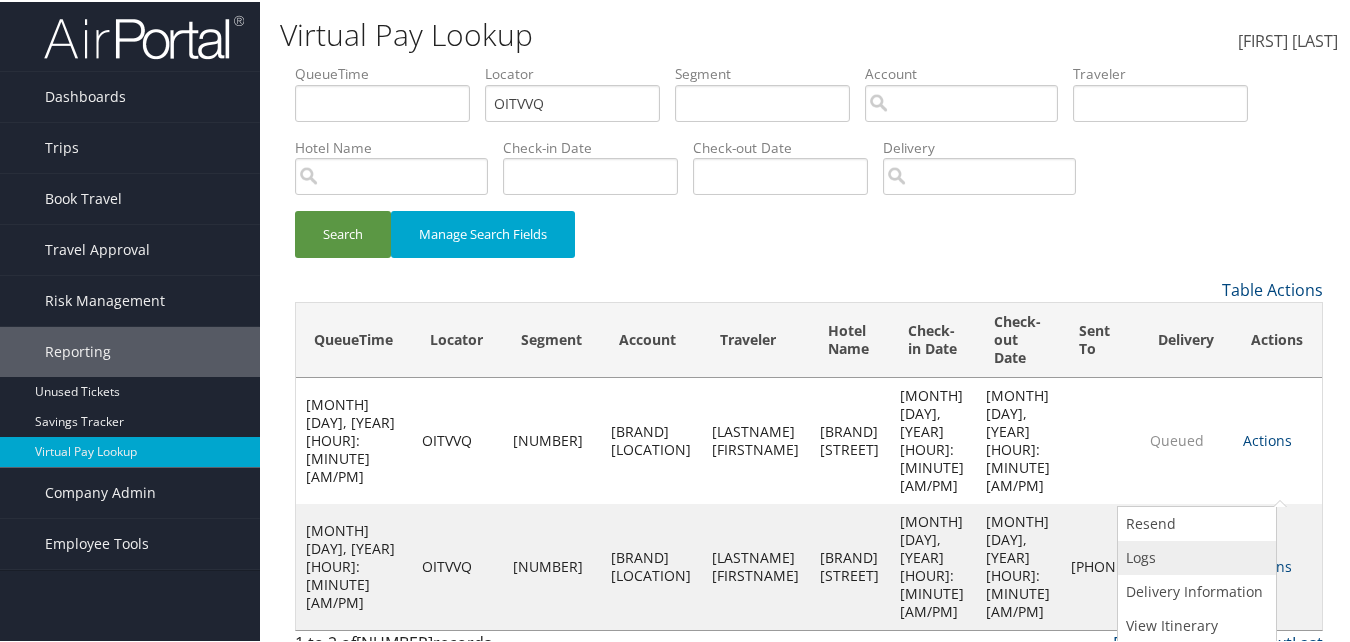 click on "Logs" at bounding box center (1194, 556) 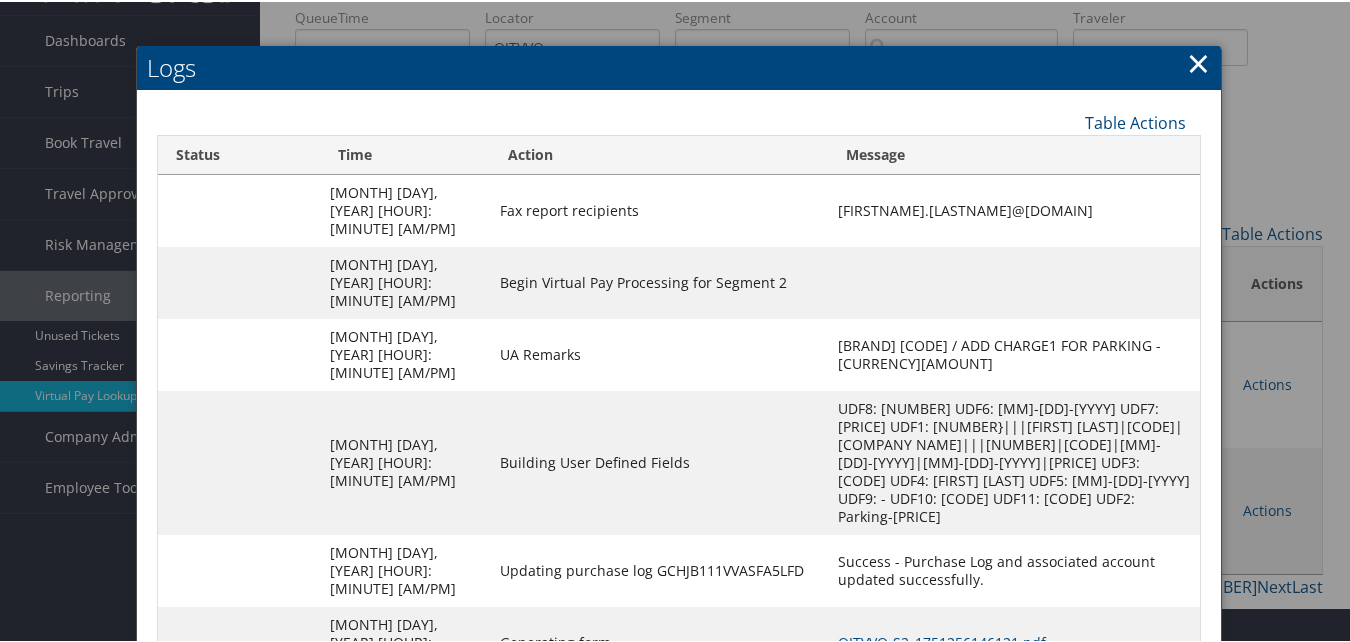 scroll, scrollTop: 112, scrollLeft: 0, axis: vertical 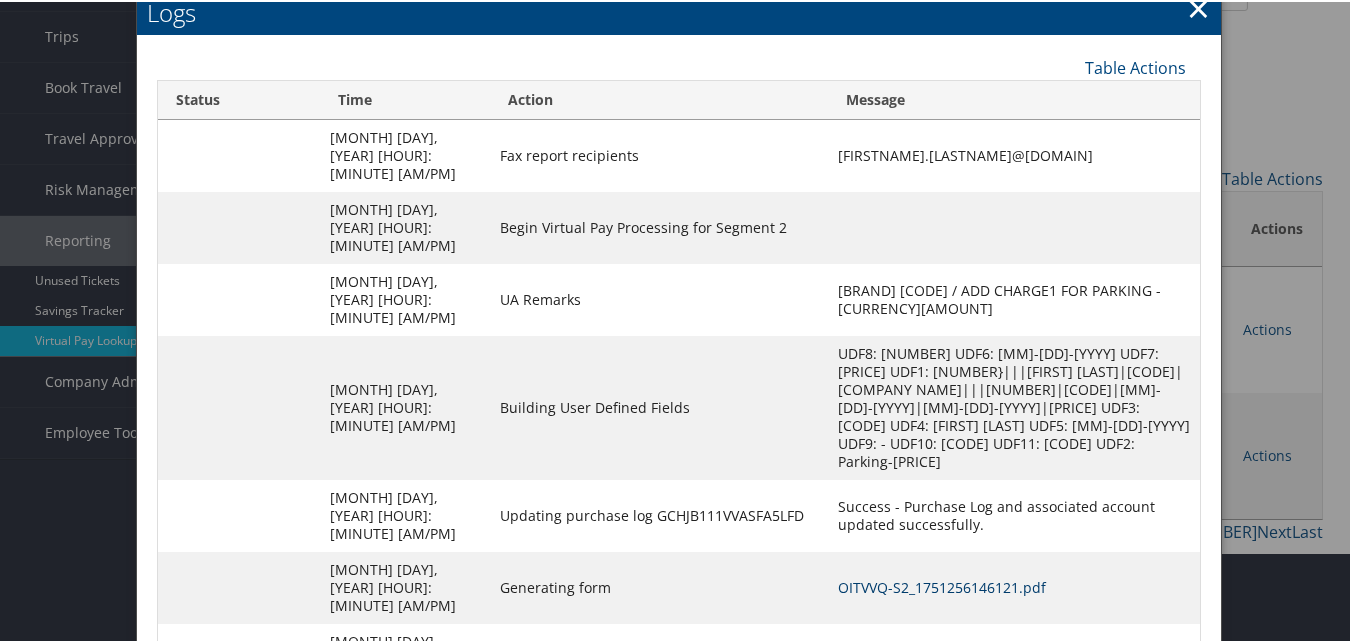 click on "OITVVQ-S2_1751256146121.pdf" at bounding box center (942, 585) 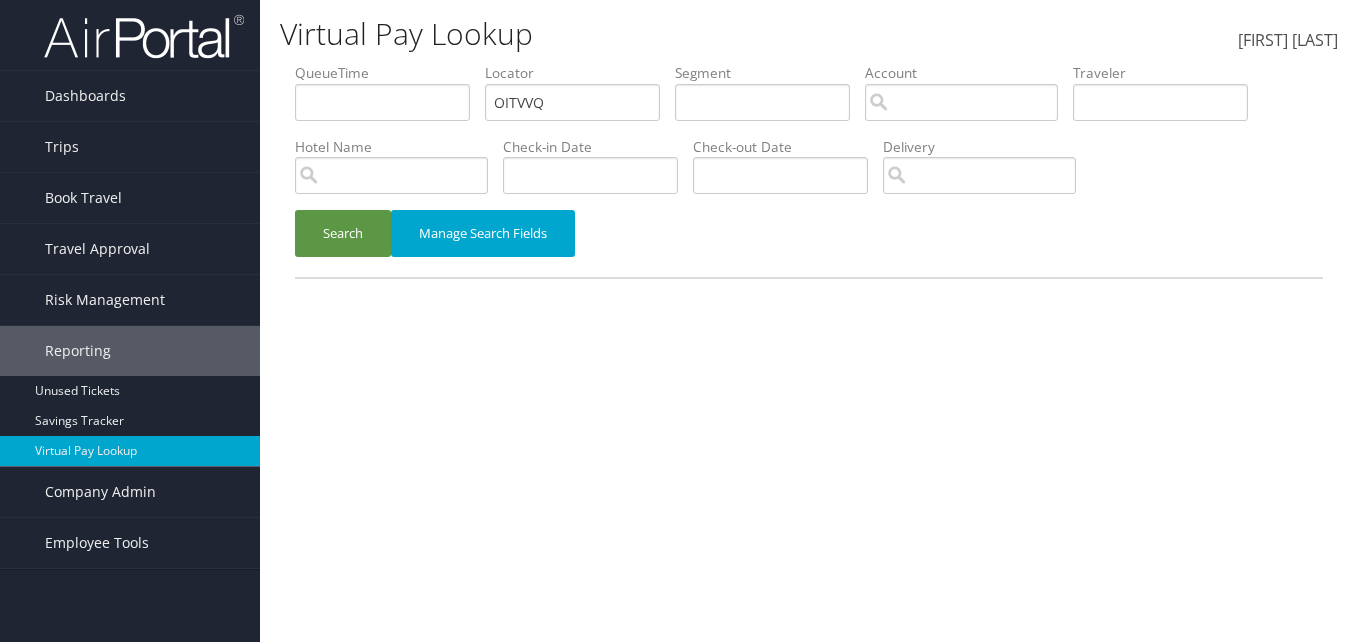 scroll, scrollTop: 0, scrollLeft: 0, axis: both 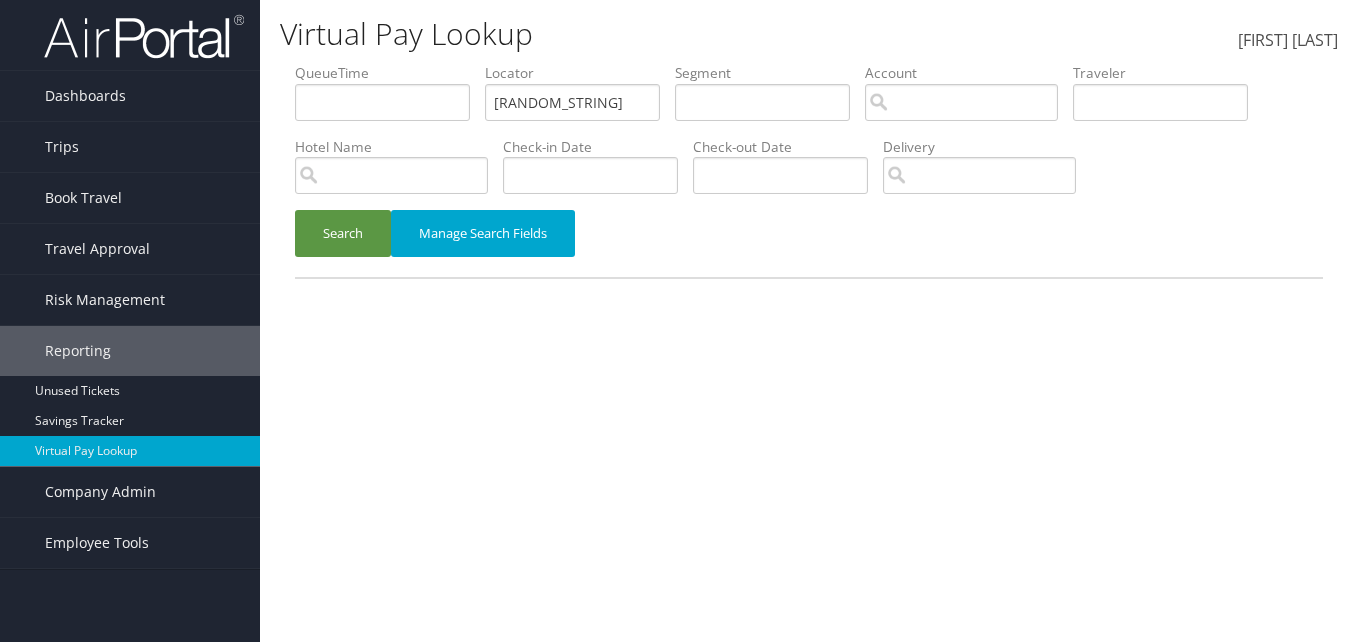click on "QueueTime Locator KXIEHV Segment Account Traveler Hotel Name Check-in Date Check-out Date Delivery" at bounding box center (809, 63) 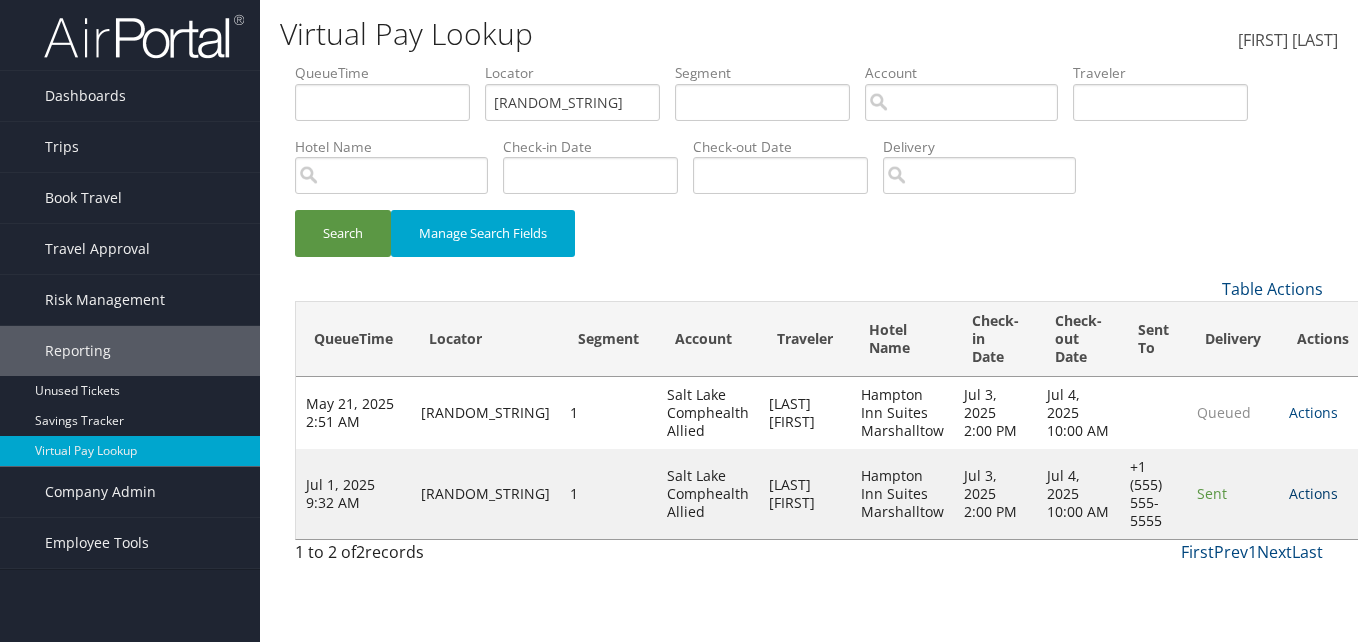 click on "Actions" at bounding box center [1313, 493] 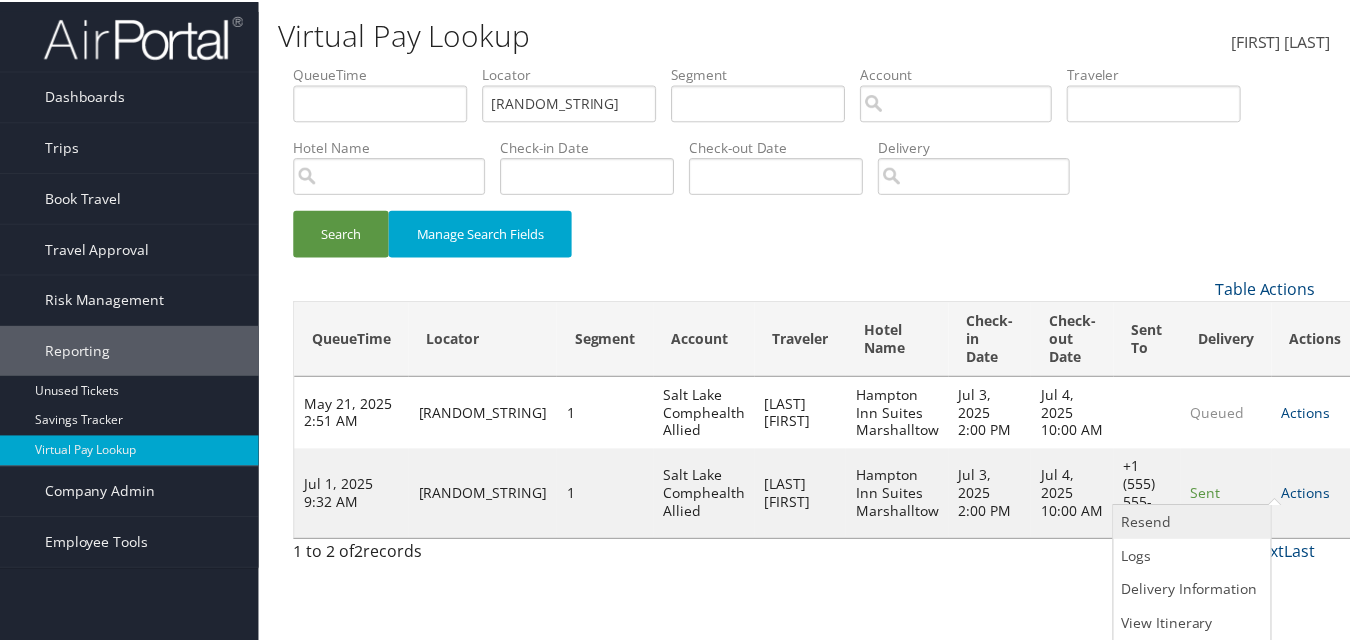scroll, scrollTop: 1, scrollLeft: 0, axis: vertical 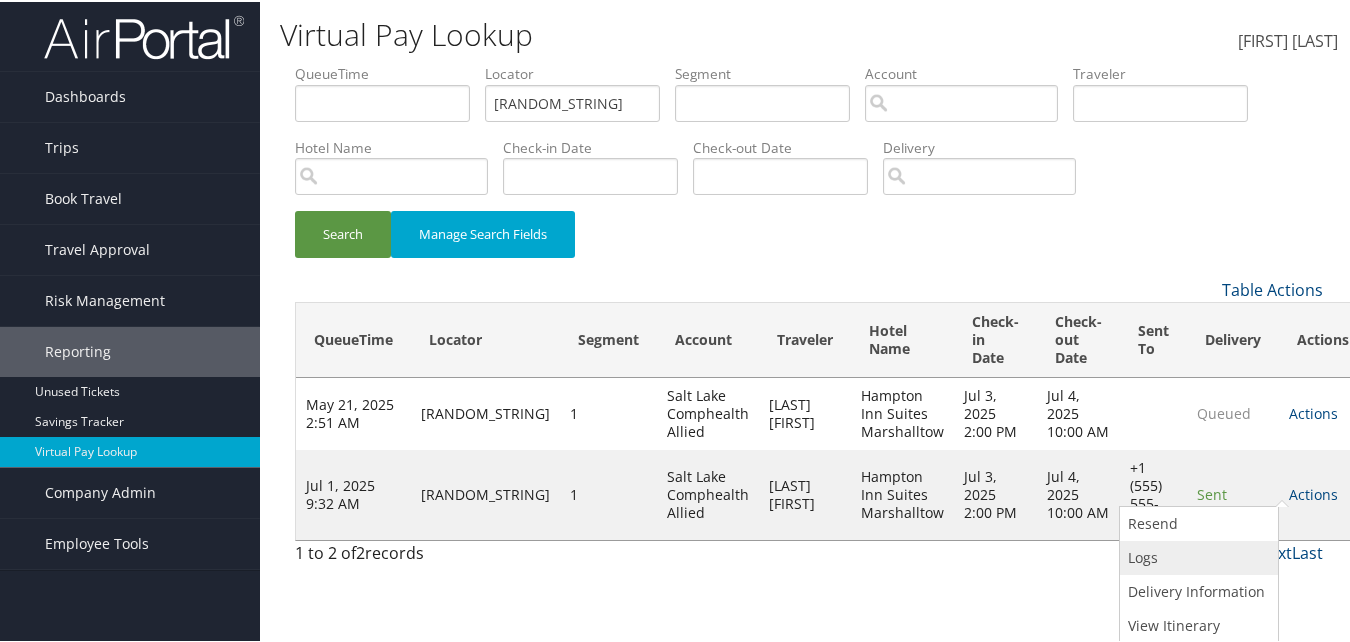click on "Logs" at bounding box center [1196, 556] 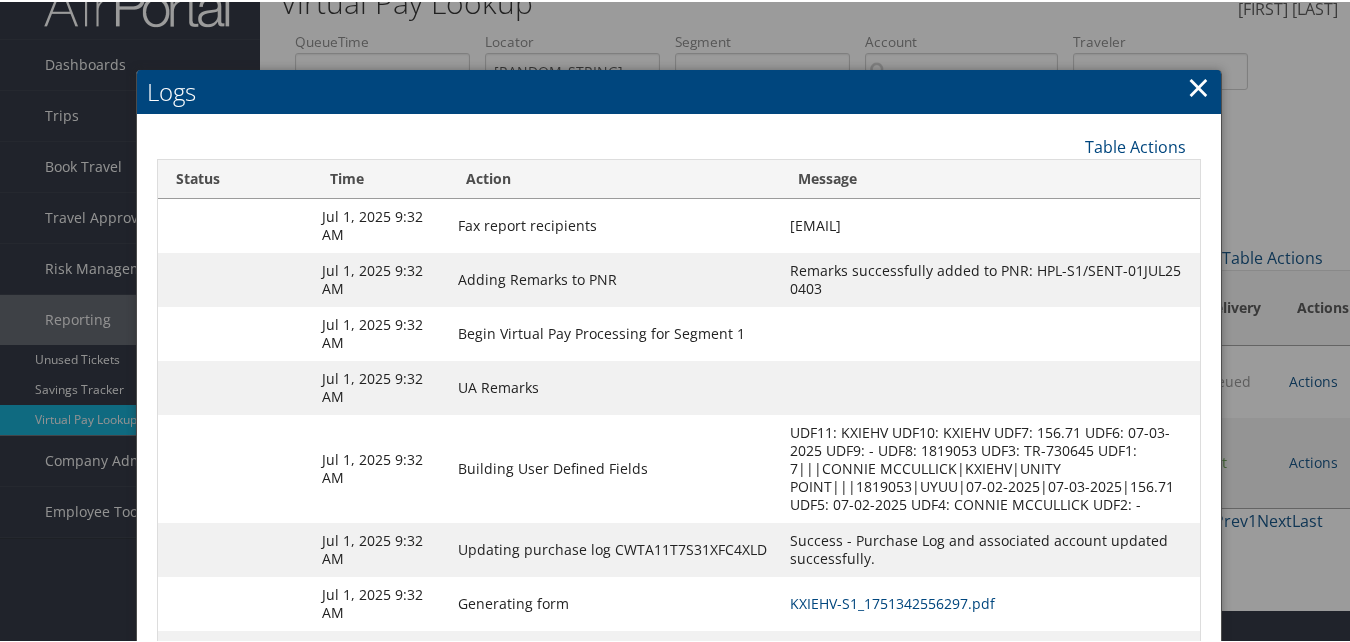 scroll, scrollTop: 172, scrollLeft: 0, axis: vertical 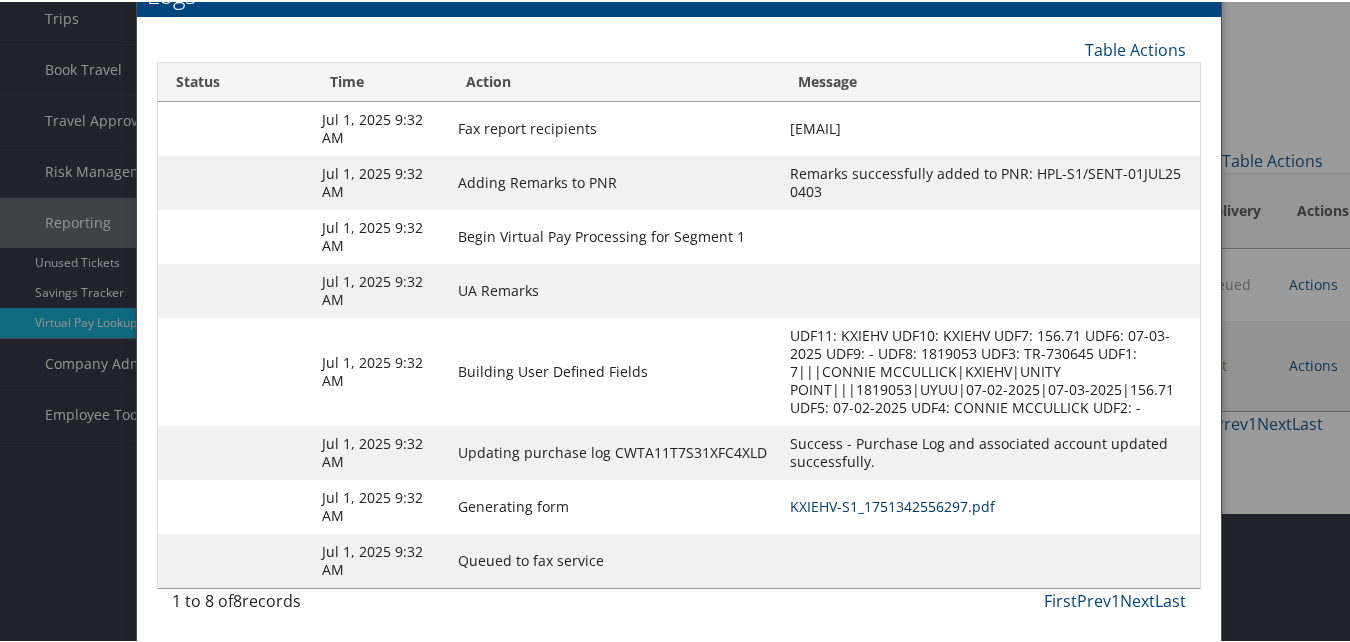 click on "KXIEHV-S1_1751342556297.pdf" at bounding box center (893, 504) 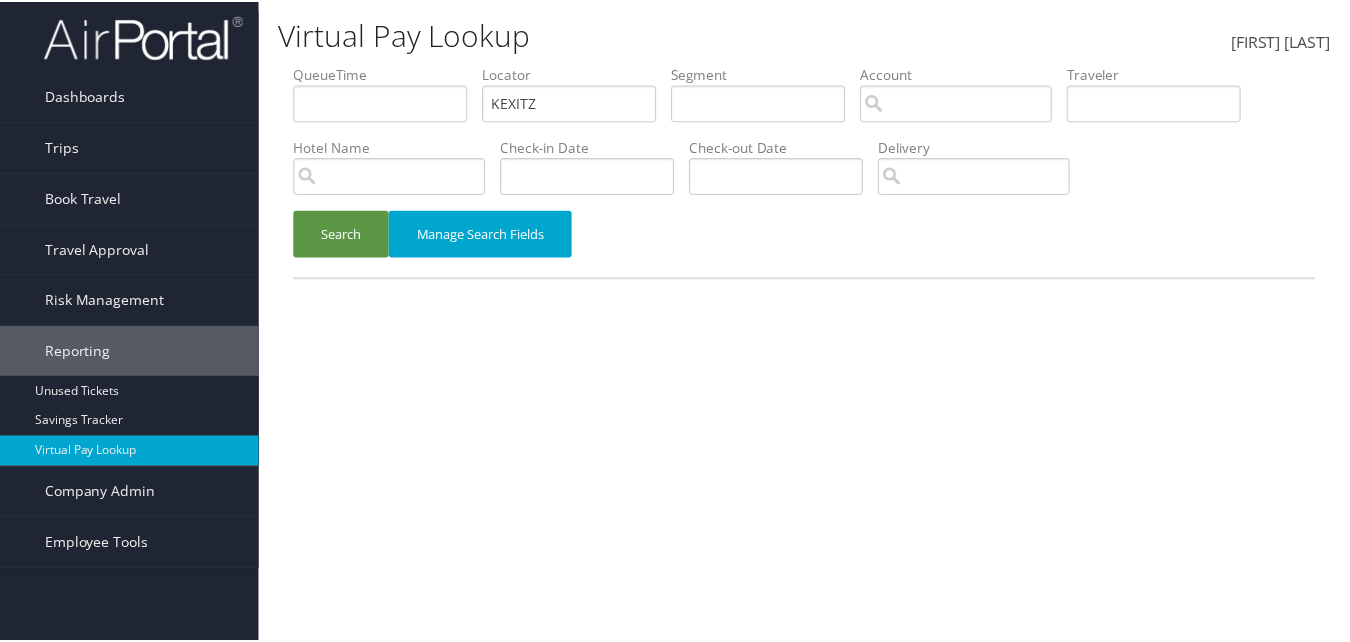 scroll, scrollTop: 0, scrollLeft: 0, axis: both 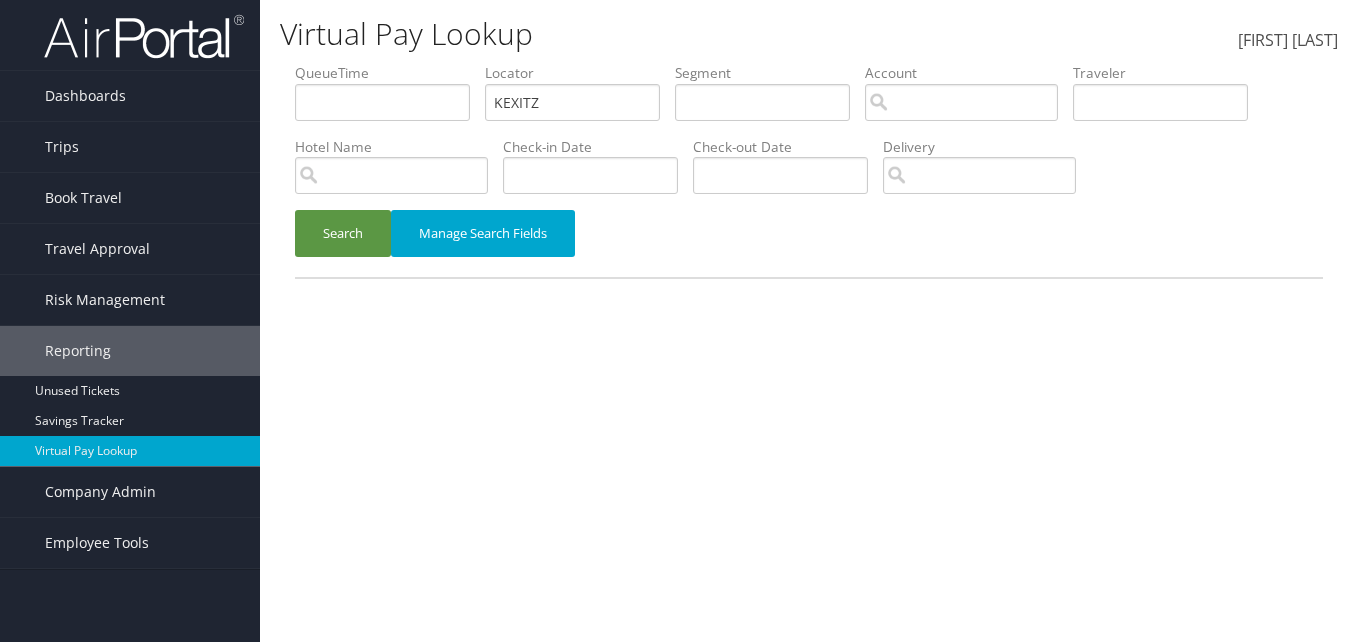 click on "QueueTime Locator KEXITZ Segment Account Traveler Hotel Name Check-in Date Check-out Date Delivery" at bounding box center [809, 63] 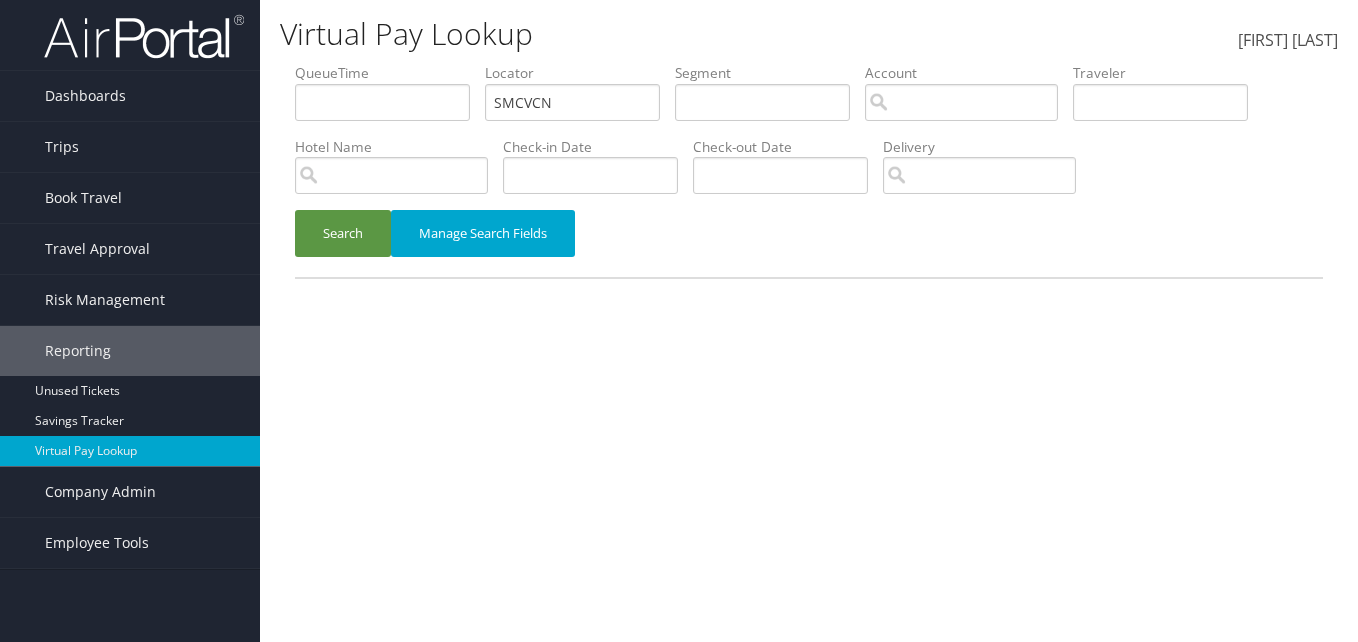 click on "SMCVCN" at bounding box center (382, 102) 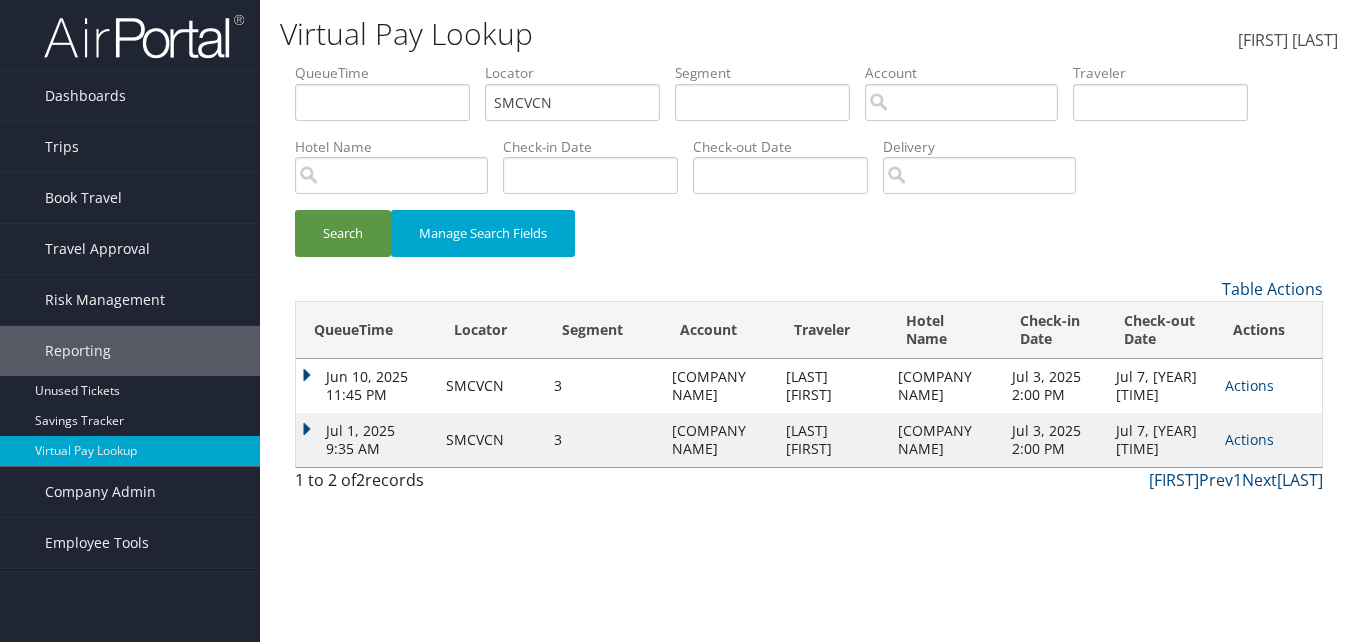 click on "Actions   Resend  Logs  View Itinerary" at bounding box center (1268, 440) 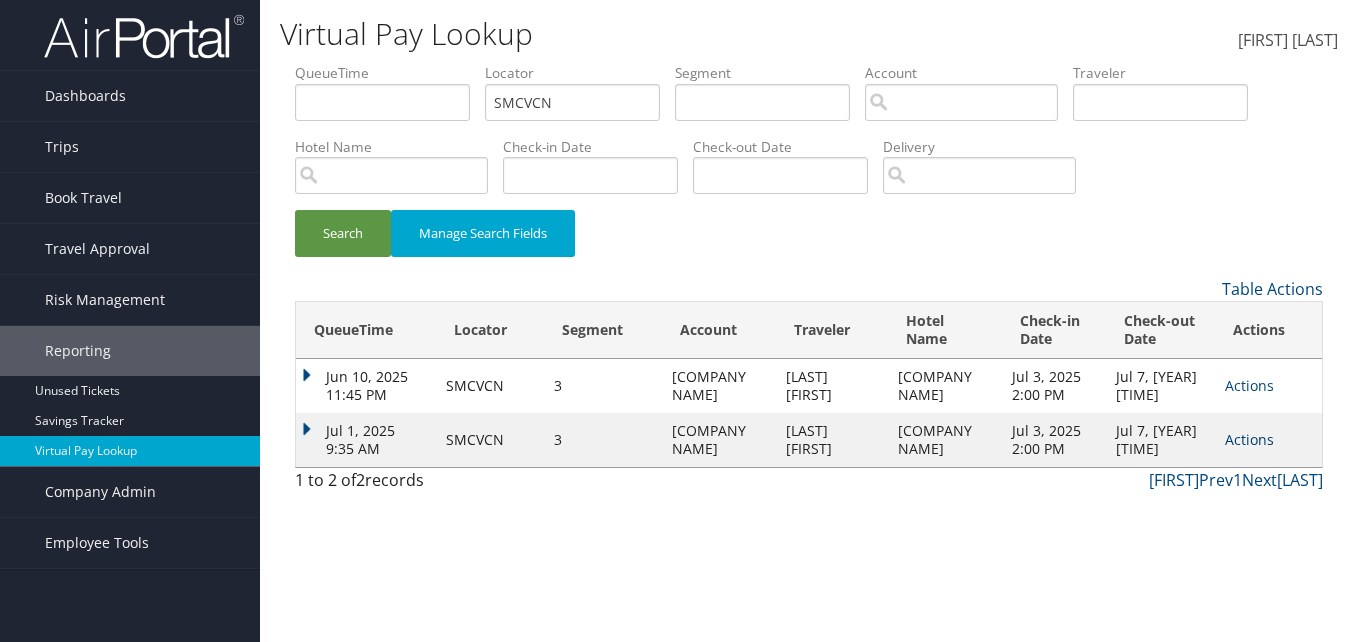 click on "Actions" at bounding box center [1249, 439] 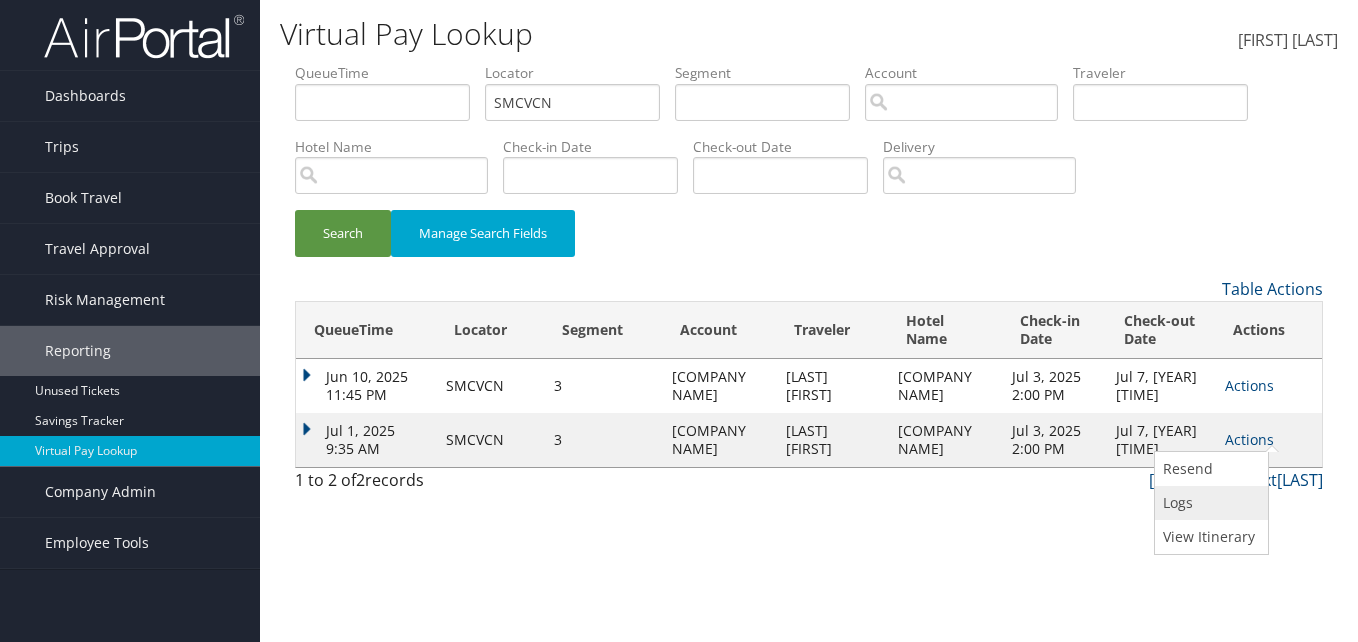 click on "Logs" at bounding box center (1209, 503) 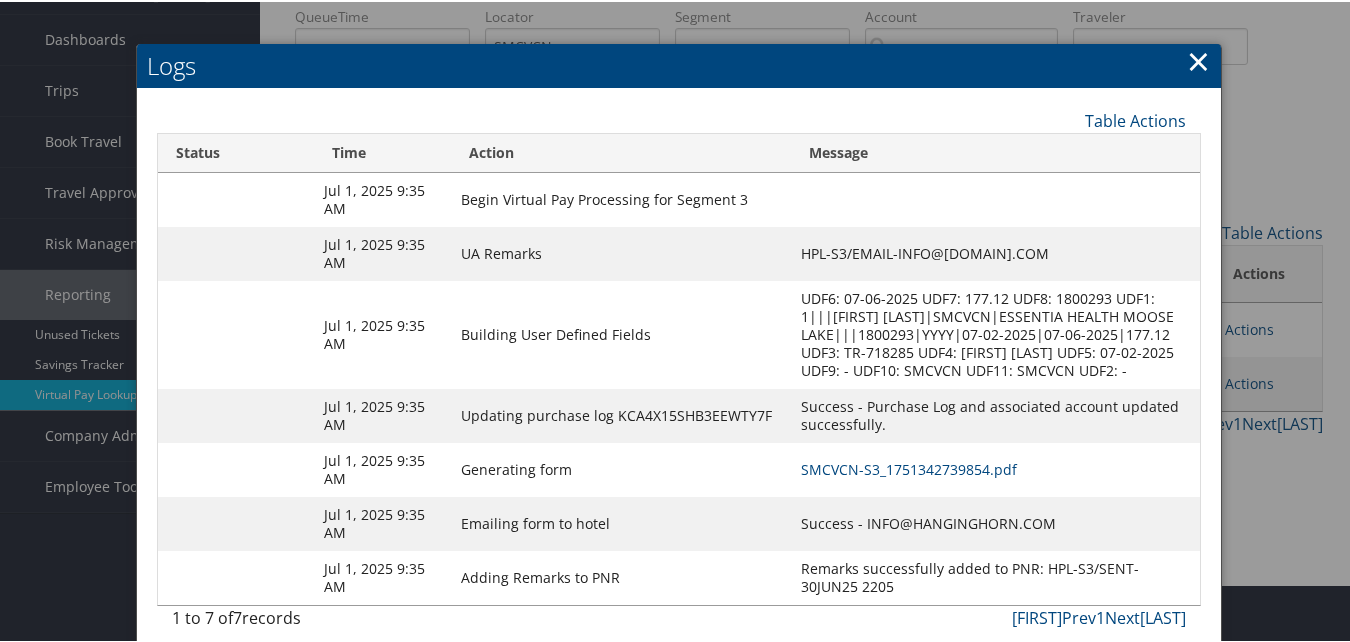 scroll, scrollTop: 111, scrollLeft: 0, axis: vertical 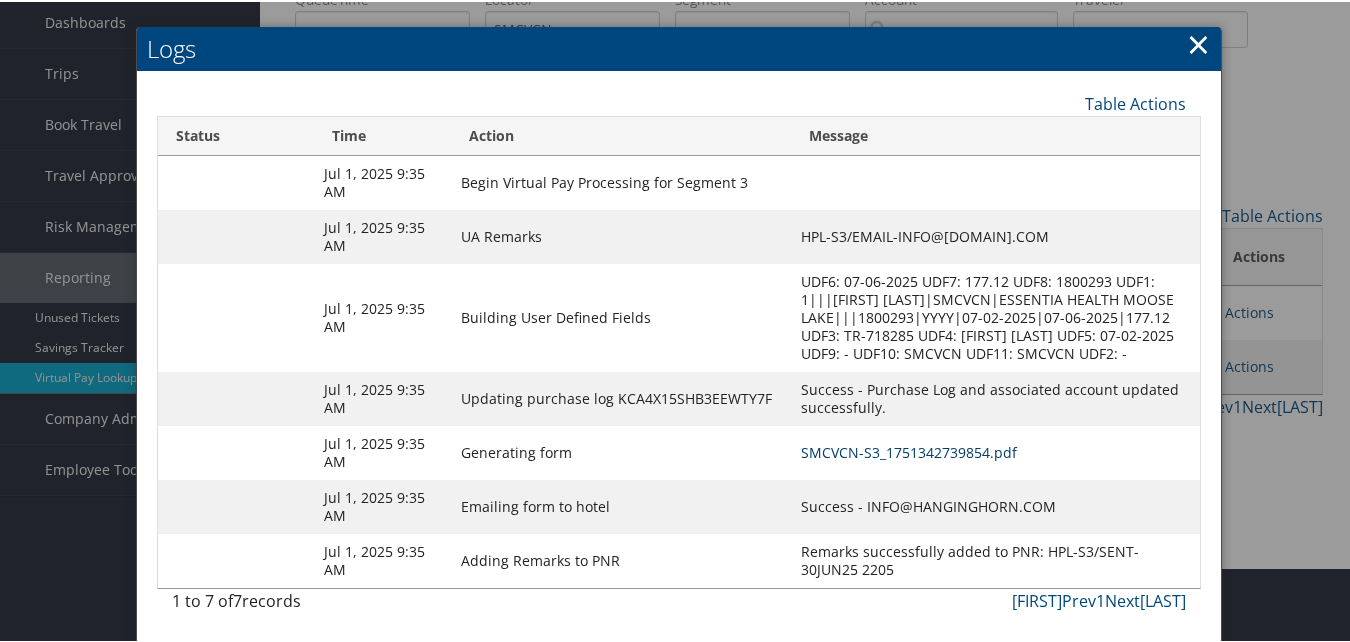 click on "SMCVCN-S3_1751342739854.pdf" at bounding box center [909, 450] 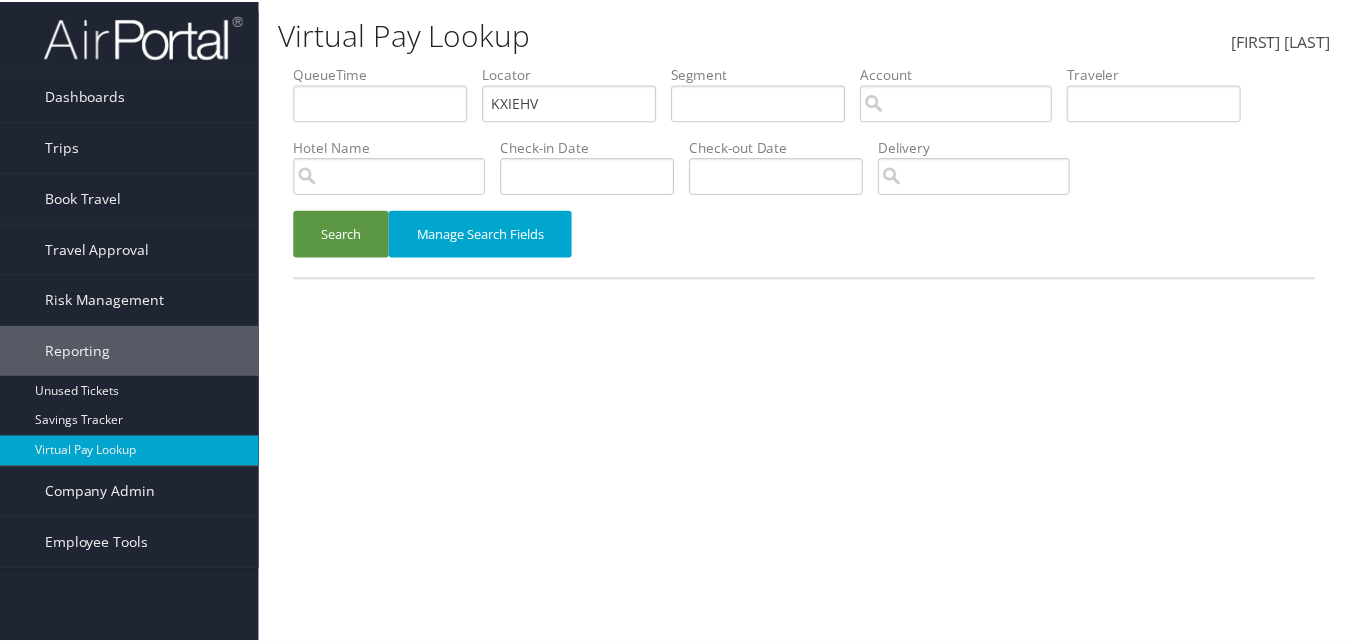 scroll, scrollTop: 0, scrollLeft: 0, axis: both 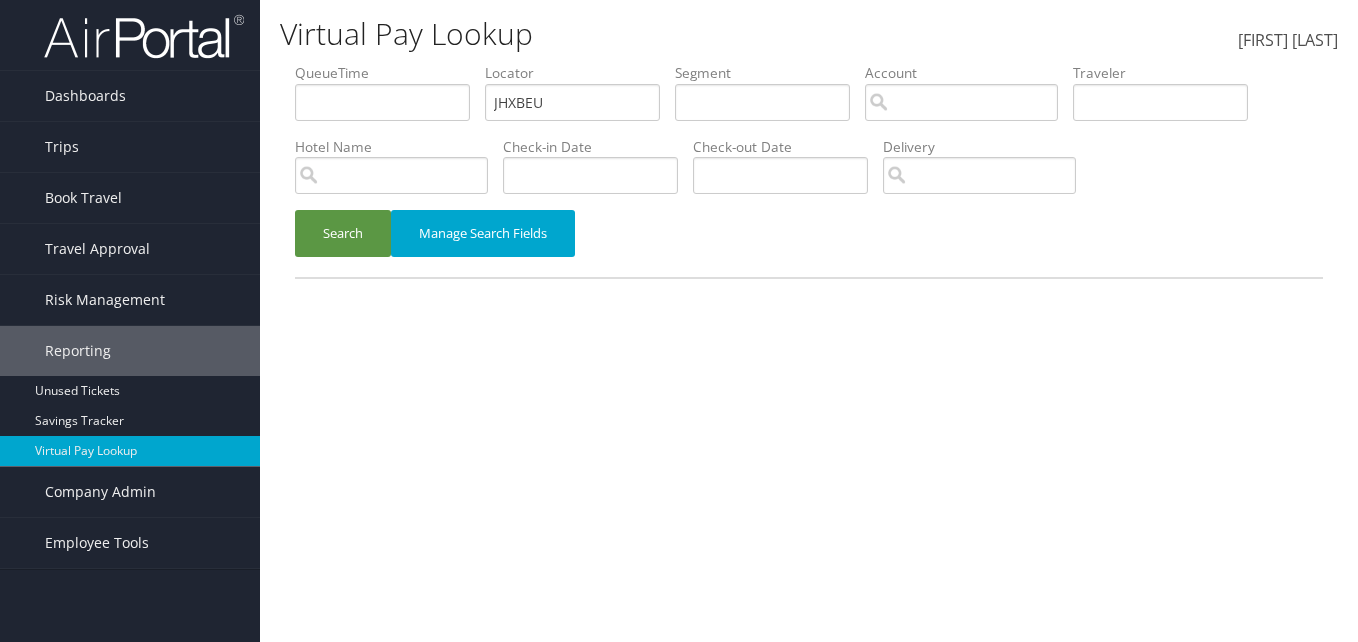 click on "QueueTime Locator JHXBEU Segment Account Traveler Hotel Name Check-in Date Check-out Date Delivery" at bounding box center [809, 63] 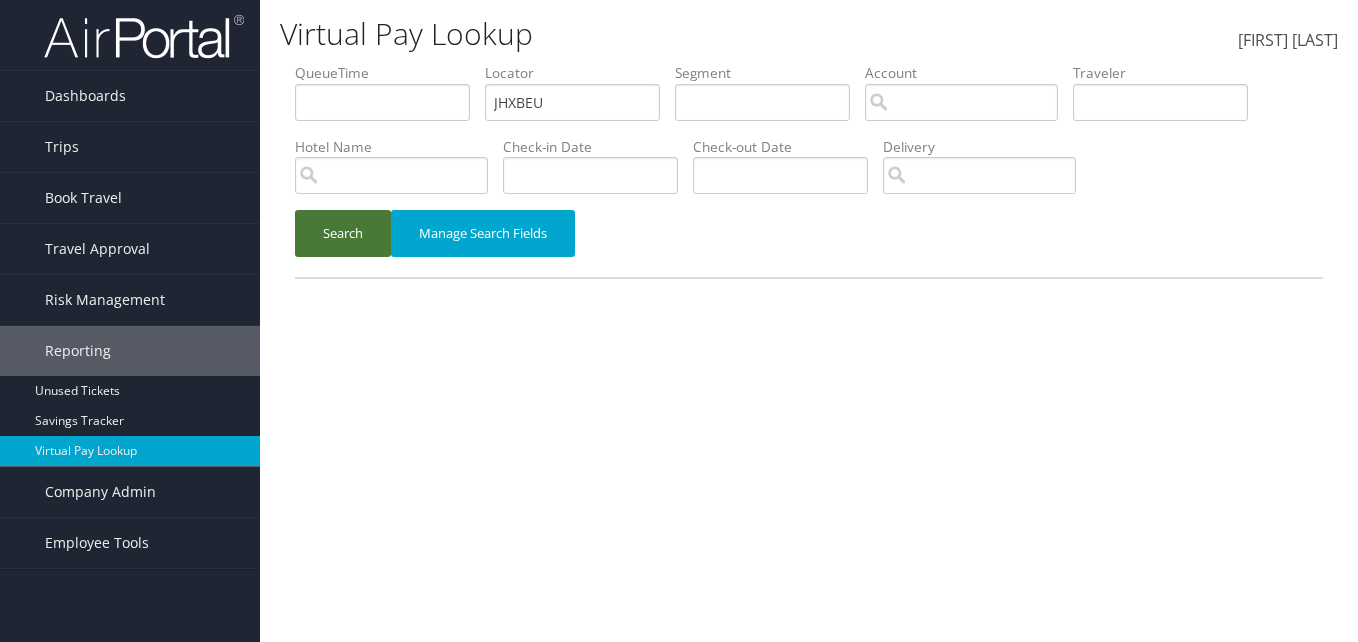 type on "JHXBEU" 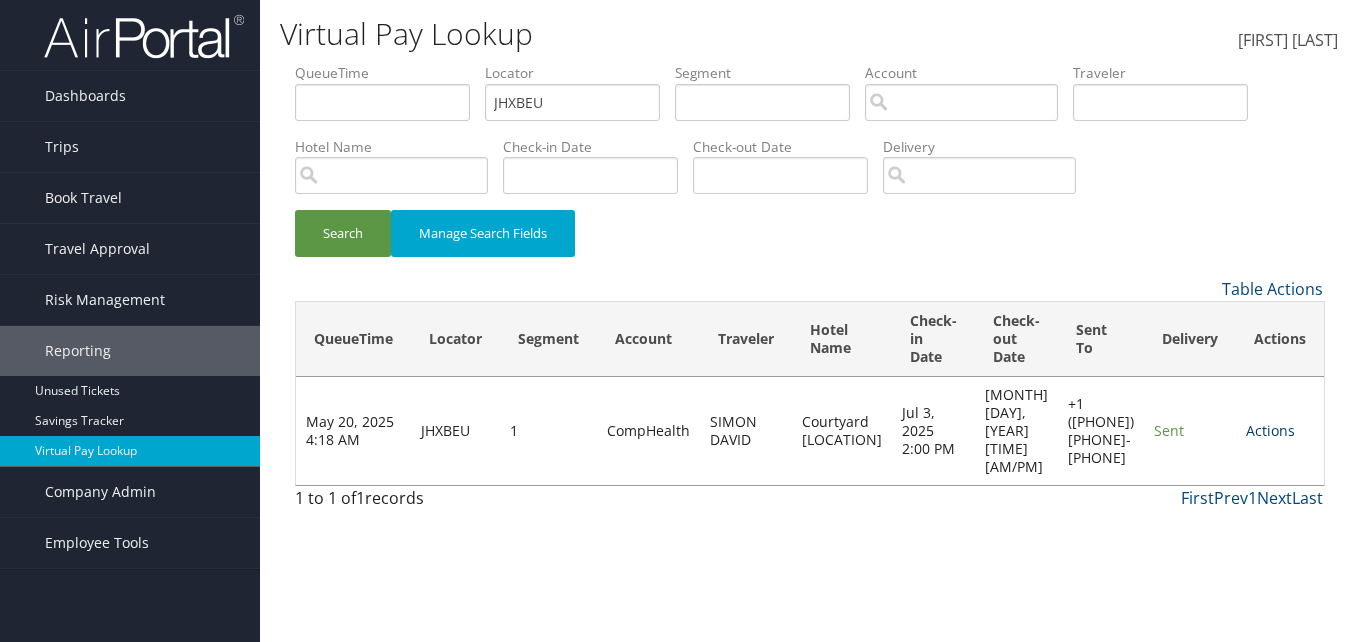 drag, startPoint x: 1233, startPoint y: 423, endPoint x: 1254, endPoint y: 425, distance: 21.095022 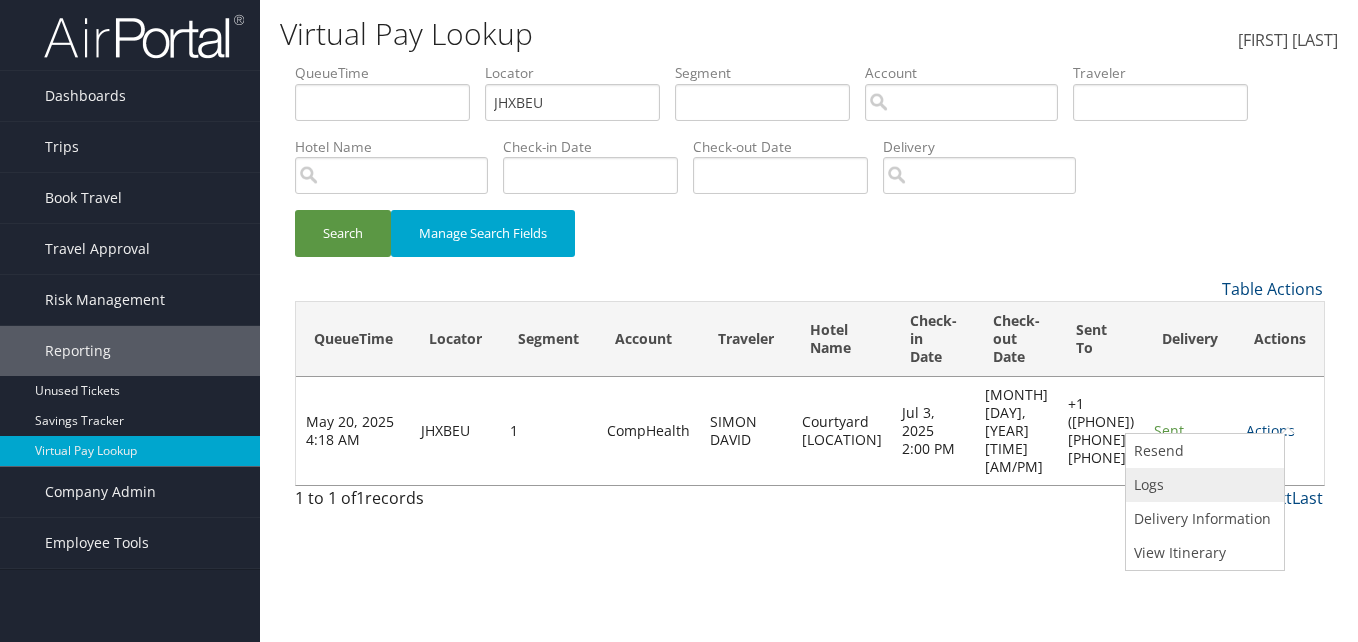 click on "Logs" at bounding box center (1202, 485) 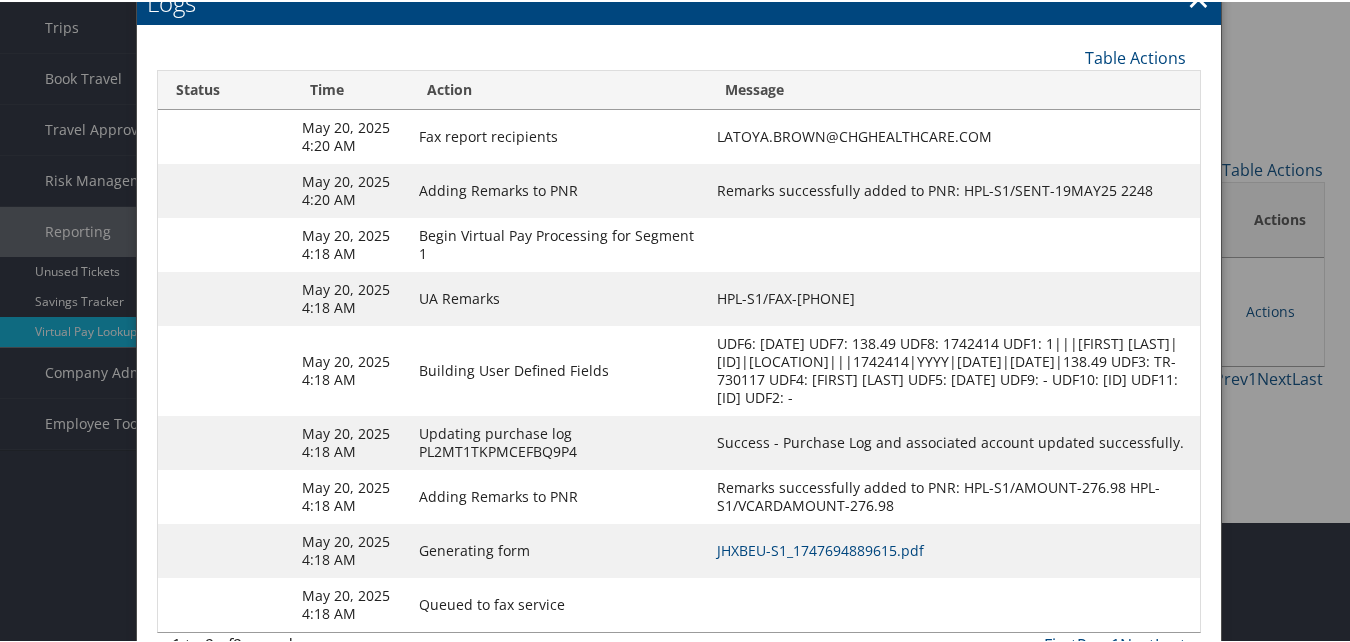 scroll, scrollTop: 213, scrollLeft: 0, axis: vertical 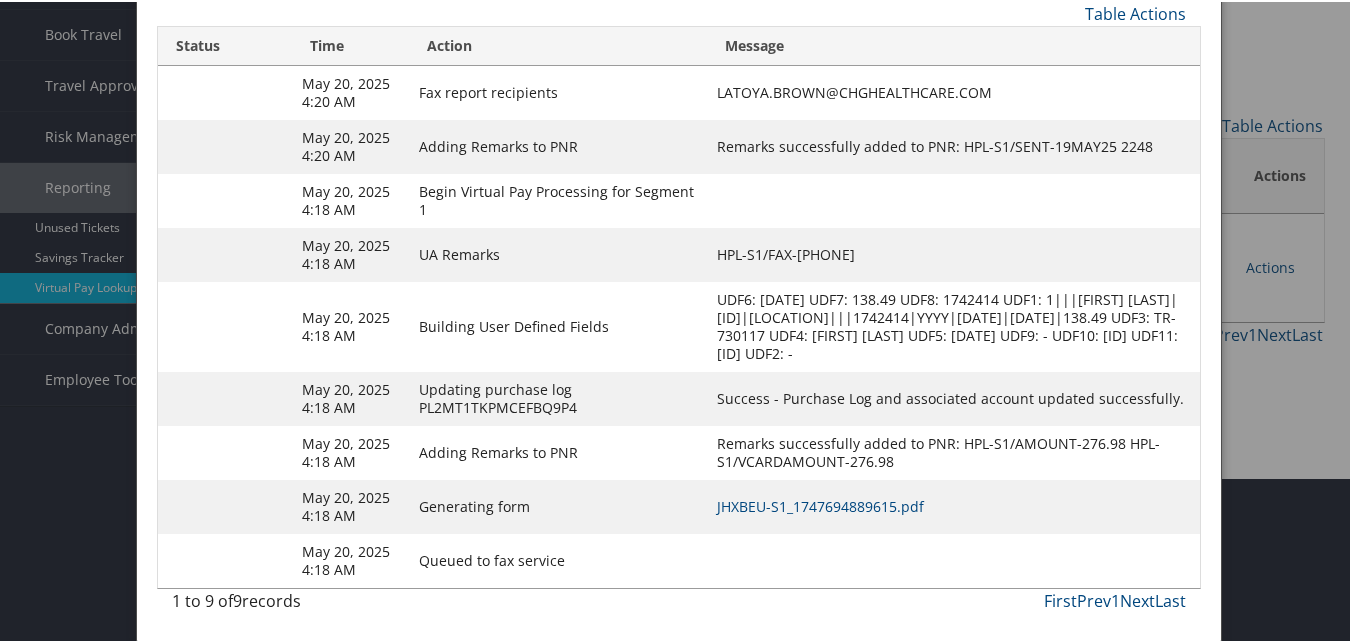 click on "JHXBEU-S1_1747694889615.pdf" at bounding box center [954, 145] 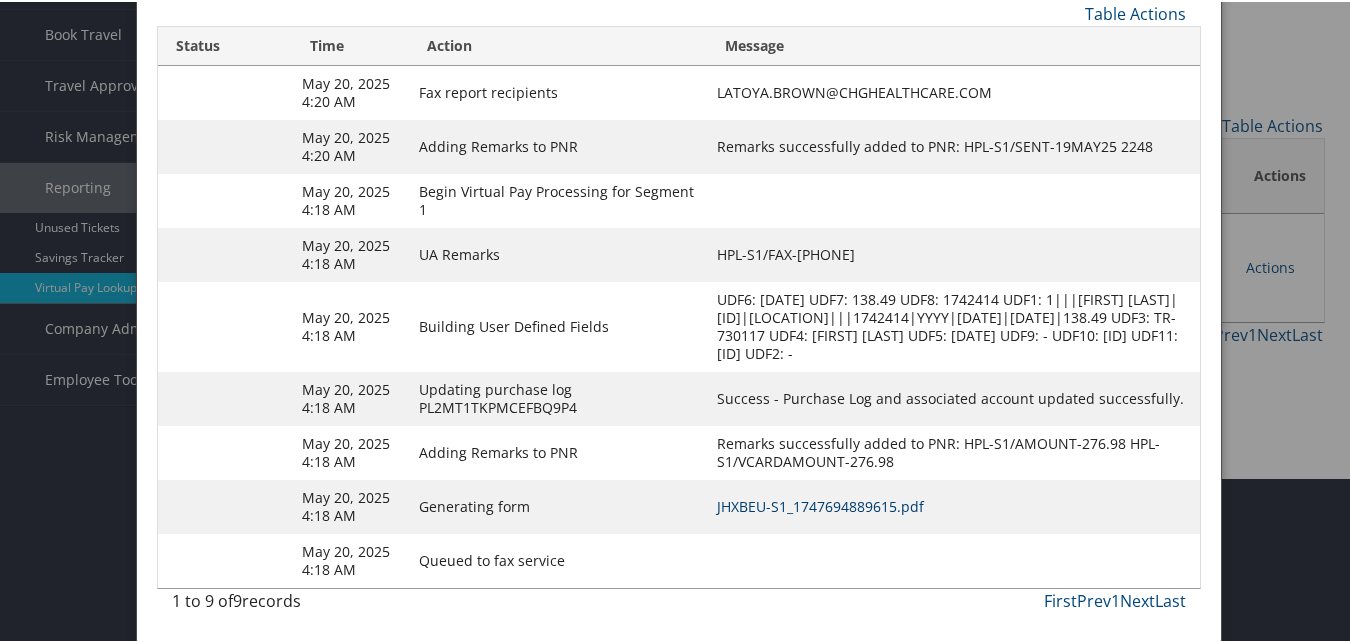click on "JHXBEU-S1_1747694889615.pdf" at bounding box center (820, 504) 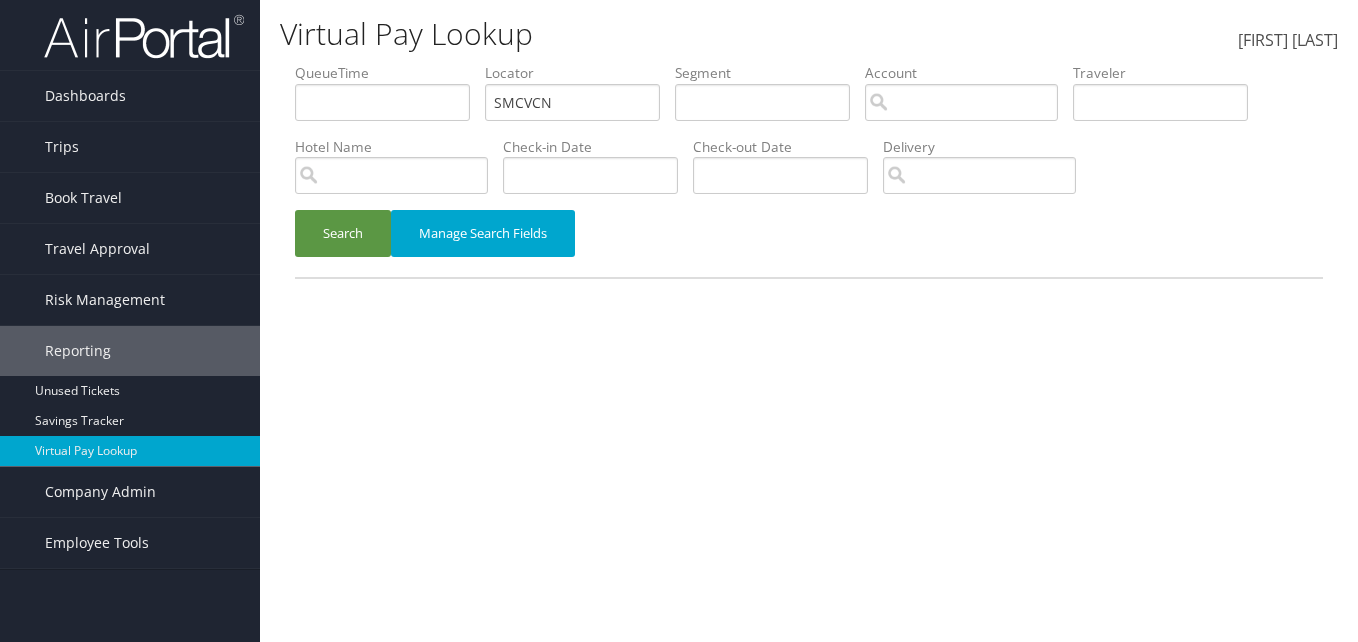 scroll, scrollTop: 0, scrollLeft: 0, axis: both 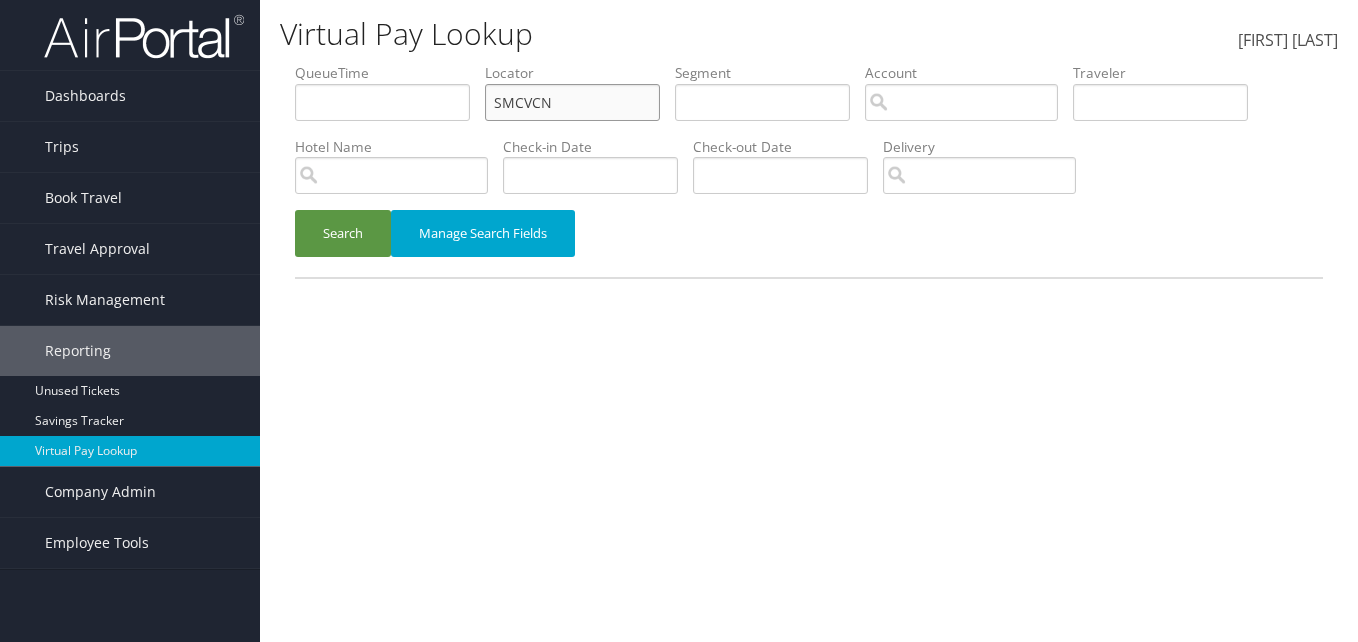 paste on "GEVSAW" 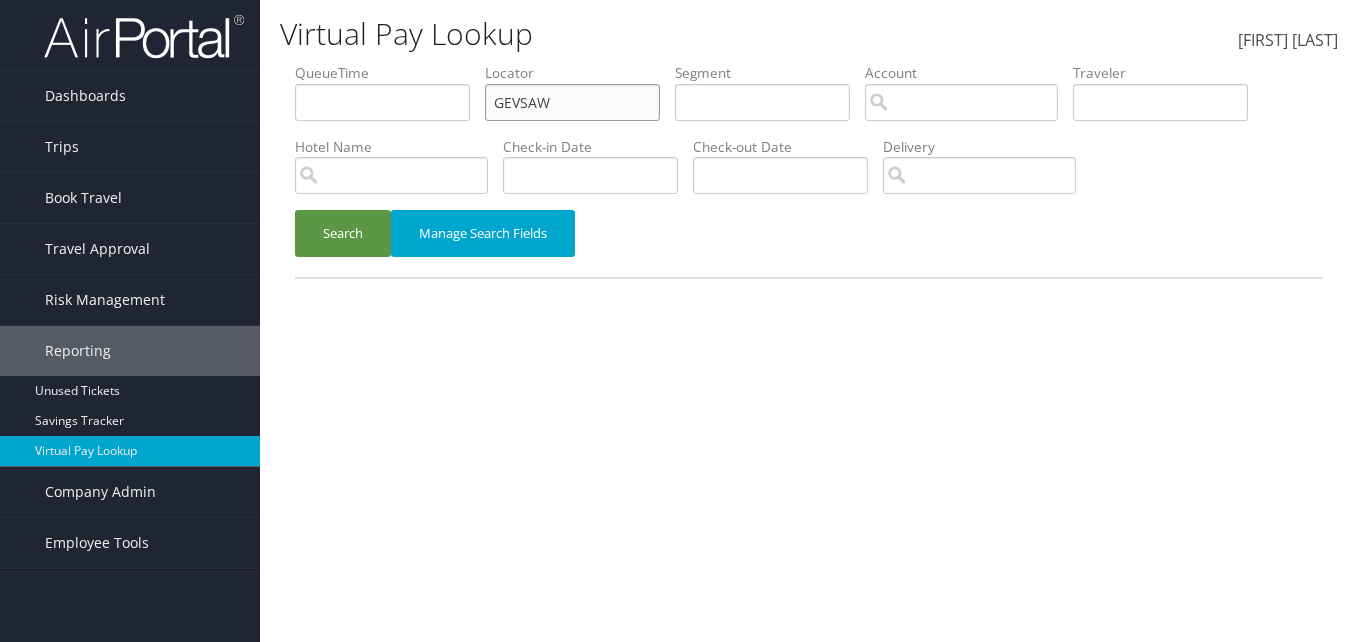 drag, startPoint x: 580, startPoint y: 103, endPoint x: 466, endPoint y: 108, distance: 114.1096 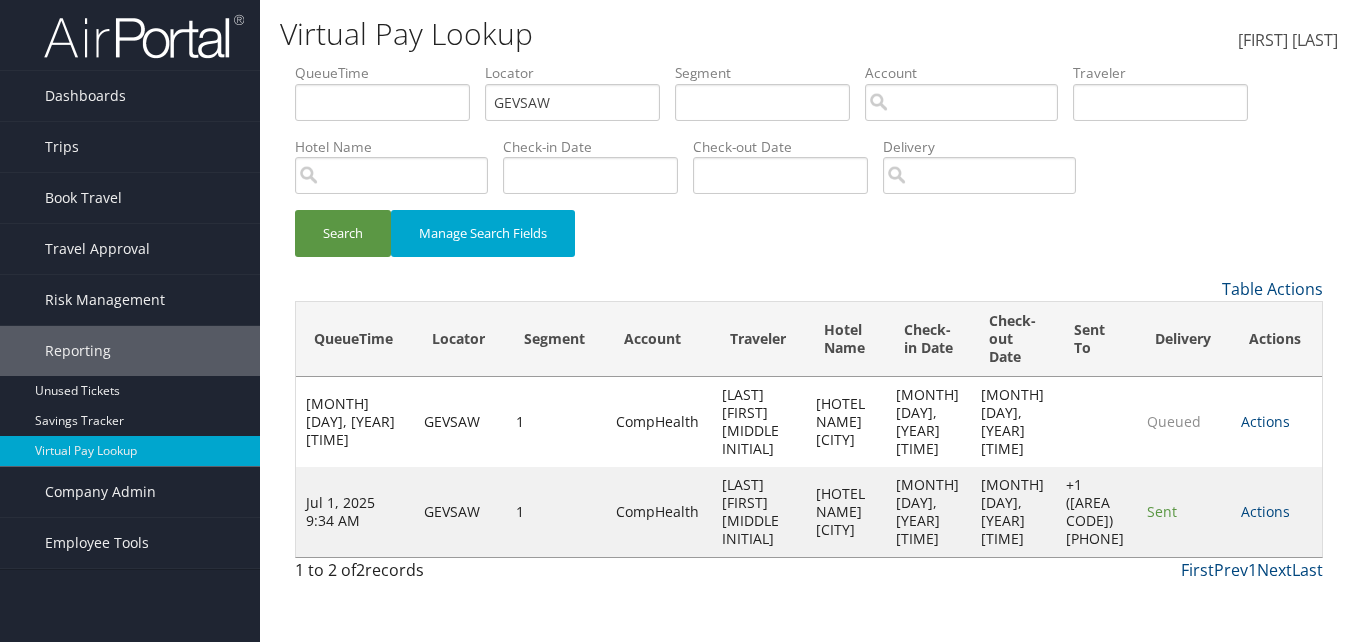 click on "Actions   Resend  Logs  Delivery Information  View Itinerary" at bounding box center [1276, 512] 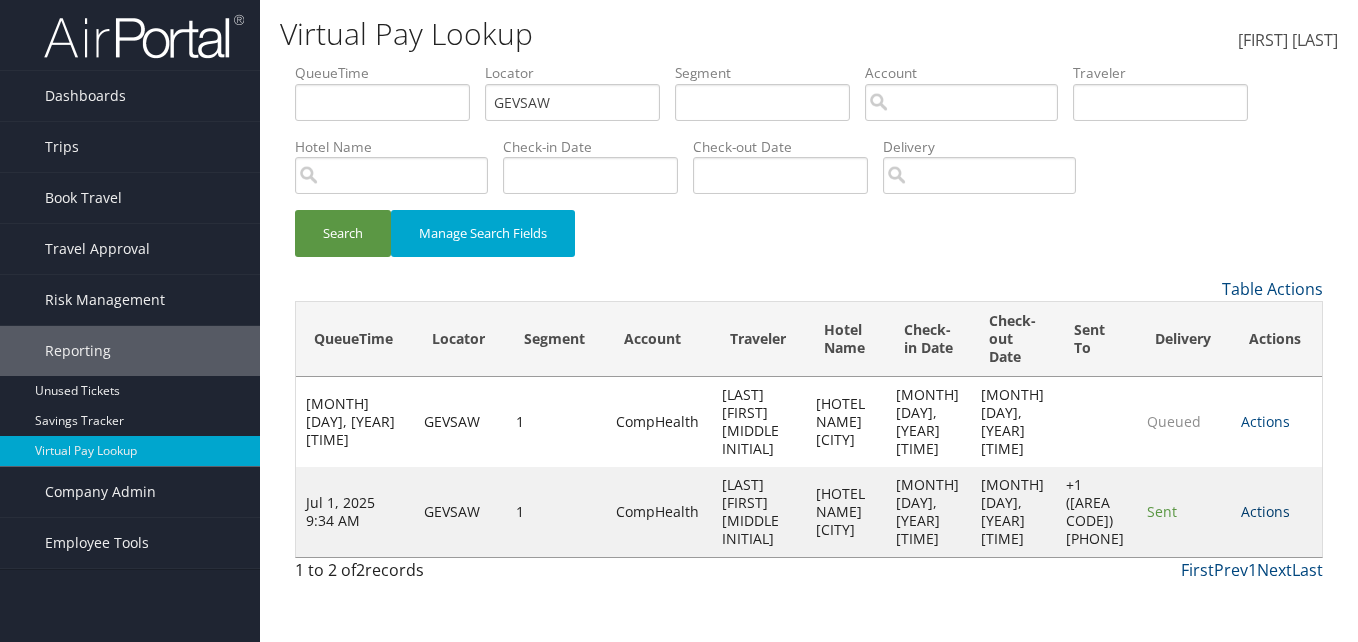 click on "Actions" at bounding box center [1265, 511] 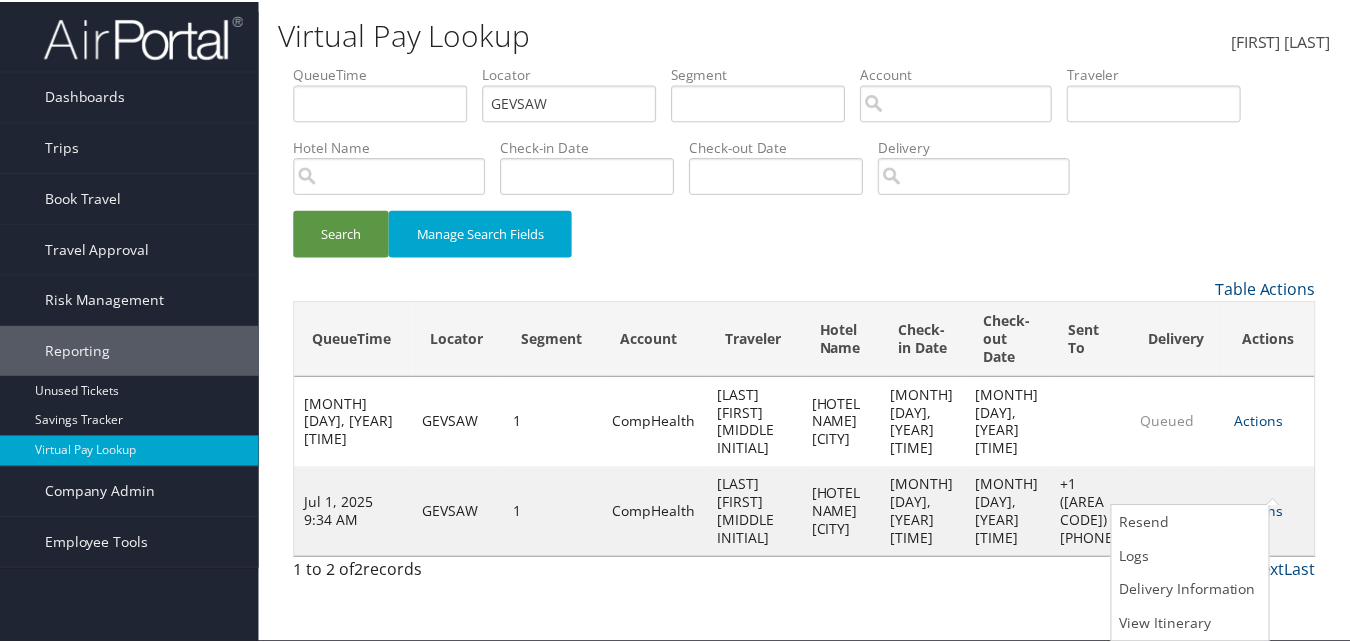 scroll, scrollTop: 1, scrollLeft: 0, axis: vertical 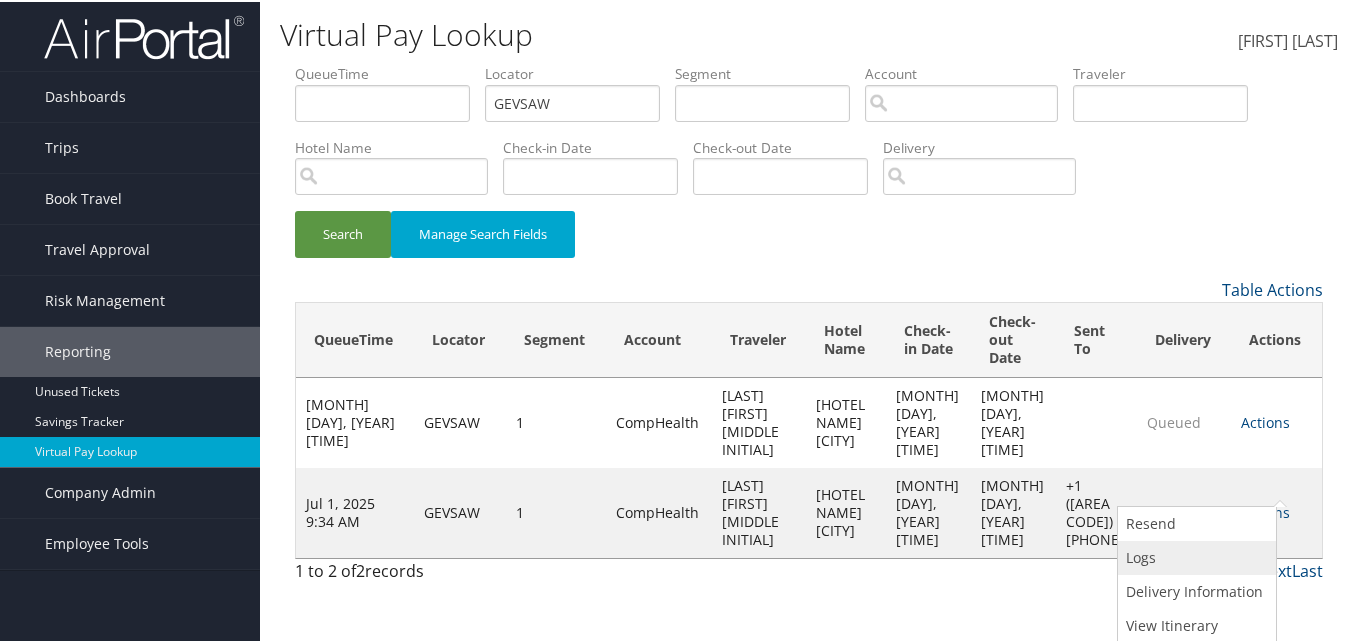 click on "Logs" at bounding box center (1194, 556) 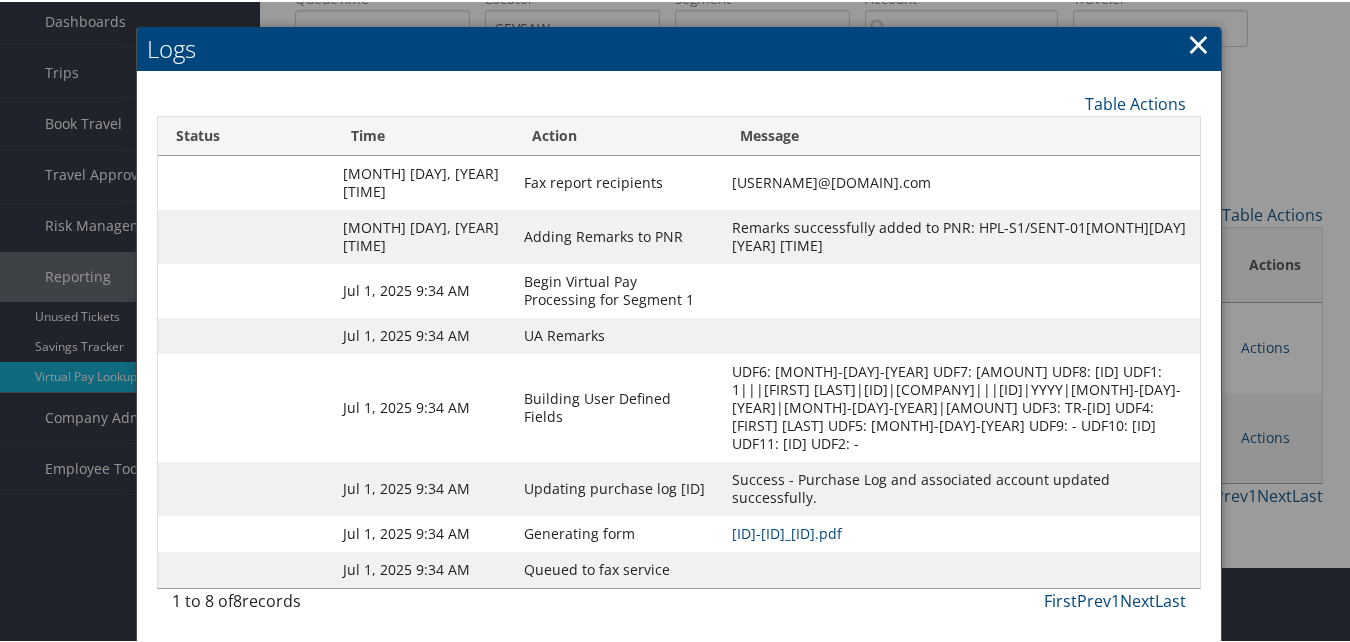 scroll, scrollTop: 172, scrollLeft: 0, axis: vertical 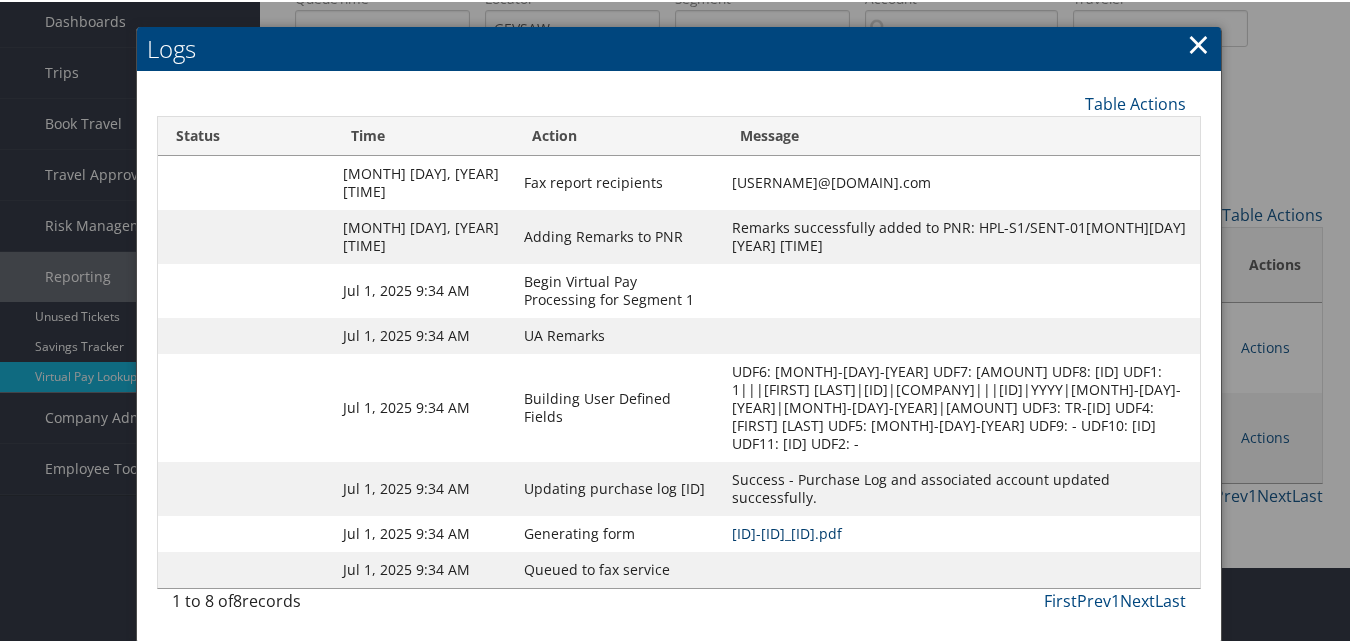 click on "GEVSAW-S1_1751342651367.pdf" at bounding box center (787, 531) 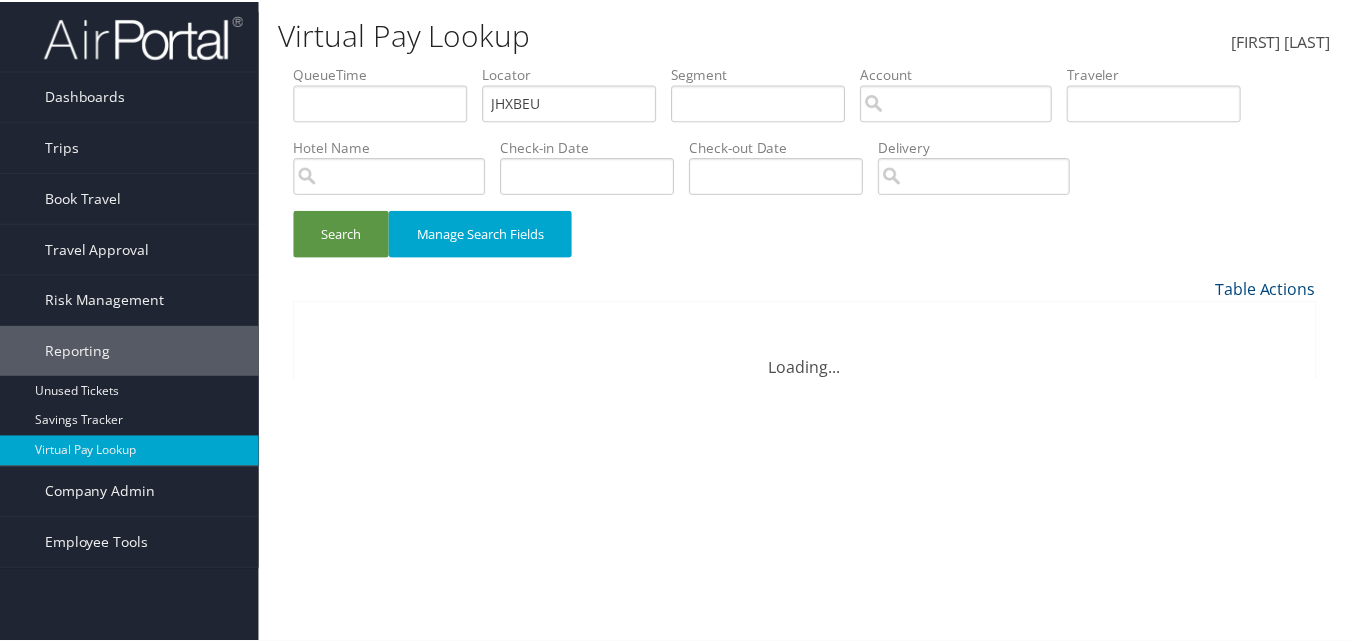 scroll, scrollTop: 0, scrollLeft: 0, axis: both 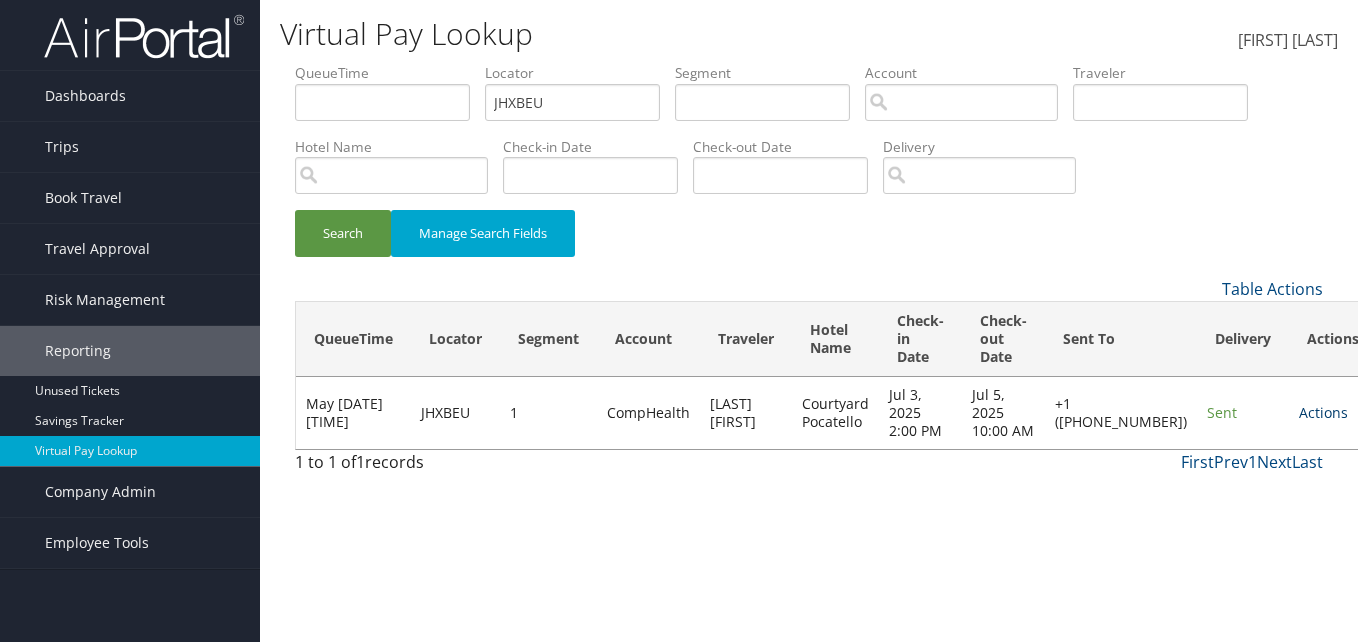 click on "Actions" at bounding box center [1323, 412] 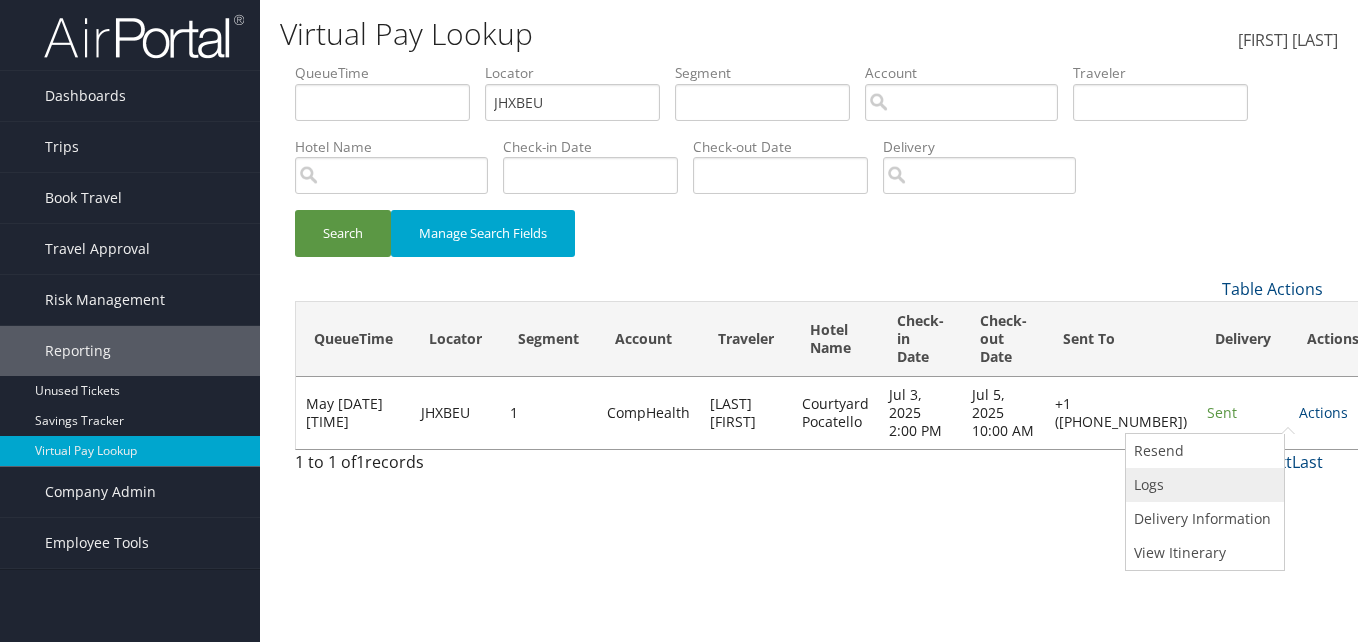 click on "Logs" at bounding box center [1202, 485] 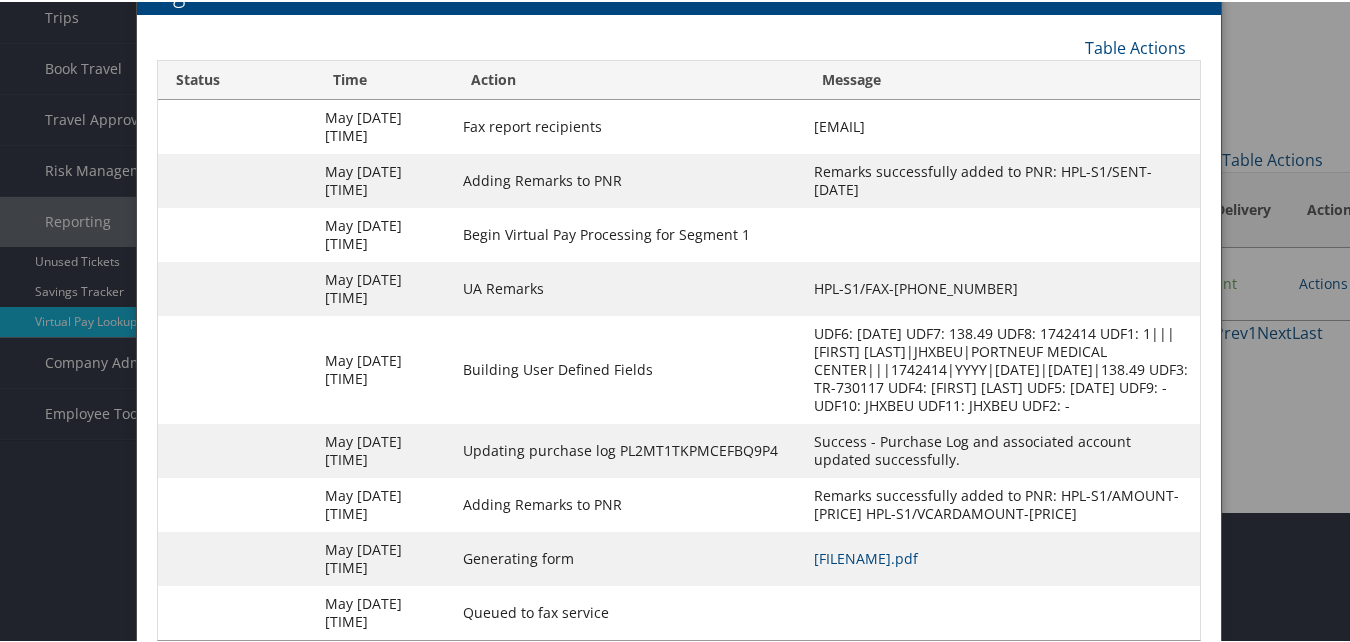 scroll, scrollTop: 213, scrollLeft: 0, axis: vertical 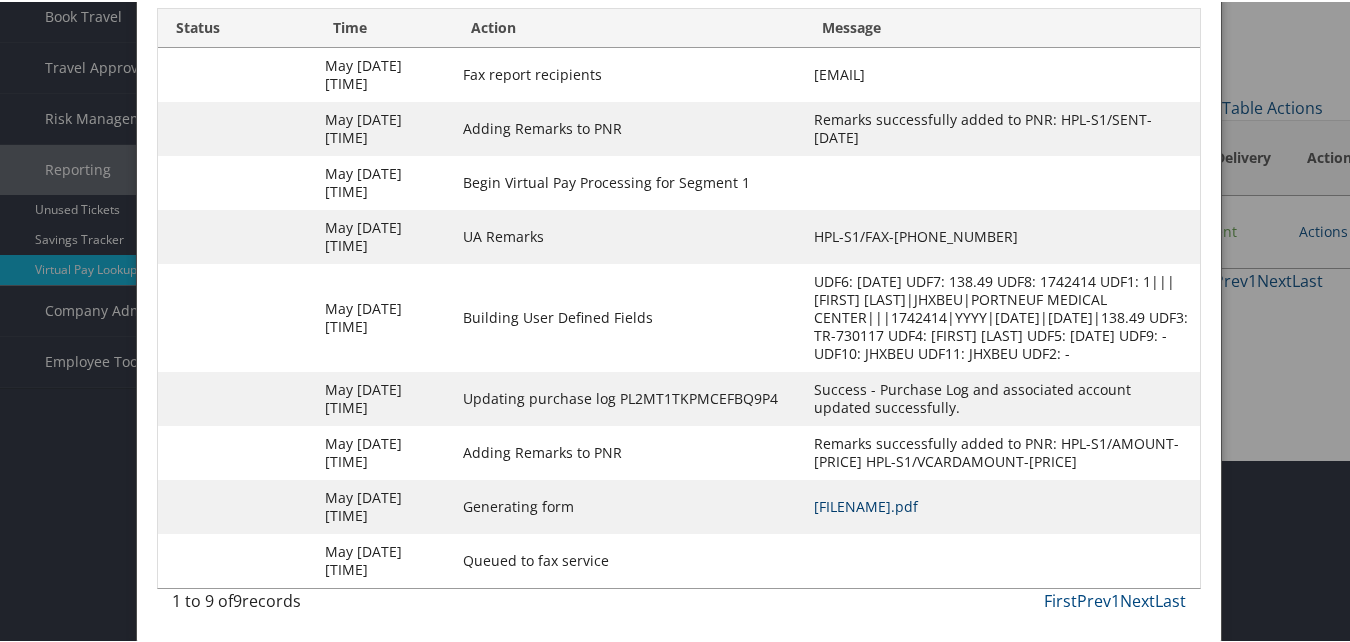 click on "JHXBEU-S1_1747694889615.pdf" at bounding box center [866, 504] 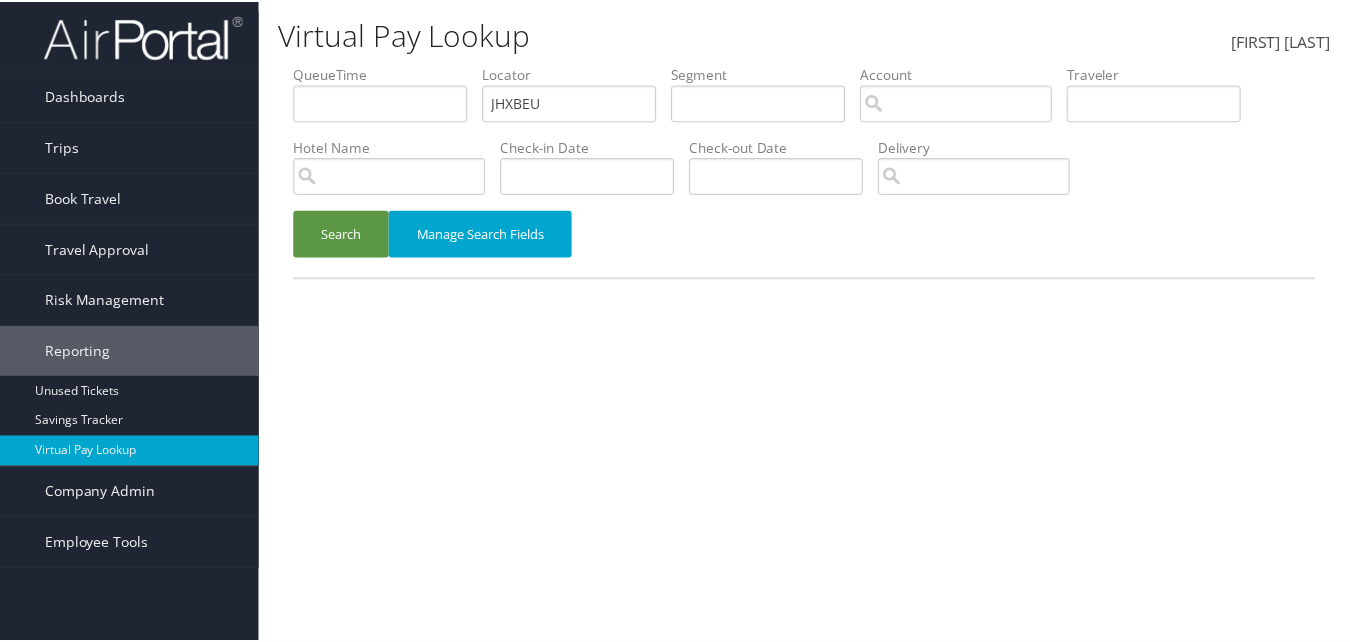 scroll, scrollTop: 0, scrollLeft: 0, axis: both 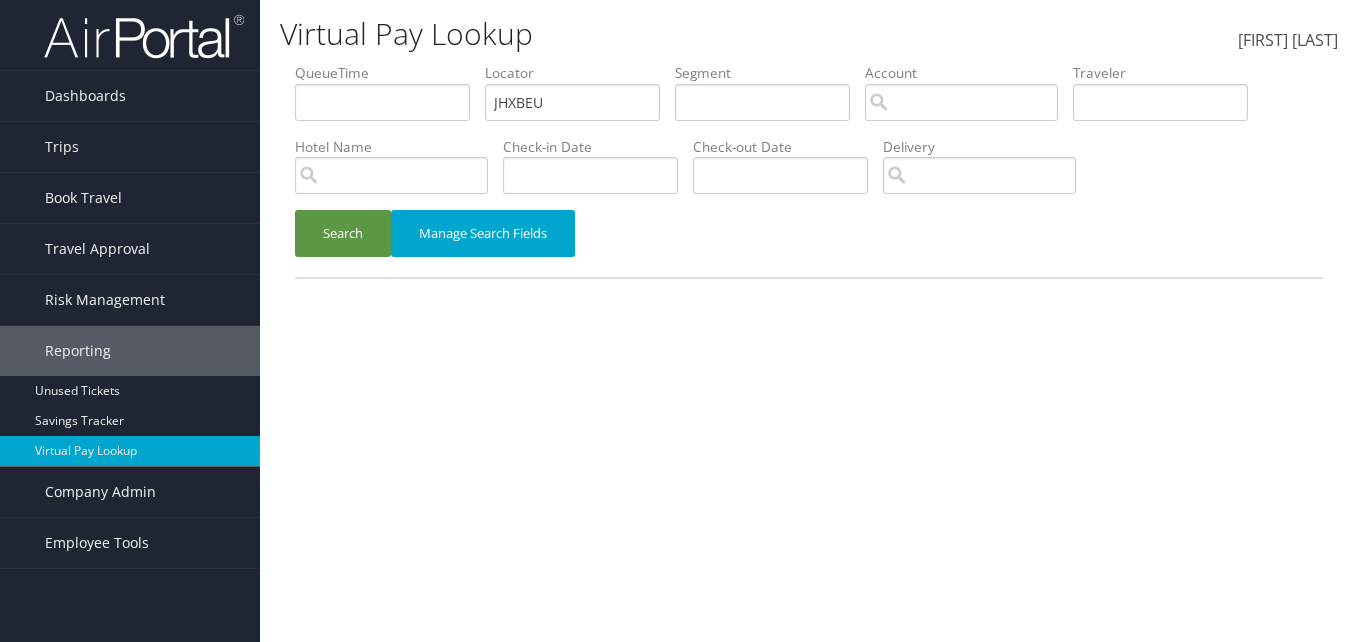 click on "Search Manage Search Fields" at bounding box center [809, 243] 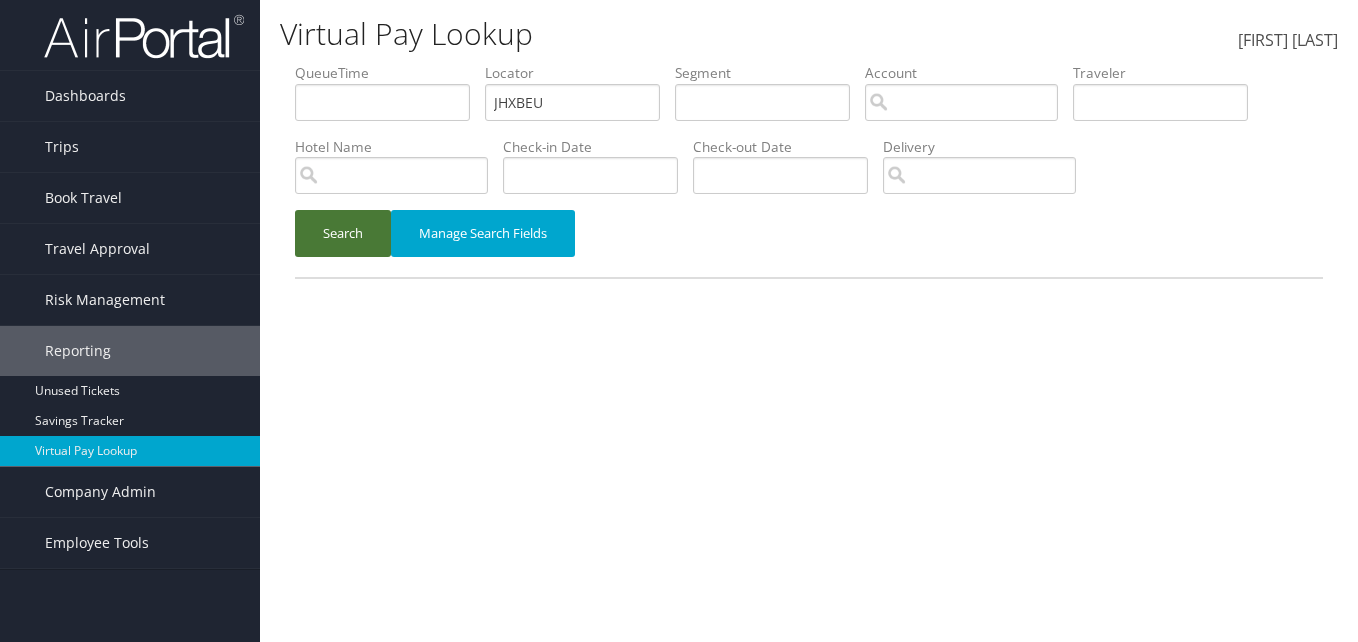 click on "Search" at bounding box center [343, 233] 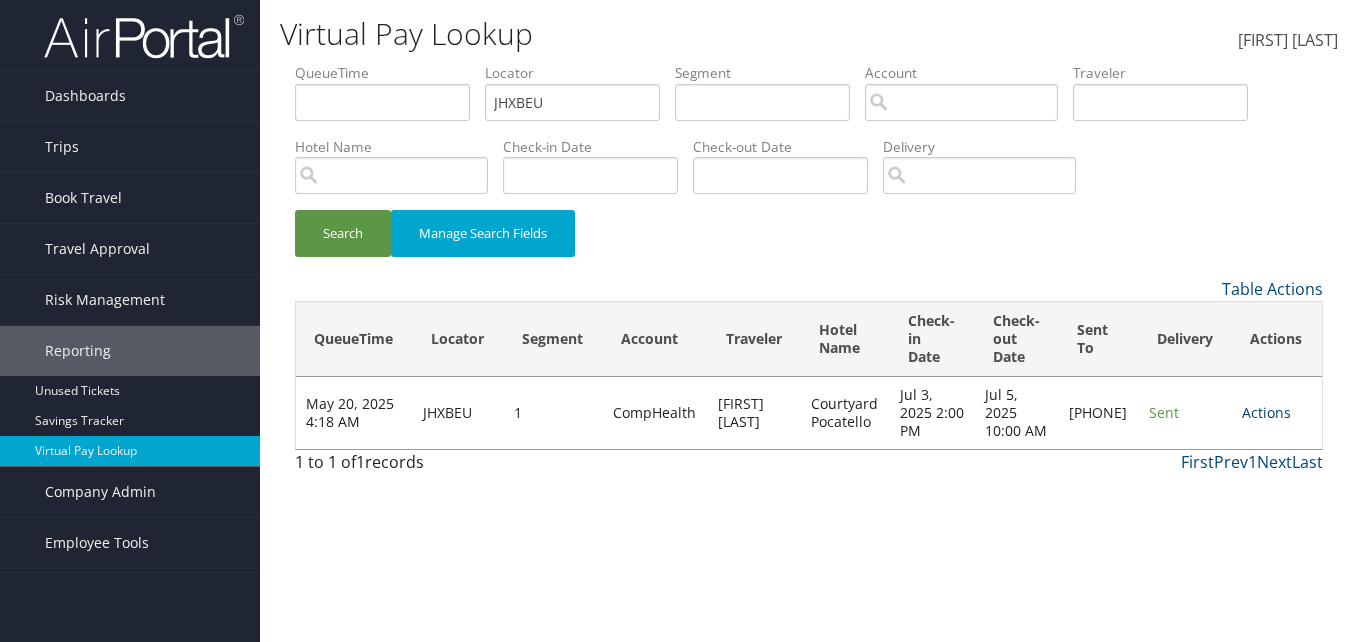 click on "Actions" at bounding box center (1266, 412) 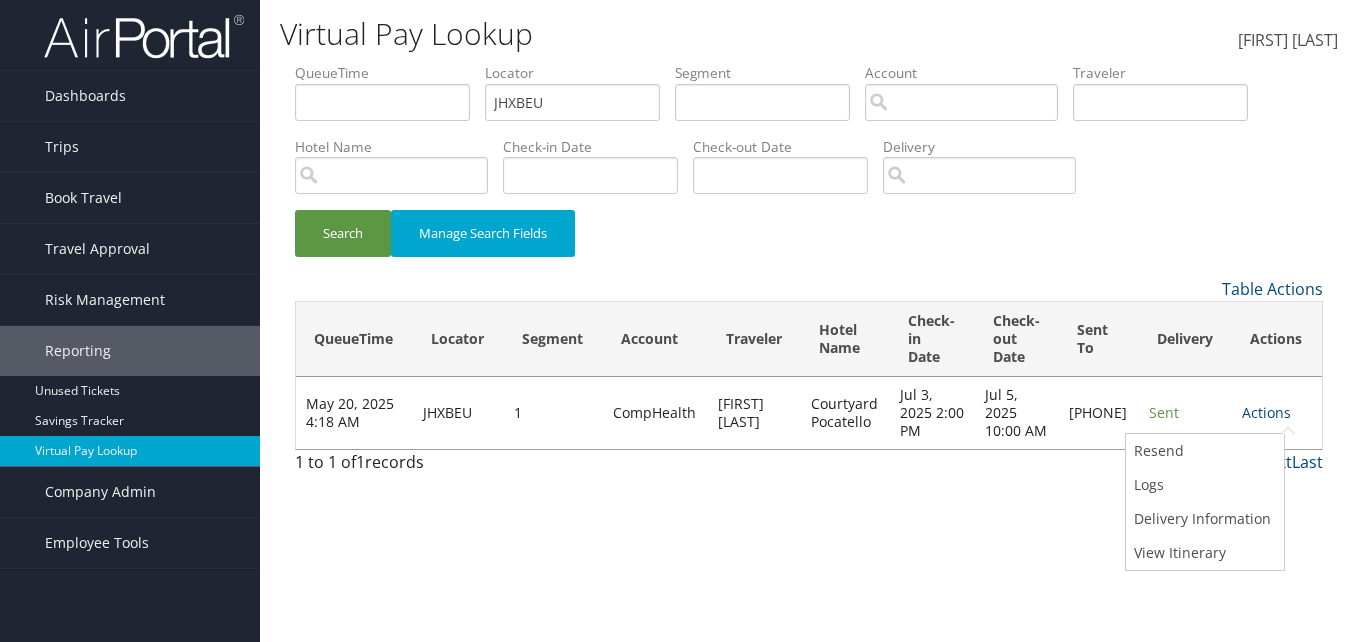 click on "Resend  Logs  Delivery Information  View Itinerary" at bounding box center (1205, 502) 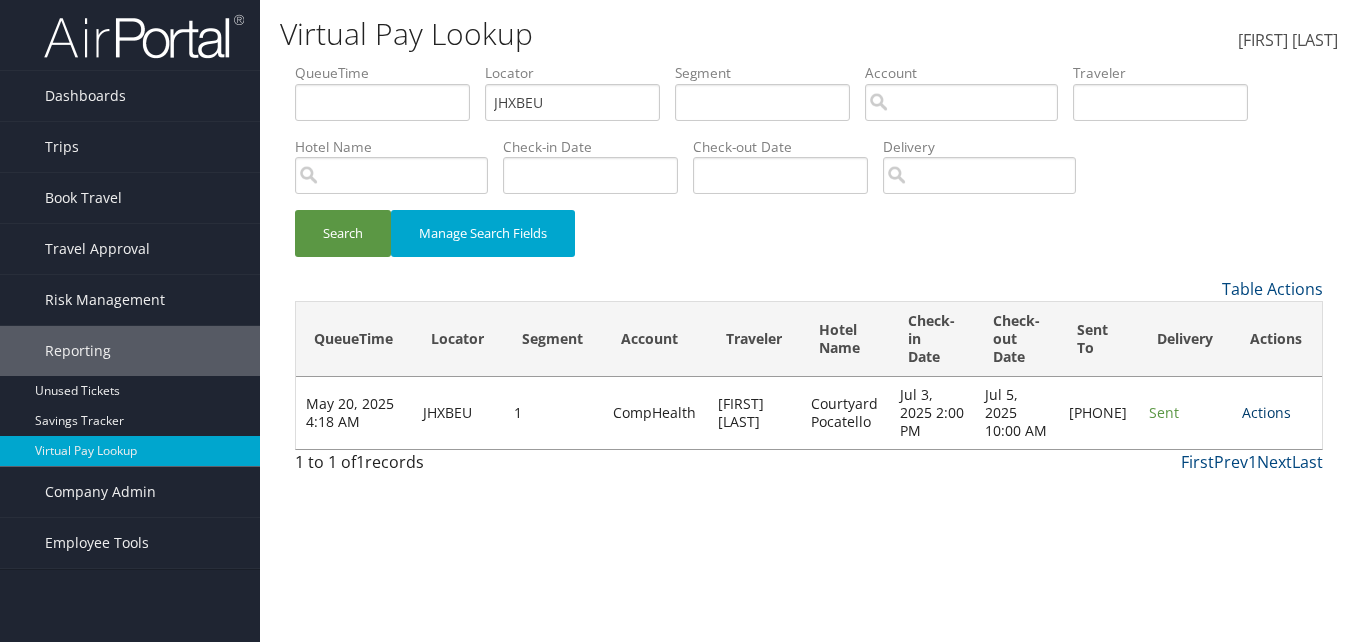 click on "Actions" at bounding box center (1266, 412) 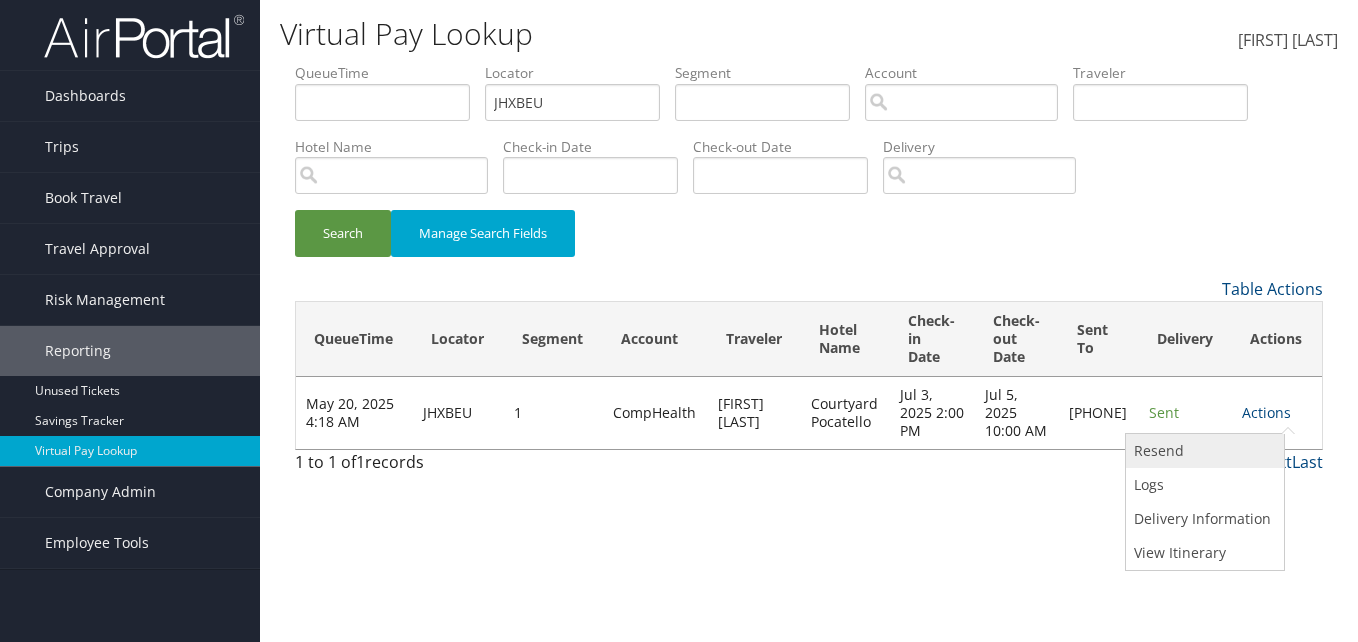 click on "Resend" at bounding box center [1202, 451] 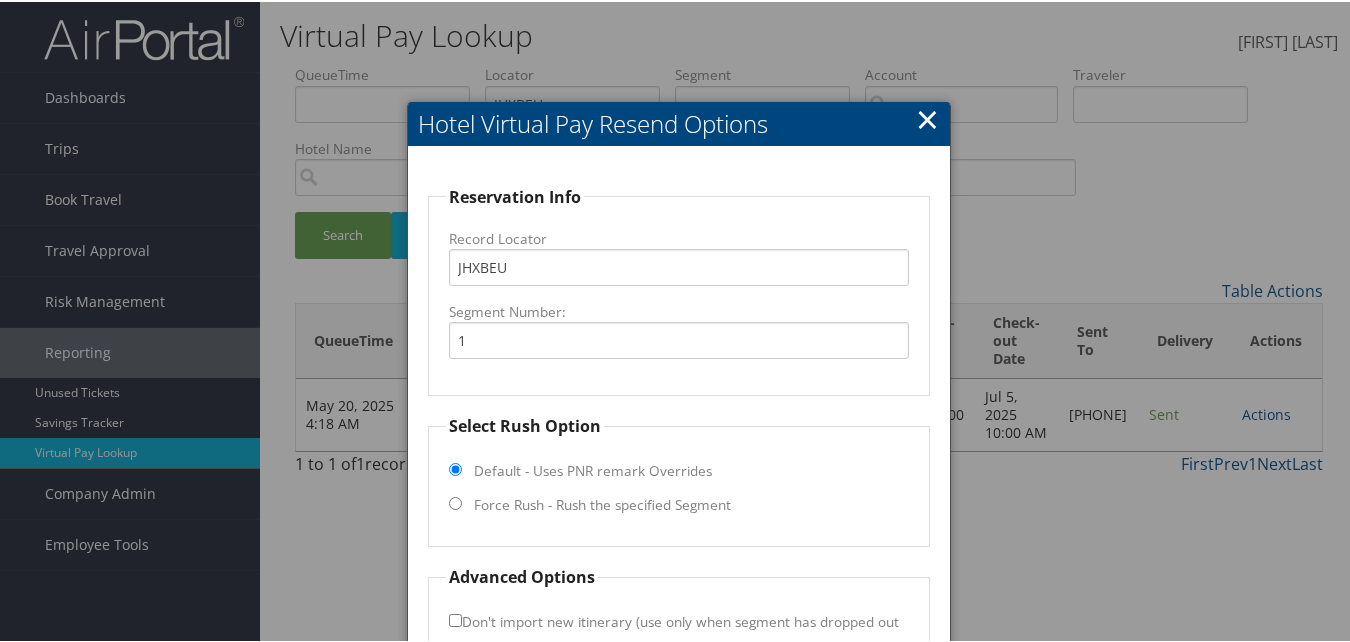 click on "Force Rush - Rush the specified Segment" at bounding box center [602, 503] 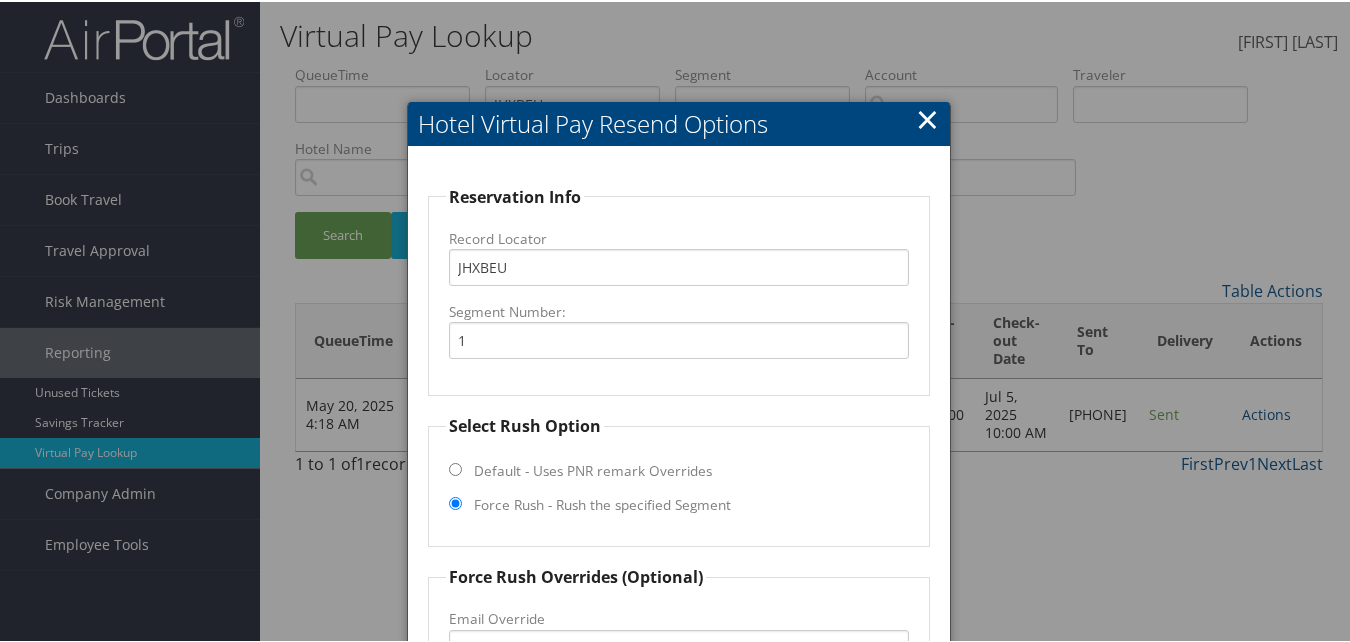 scroll, scrollTop: 292, scrollLeft: 0, axis: vertical 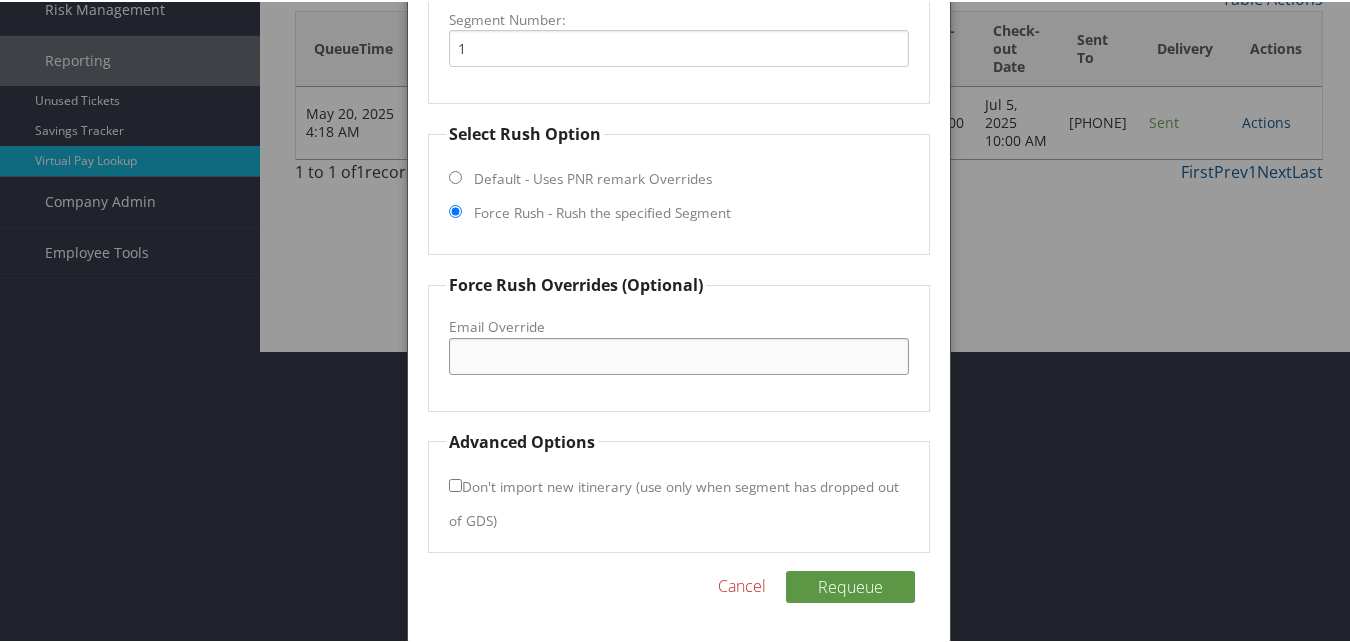 click on "Email Override" at bounding box center [678, 354] 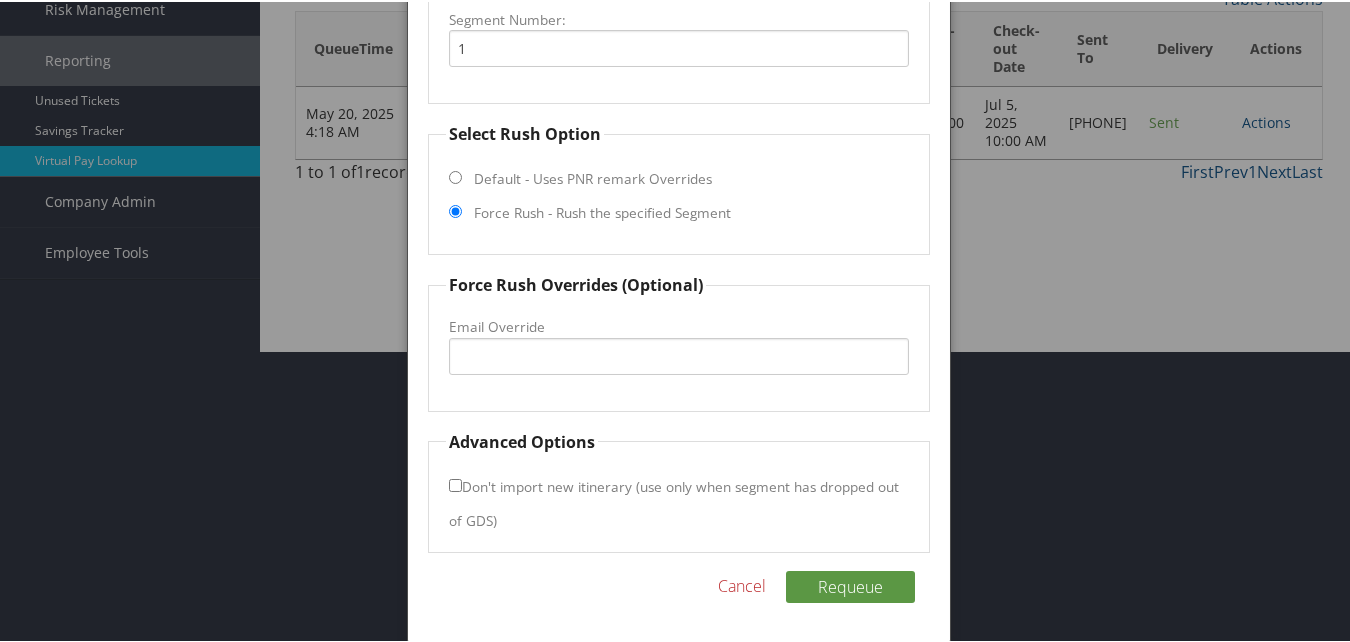 click on "Cancel" at bounding box center [742, 584] 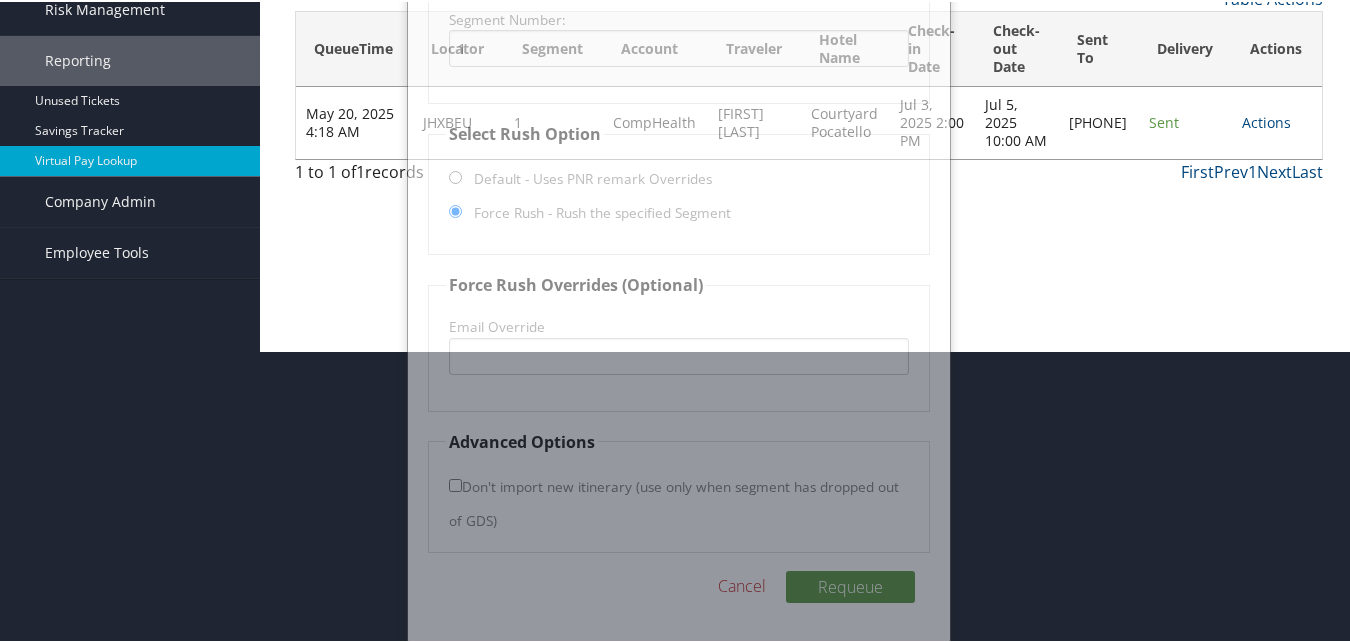 scroll, scrollTop: 0, scrollLeft: 0, axis: both 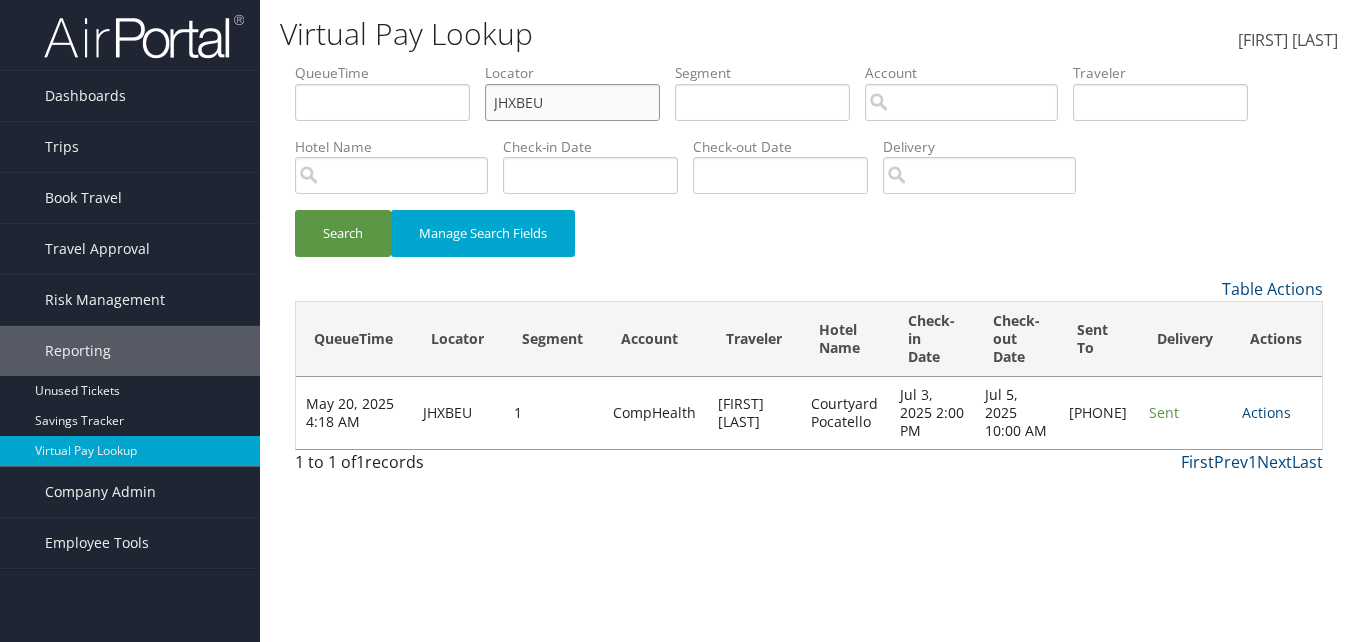 paste on "HLTWBJ" 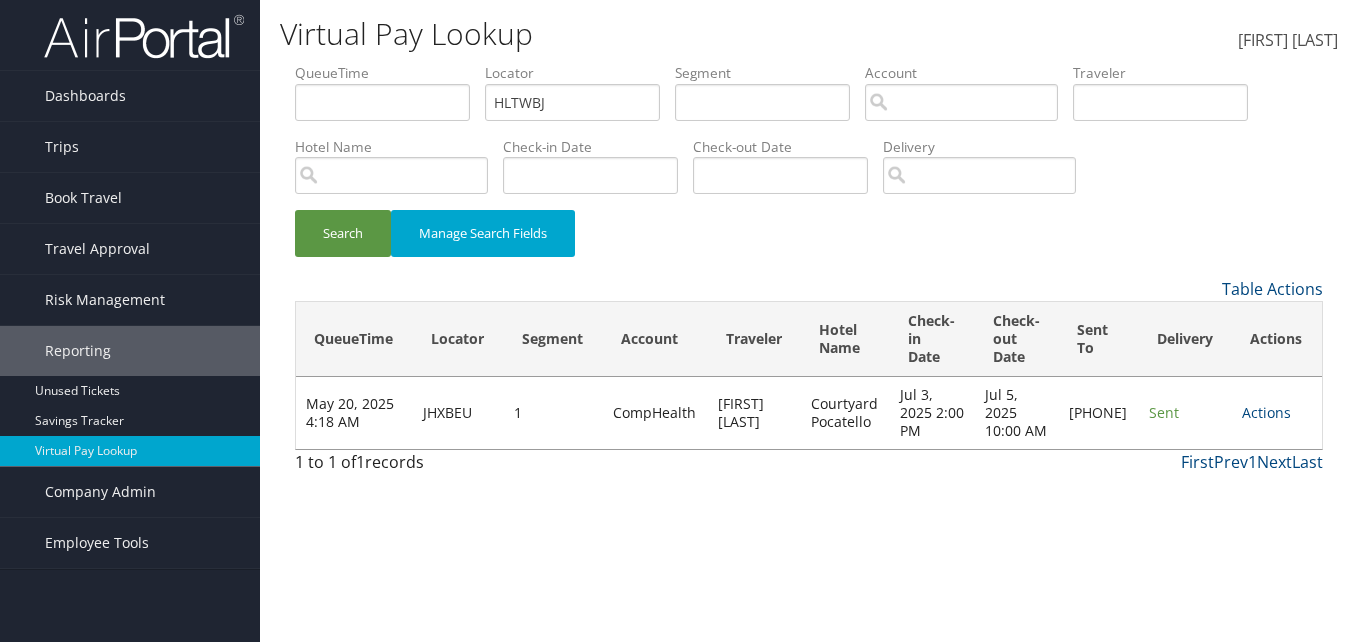 click on "Search Manage Search Fields" at bounding box center [809, 243] 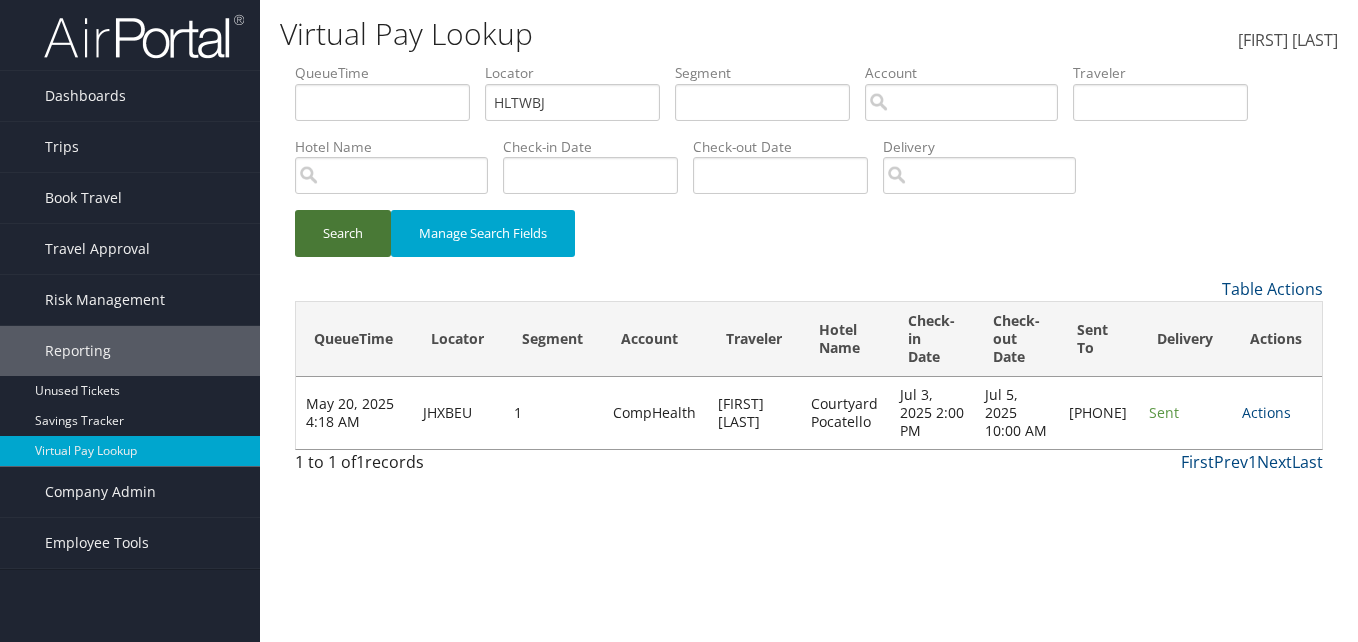 click on "Search" at bounding box center (343, 233) 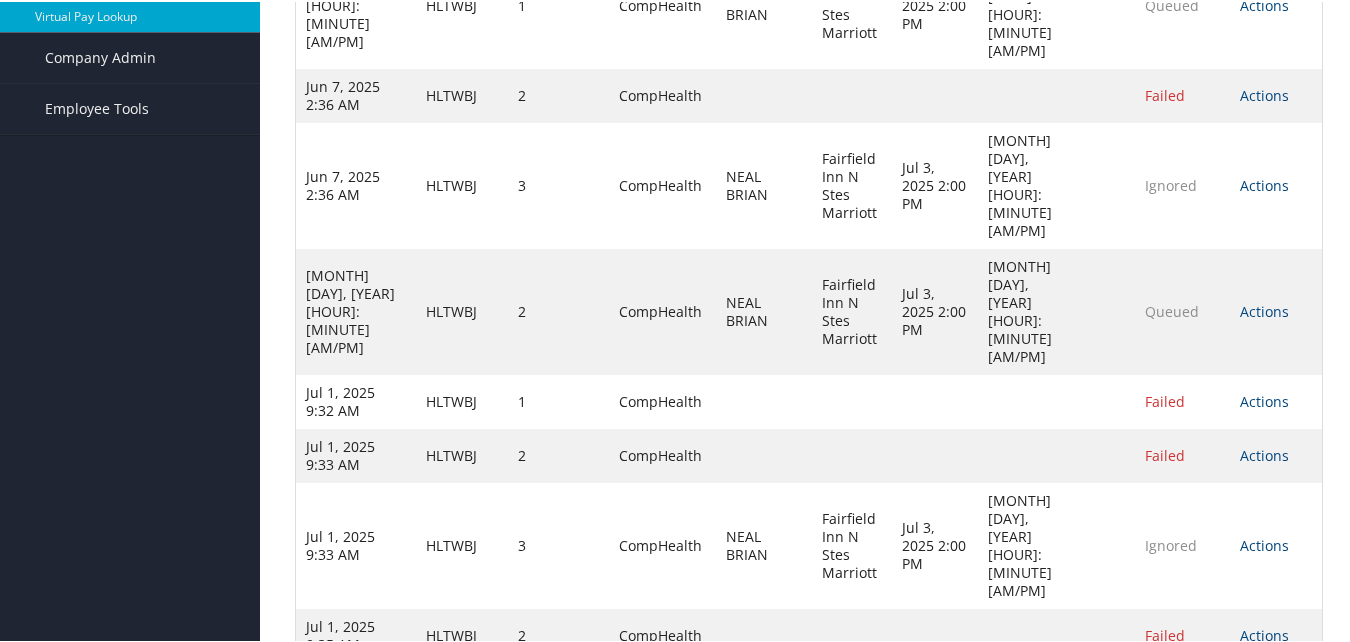 click on "Actions" at bounding box center (1264, 3) 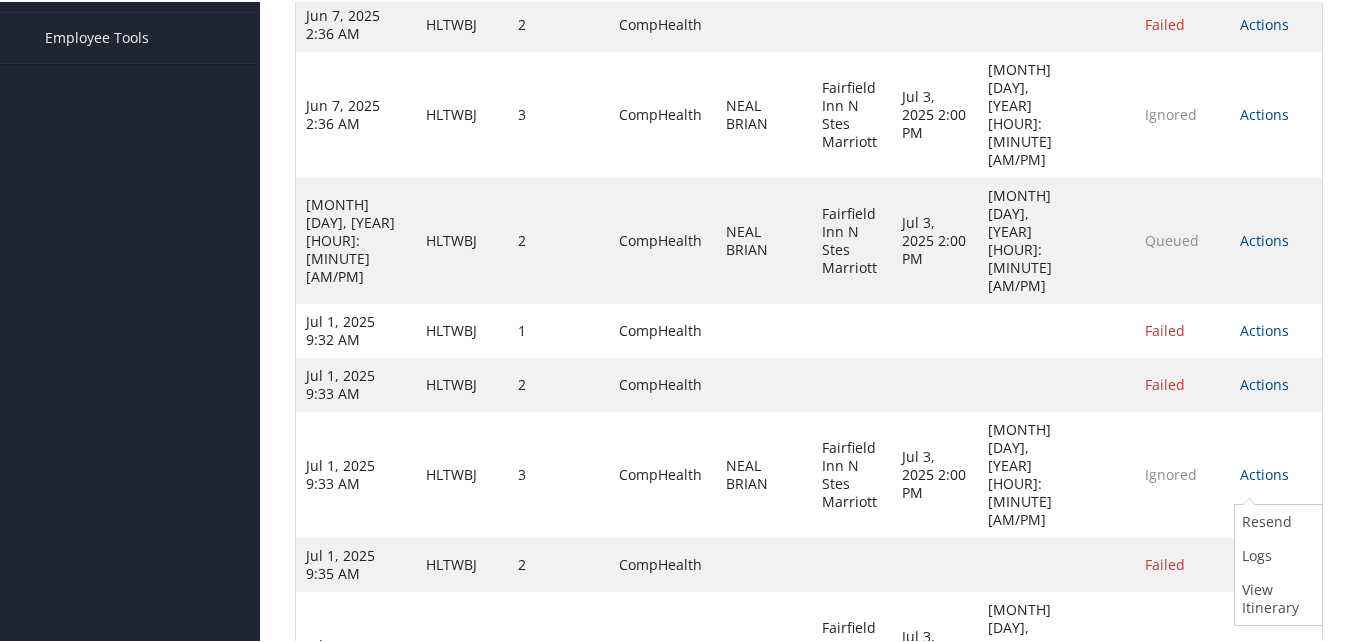 click at bounding box center [1243, 553] 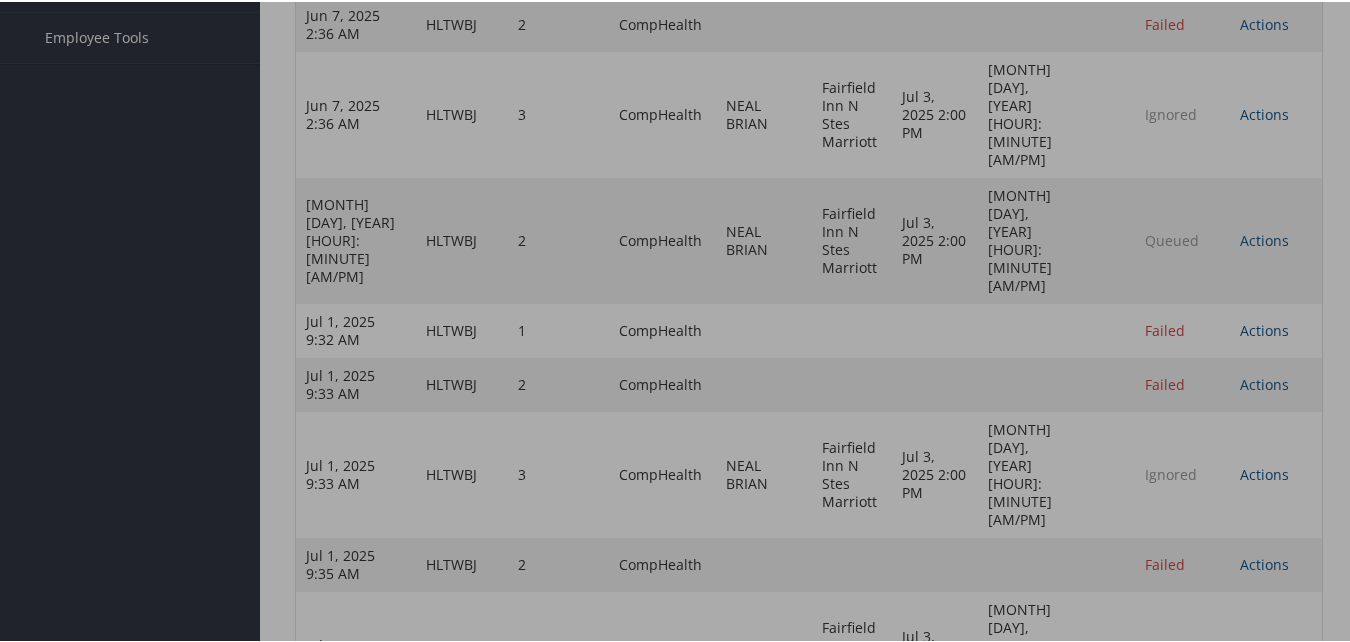 scroll, scrollTop: 436, scrollLeft: 0, axis: vertical 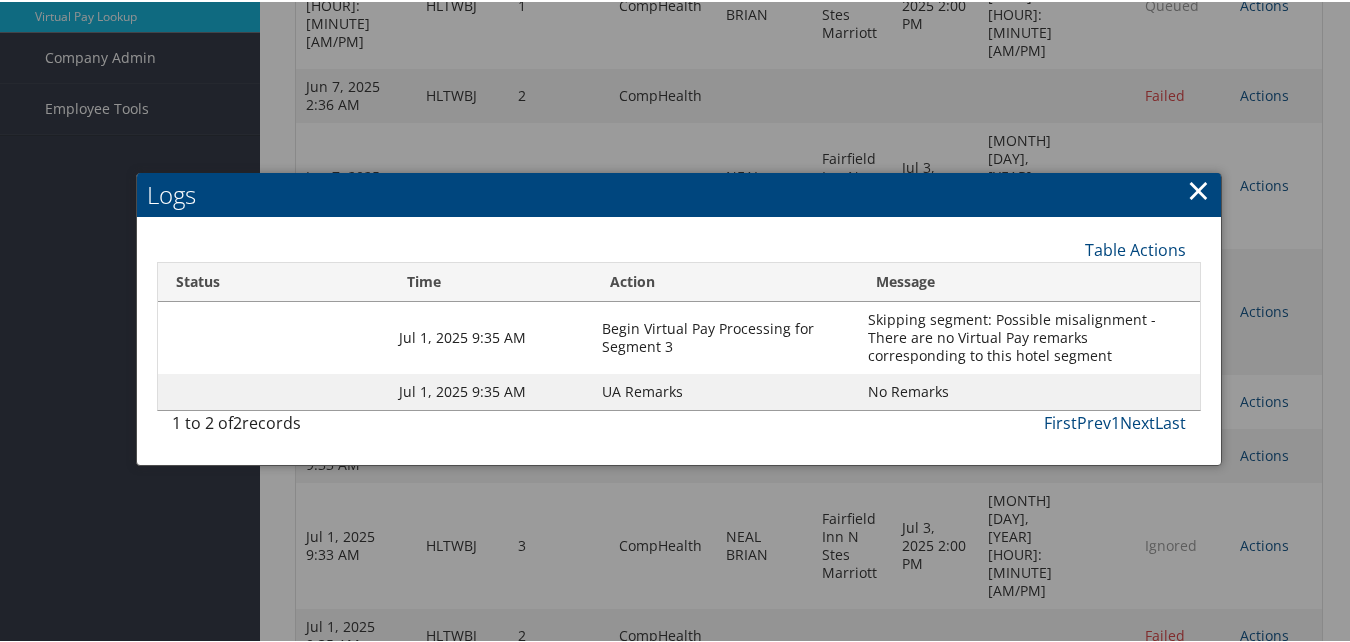 click on "×" at bounding box center (1198, 188) 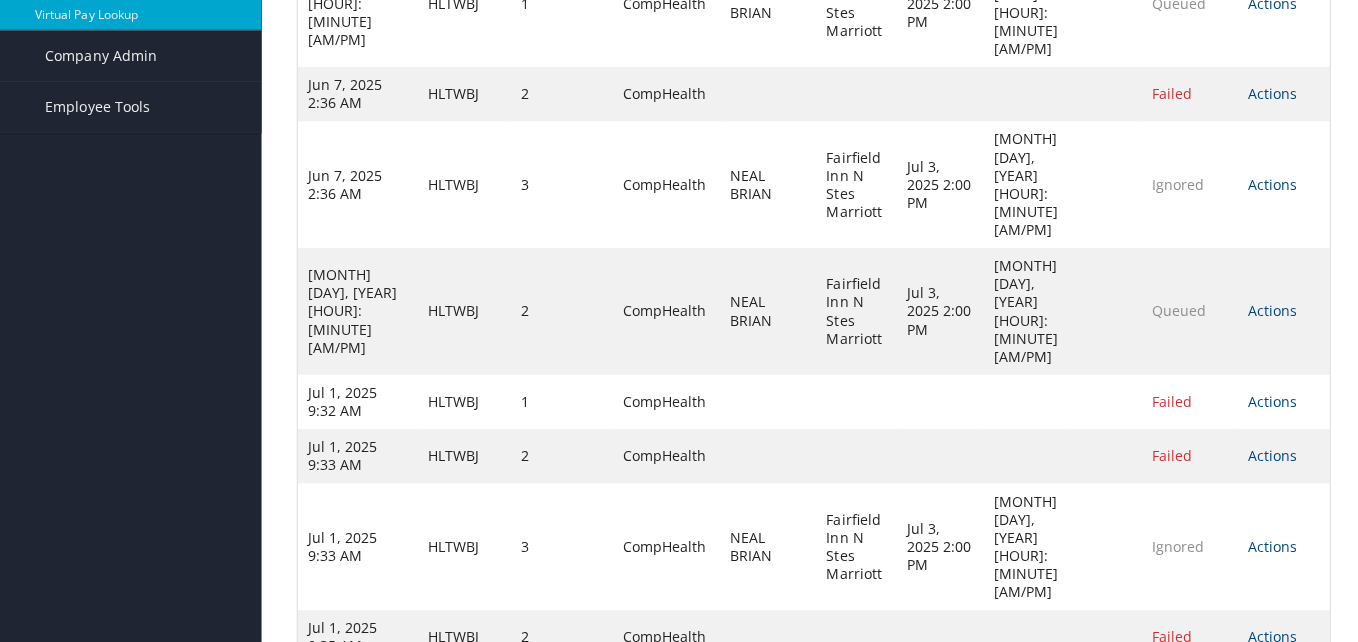 scroll, scrollTop: 0, scrollLeft: 0, axis: both 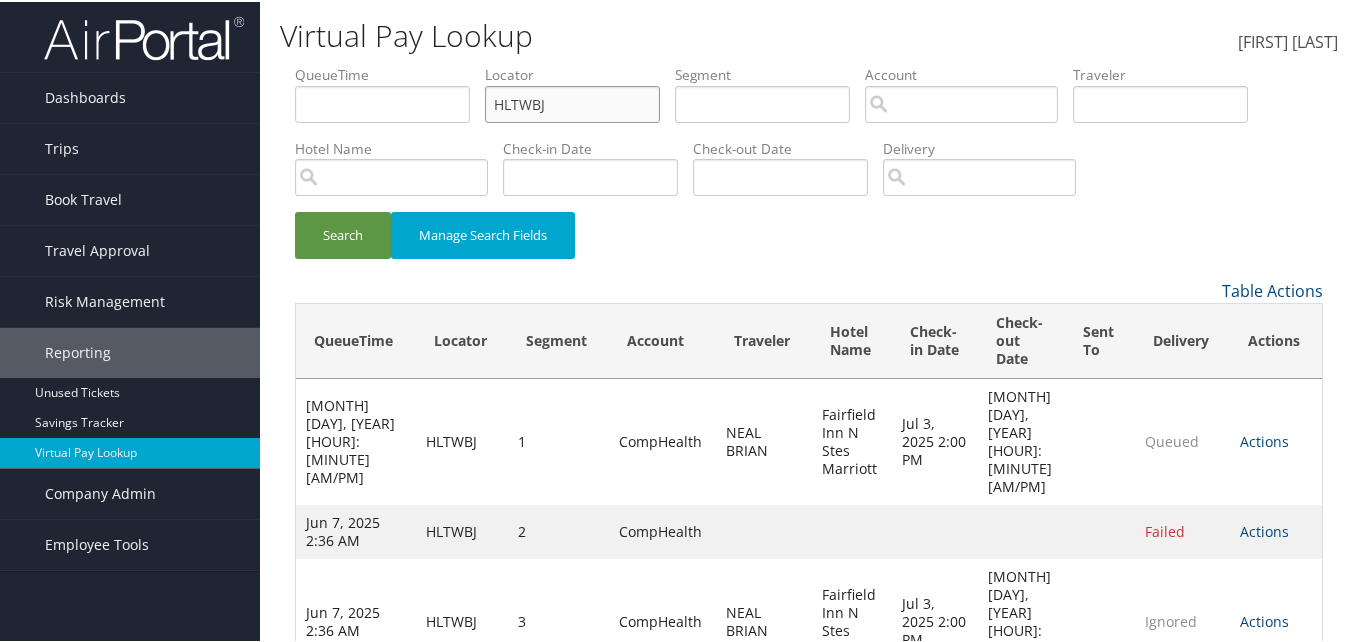 paste on "CURMVZ" 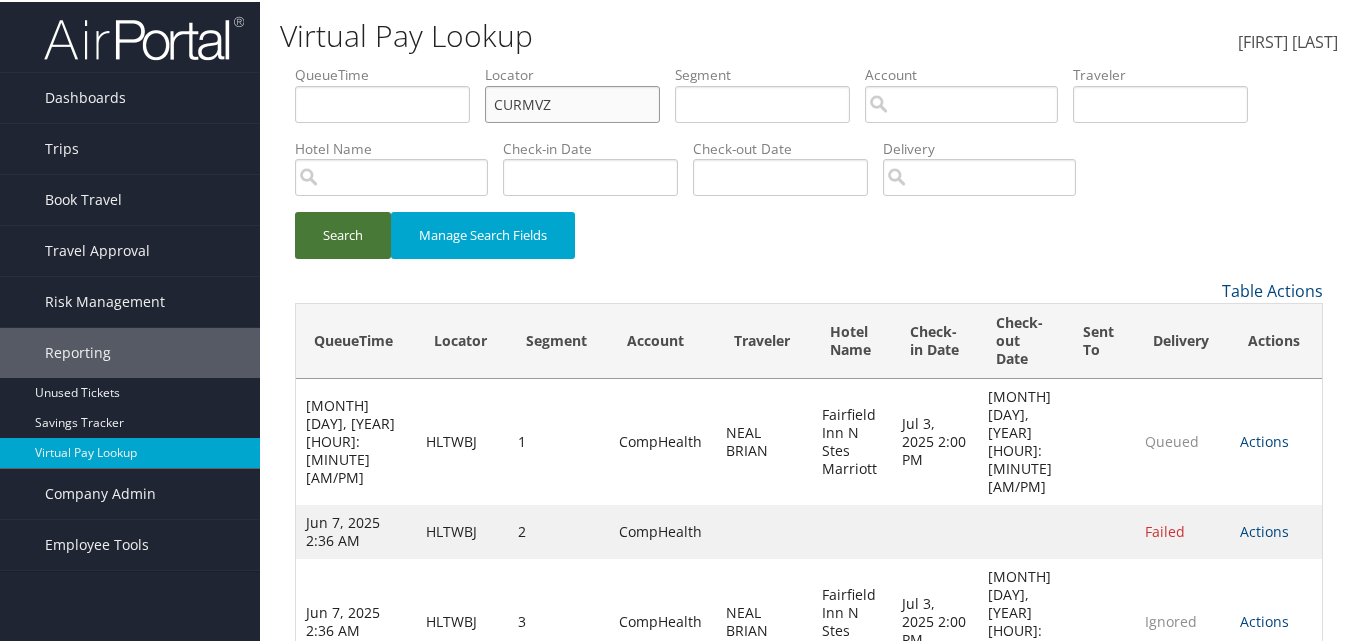type on "CURMVZ" 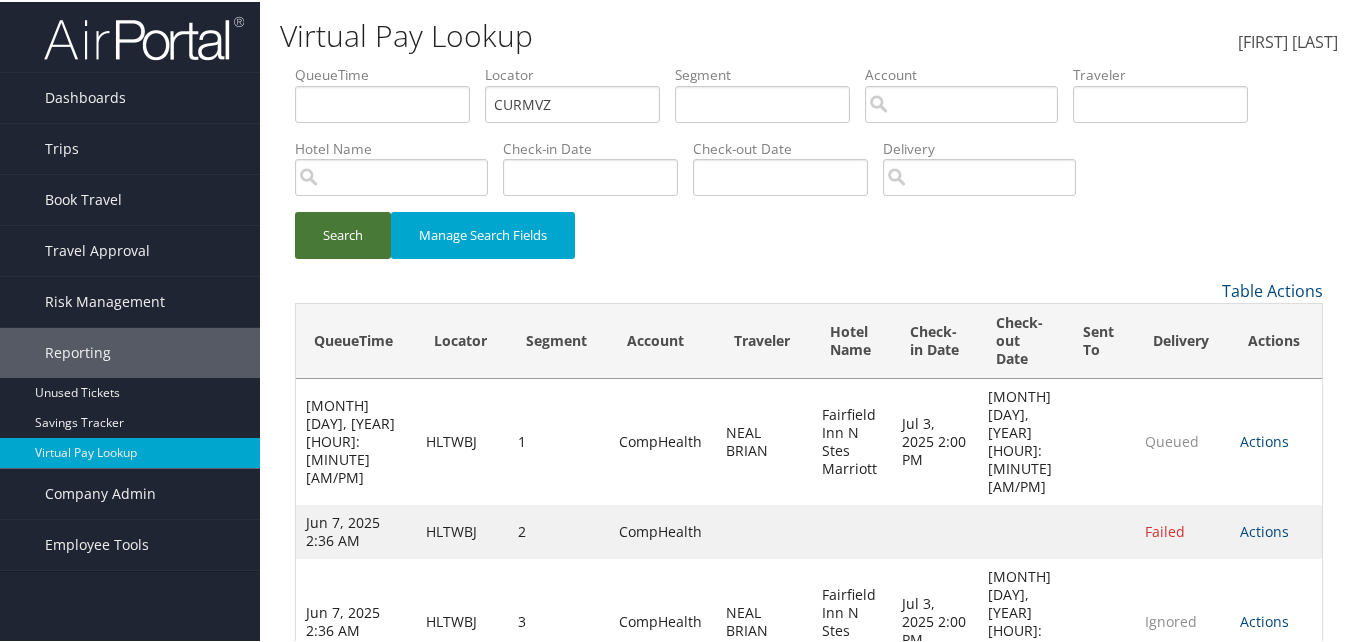 click on "Search" at bounding box center [343, 233] 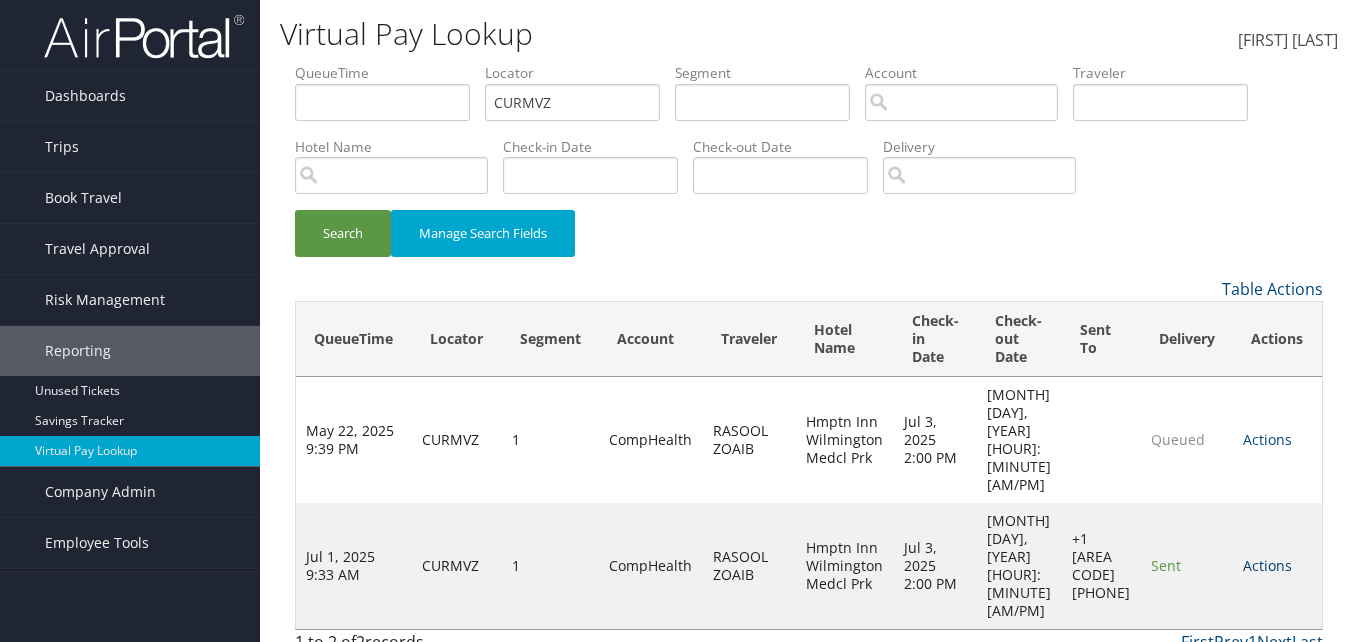 click on "Actions" at bounding box center [1267, 565] 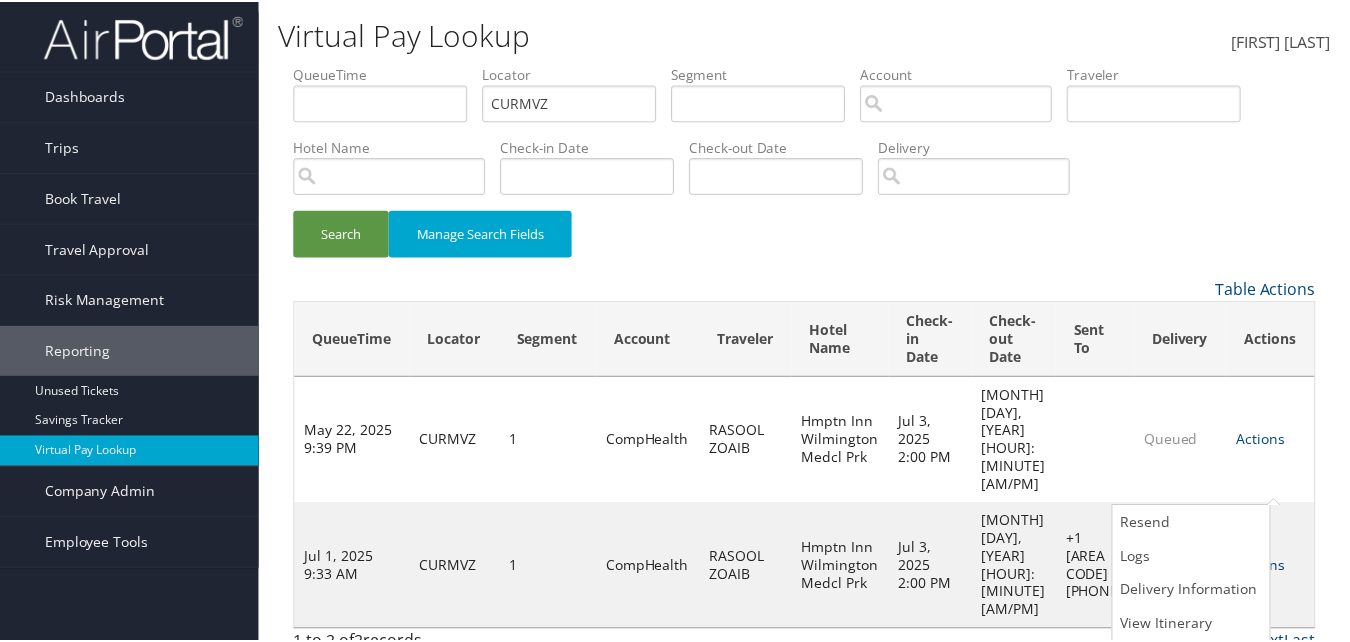 scroll, scrollTop: 1, scrollLeft: 0, axis: vertical 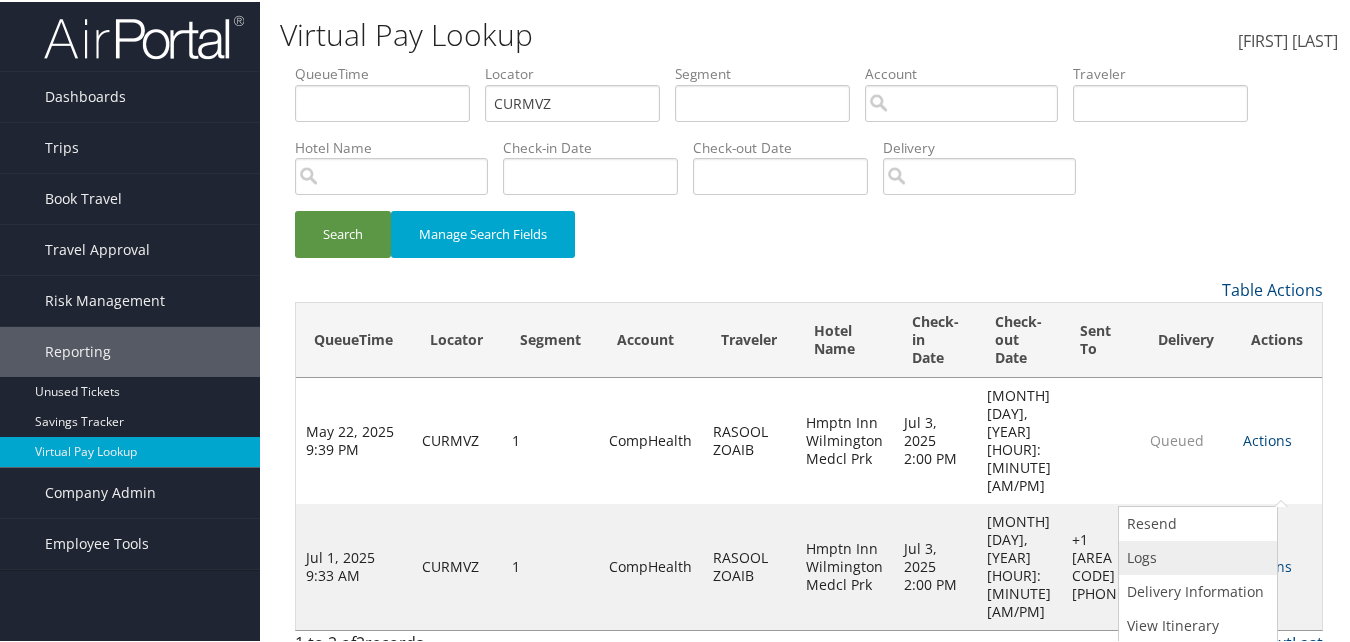 click on "Logs" at bounding box center (1195, 556) 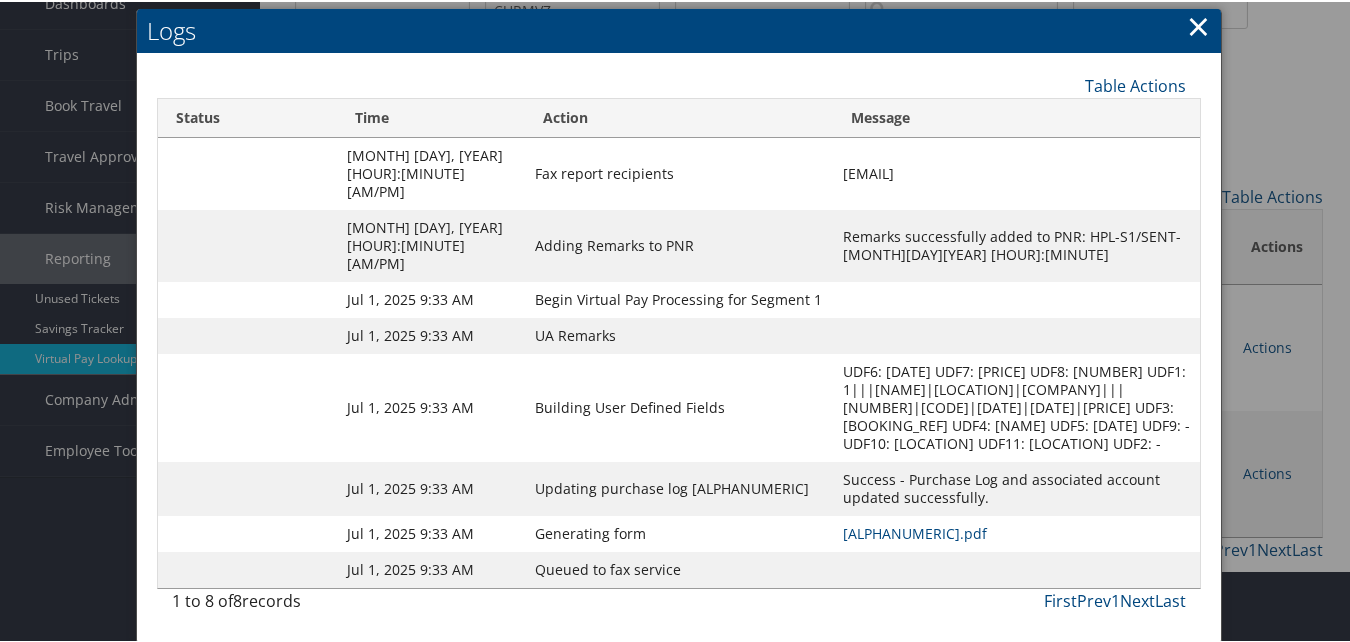 scroll, scrollTop: 190, scrollLeft: 0, axis: vertical 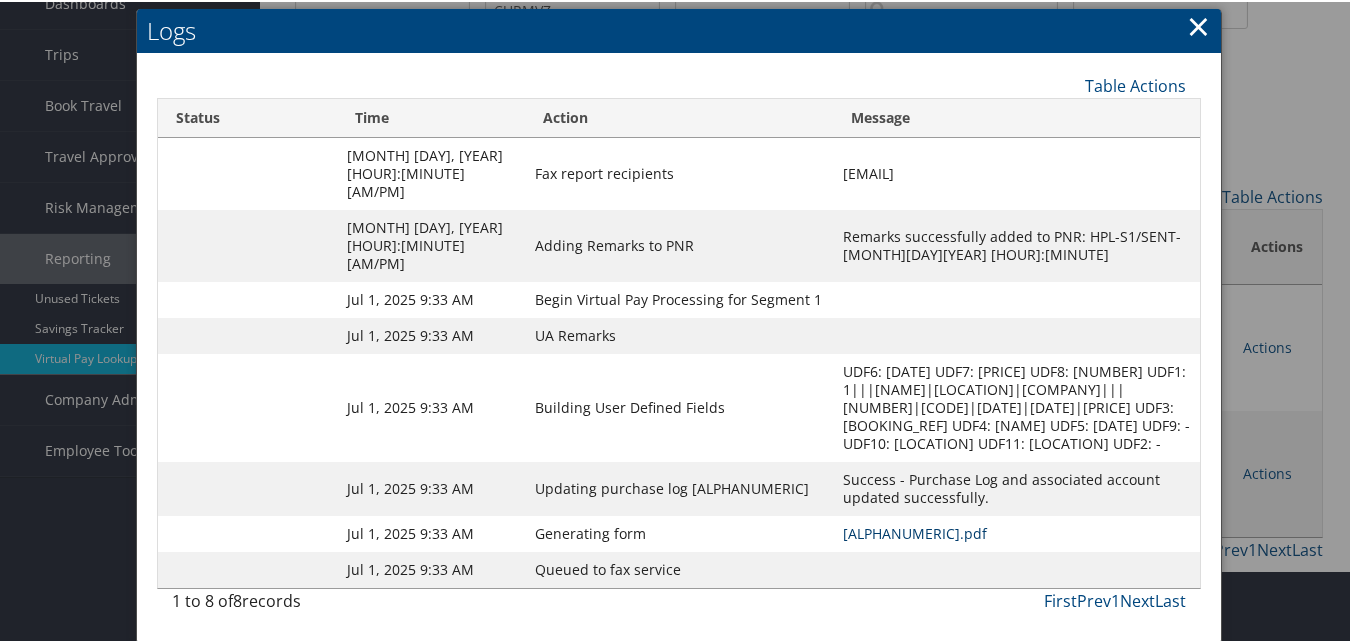 click on "CURMVZ-S1_1751342597523.pdf" at bounding box center [915, 531] 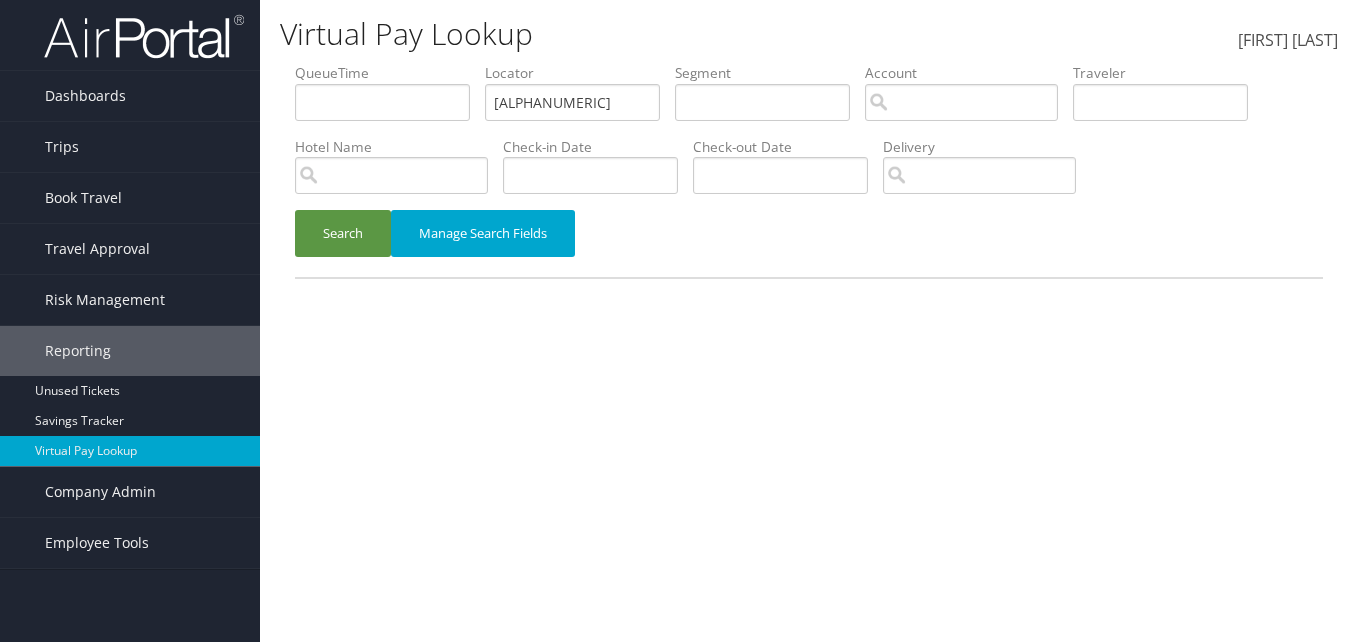 scroll, scrollTop: 0, scrollLeft: 0, axis: both 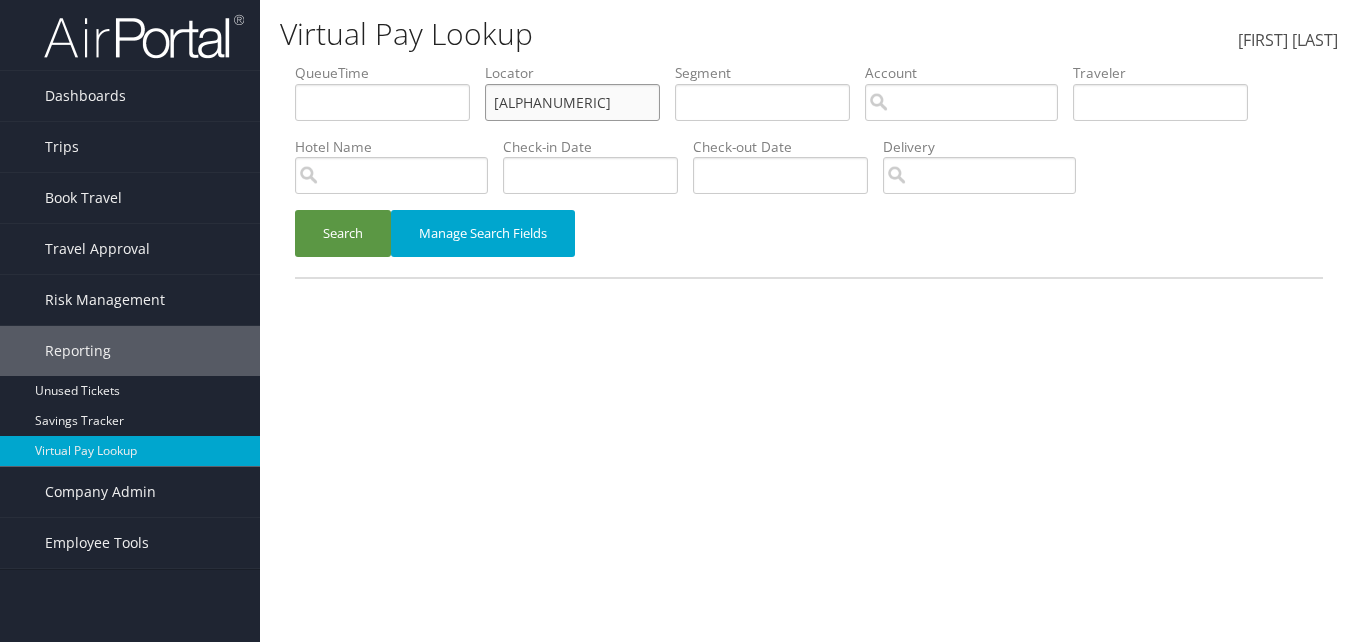 paste on "[ALPHANUMERIC]" 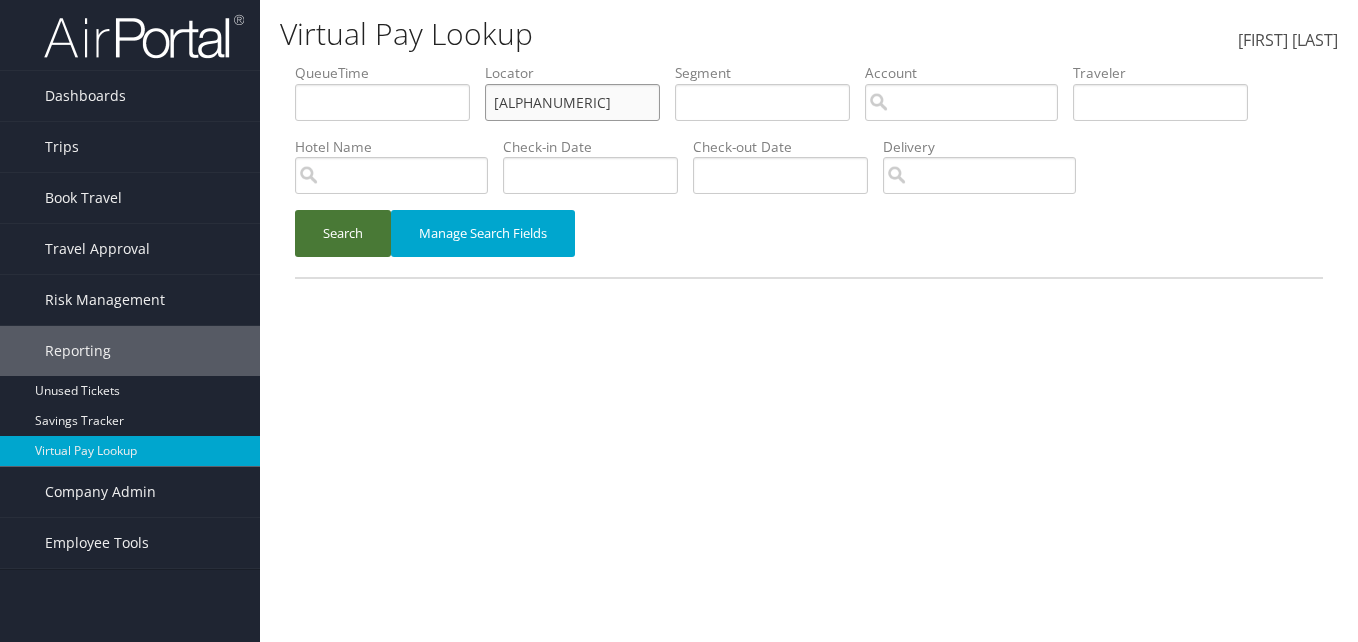 type on "[ALPHANUMERIC]" 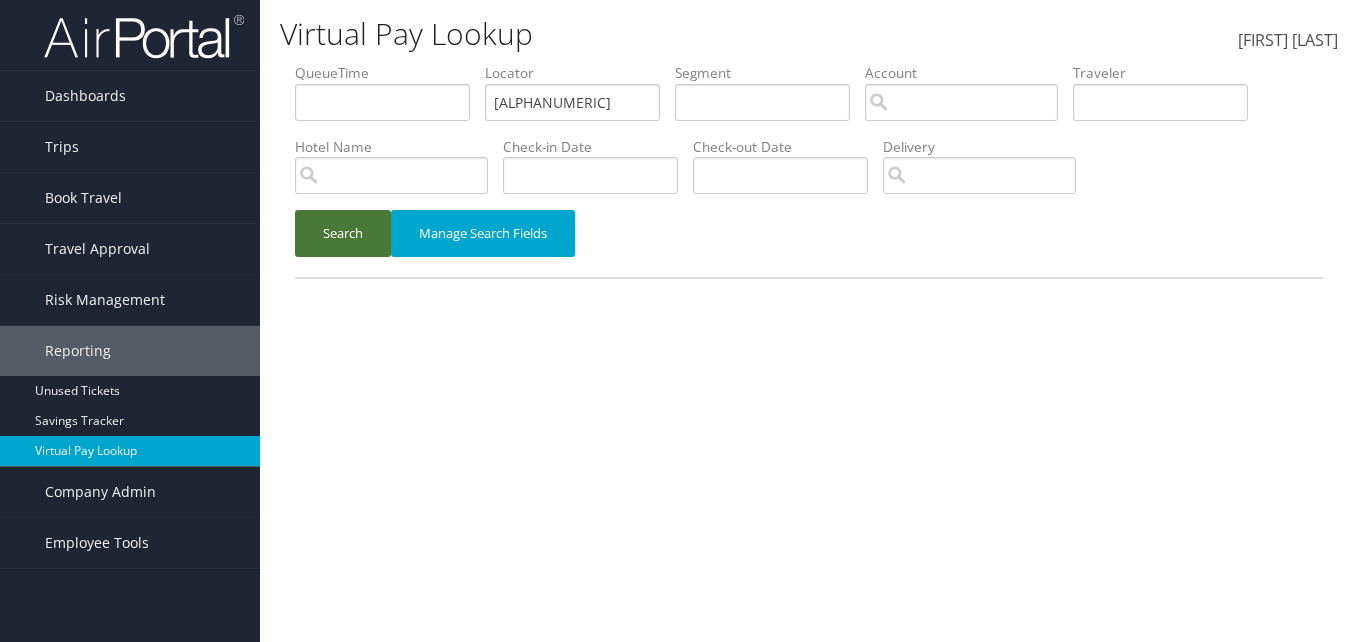 click on "Search" at bounding box center (343, 233) 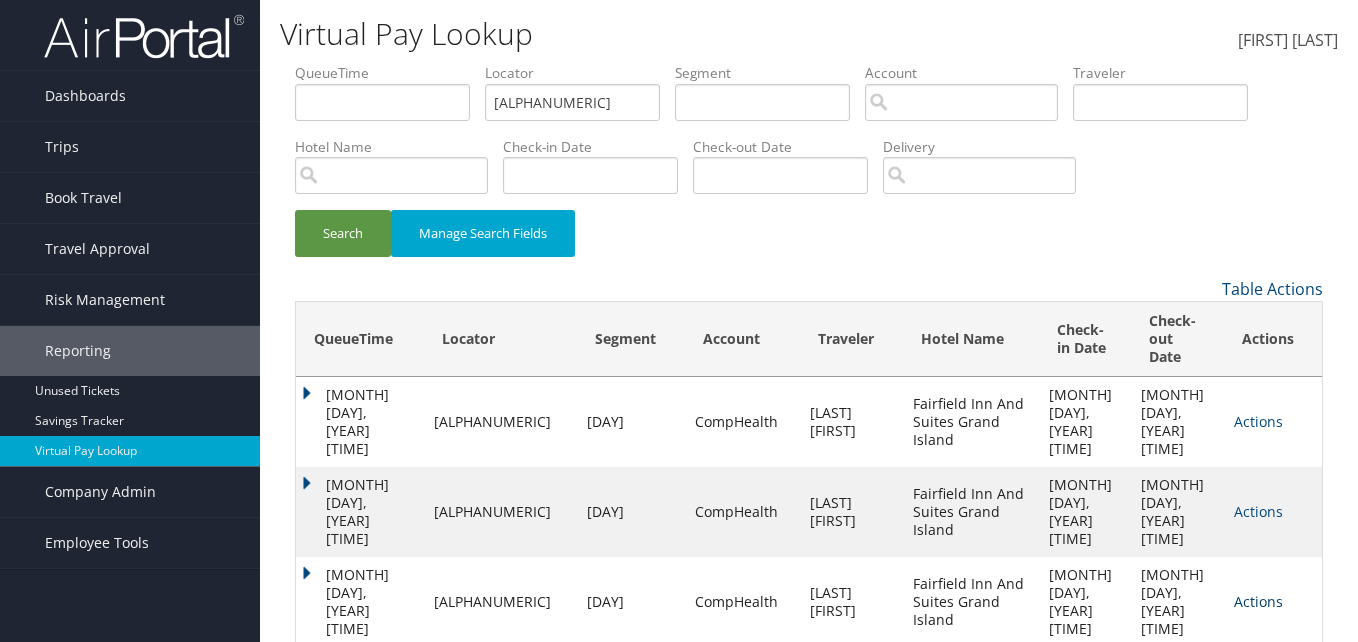 click on "Actions" at bounding box center [1258, 421] 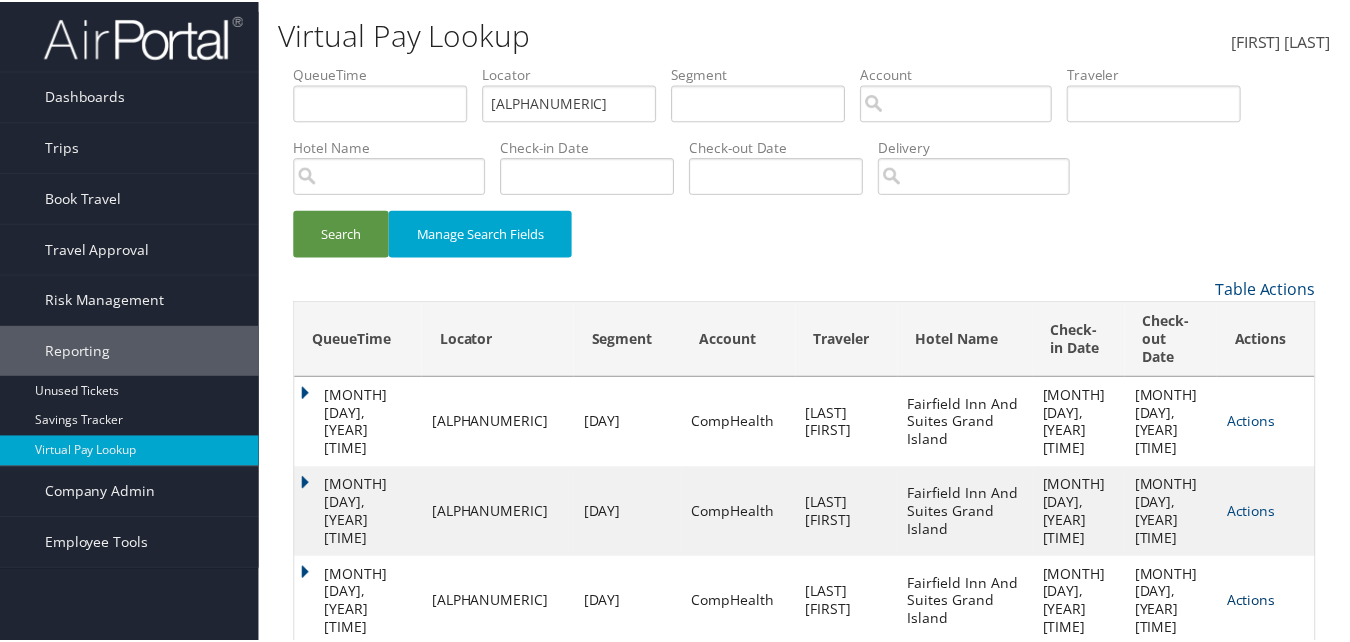 scroll, scrollTop: 48, scrollLeft: 0, axis: vertical 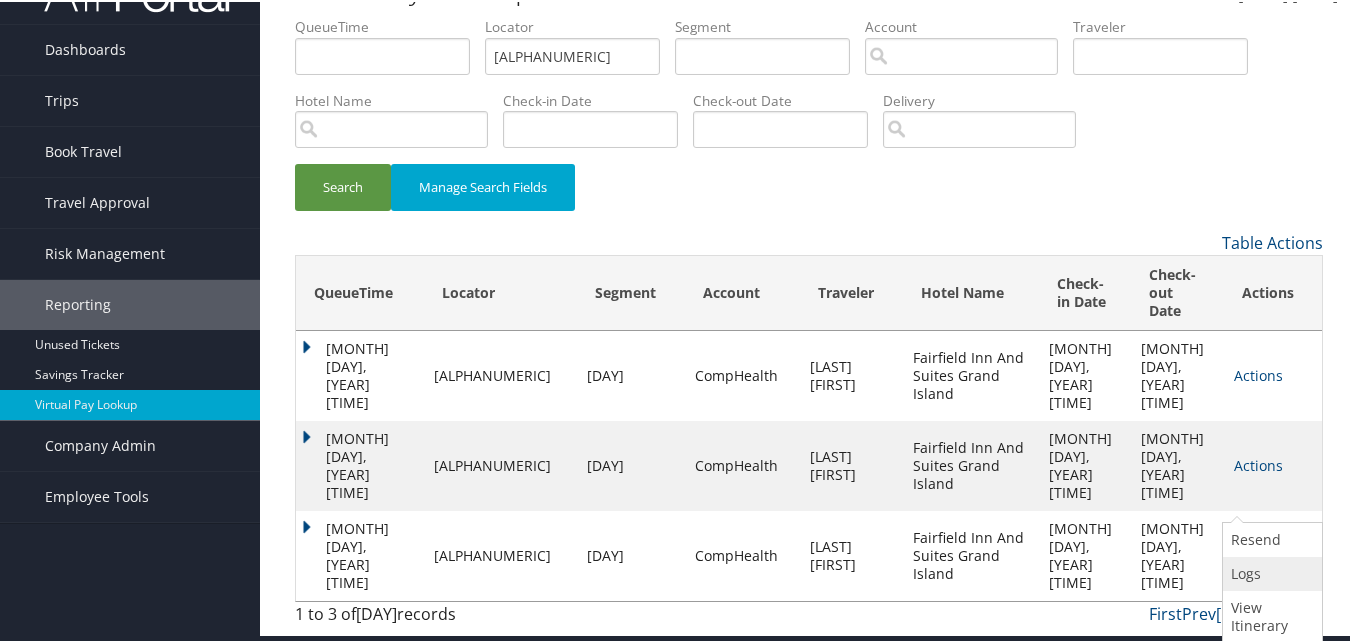 click on "Logs" at bounding box center (1270, 572) 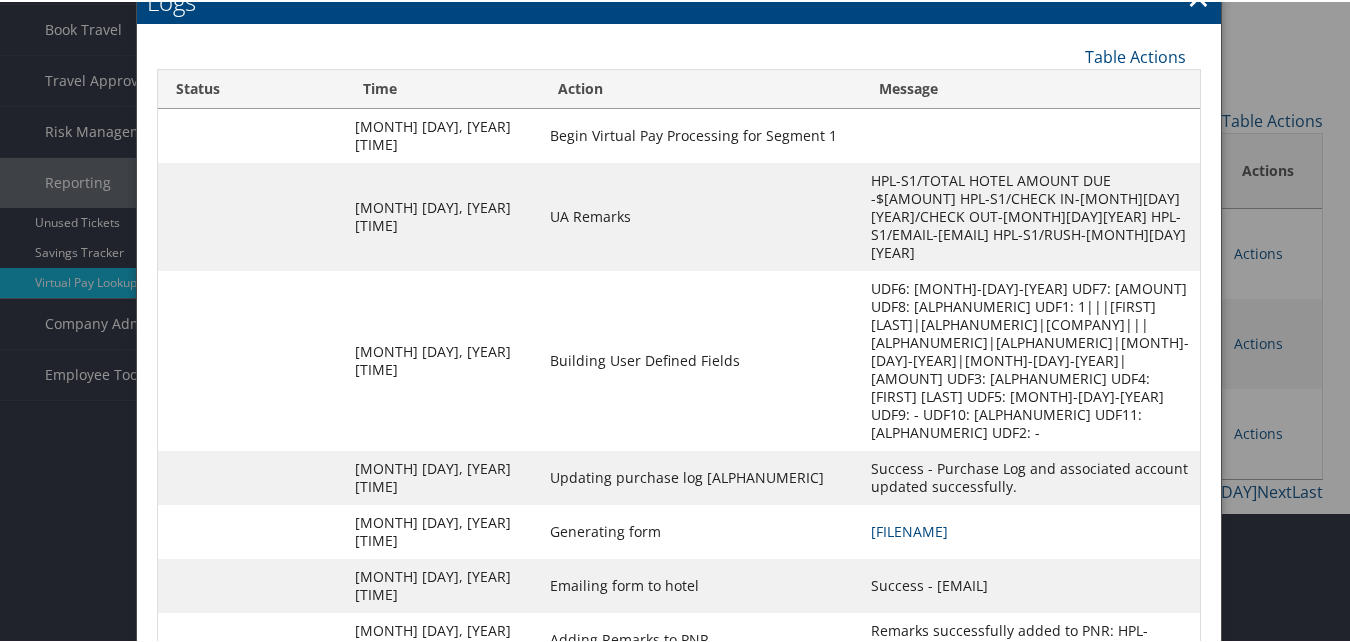 scroll, scrollTop: 171, scrollLeft: 0, axis: vertical 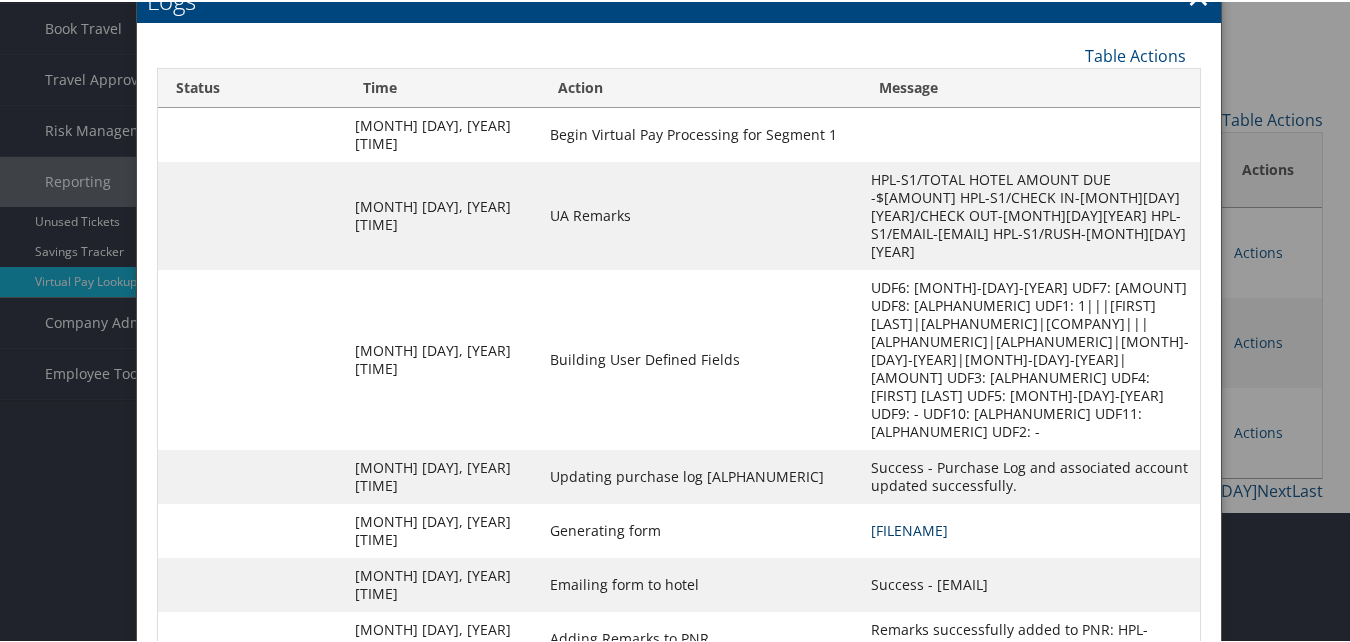 click on "[FILENAME]" at bounding box center [909, 528] 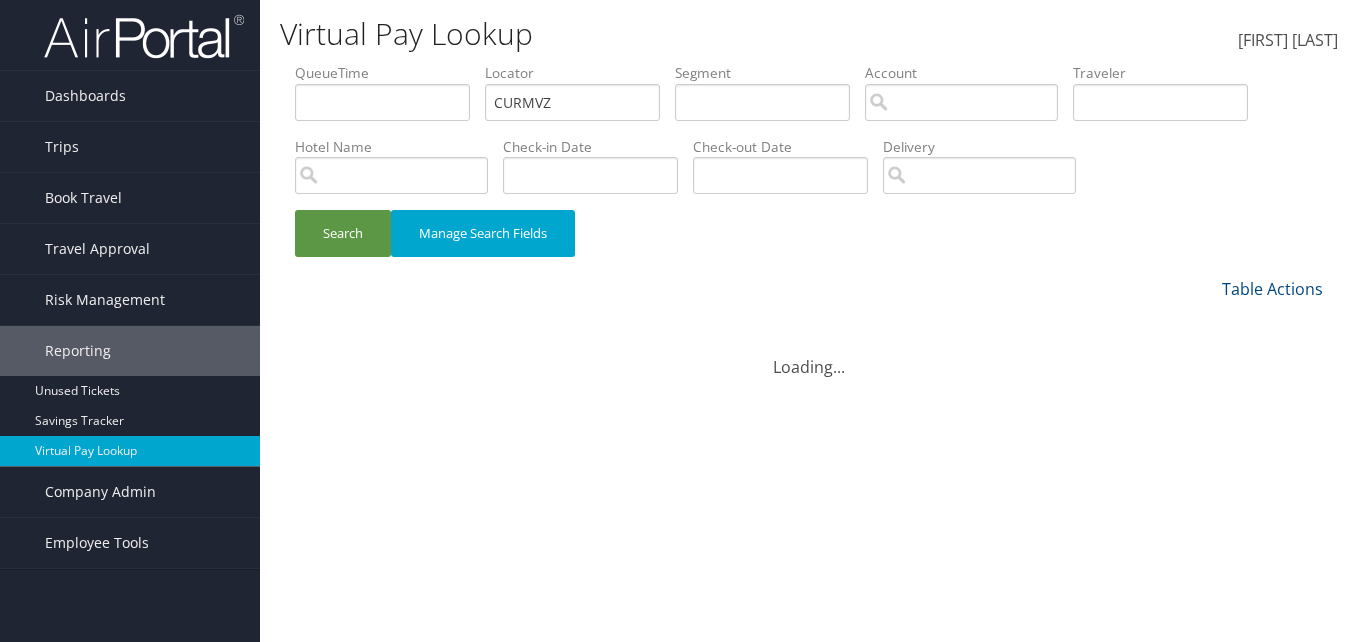 scroll, scrollTop: 0, scrollLeft: 0, axis: both 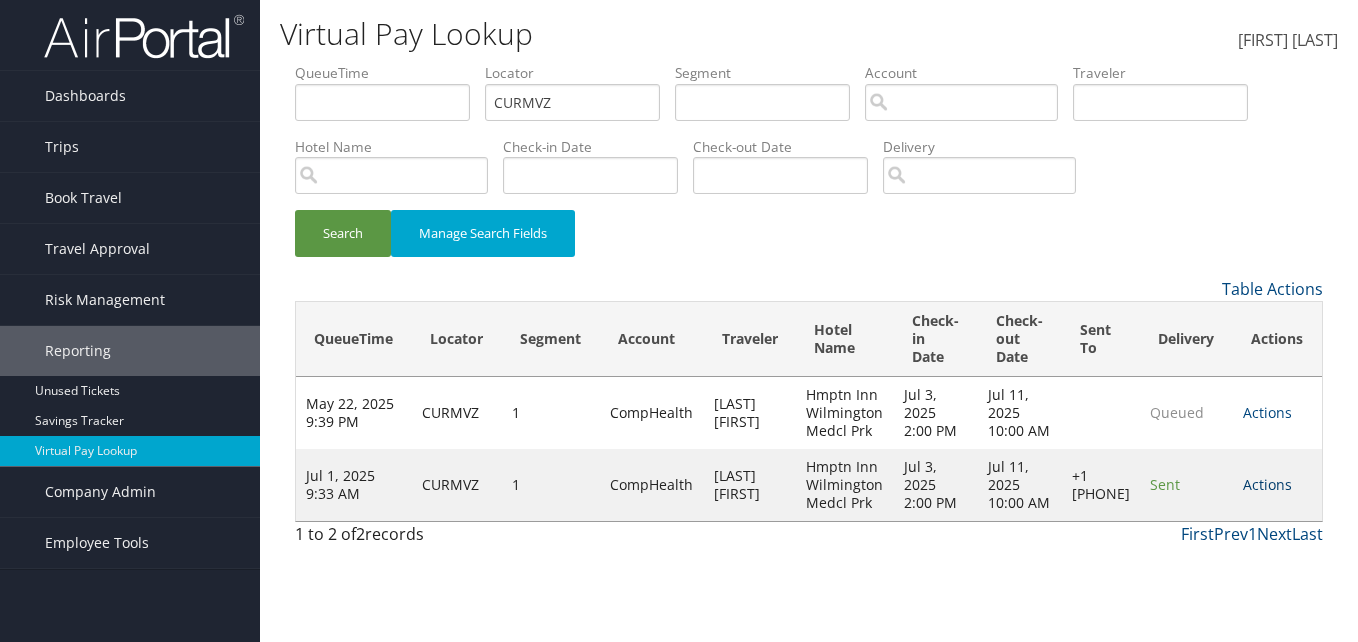 click on "Actions" at bounding box center (1267, 484) 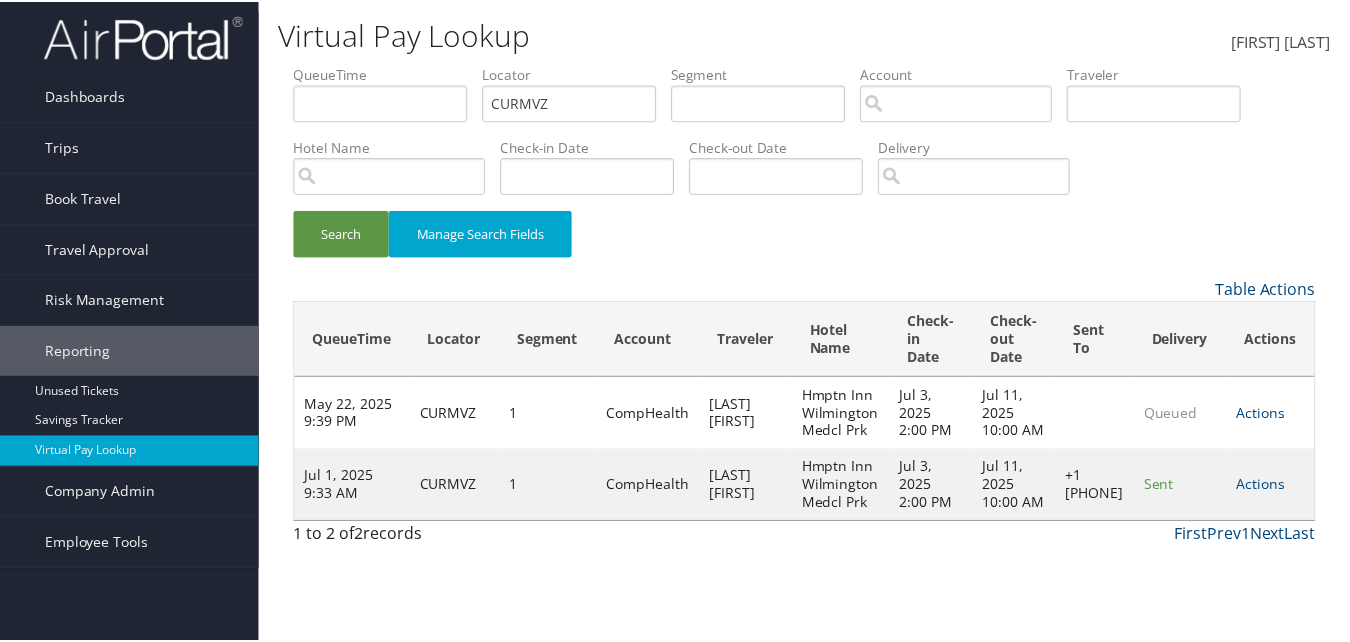 scroll, scrollTop: 1, scrollLeft: 0, axis: vertical 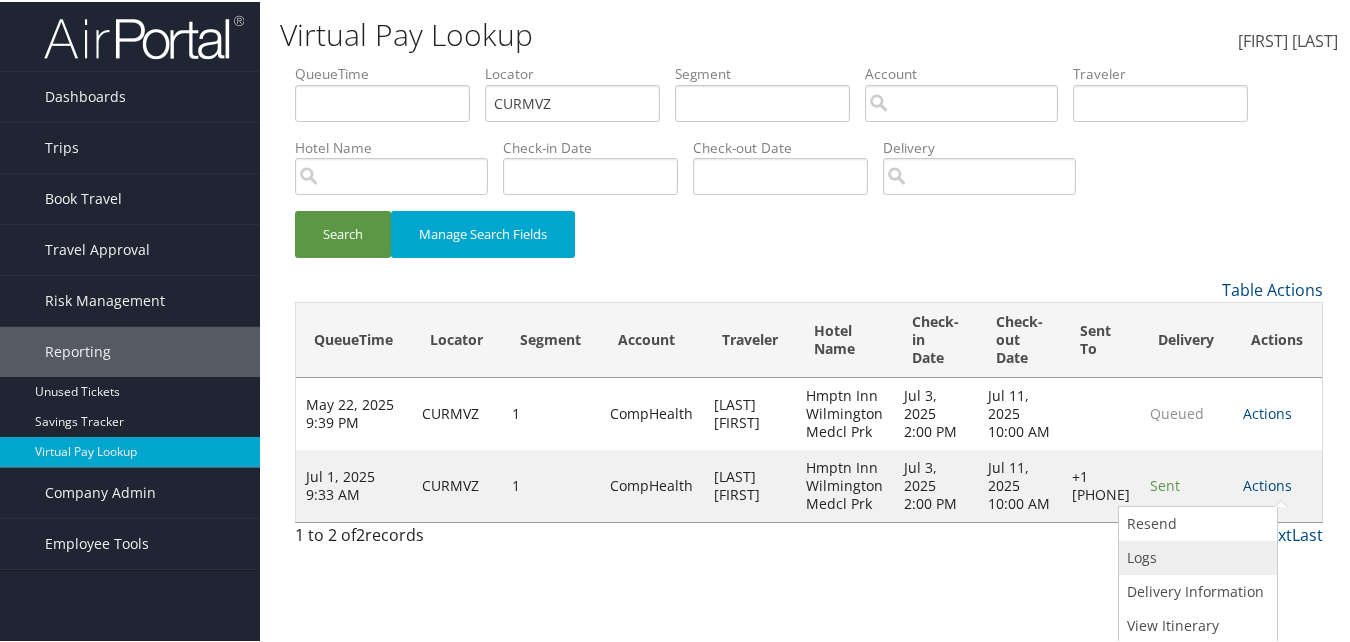 click on "Logs" at bounding box center (1195, 556) 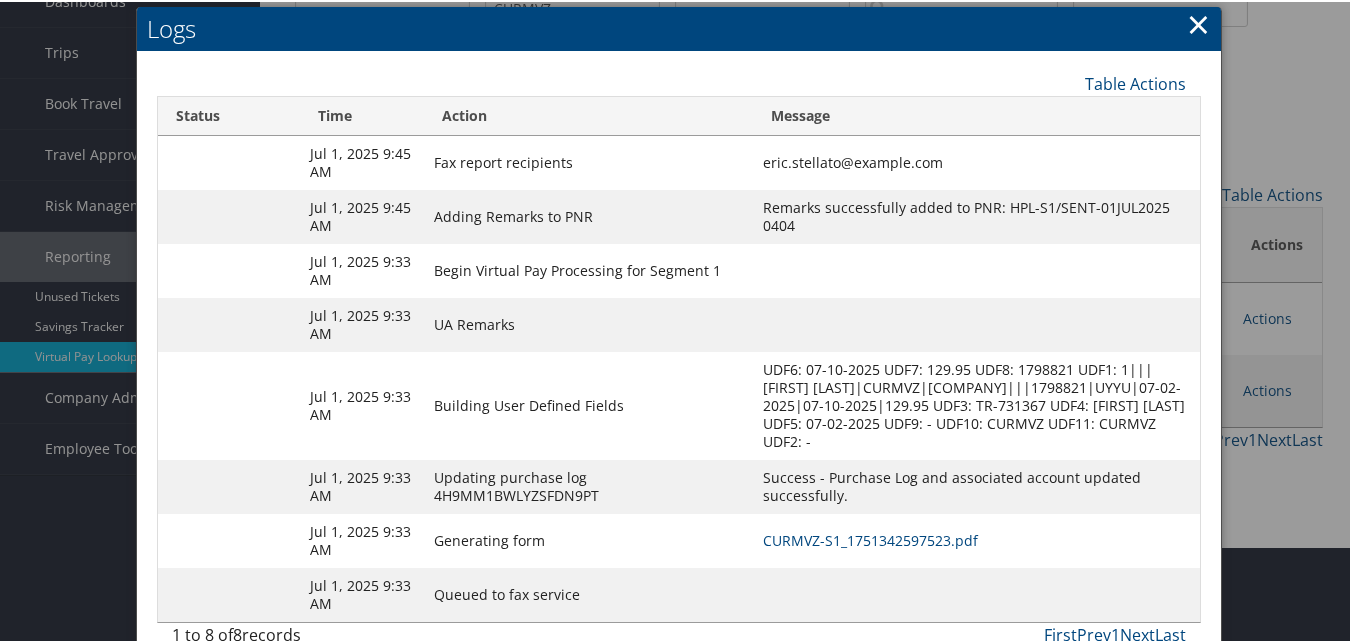 scroll, scrollTop: 190, scrollLeft: 0, axis: vertical 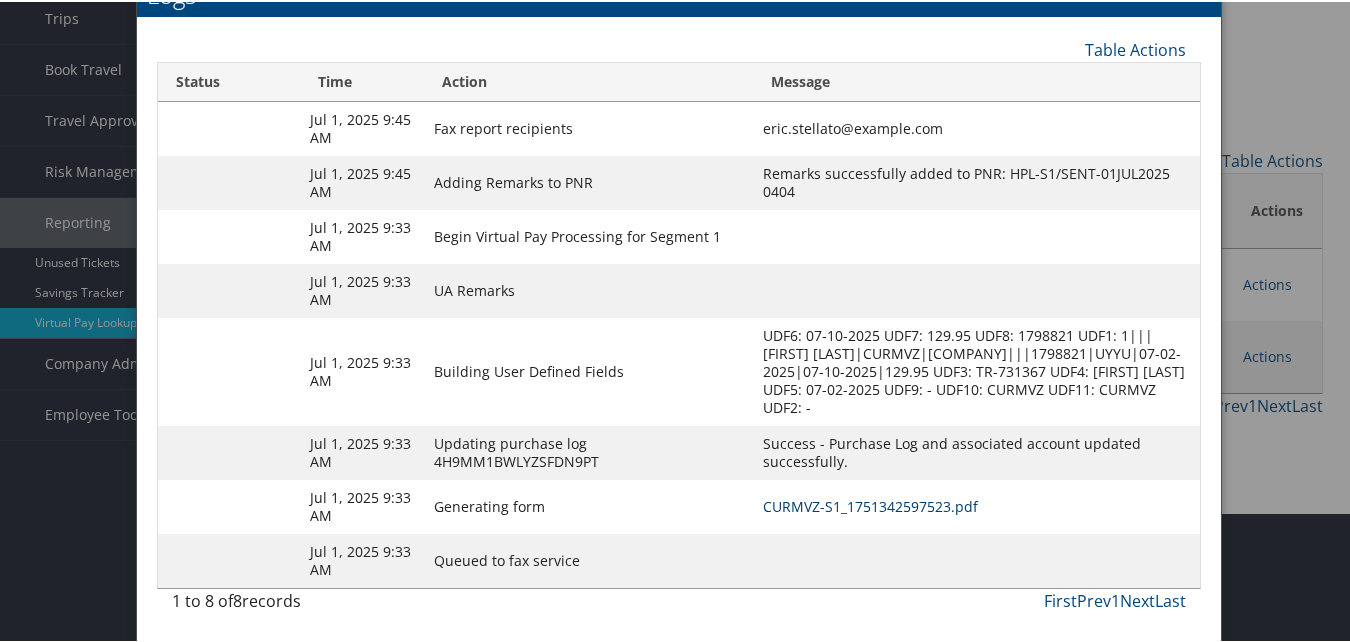 click on "CURMVZ-S1_1751342597523.pdf" at bounding box center (870, 504) 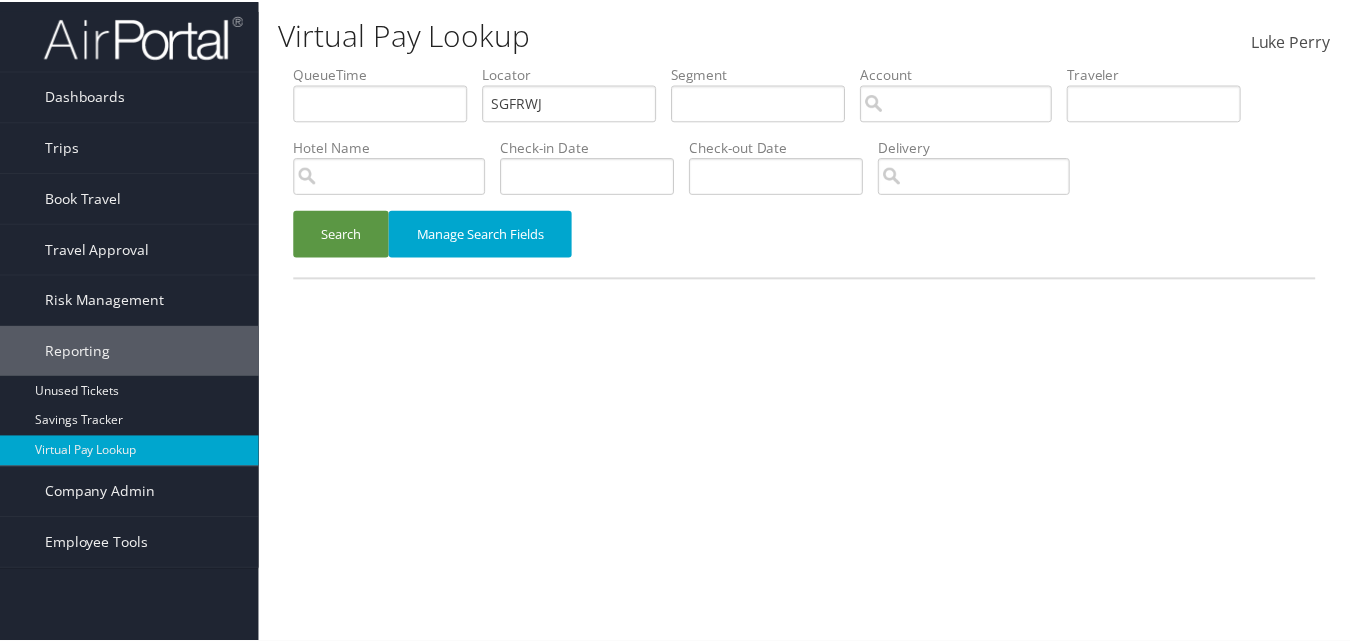 scroll, scrollTop: 0, scrollLeft: 0, axis: both 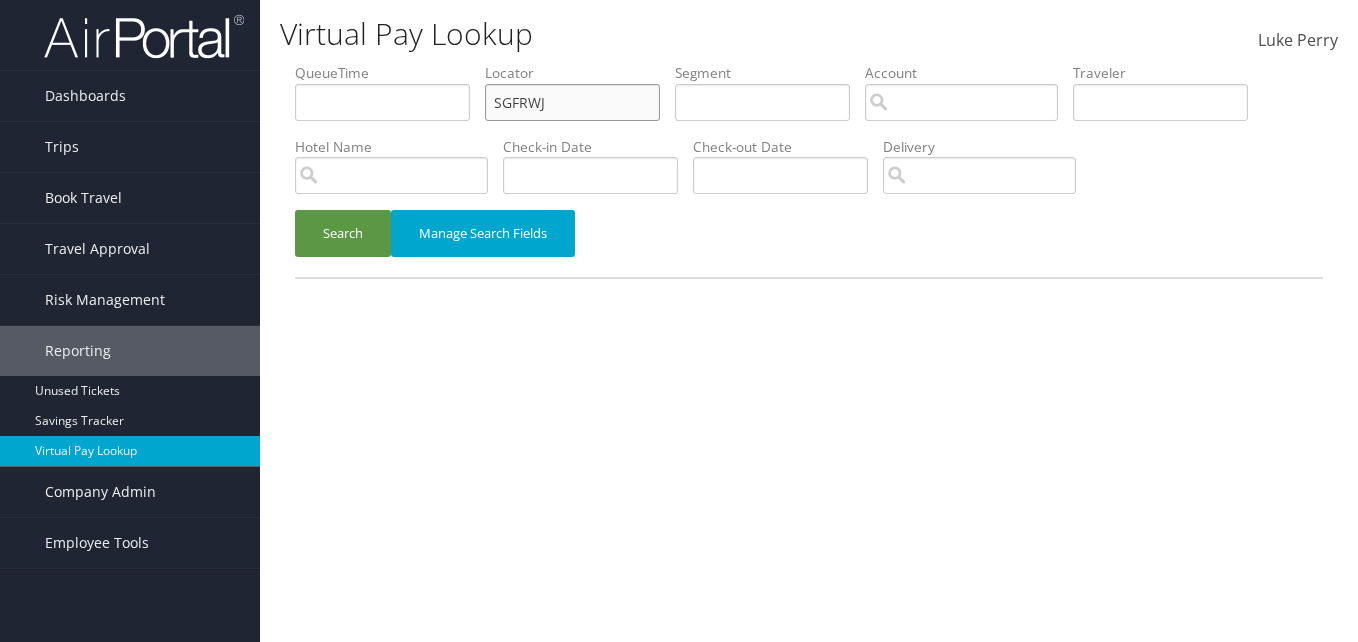 paste on "JHXBEU" 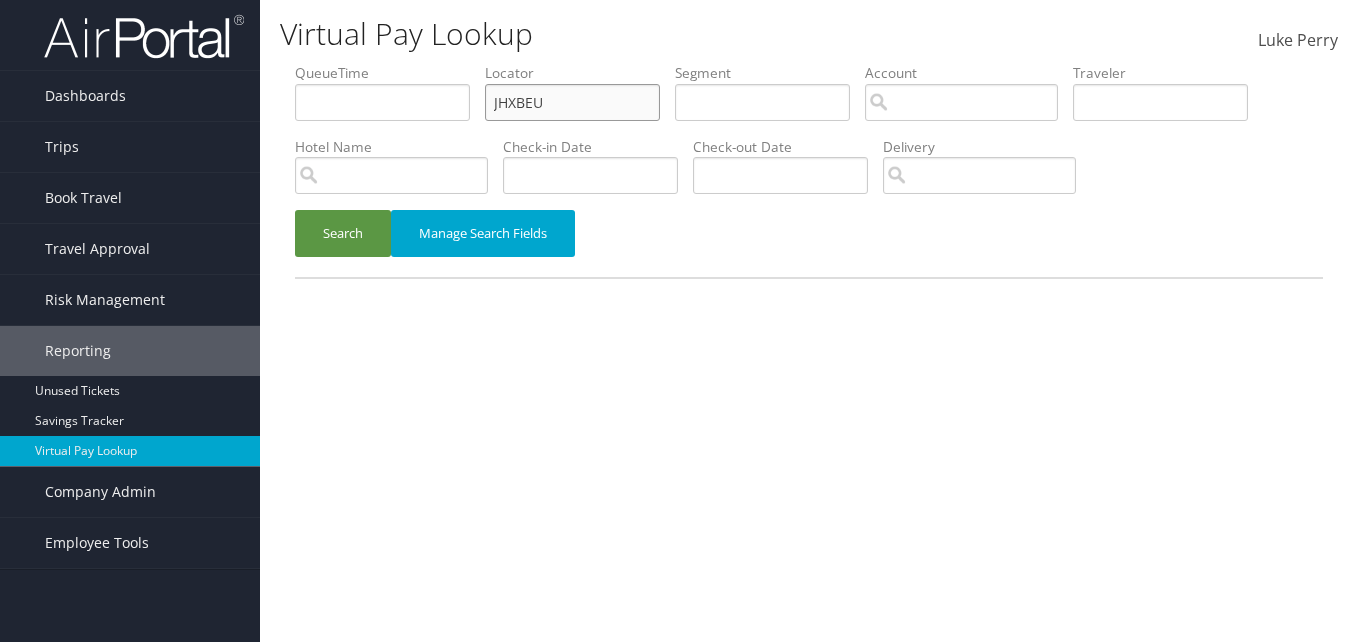 drag, startPoint x: 546, startPoint y: 106, endPoint x: 443, endPoint y: 117, distance: 103.58572 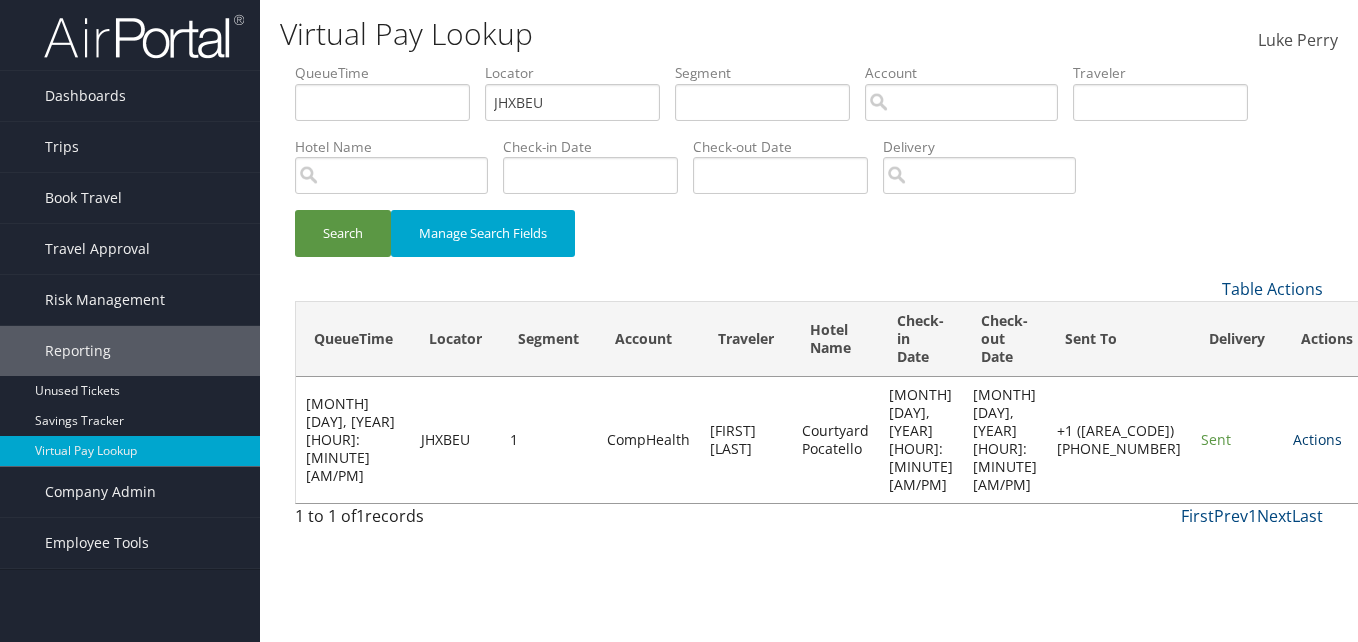 click on "Actions" at bounding box center (1317, 439) 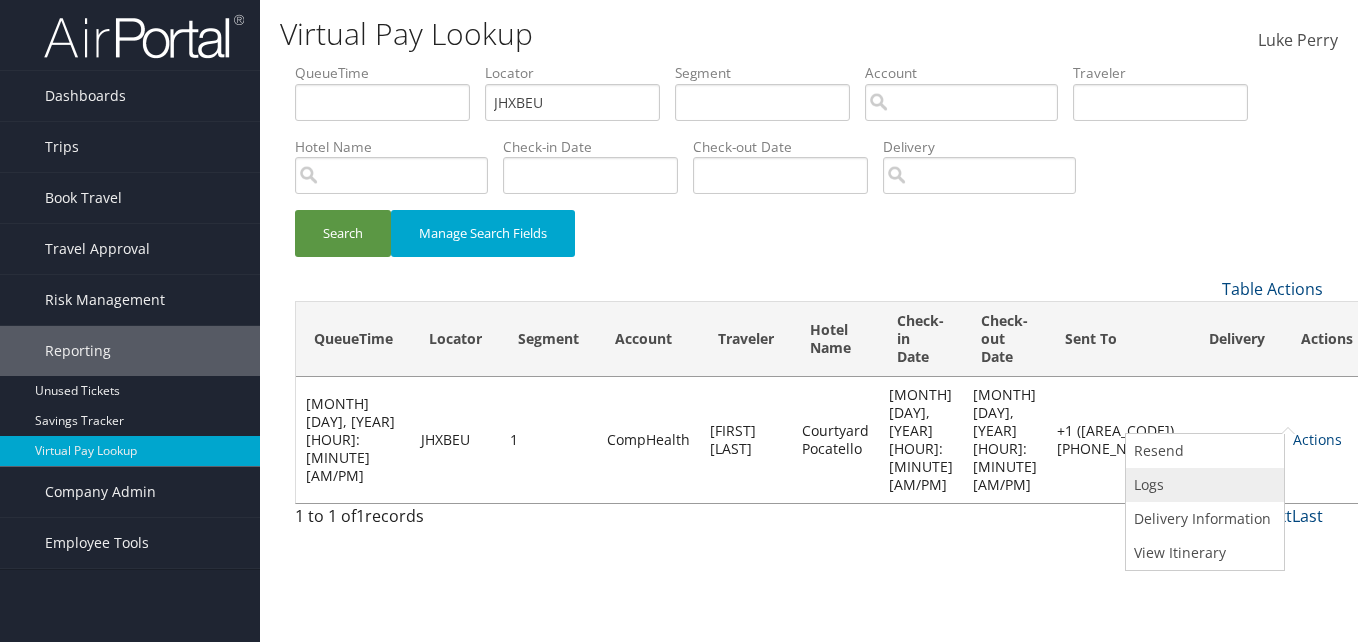 click on "Logs" at bounding box center [1202, 485] 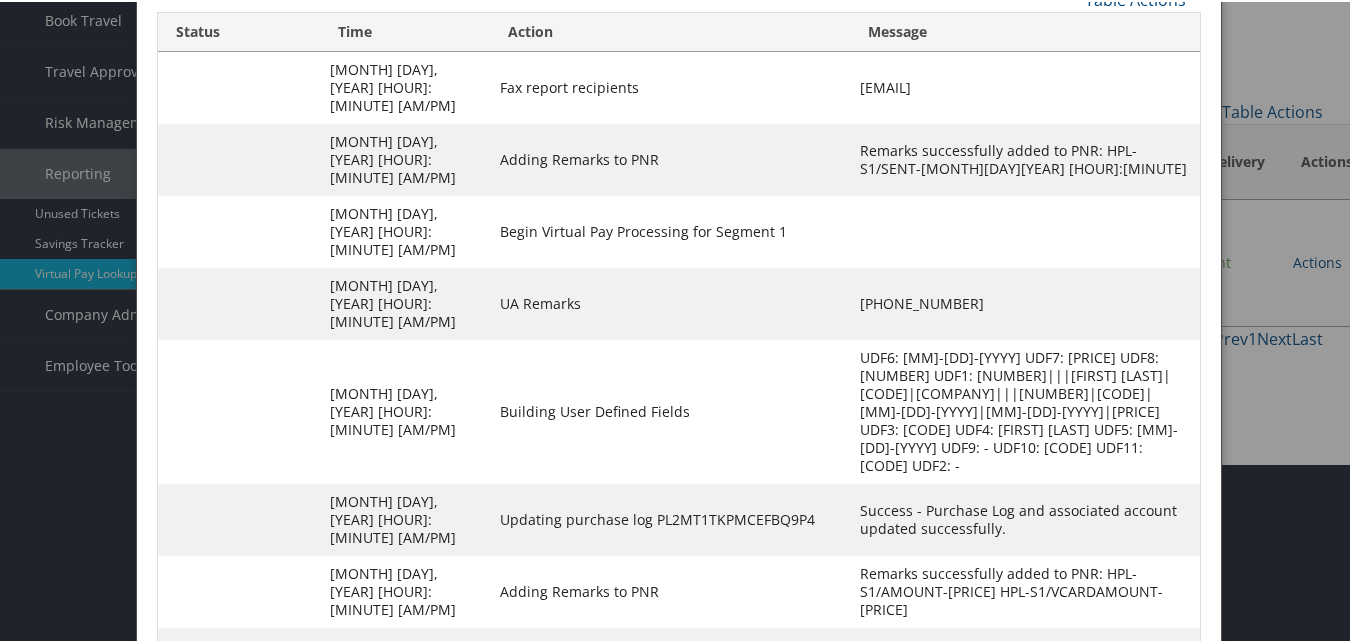 scroll, scrollTop: 213, scrollLeft: 0, axis: vertical 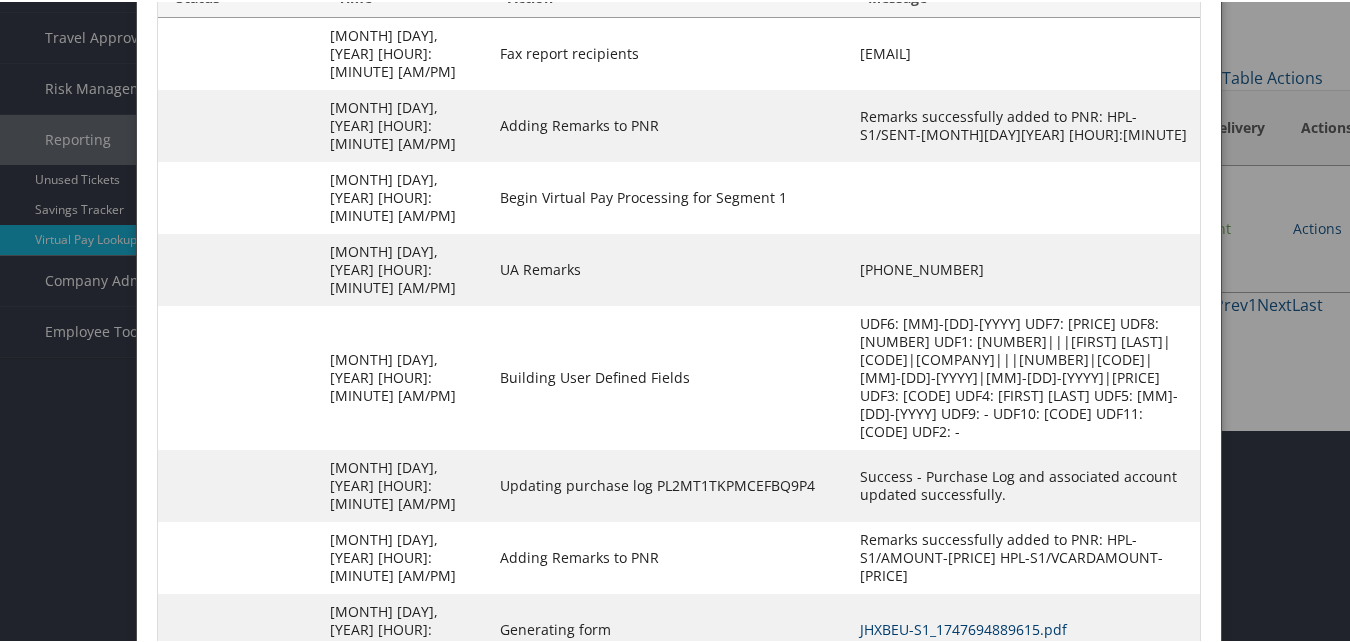 click on "JHXBEU-S1_1747694889615.pdf" at bounding box center [963, 627] 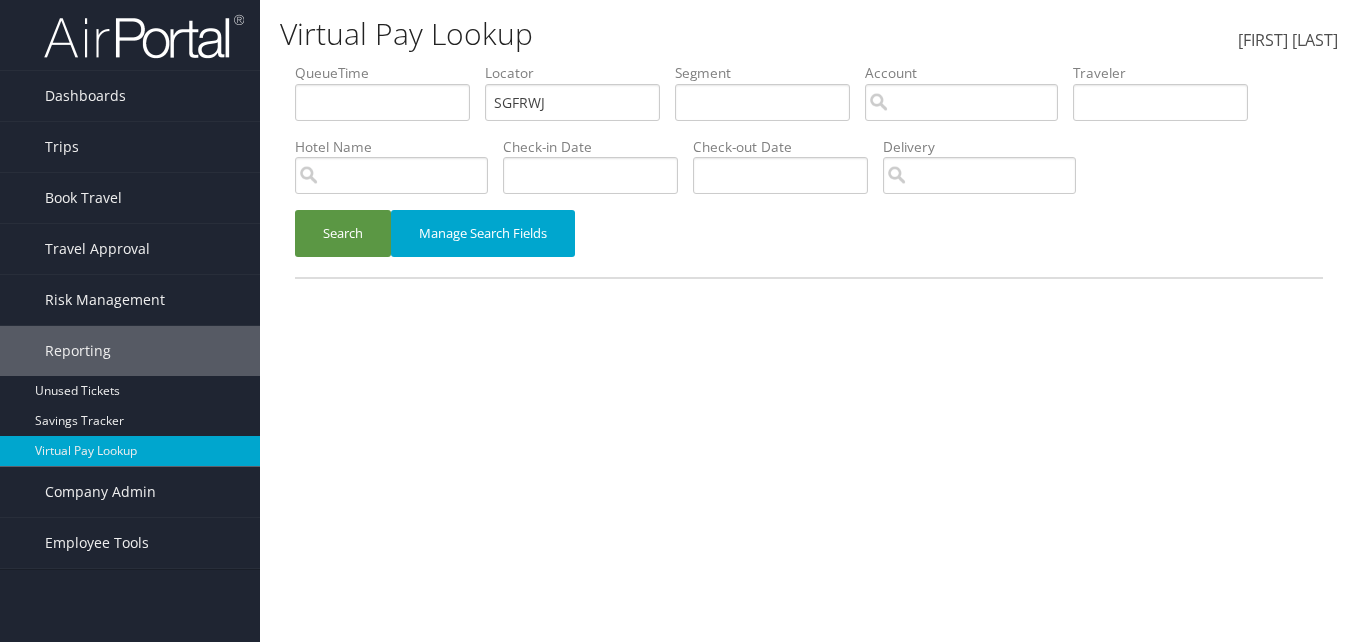 scroll, scrollTop: 0, scrollLeft: 0, axis: both 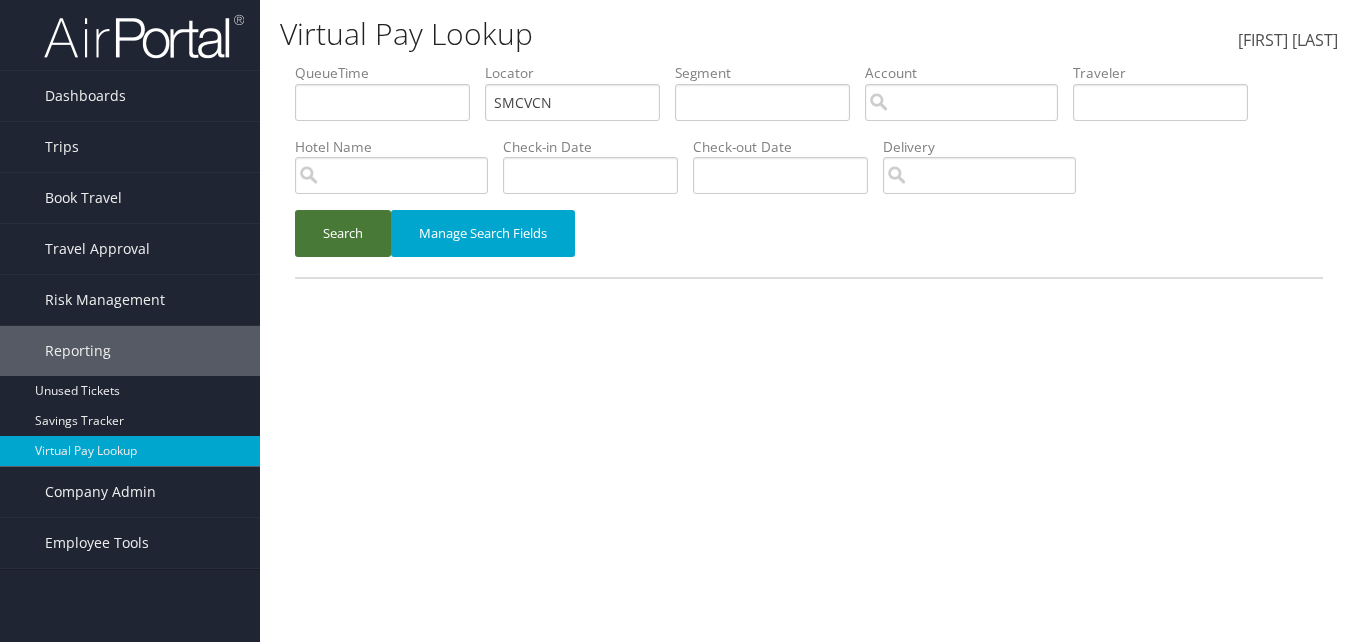 type on "SMCVCN" 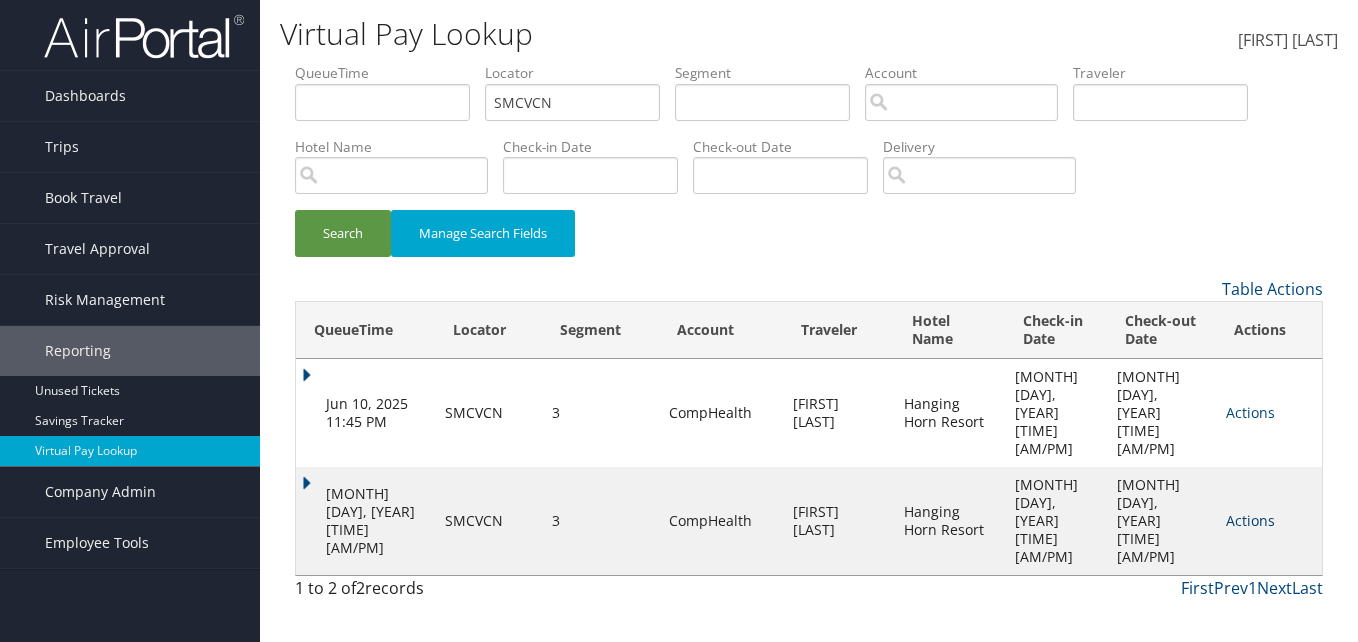 click on "Actions" at bounding box center [1250, 520] 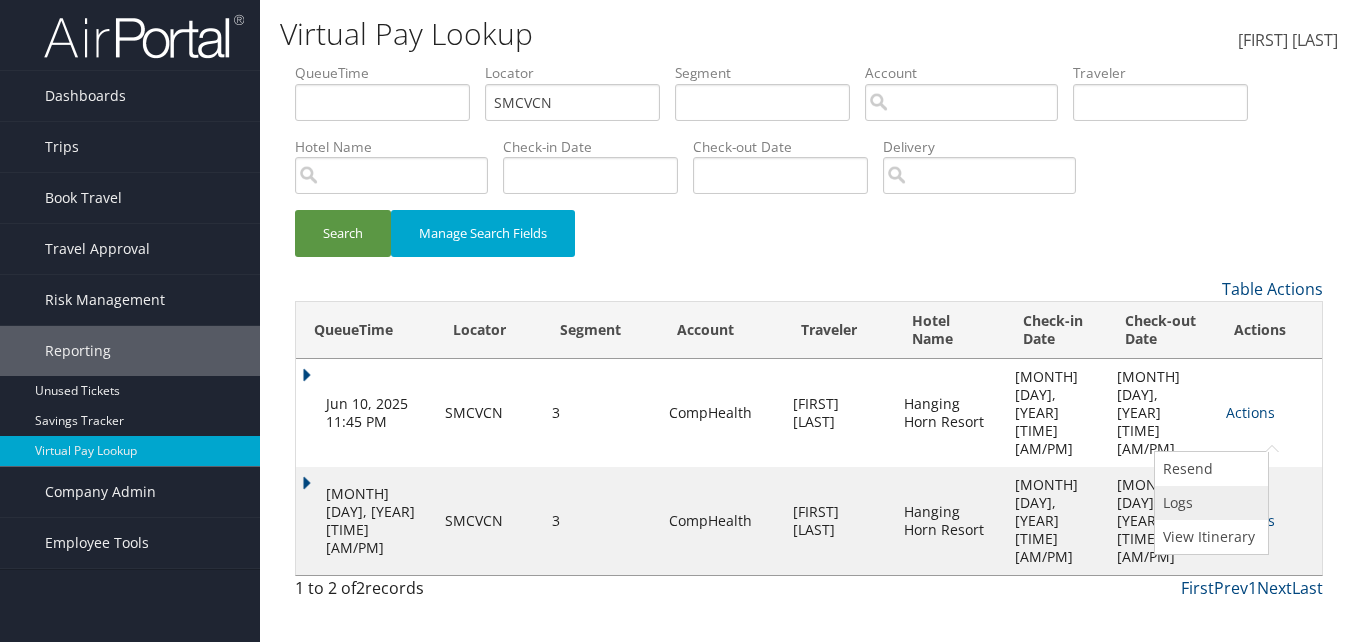 click on "Logs" at bounding box center (1209, 503) 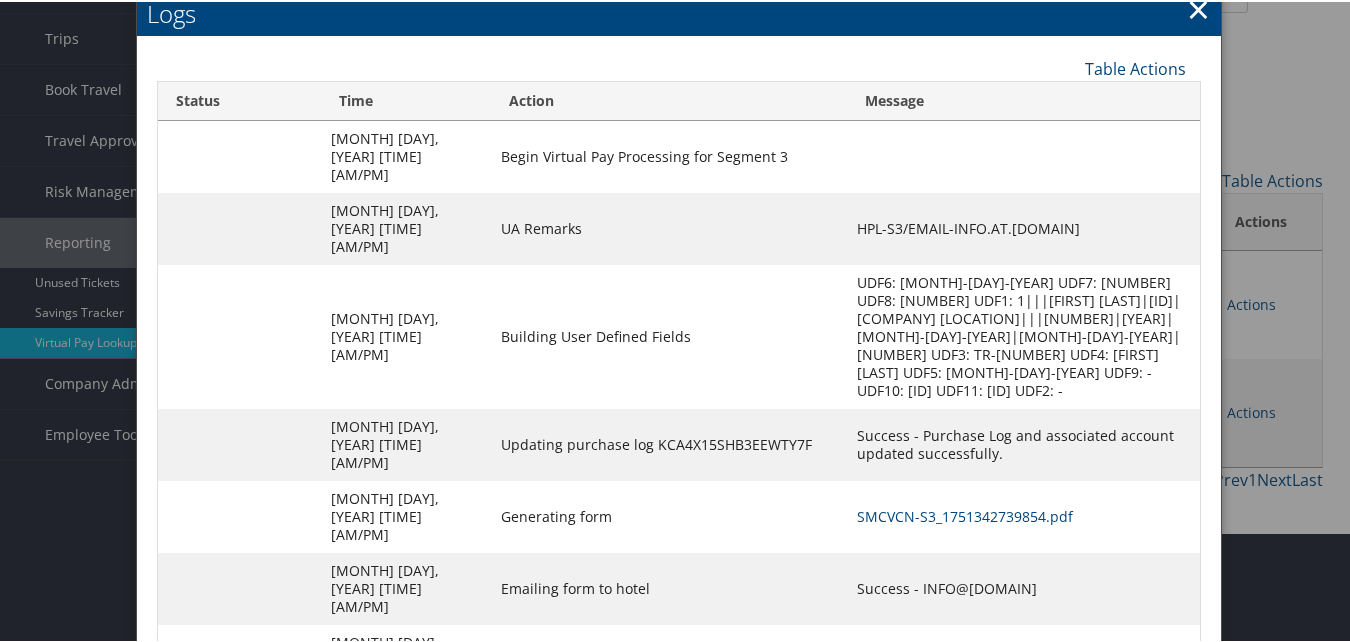 scroll, scrollTop: 111, scrollLeft: 0, axis: vertical 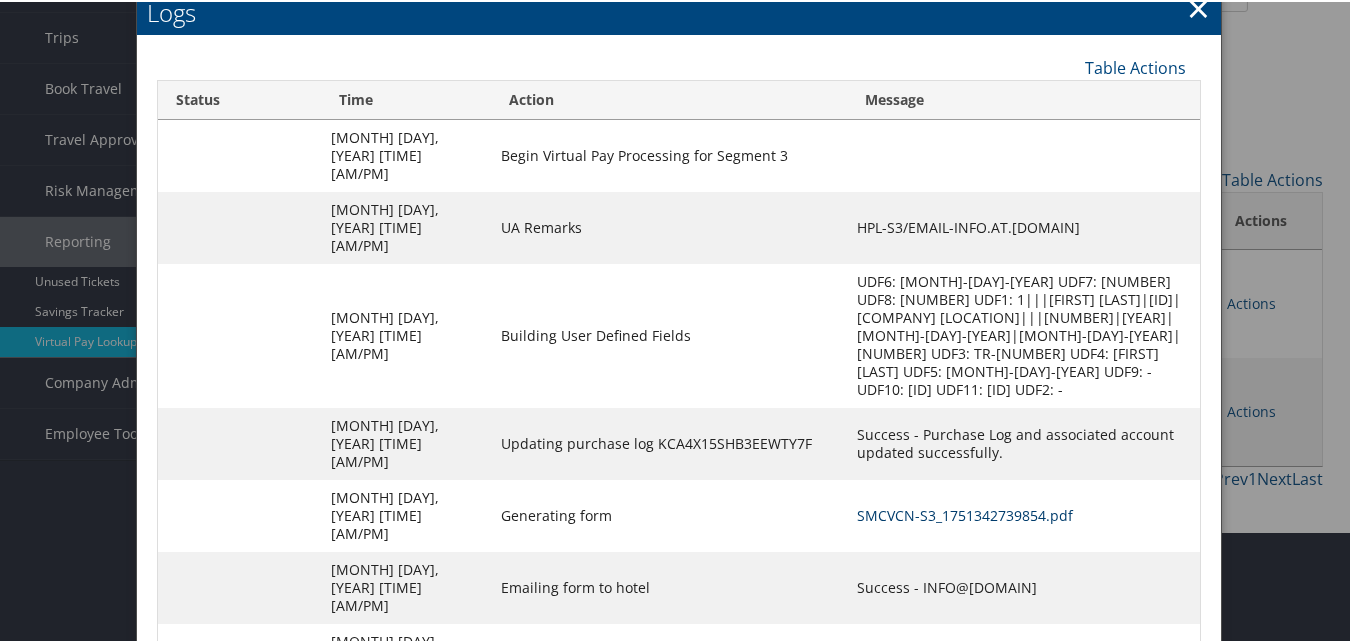 click on "SMCVCN-S3_1751342739854.pdf" at bounding box center (965, 513) 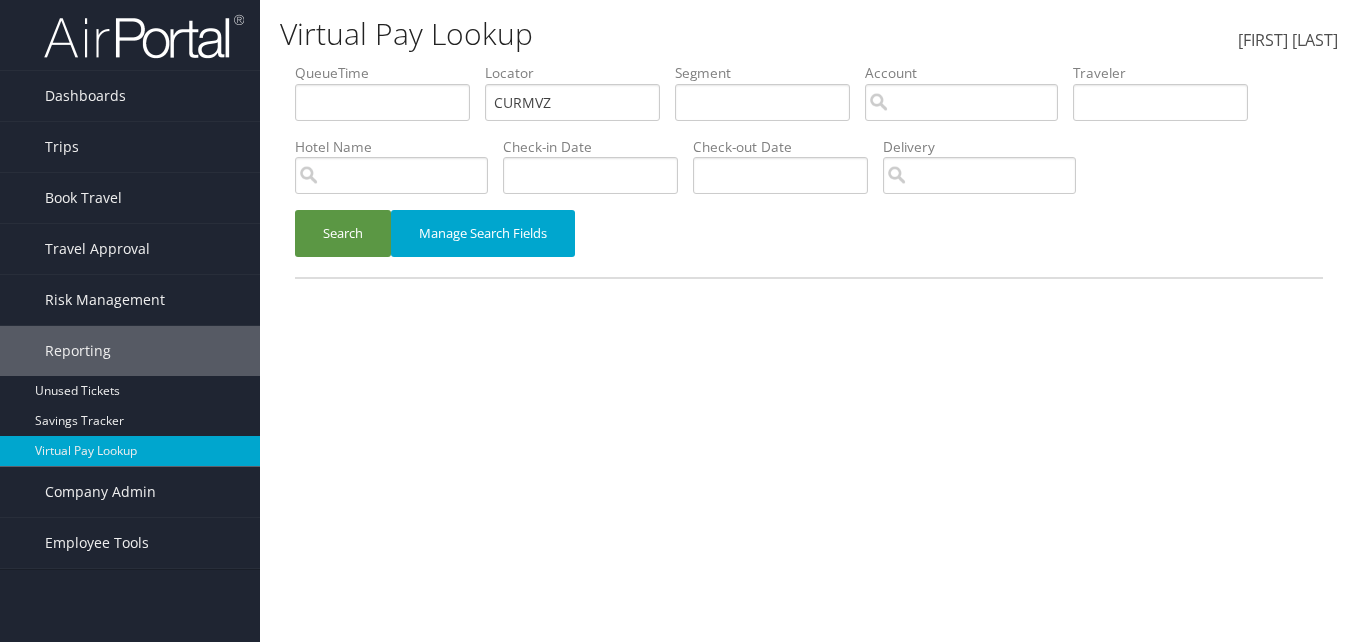 scroll, scrollTop: 0, scrollLeft: 0, axis: both 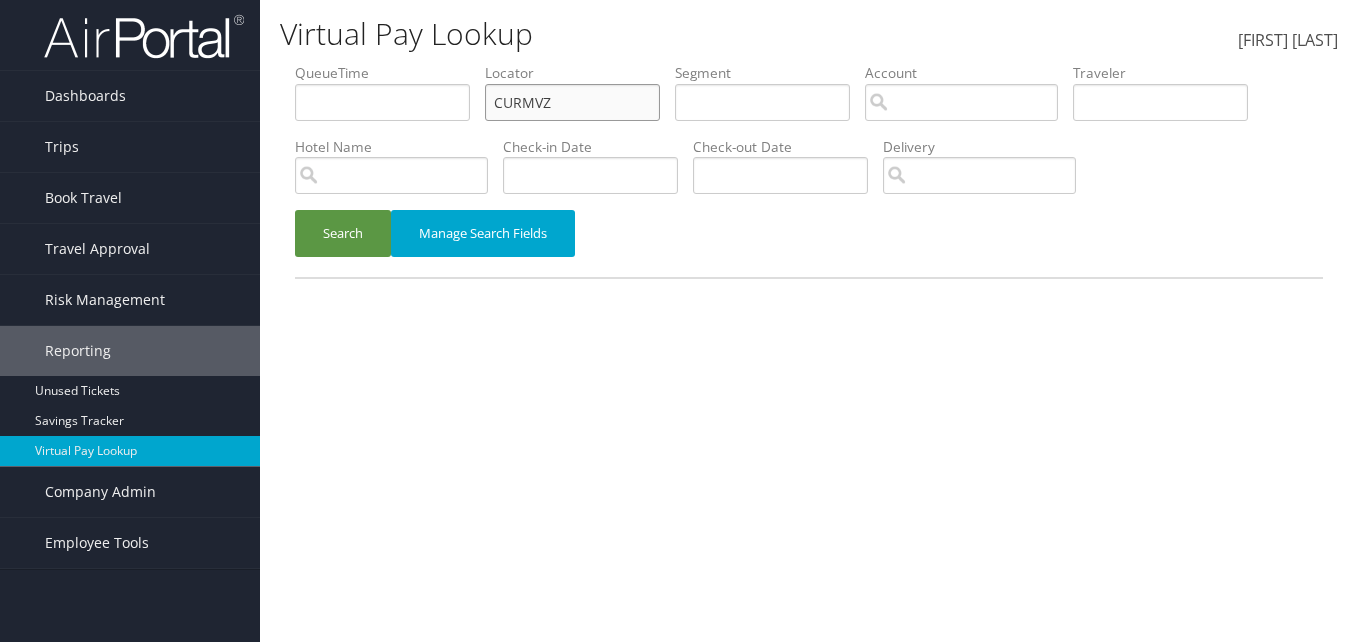 paste on "UMRYI" 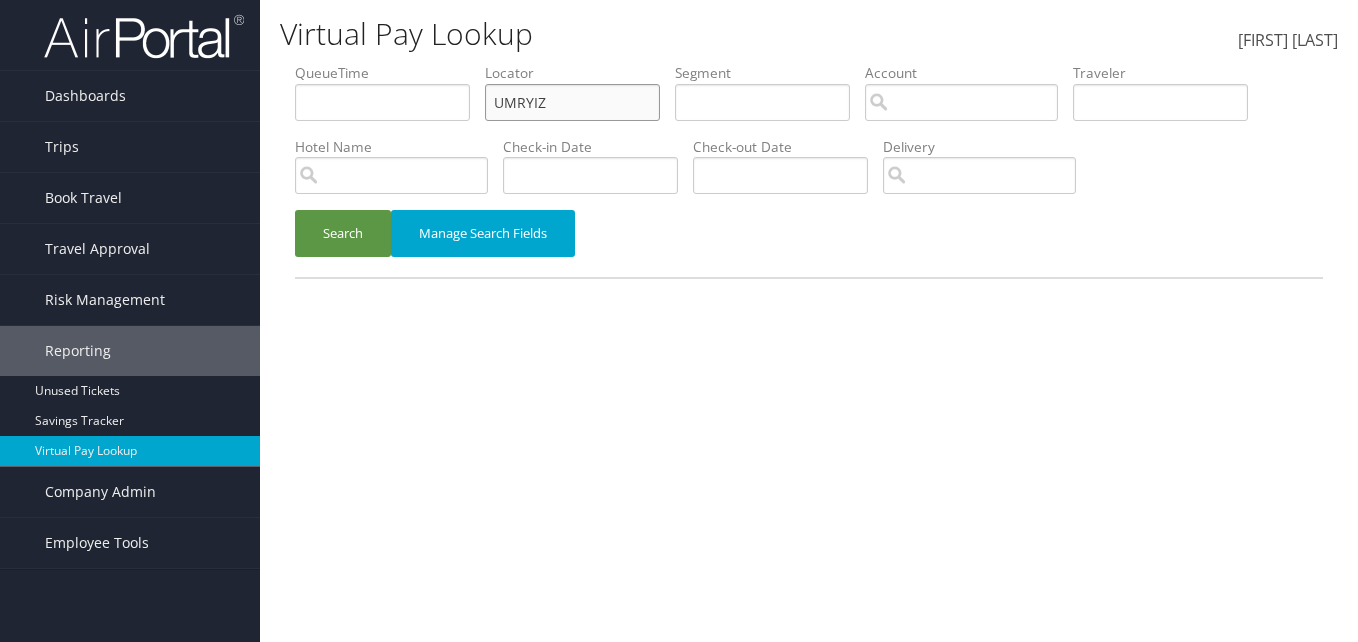 drag, startPoint x: 568, startPoint y: 106, endPoint x: 460, endPoint y: 107, distance: 108.00463 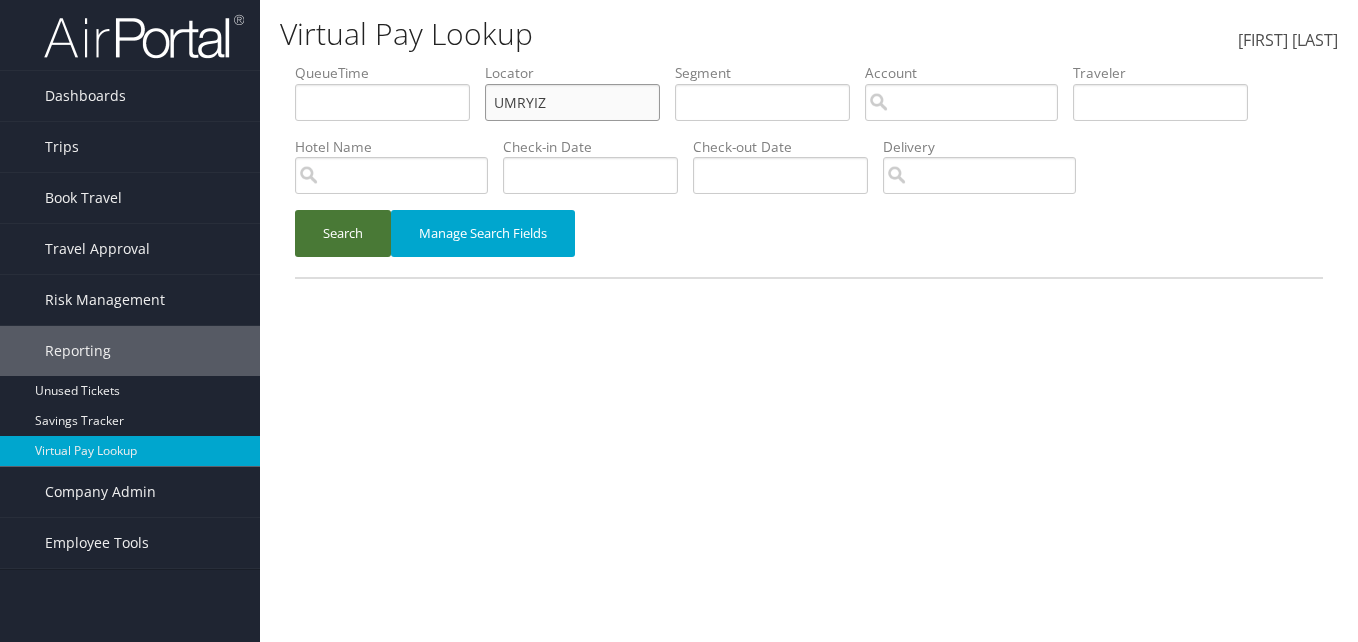 type on "UMRYIZ" 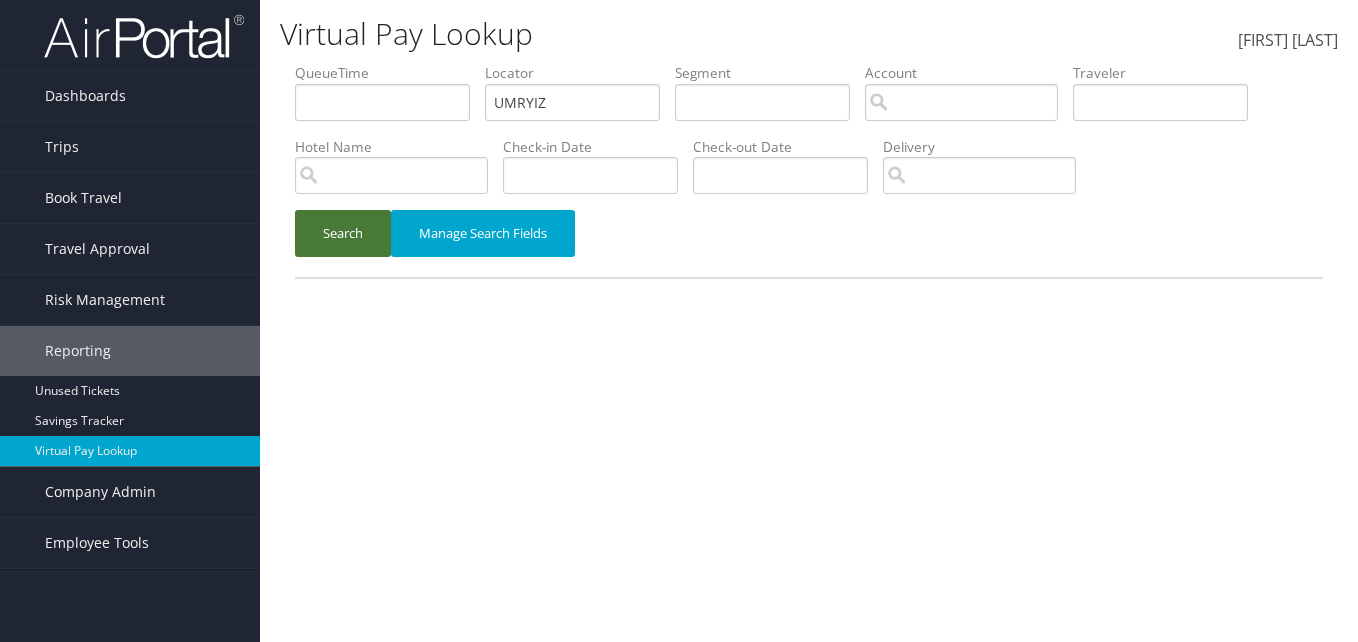 click on "Search" at bounding box center (343, 233) 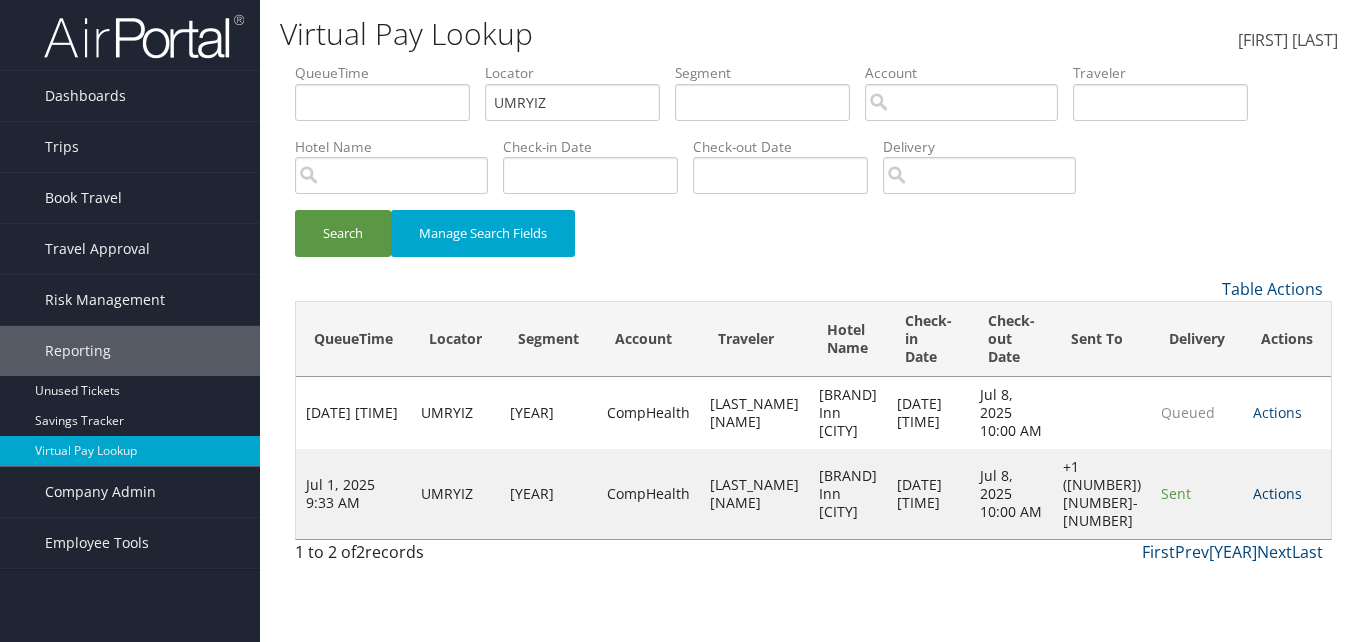 click on "Actions" at bounding box center (1277, 493) 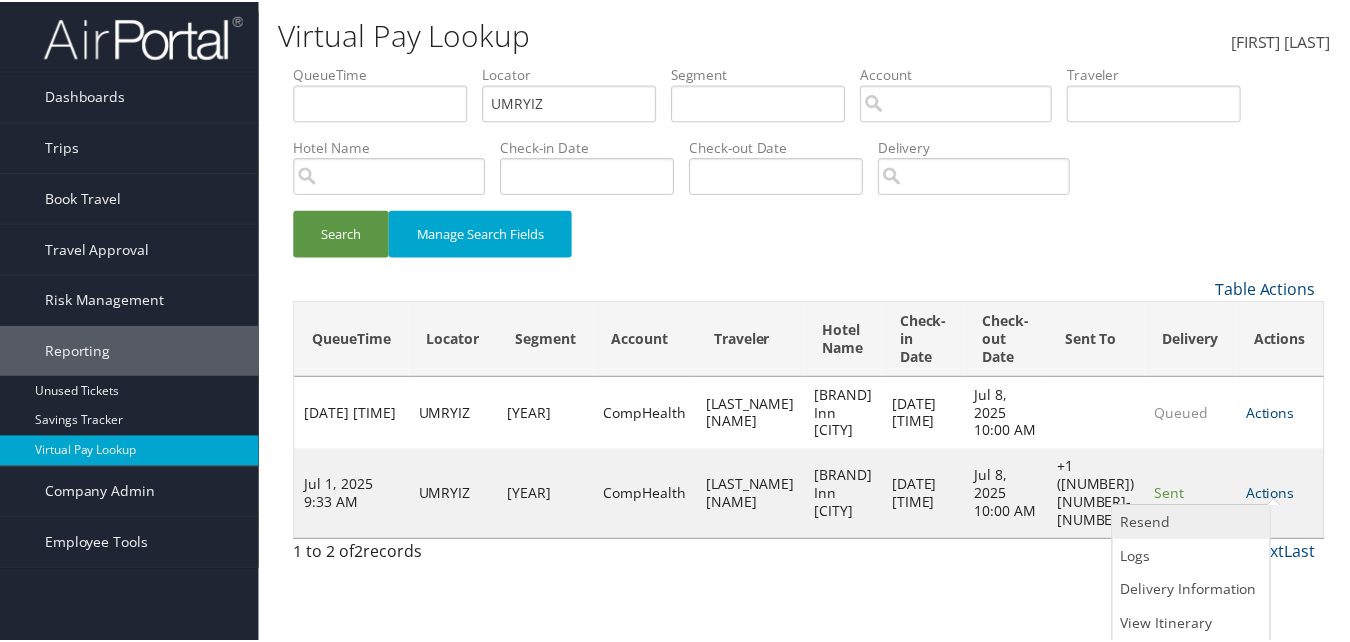 scroll, scrollTop: 1, scrollLeft: 0, axis: vertical 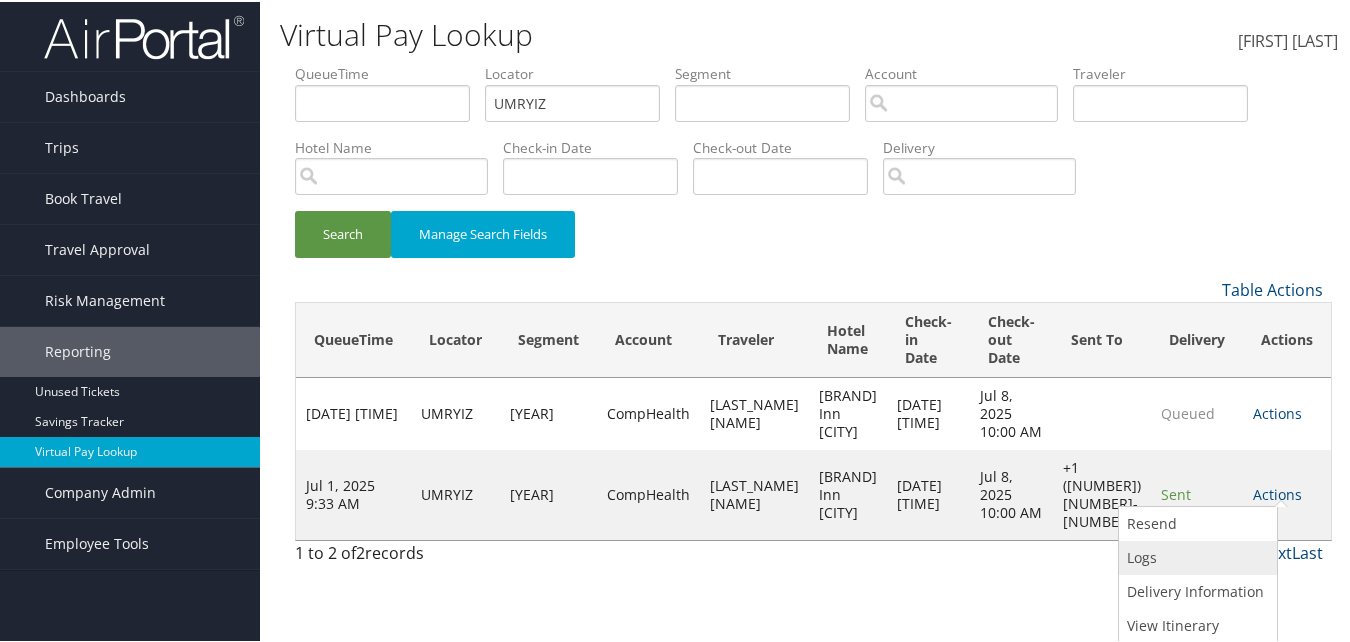 click on "Logs" at bounding box center [1195, 556] 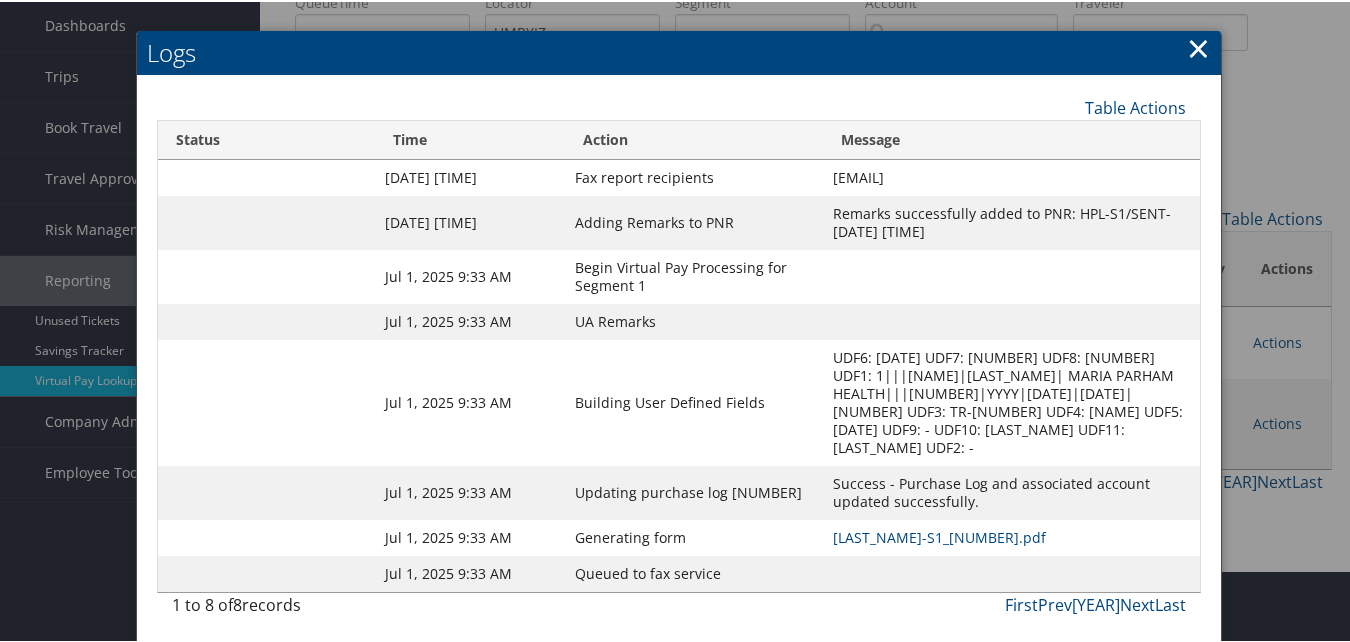 scroll, scrollTop: 172, scrollLeft: 0, axis: vertical 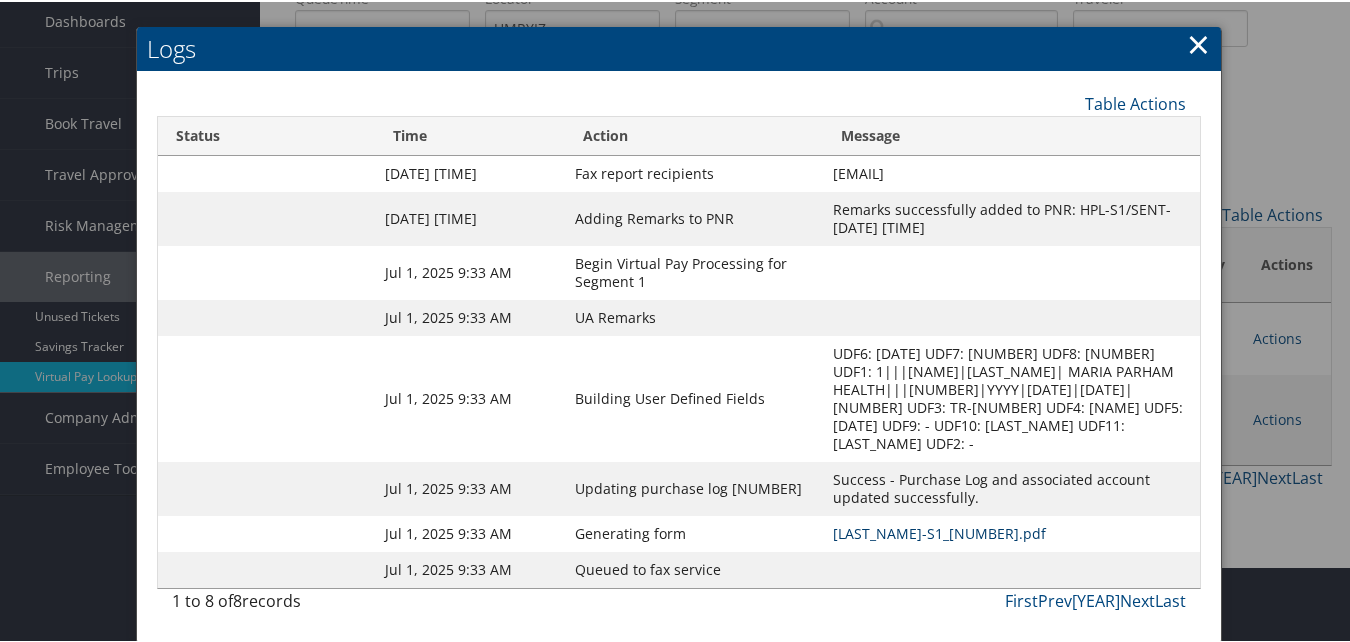 click on "UMRYIZ-S1_1751342631255.pdf" at bounding box center (939, 531) 